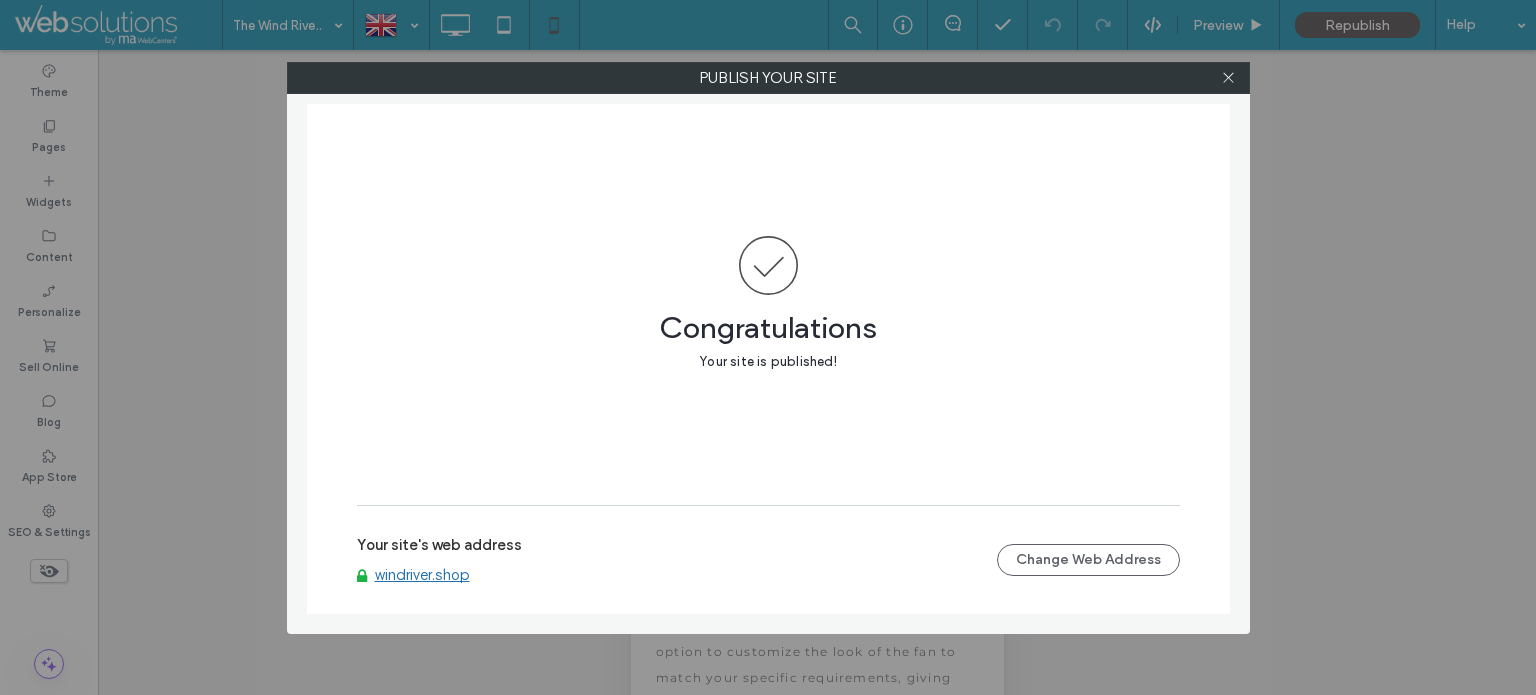 scroll, scrollTop: 0, scrollLeft: 0, axis: both 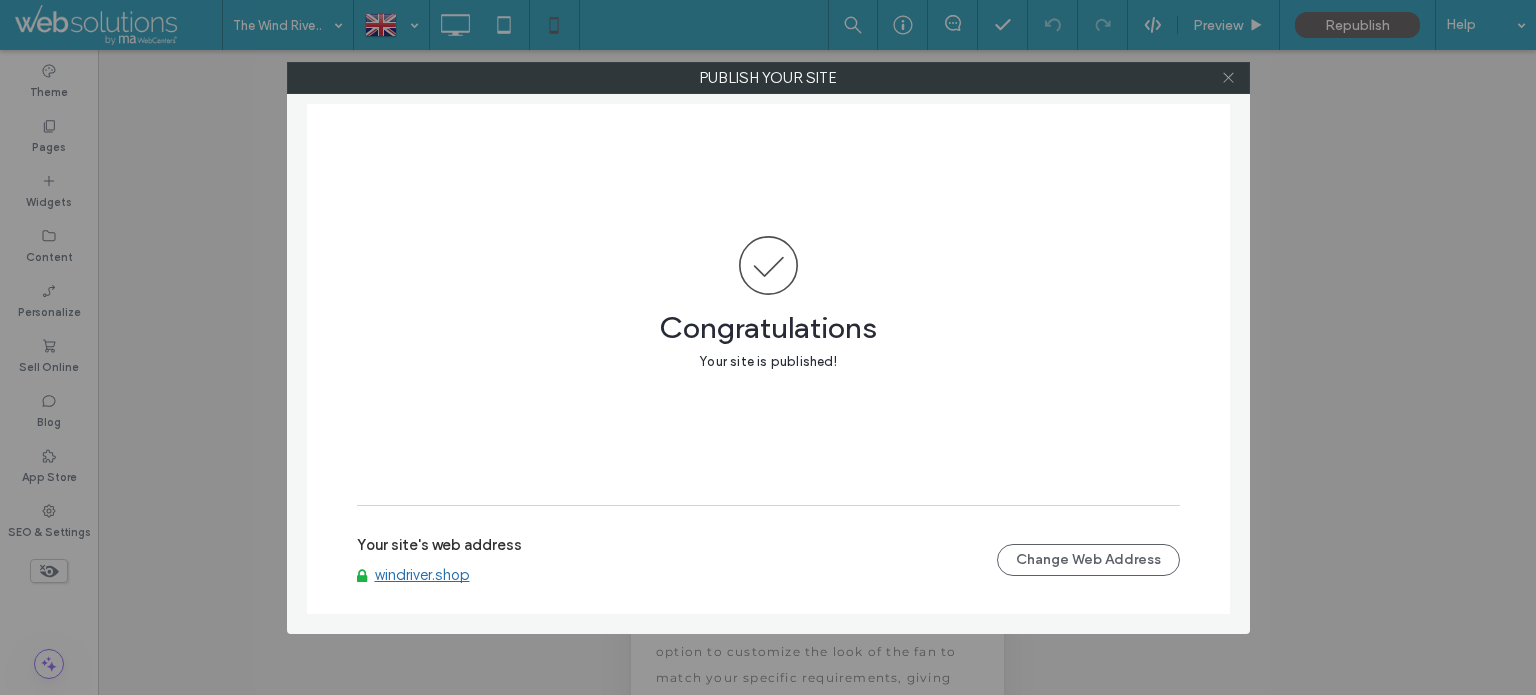 click 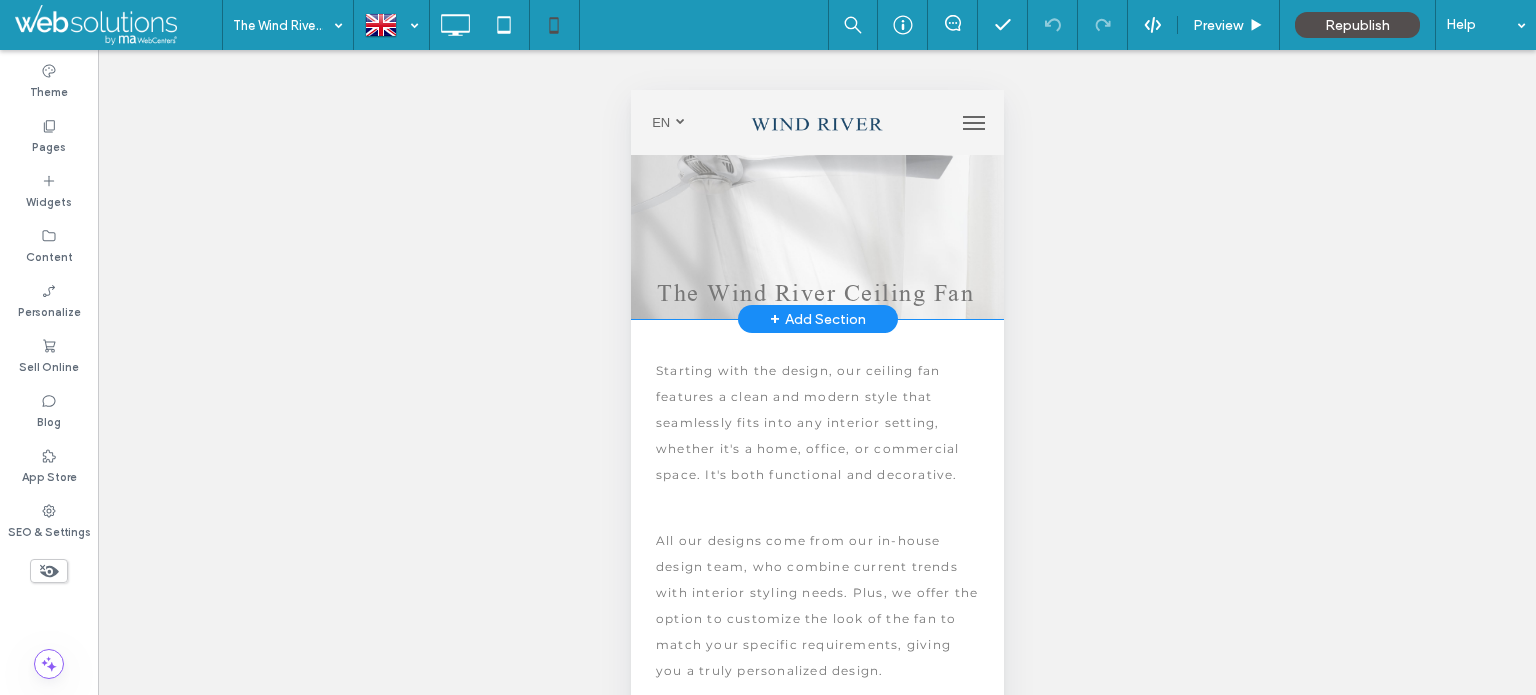 scroll, scrollTop: 0, scrollLeft: 0, axis: both 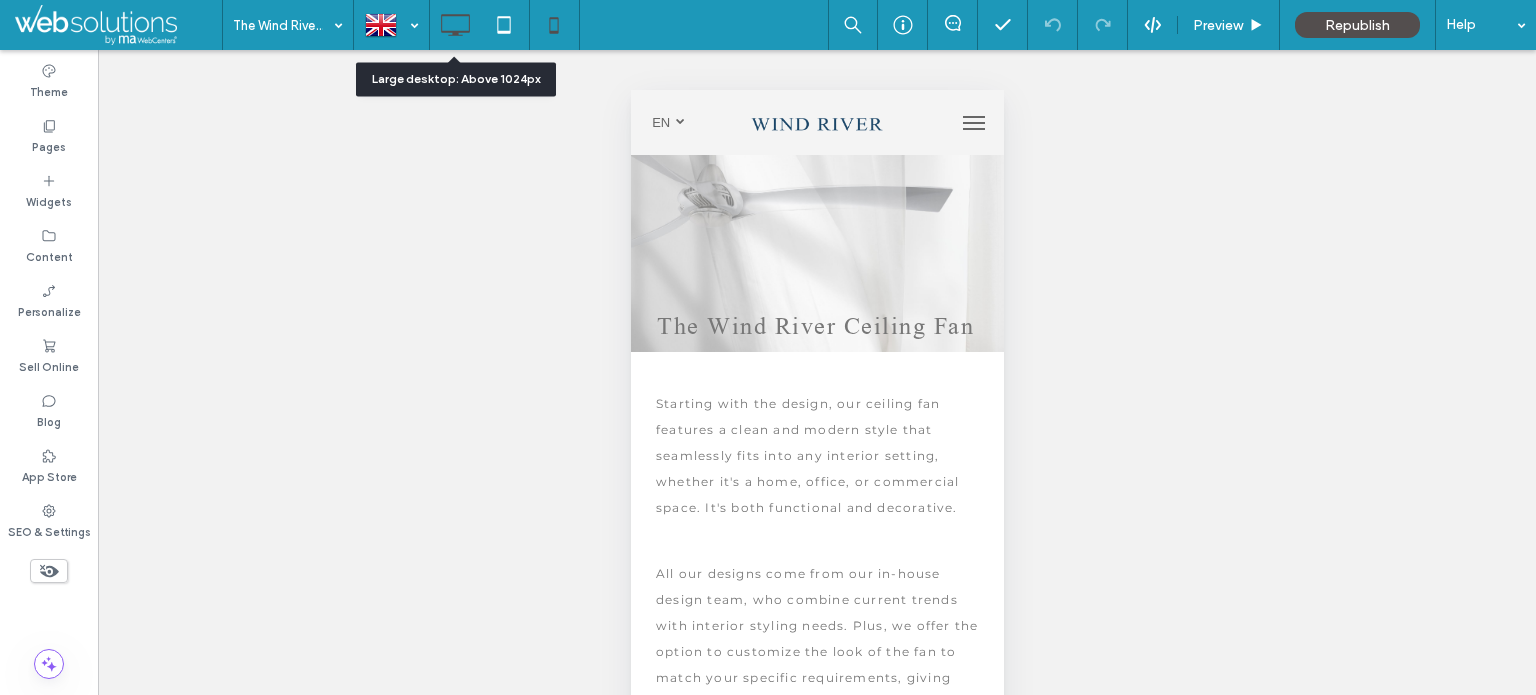 click 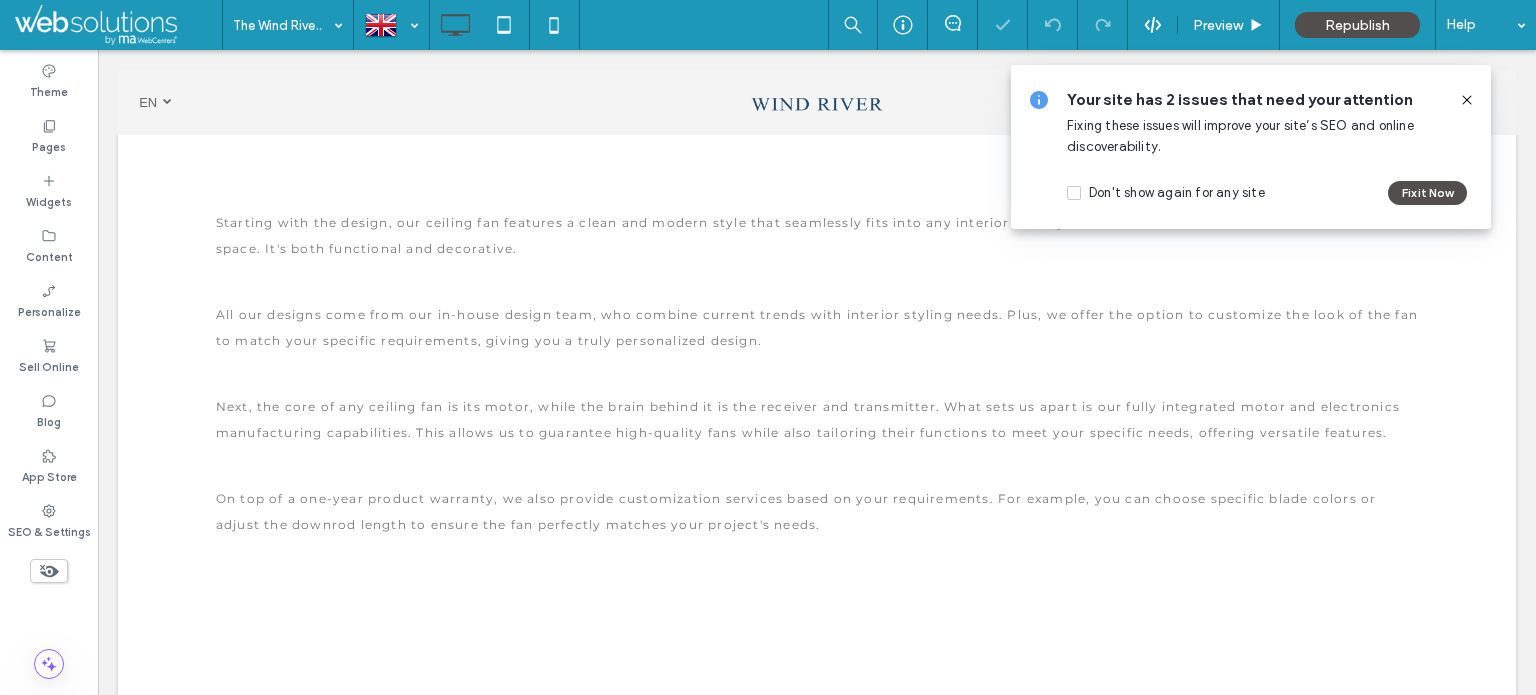 click 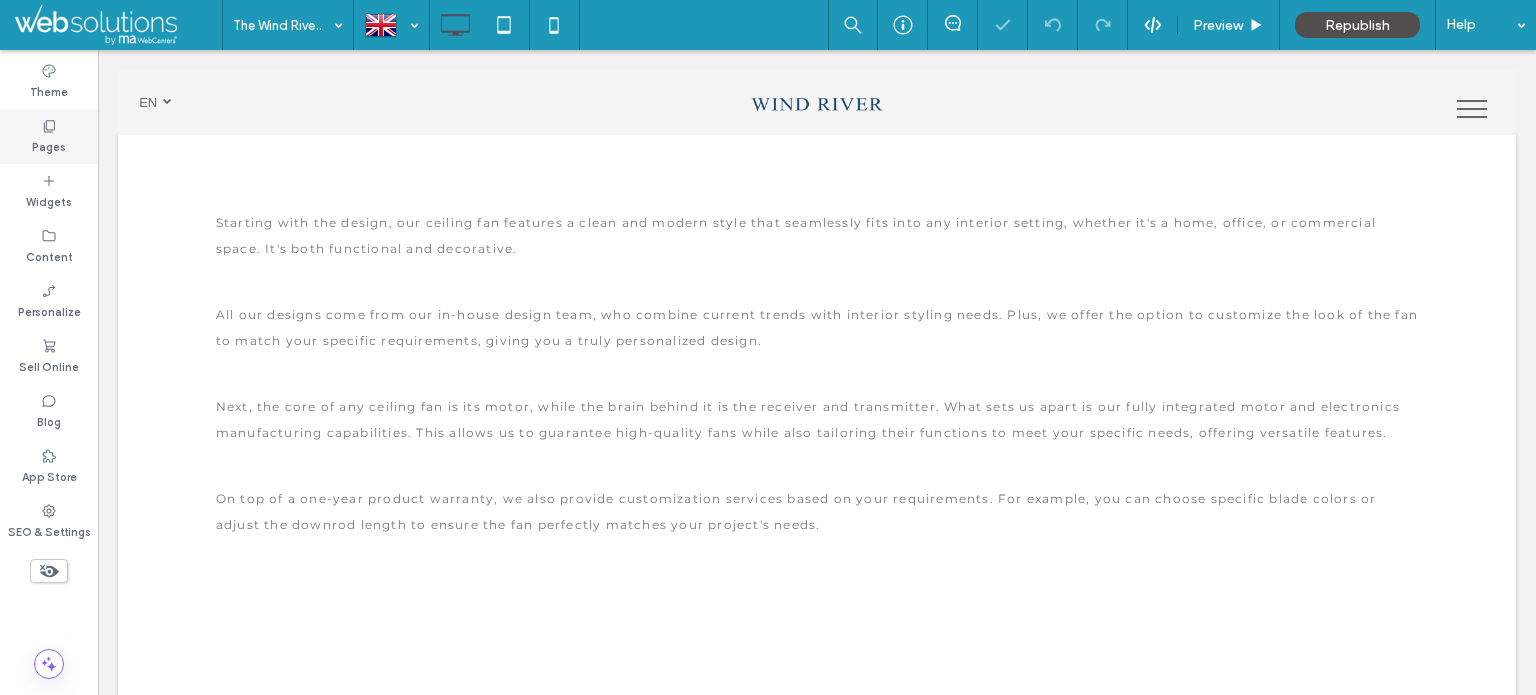 click on "Pages" at bounding box center [49, 136] 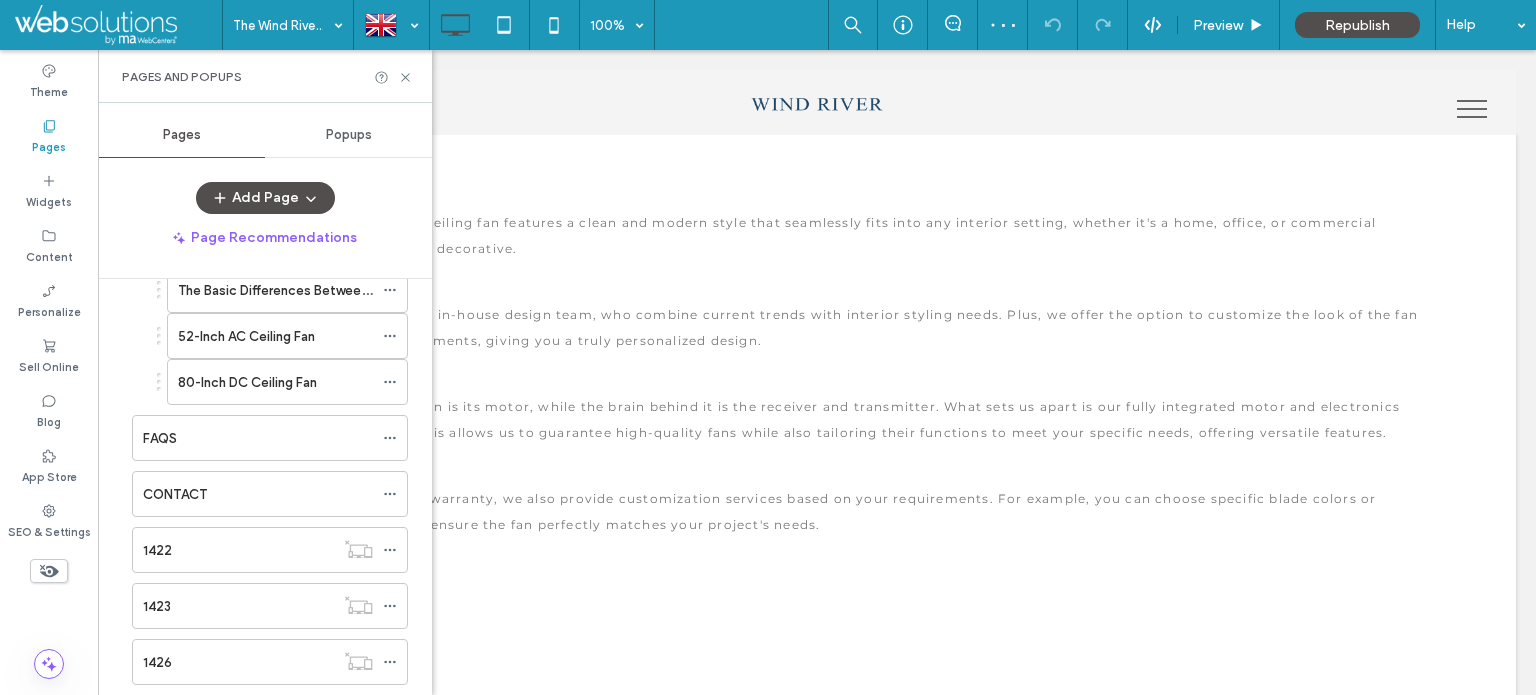 scroll, scrollTop: 200, scrollLeft: 0, axis: vertical 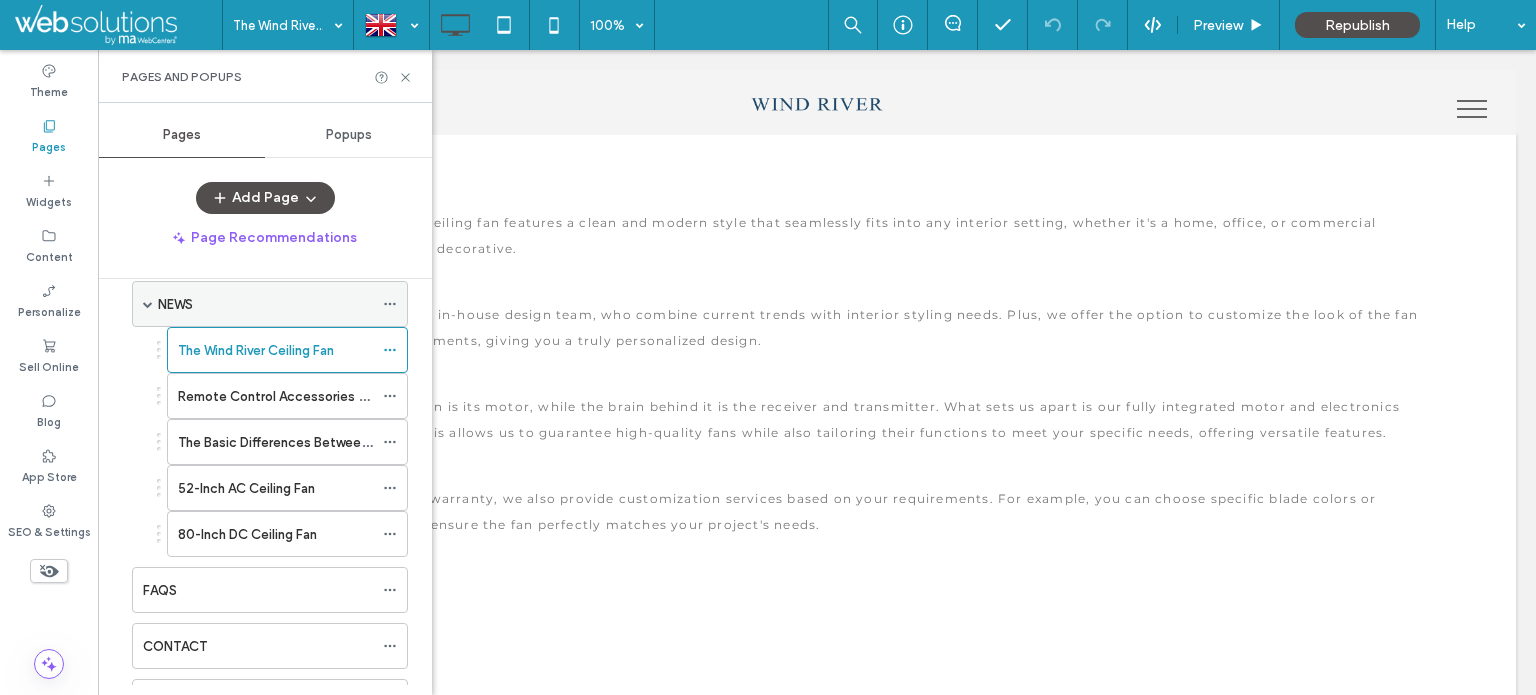 click on "NEWS" at bounding box center [265, 304] 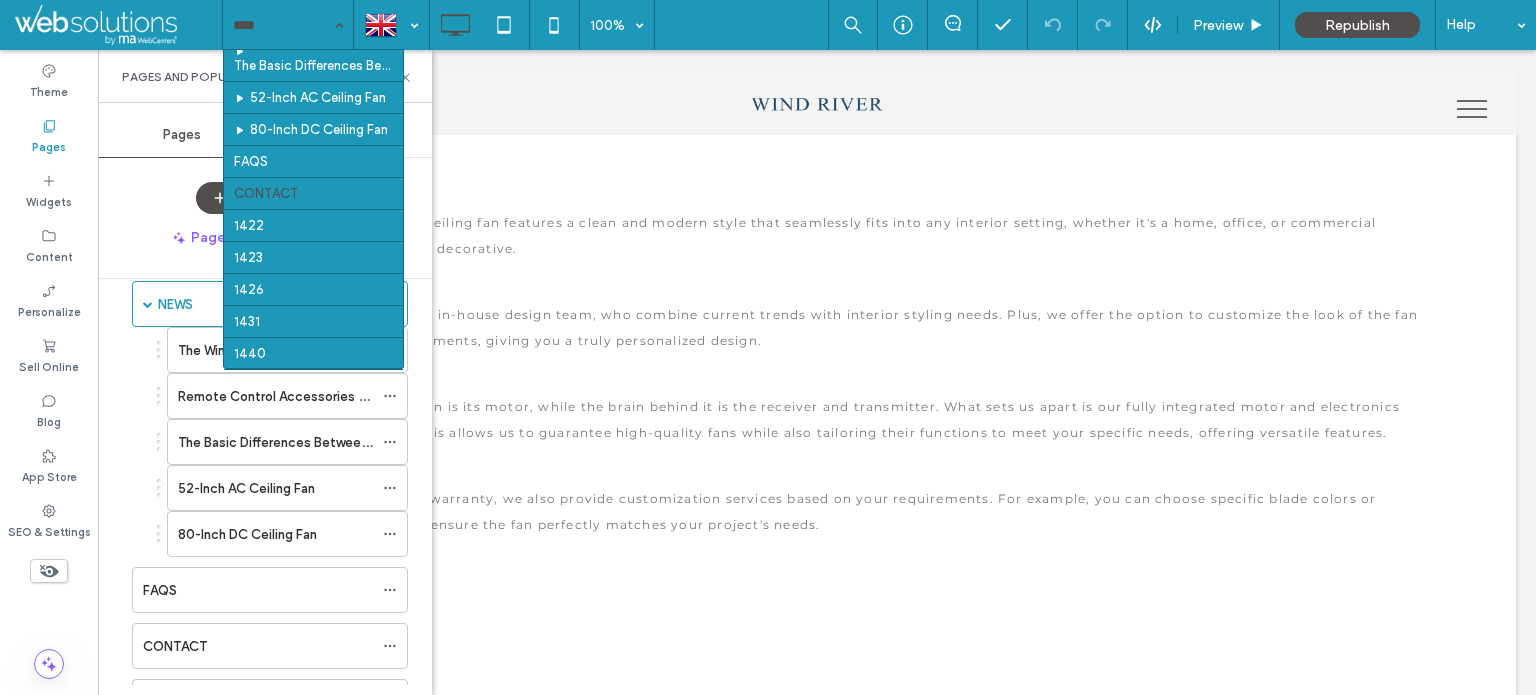 scroll, scrollTop: 460, scrollLeft: 0, axis: vertical 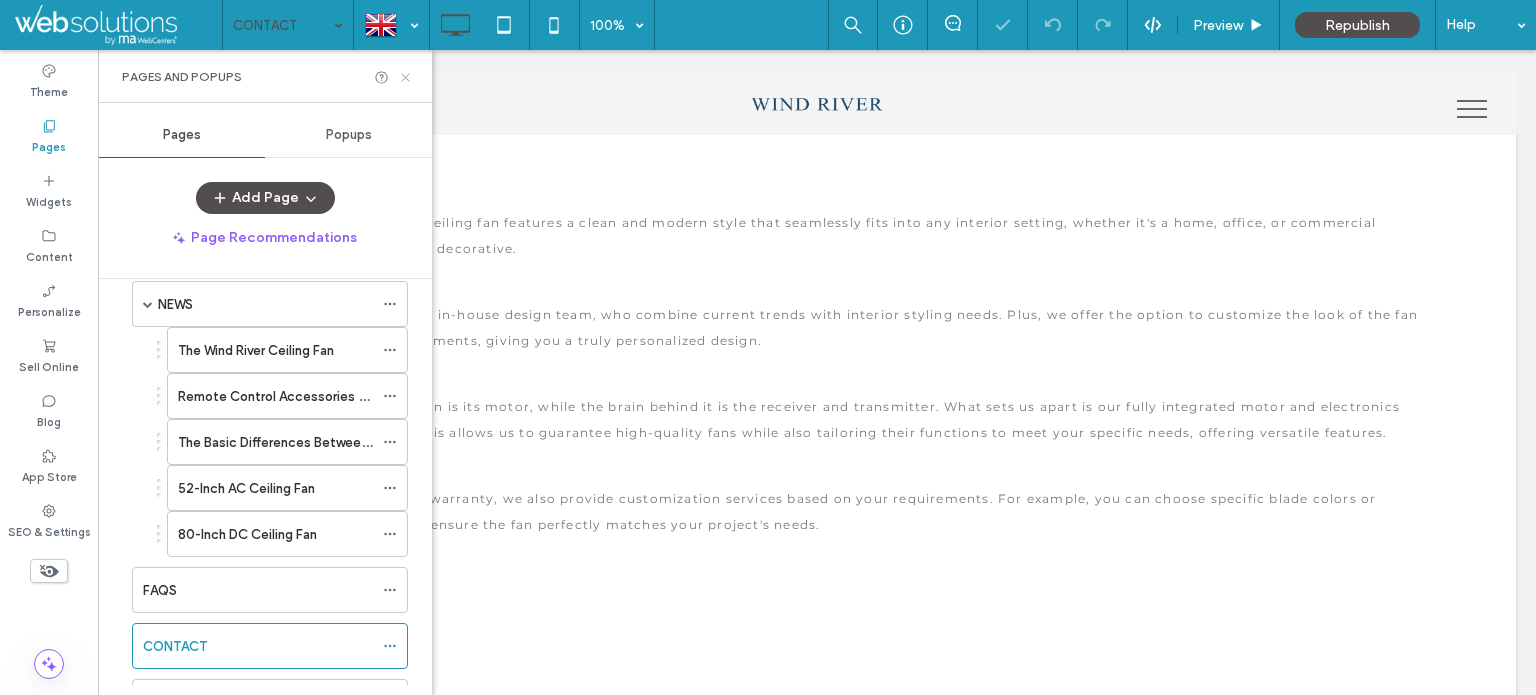 click 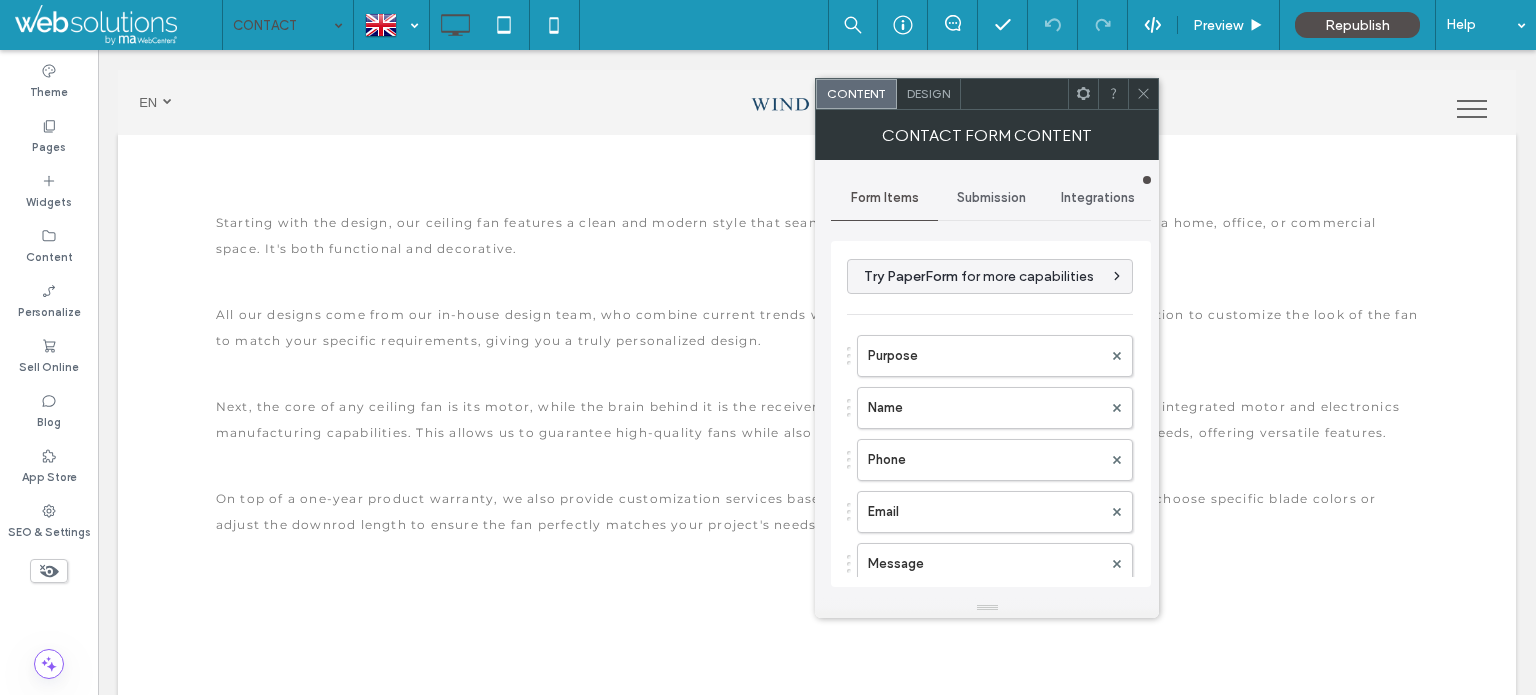 click on "Design" at bounding box center (928, 93) 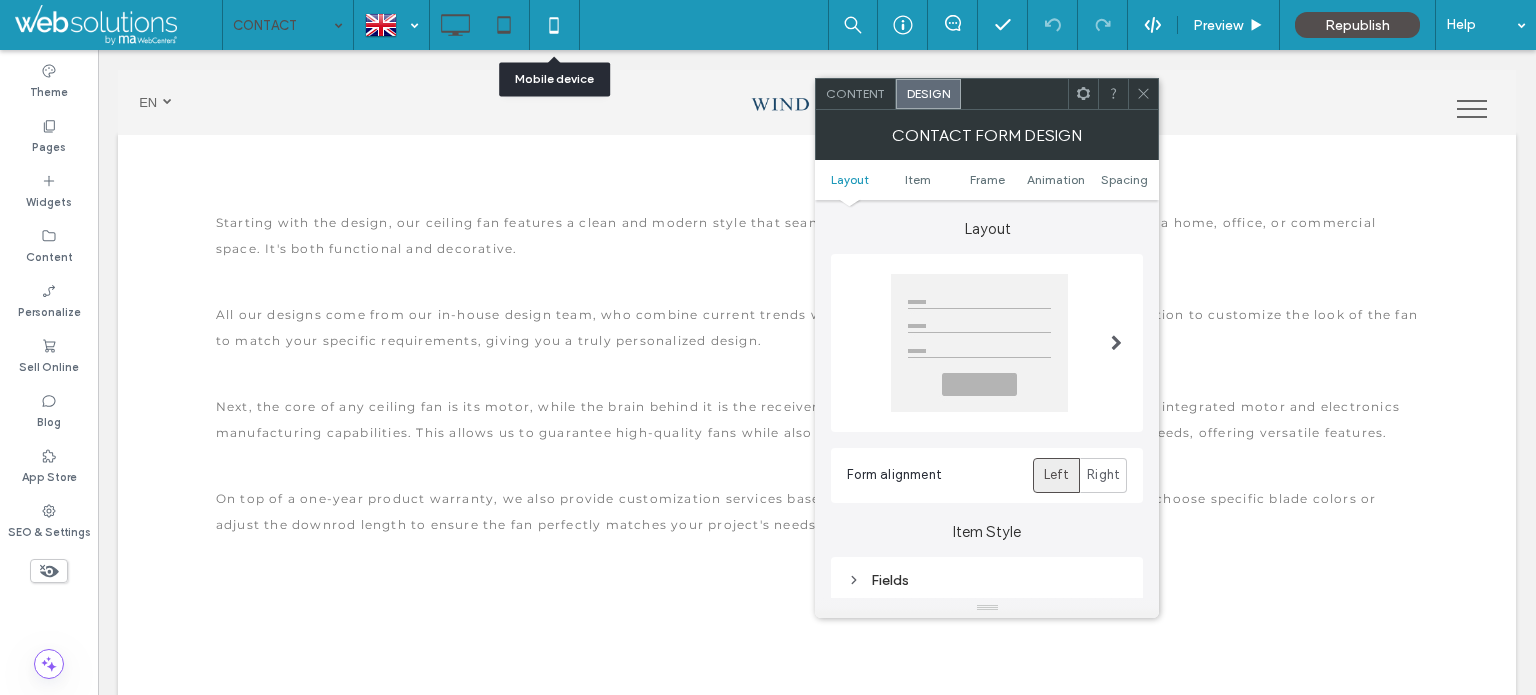 click 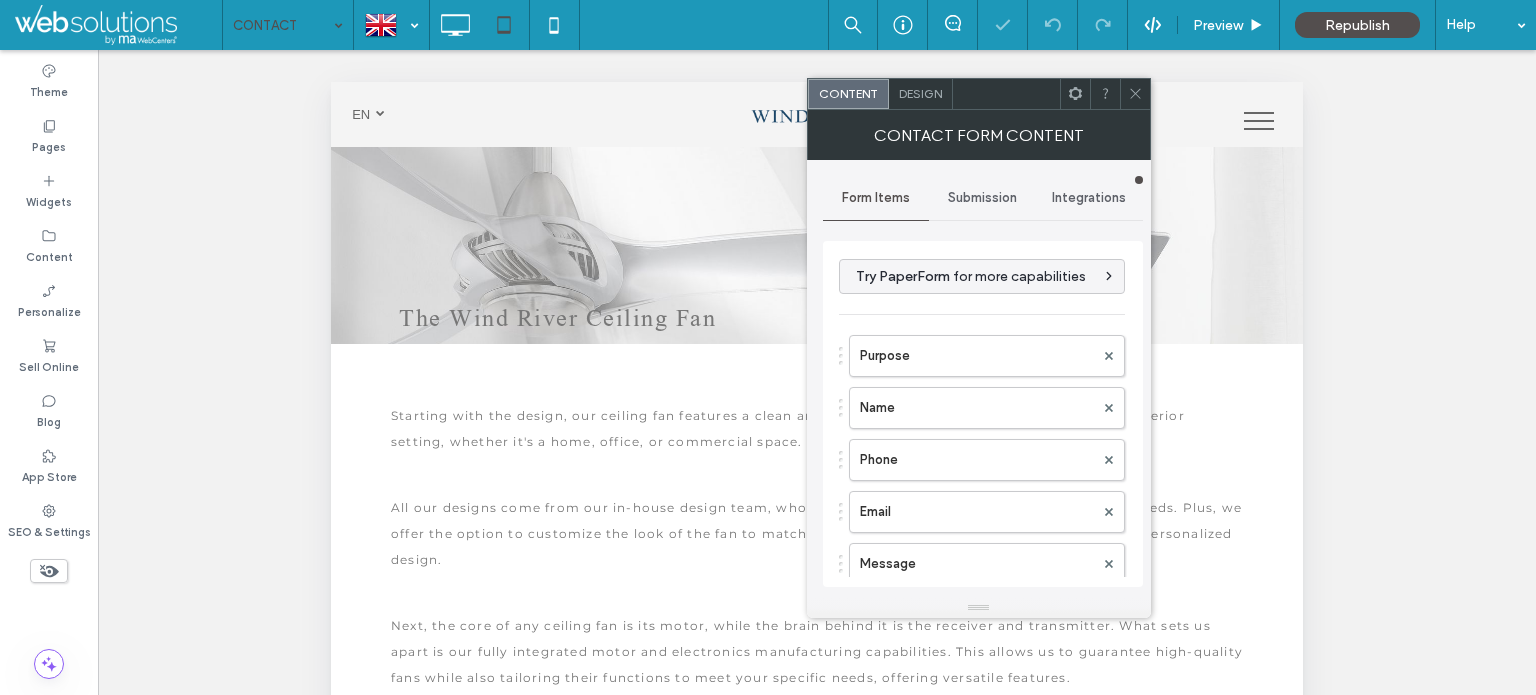 type on "******" 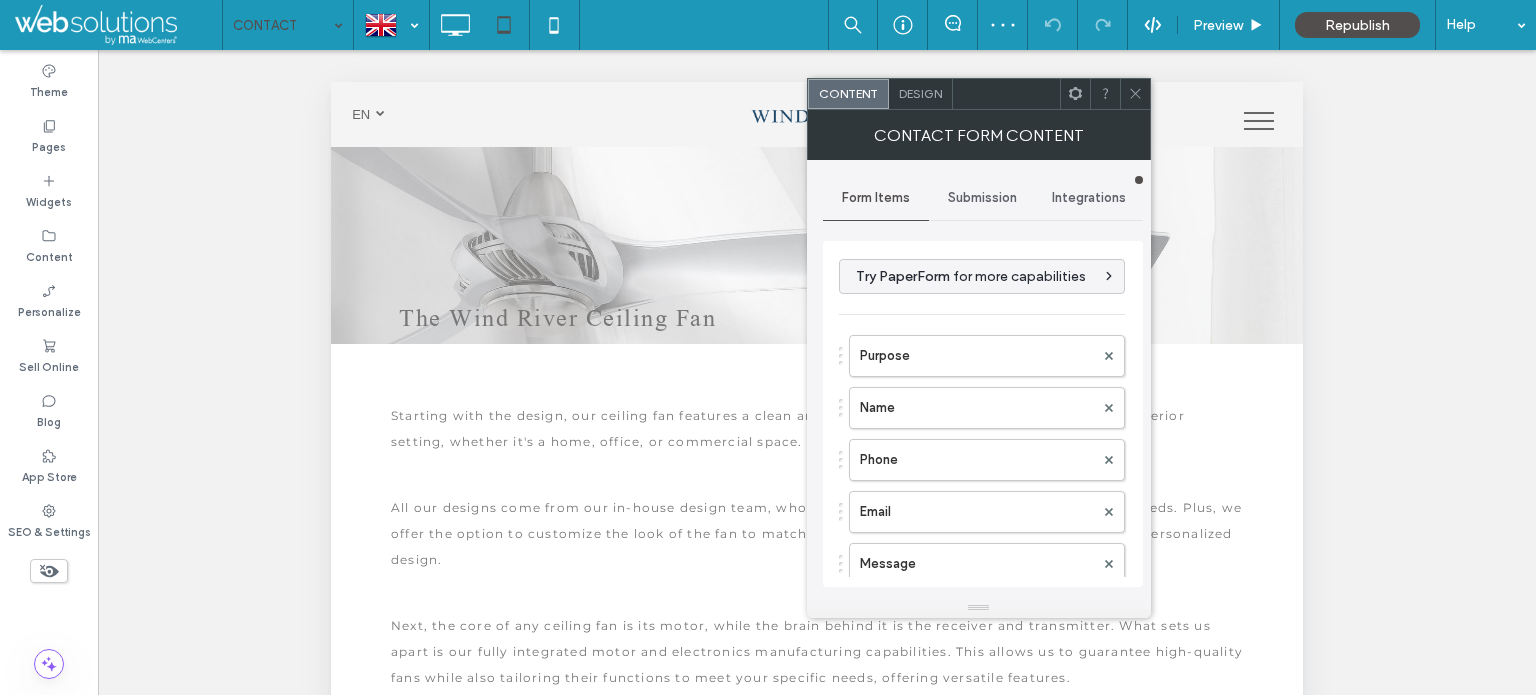 click on "Design" at bounding box center [920, 93] 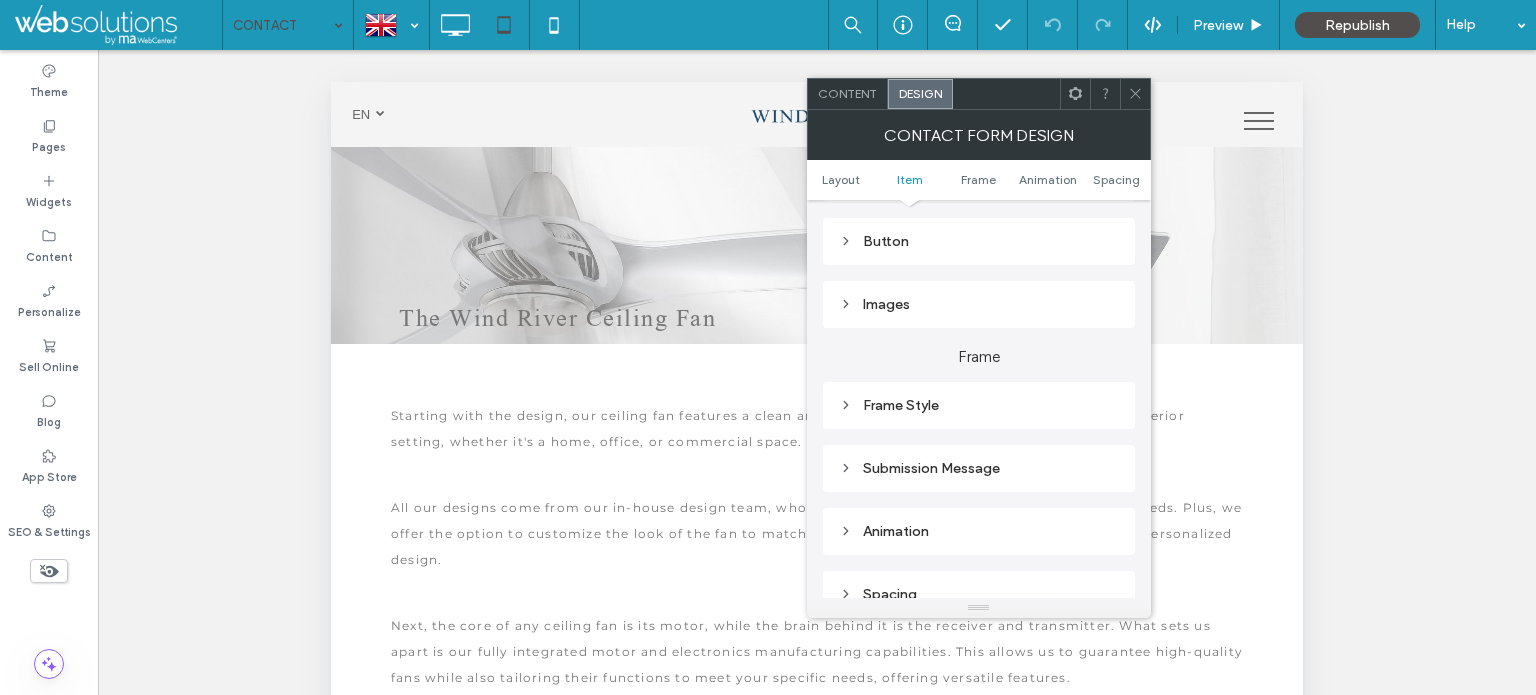 scroll, scrollTop: 400, scrollLeft: 0, axis: vertical 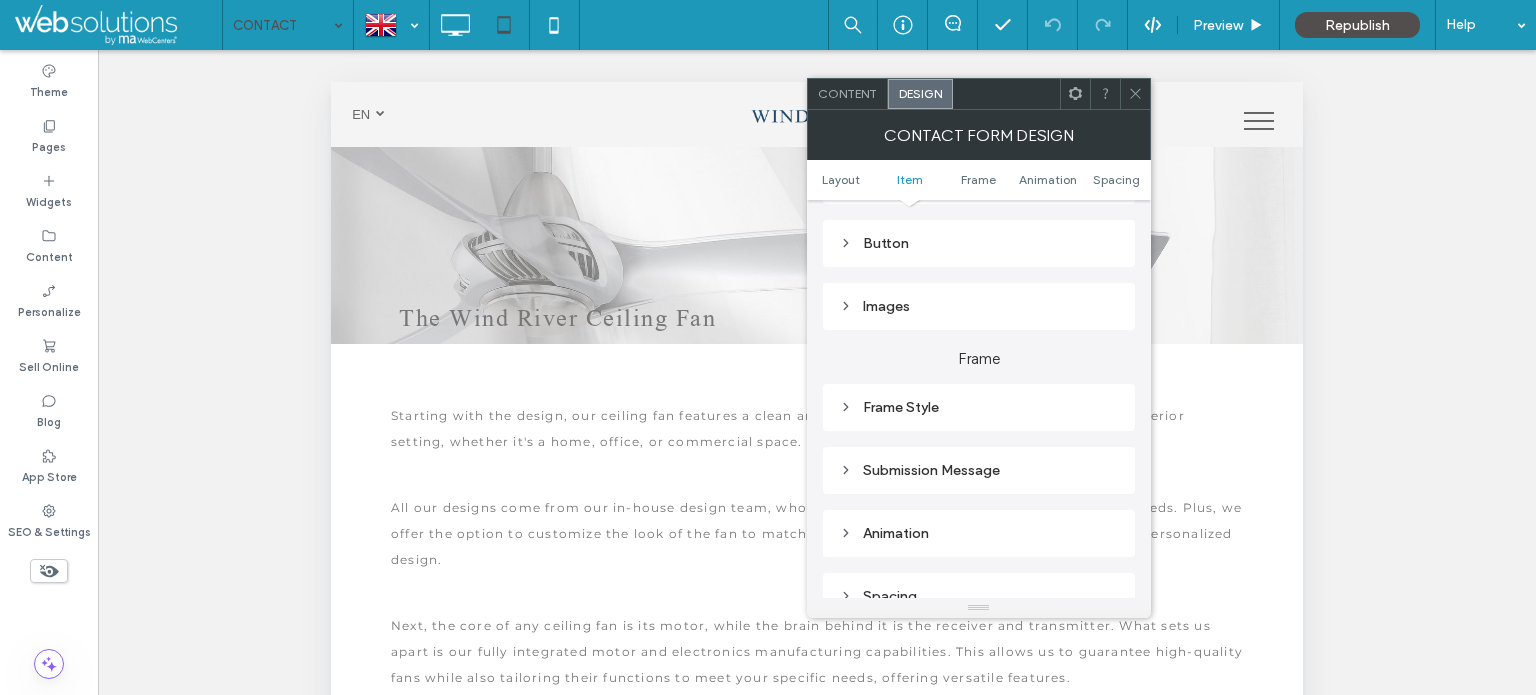 click on "Frame Style" at bounding box center [979, 407] 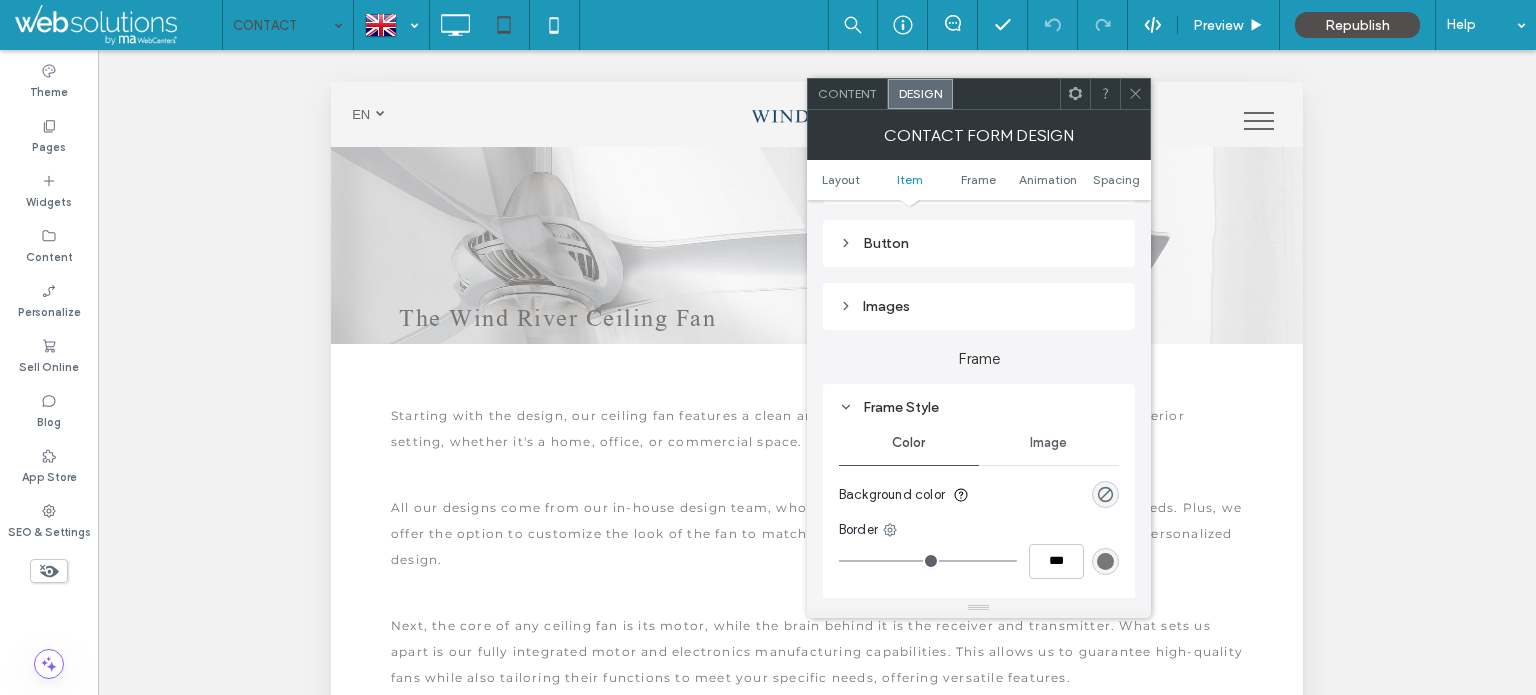 click on "Button" at bounding box center [979, 243] 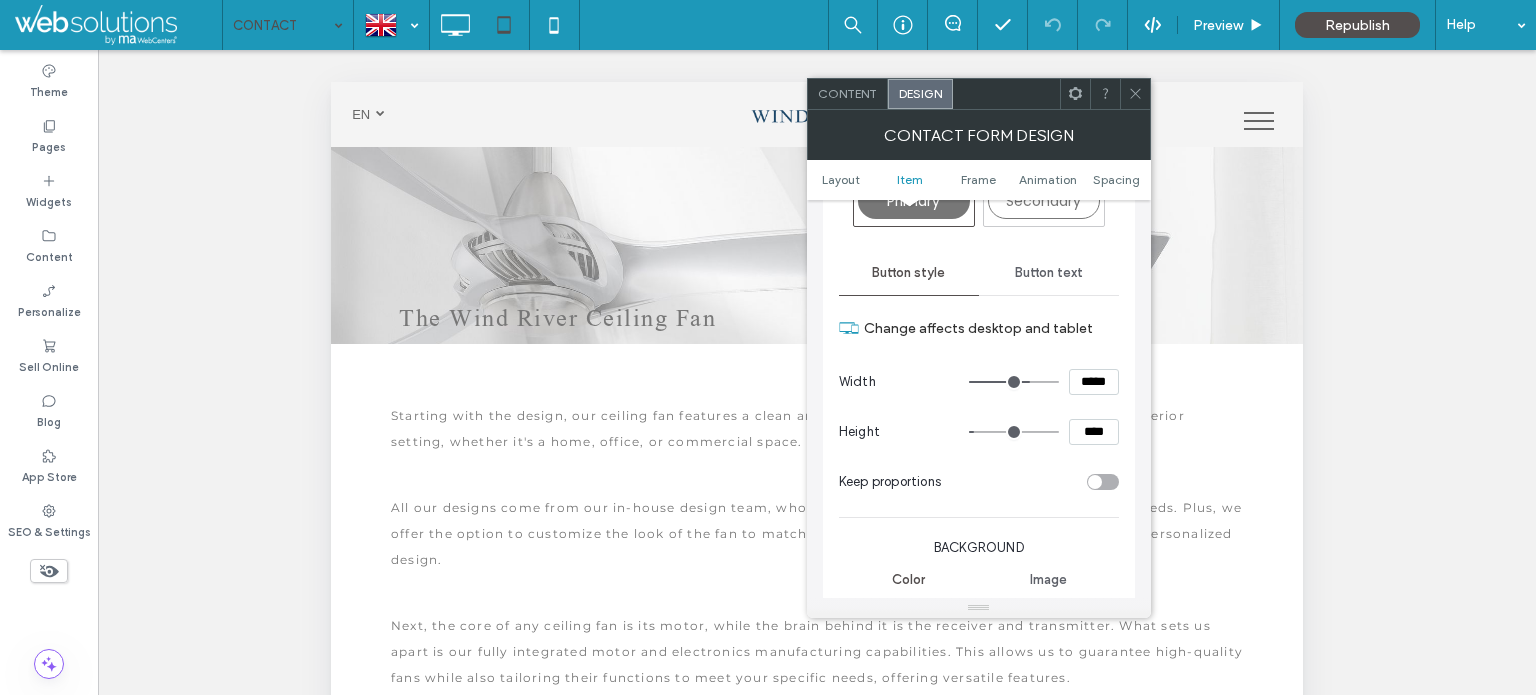 scroll, scrollTop: 500, scrollLeft: 0, axis: vertical 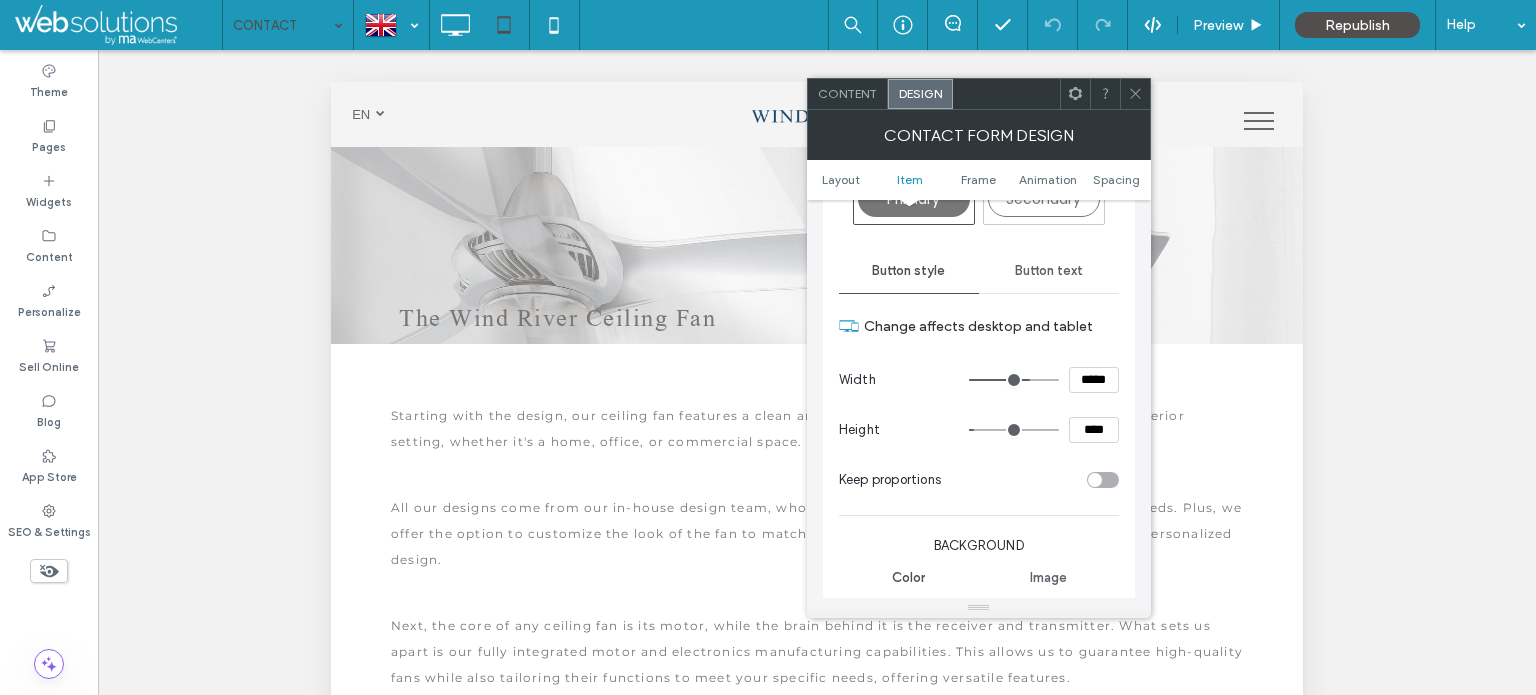drag, startPoint x: 1074, startPoint y: 95, endPoint x: 1072, endPoint y: 109, distance: 14.142136 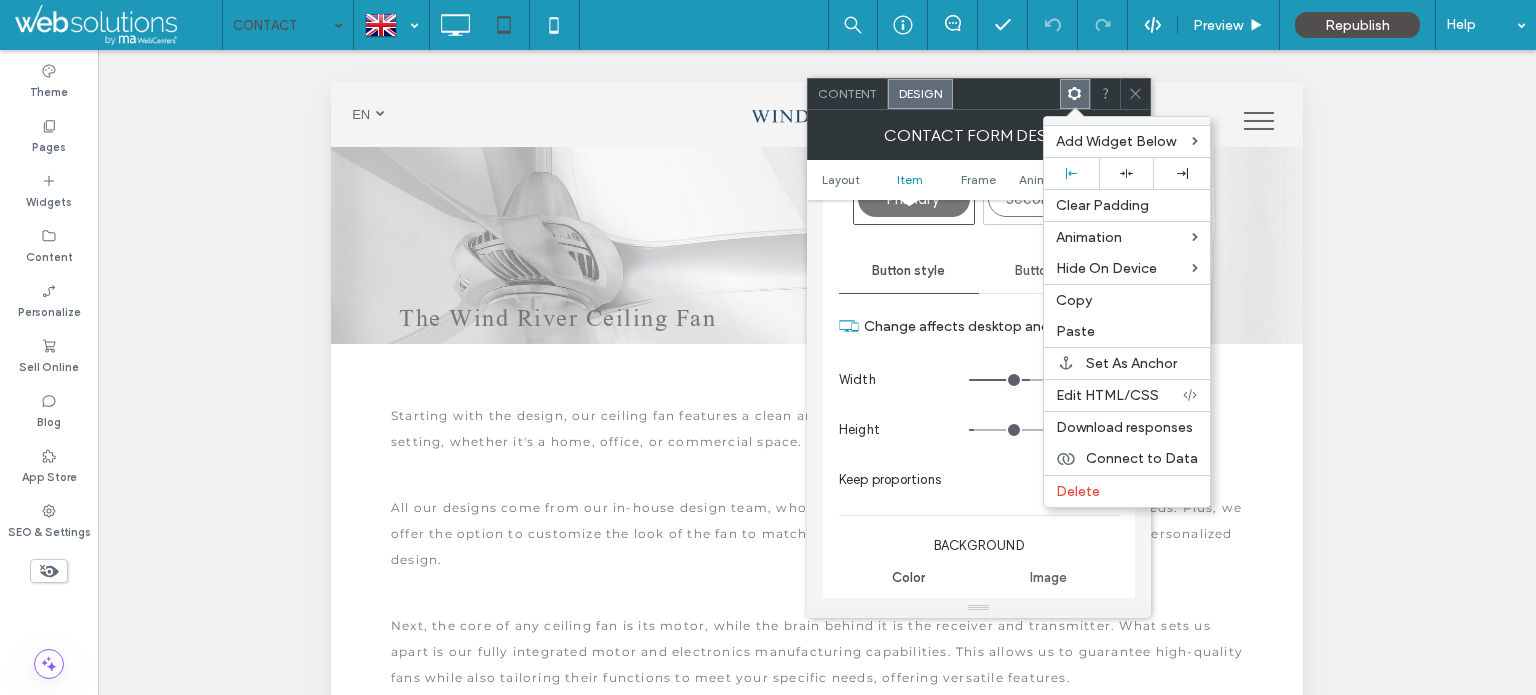 click on "Edit HTML/CSS" at bounding box center (1107, 395) 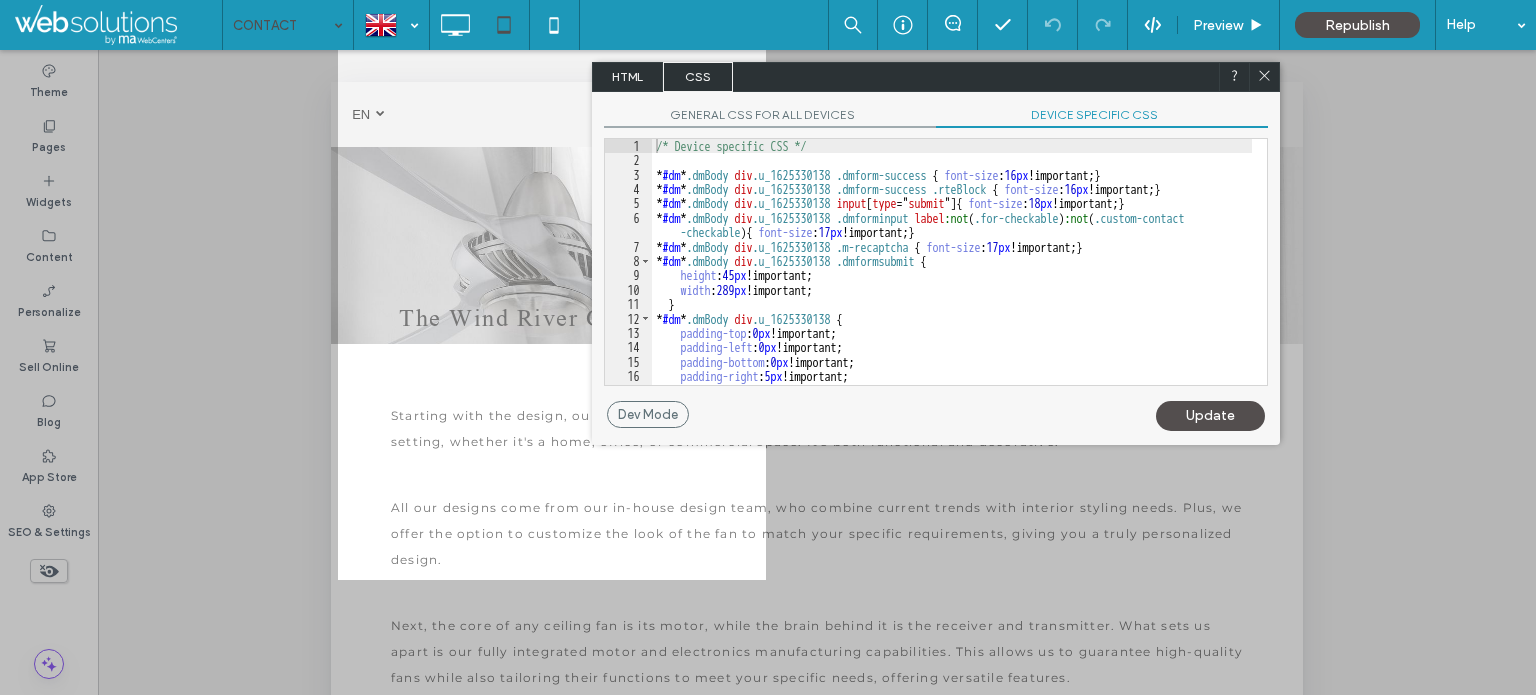 click on "DEVICE SPECIFIC CSS" at bounding box center [1102, 117] 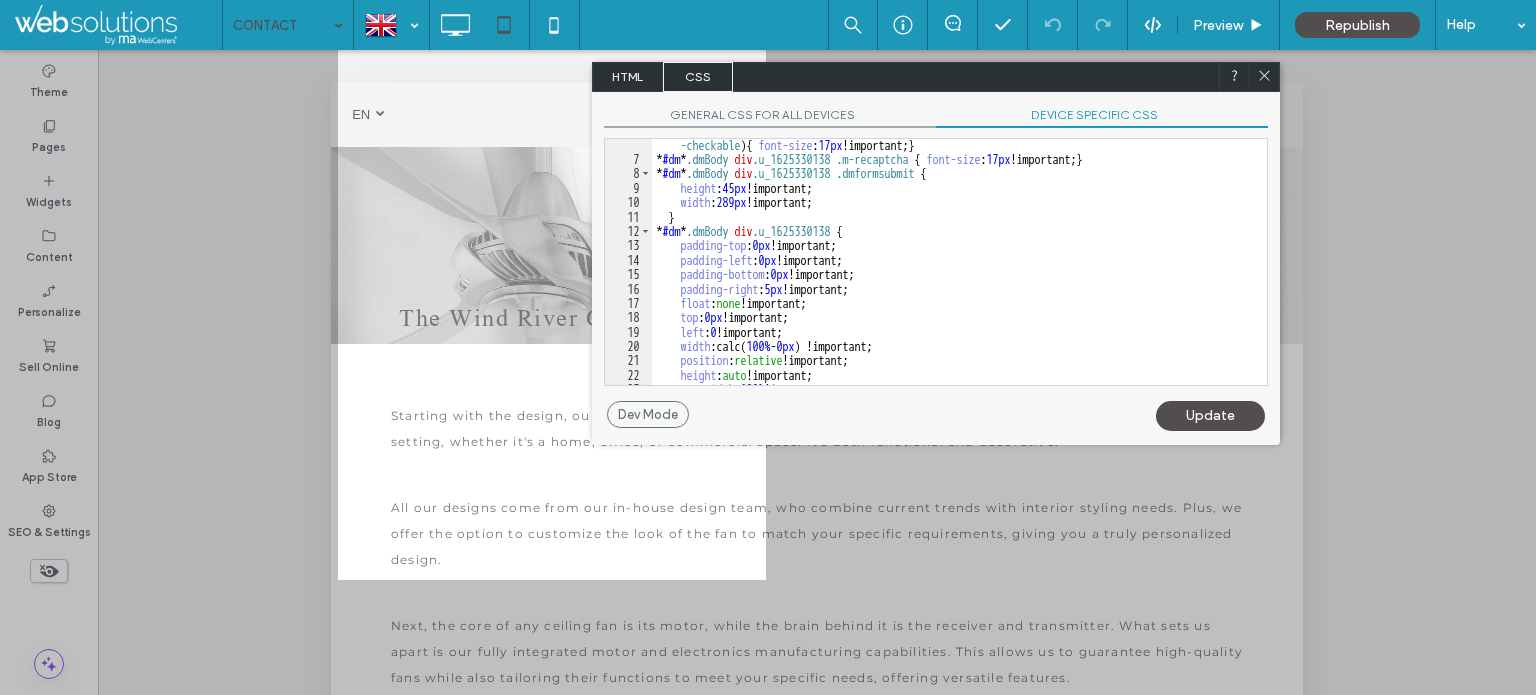 scroll, scrollTop: 88, scrollLeft: 0, axis: vertical 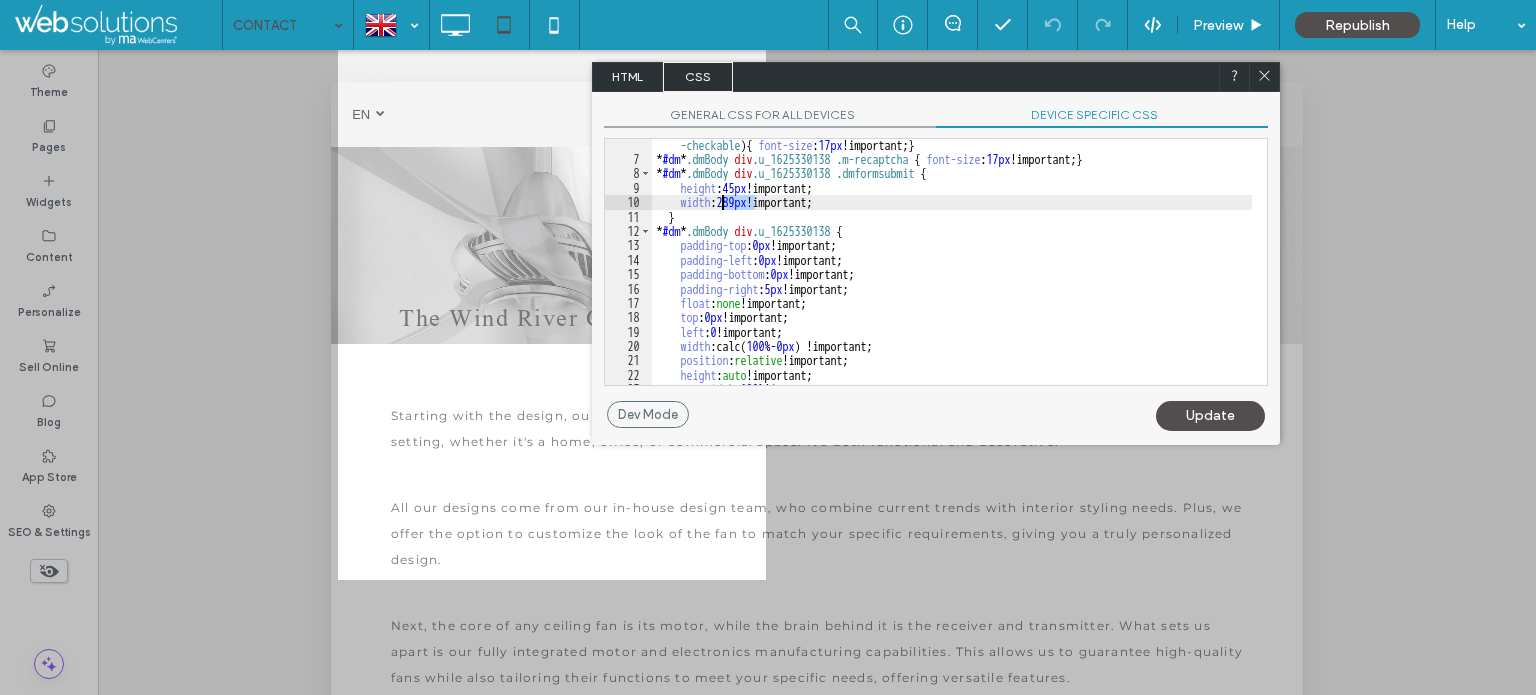 click on "* #dm  * .dmBody   div .u_1625330138   .dmforminput   label :not ( .for-checkable ) :not ( .custom-contact      -checkable )  {   font-size : 17 px  !important;  } * #dm  * .dmBody   div .u_1625330138   .m-recaptcha   {   font-size : 17 px  !important;  } * #dm  * .dmBody   div .u_1625330138   .dmformsubmit   {      height : 45 px  !important;      width : 289 px  !important;    } * #dm  * .dmBody   div .u_1625330138   {      padding-top : 0 px  !important;      padding-left : 0 px  !important;      padding-bottom : 0 px  !important;      padding-right : 5 px  !important;      float : none  !important;      top : 0 px  !important;      left : 0  !important;      width :calc( 100 %  -  0 px ) !important;      position : relative  !important;      height : auto  !important;      max-width : 100 %  !important;      min-width : 25 px  !important;" at bounding box center [952, 267] 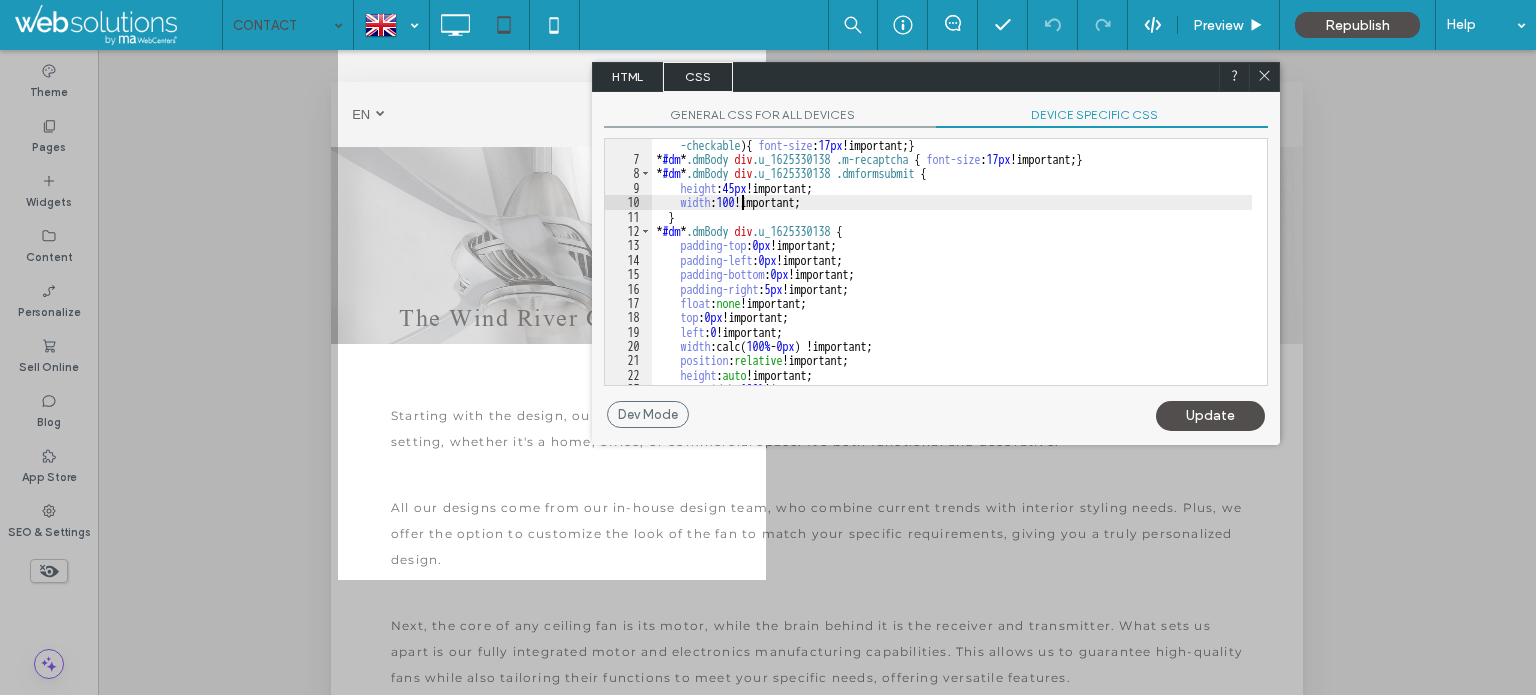 type on "**" 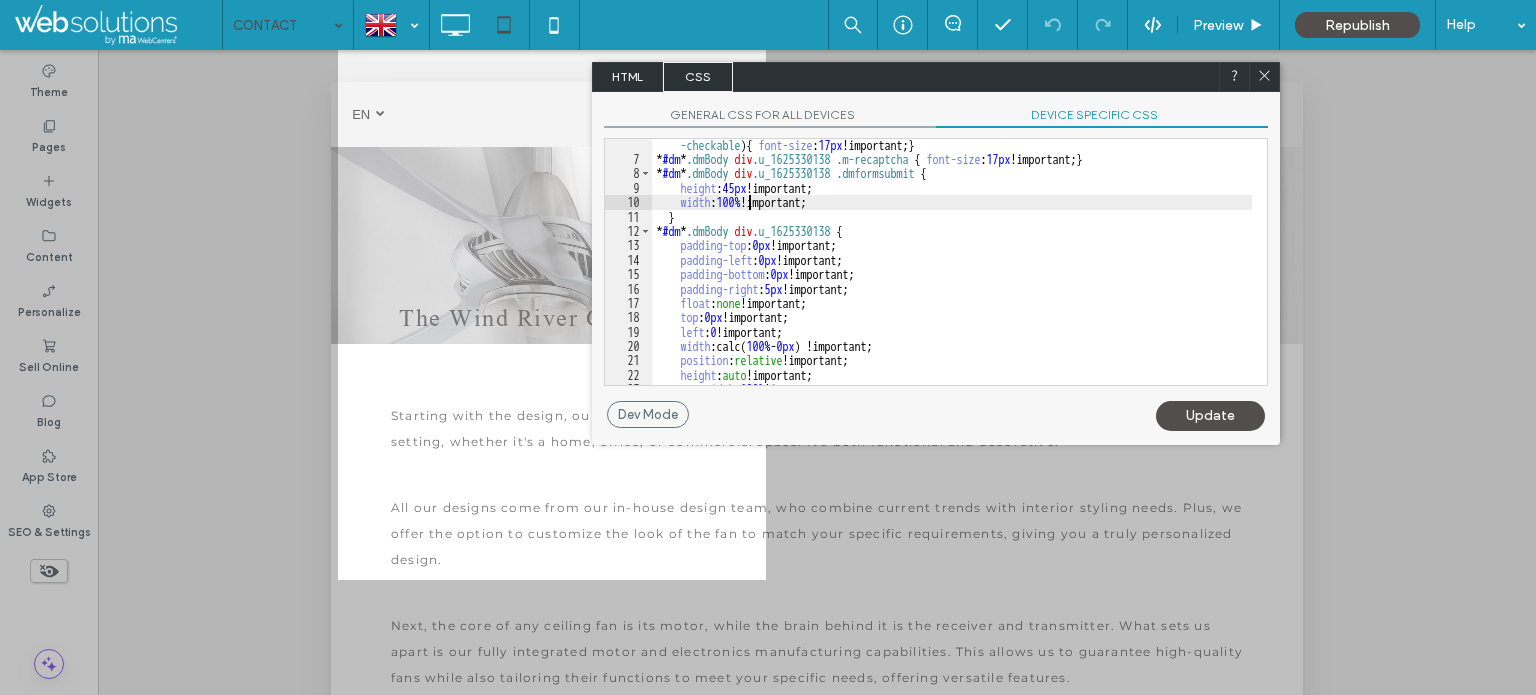 click on "Update" at bounding box center [1210, 416] 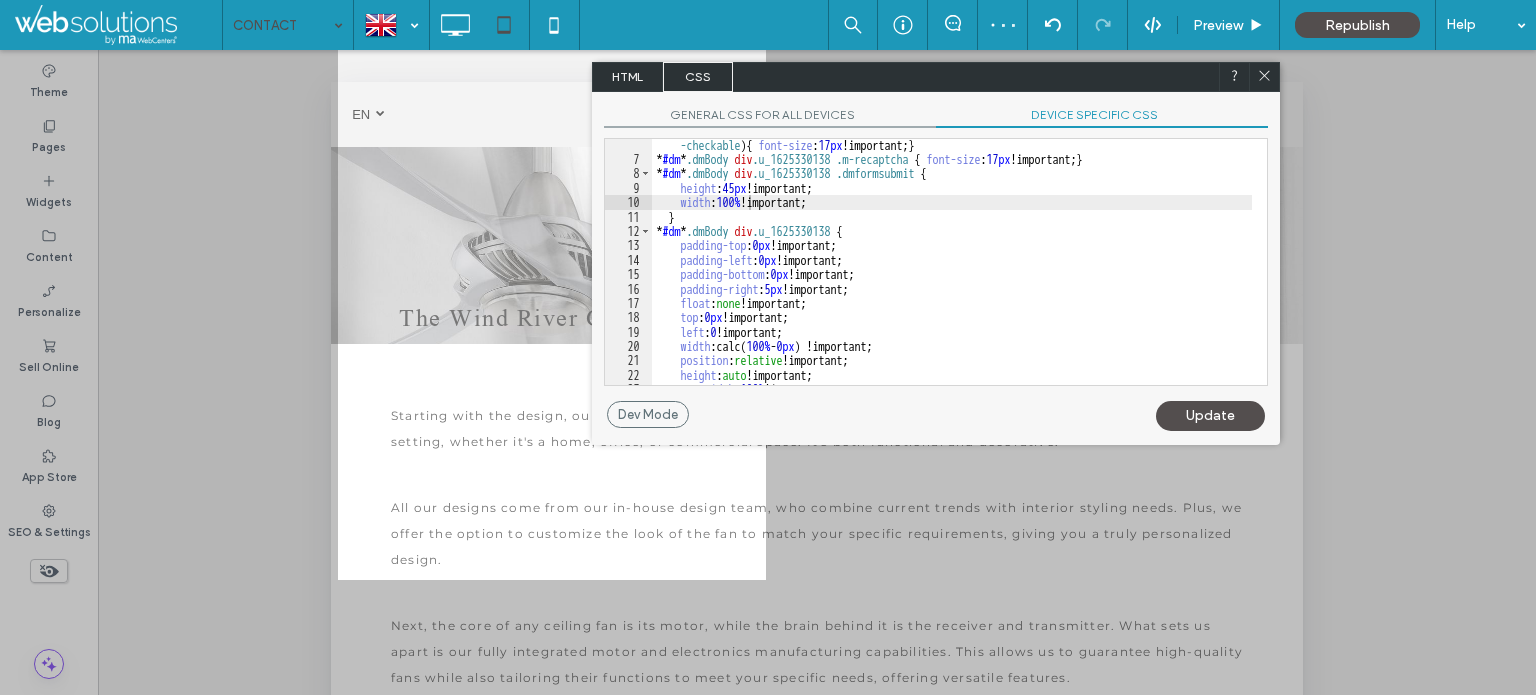 click 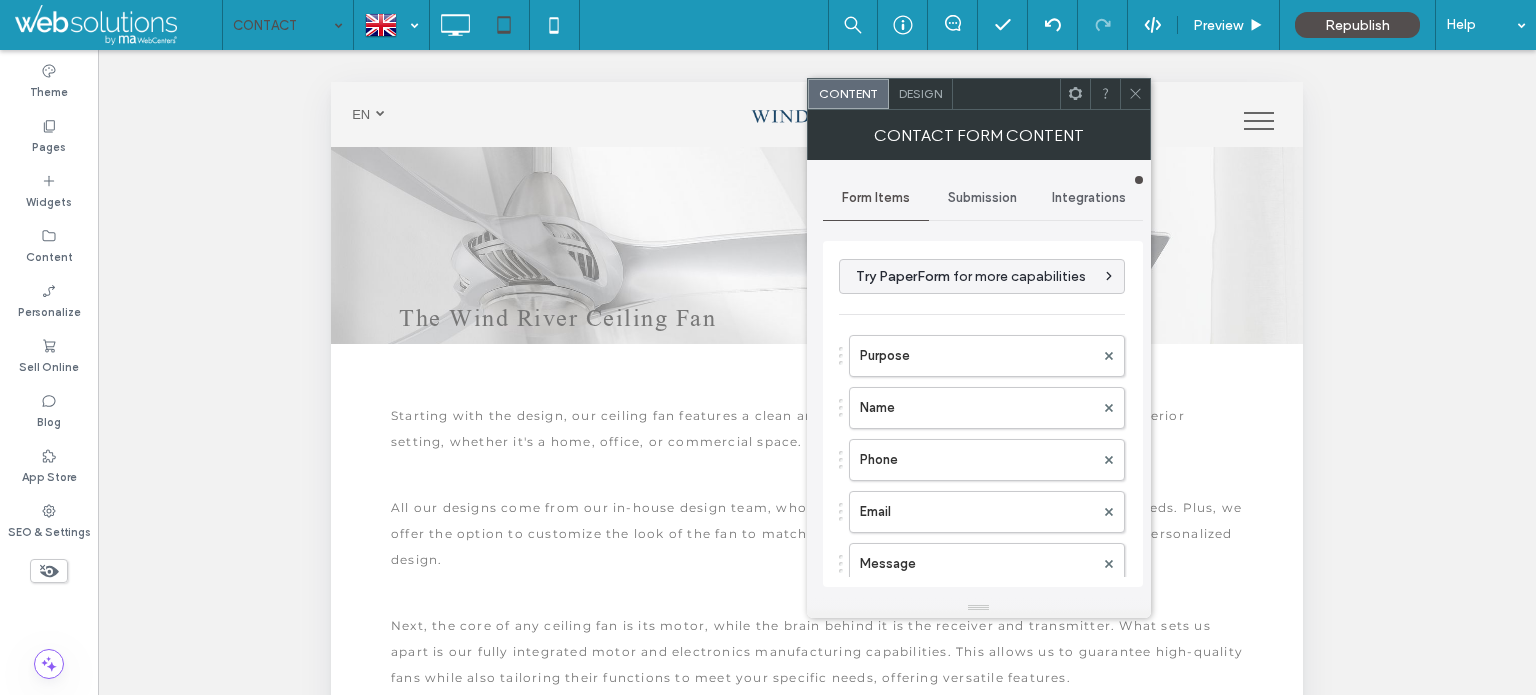 click at bounding box center [1135, 94] 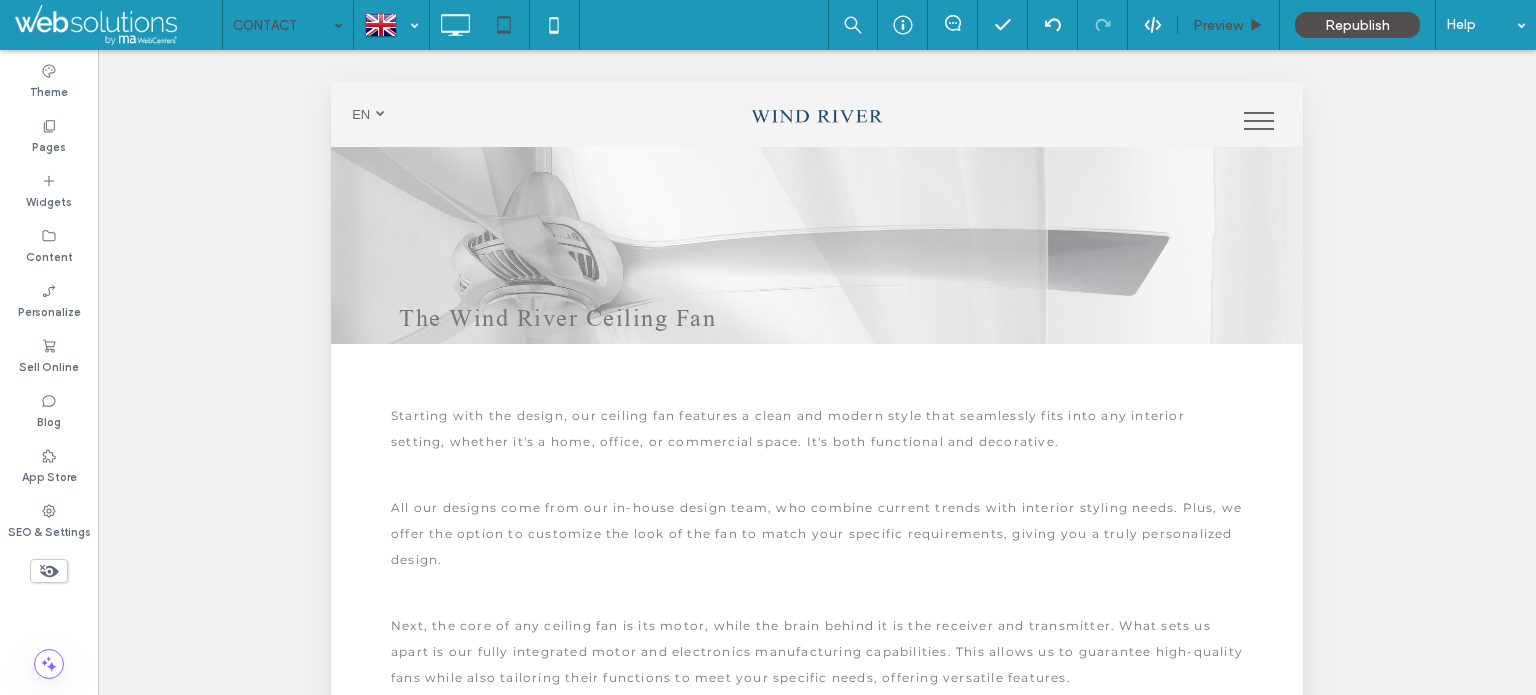 click on "Preview" at bounding box center (1229, 25) 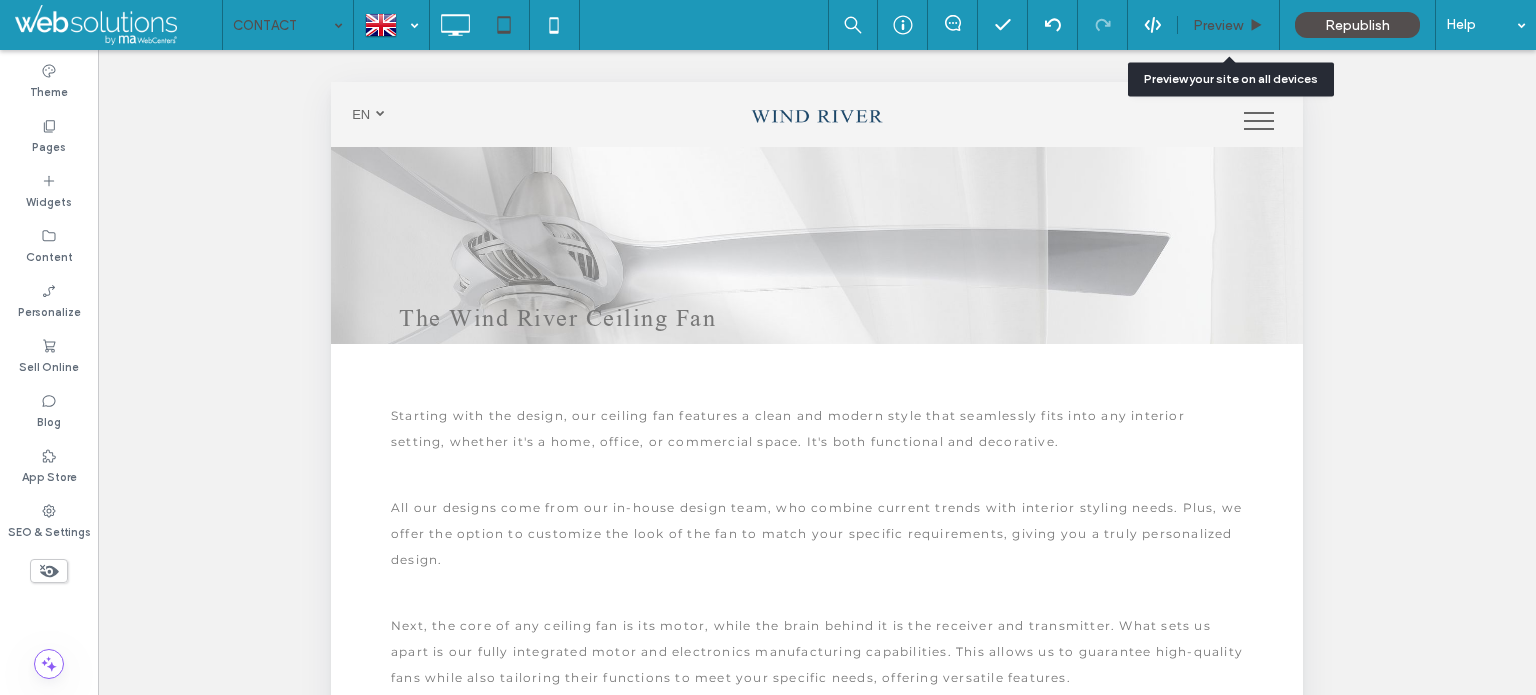 click on "Preview" at bounding box center (1218, 25) 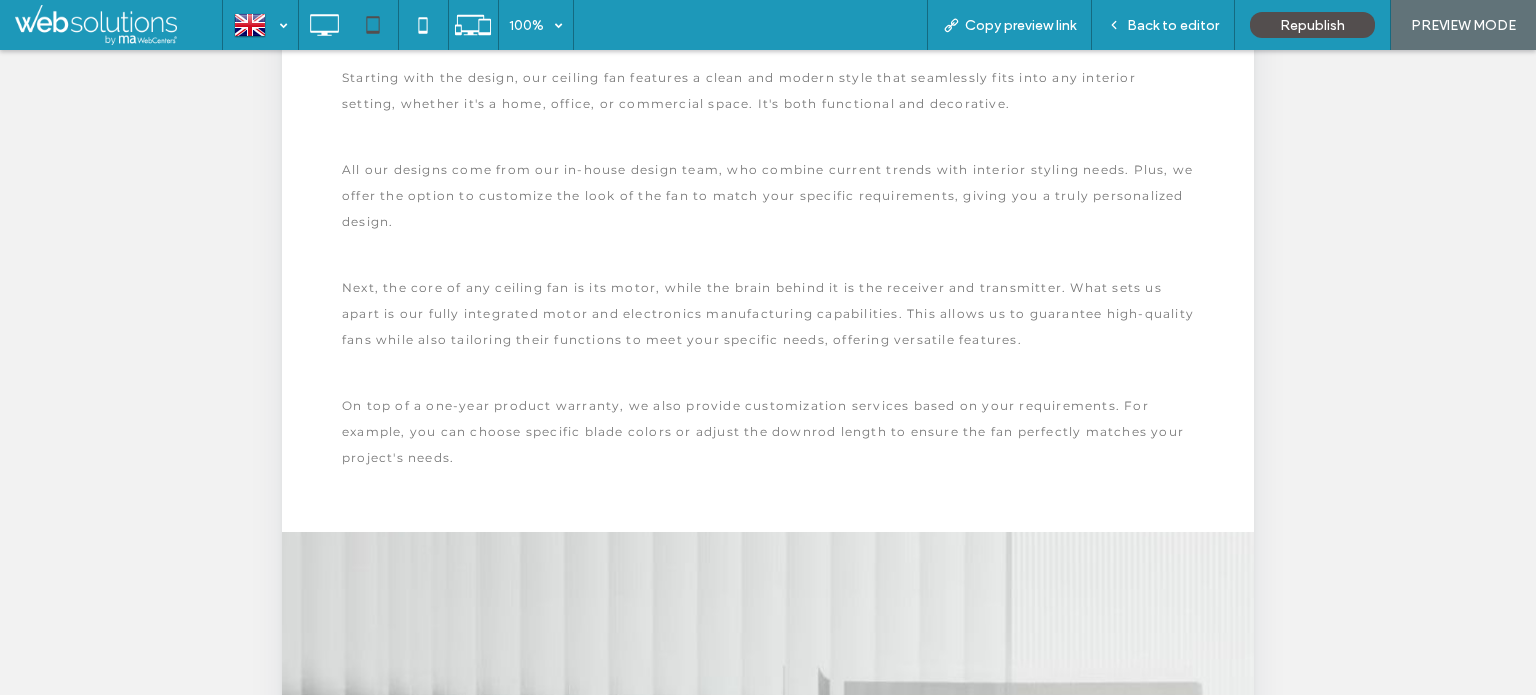 scroll, scrollTop: 400, scrollLeft: 0, axis: vertical 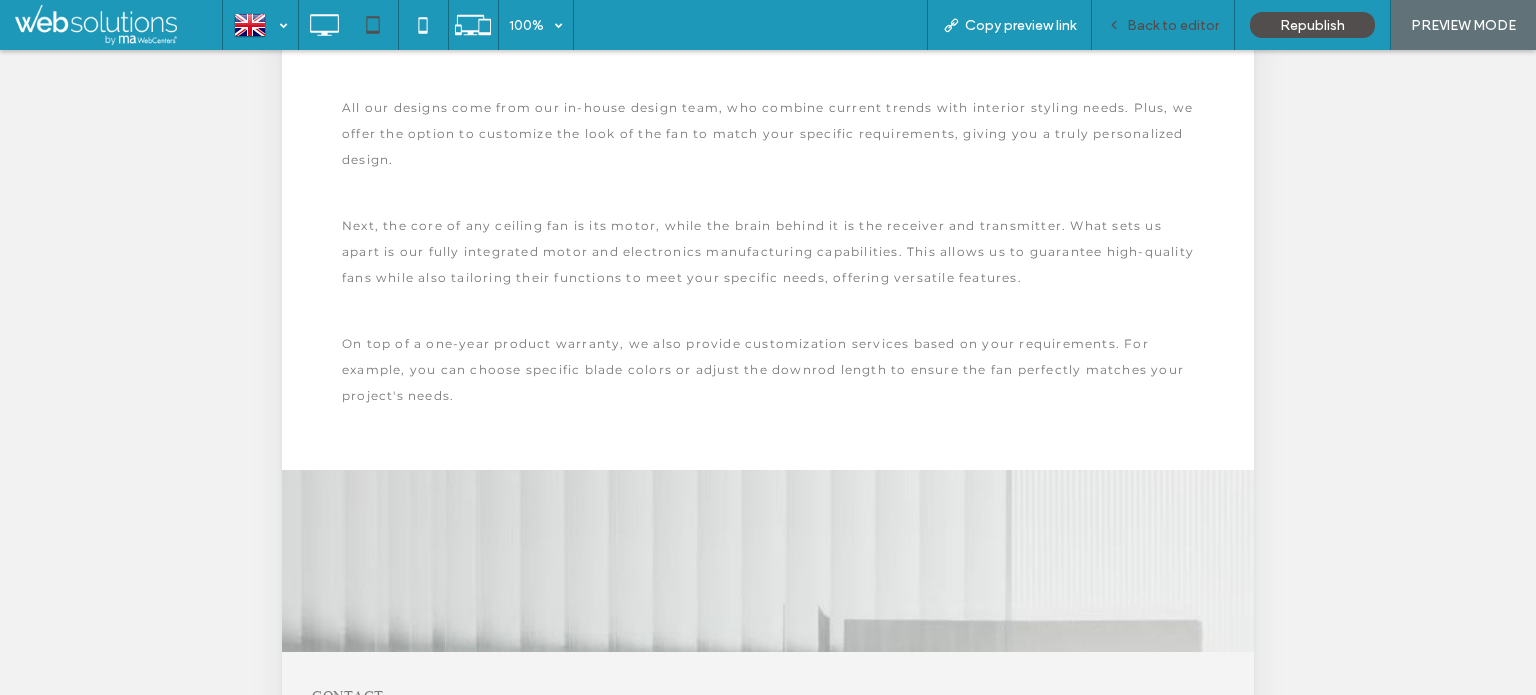 click on "Back to editor" at bounding box center [1173, 25] 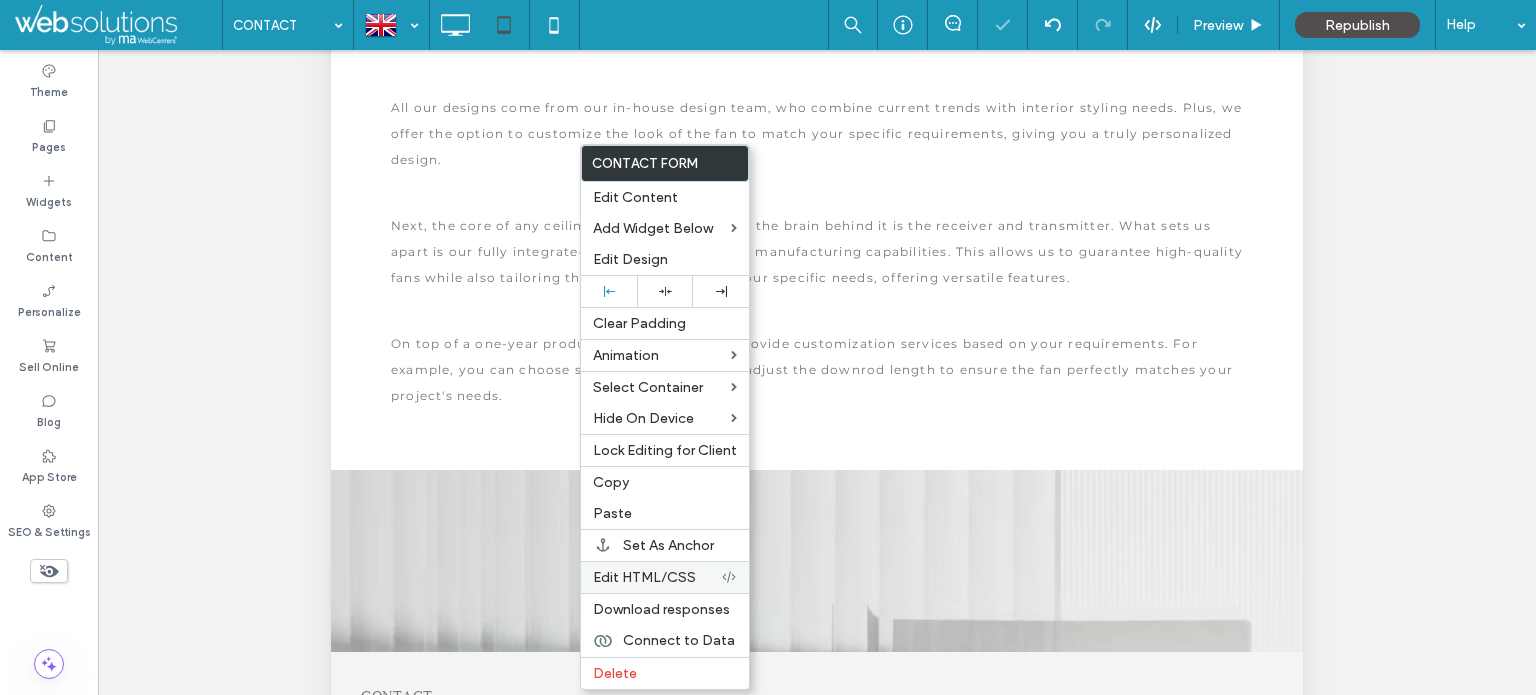 click on "Edit HTML/CSS" at bounding box center (644, 577) 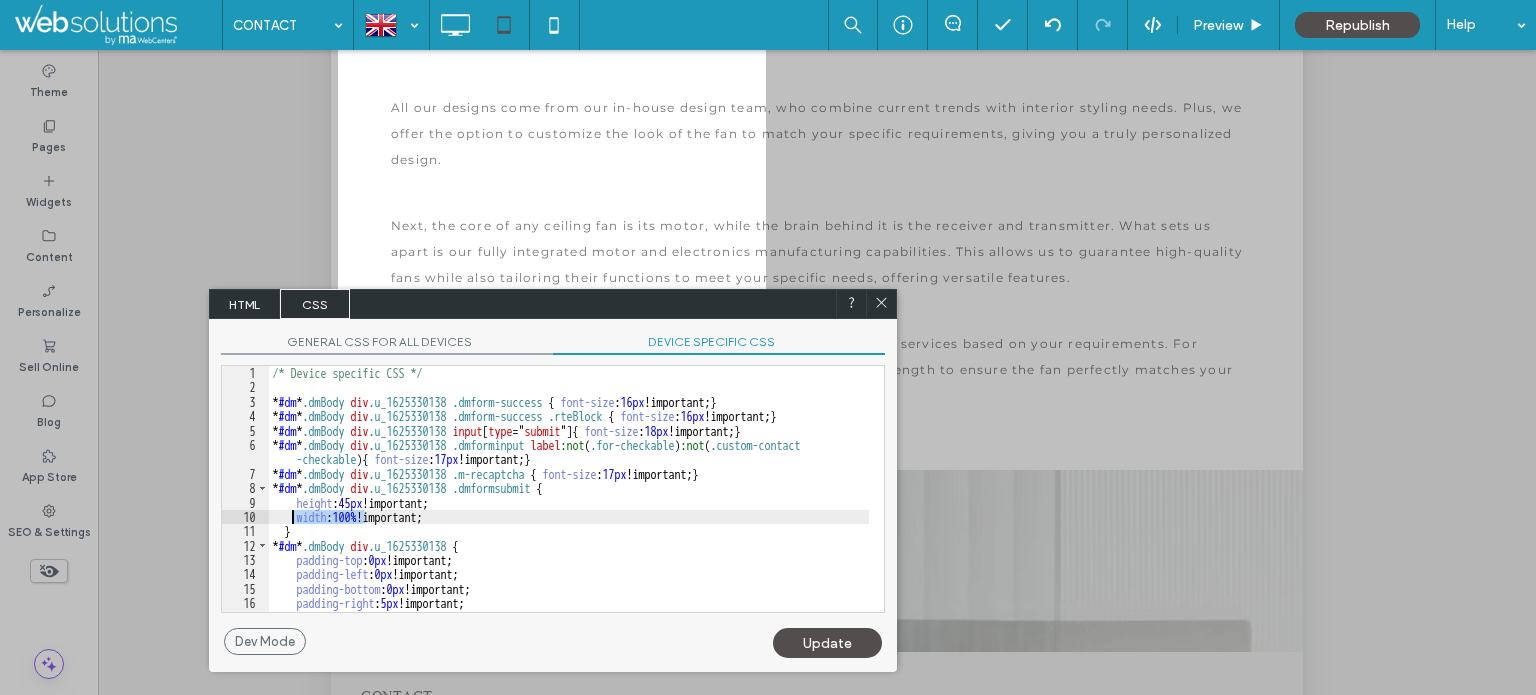 drag, startPoint x: 364, startPoint y: 515, endPoint x: 293, endPoint y: 516, distance: 71.00704 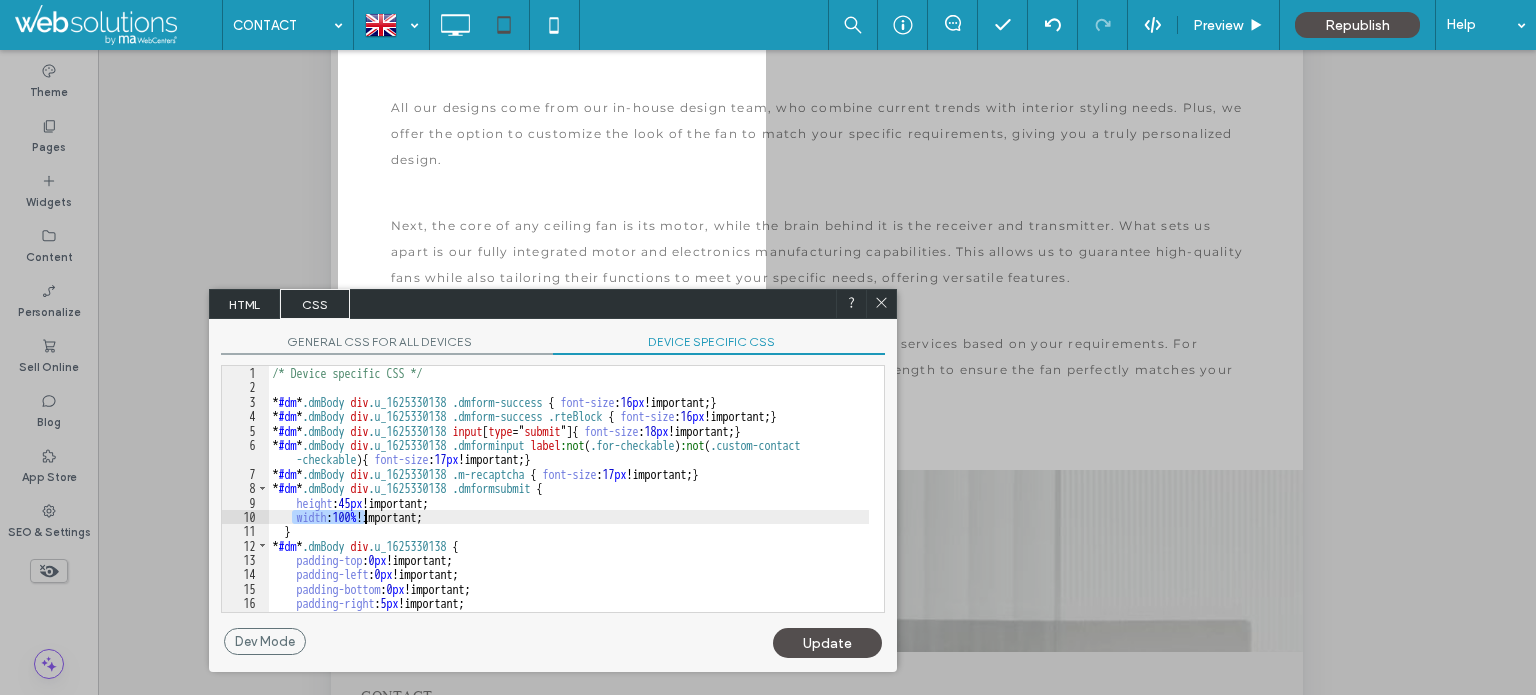 click on "/* Device specific CSS */ * #dm  * .dmBody   div .u_1625330138   .dmform-success   {   font-size : 16 px  !important;  } * #dm  * .dmBody   div .u_1625330138   .dmform-success   .rteBlock   {   font-size : 16 px  !important;  } * #dm  * .dmBody   div .u_1625330138   input [ type =" submit "]  {   font-size : 18 px  !important;  } * #dm  * .dmBody   div .u_1625330138   .dmforminput   label :not ( .for-checkable ) :not ( .custom-contact      -checkable )  {   font-size : 17 px  !important;  } * #dm  * .dmBody   div .u_1625330138   .m-recaptcha   {   font-size : 17 px  !important;  } * #dm  * .dmBody   div .u_1625330138   .dmformsubmit   {      height : 45 px  !important;      width : 100 %  !important;    } * #dm  * .dmBody   div .u_1625330138   {      padding-top : 0 px  !important;      padding-left : 0 px  !important;      padding-bottom : 0 px  !important;      padding-right : 5 px  !important;      float : none  !important;      top : 0 px  !important;" at bounding box center [569, 489] 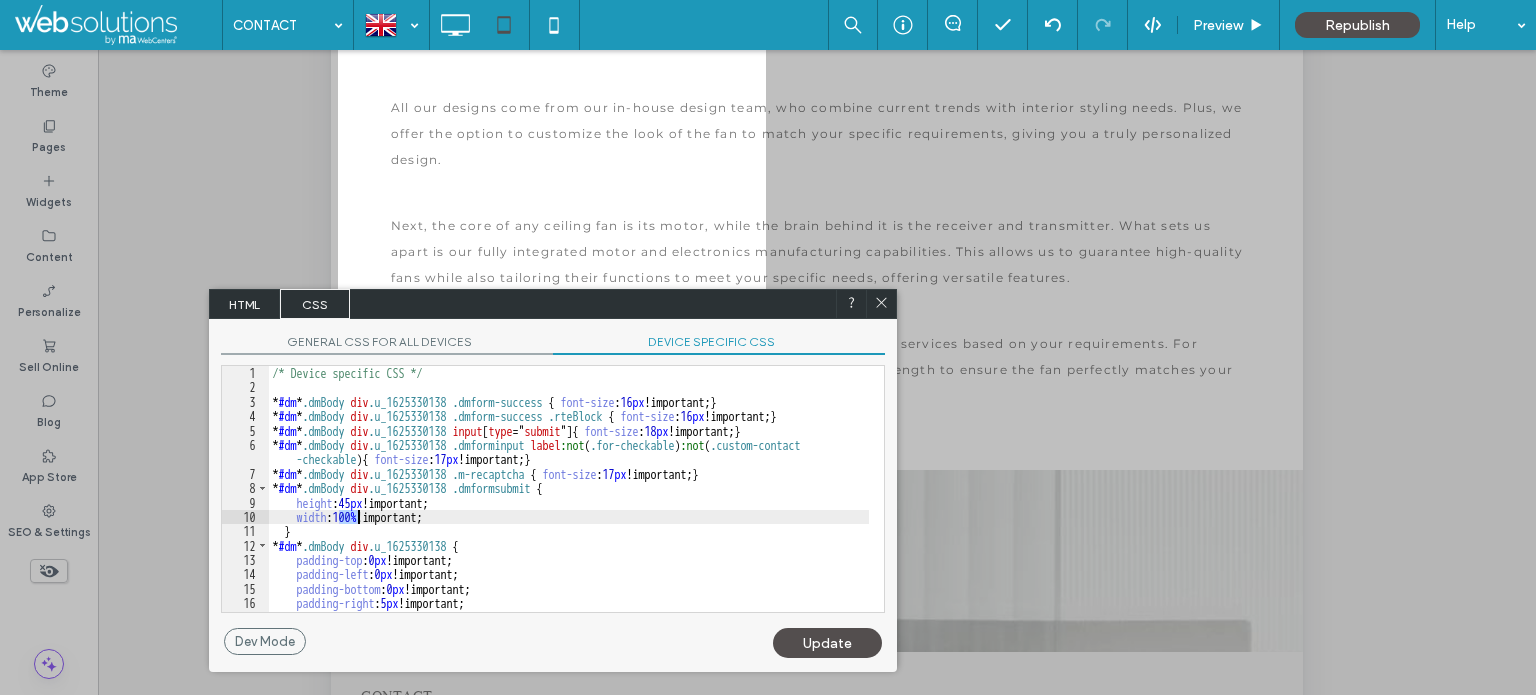 drag, startPoint x: 357, startPoint y: 515, endPoint x: 395, endPoint y: 515, distance: 38 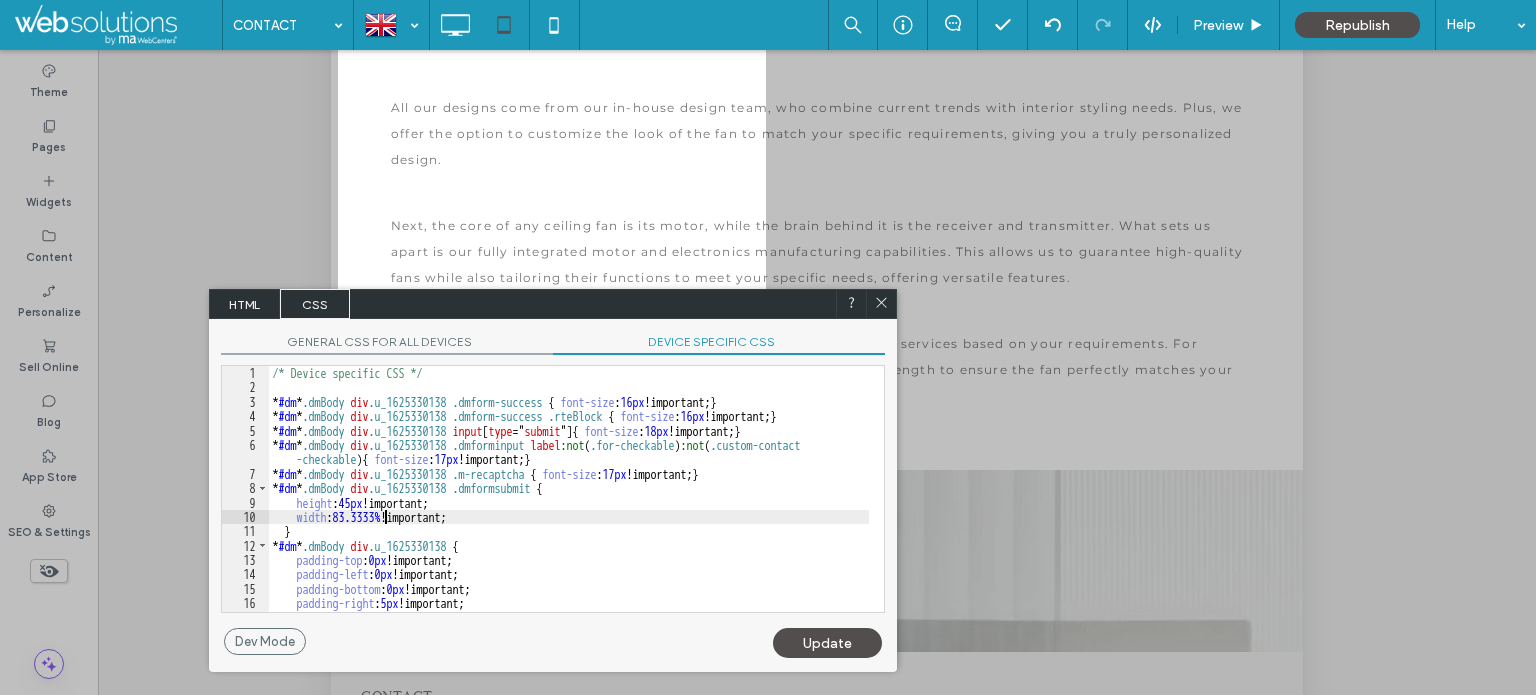 click on "Update" at bounding box center [827, 643] 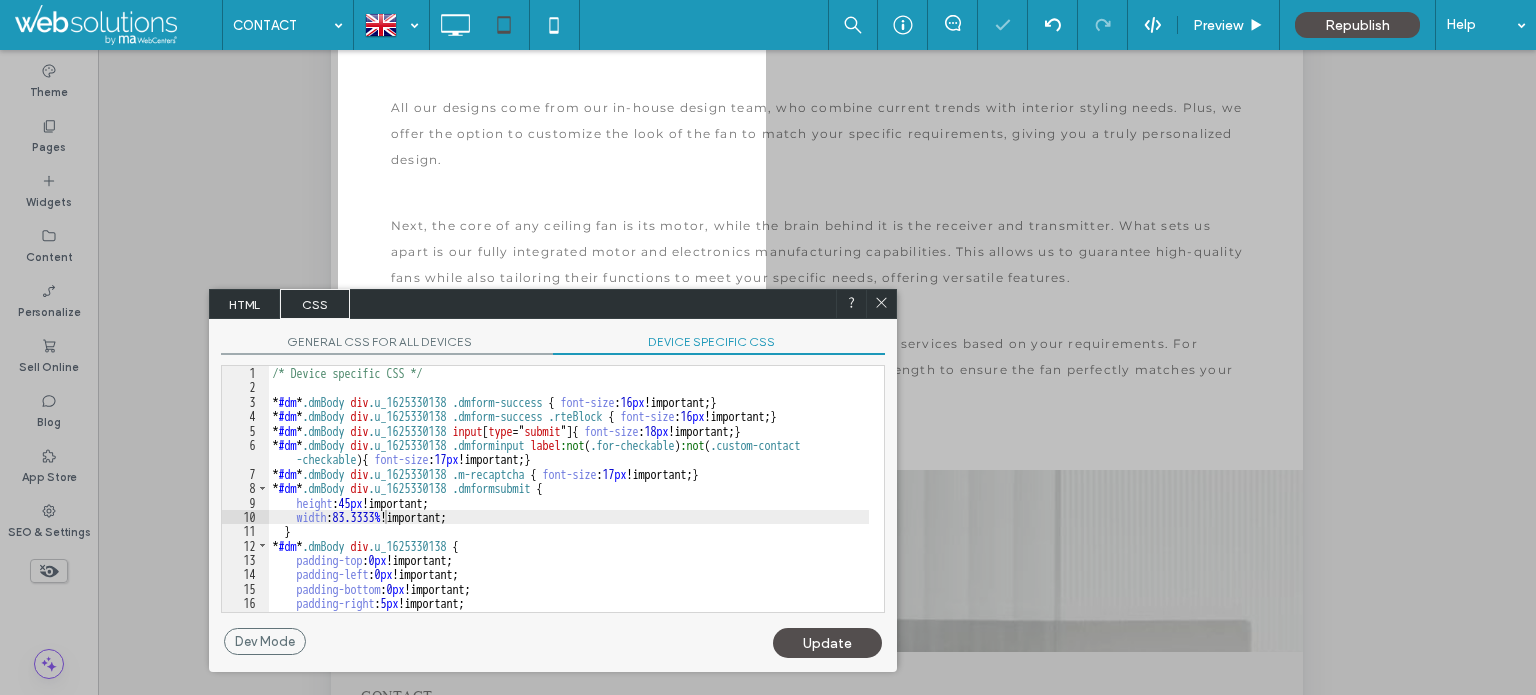 click 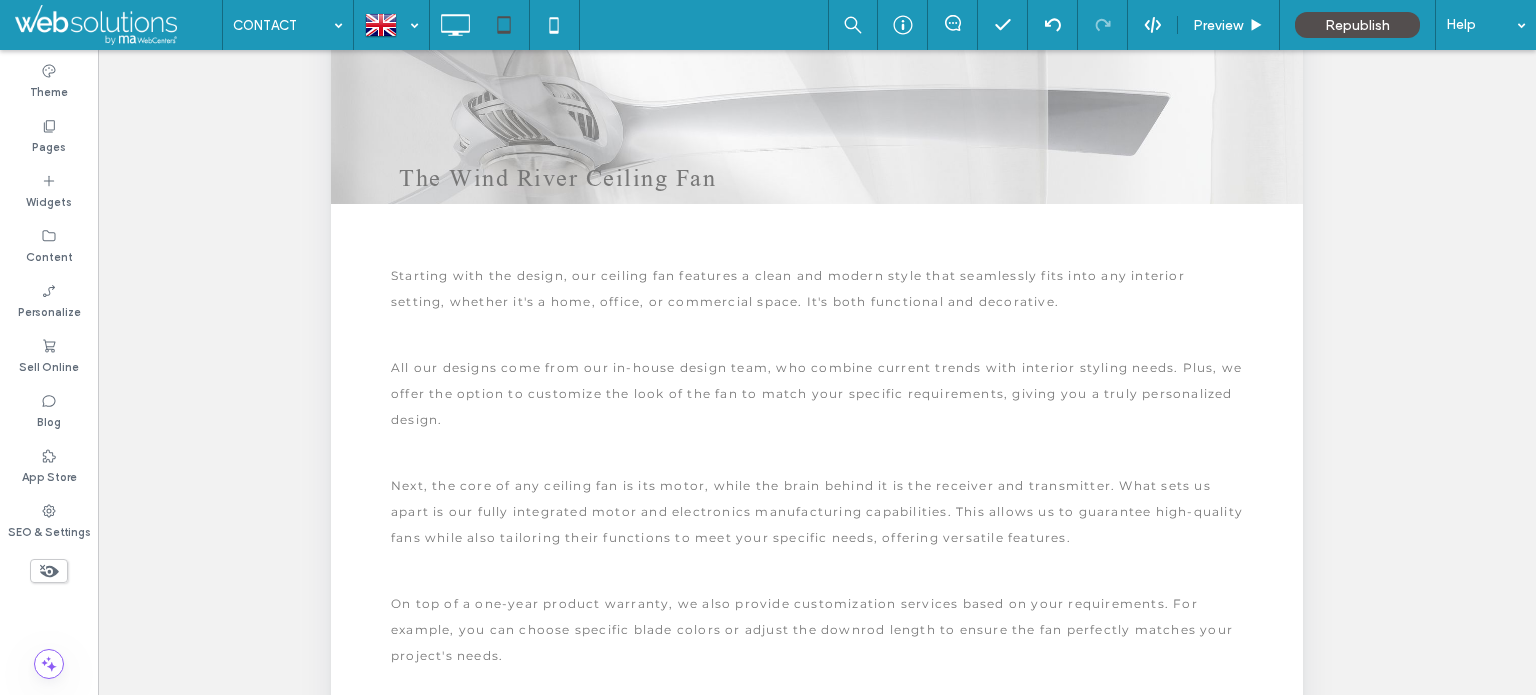 scroll, scrollTop: 100, scrollLeft: 0, axis: vertical 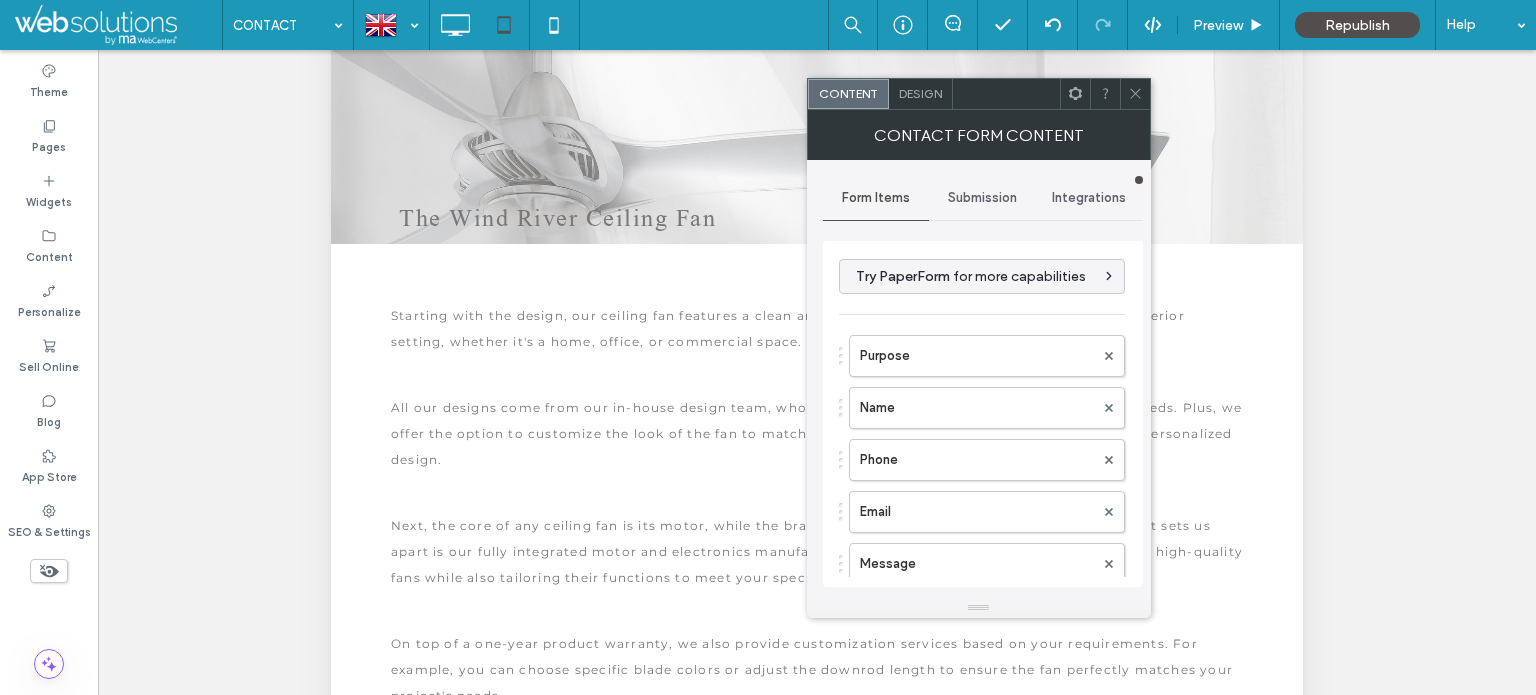 click on "Design" at bounding box center [921, 94] 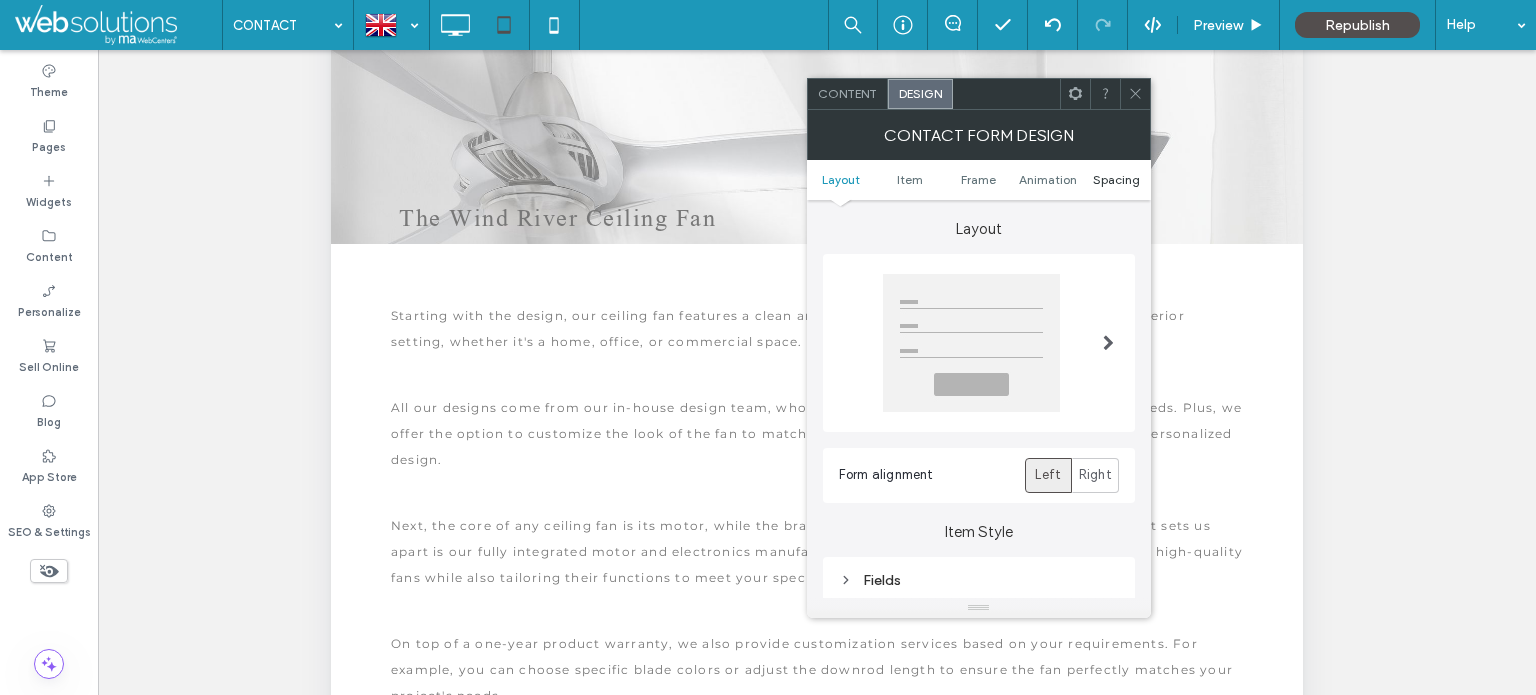 drag, startPoint x: 1104, startPoint y: 179, endPoint x: 1097, endPoint y: 211, distance: 32.75668 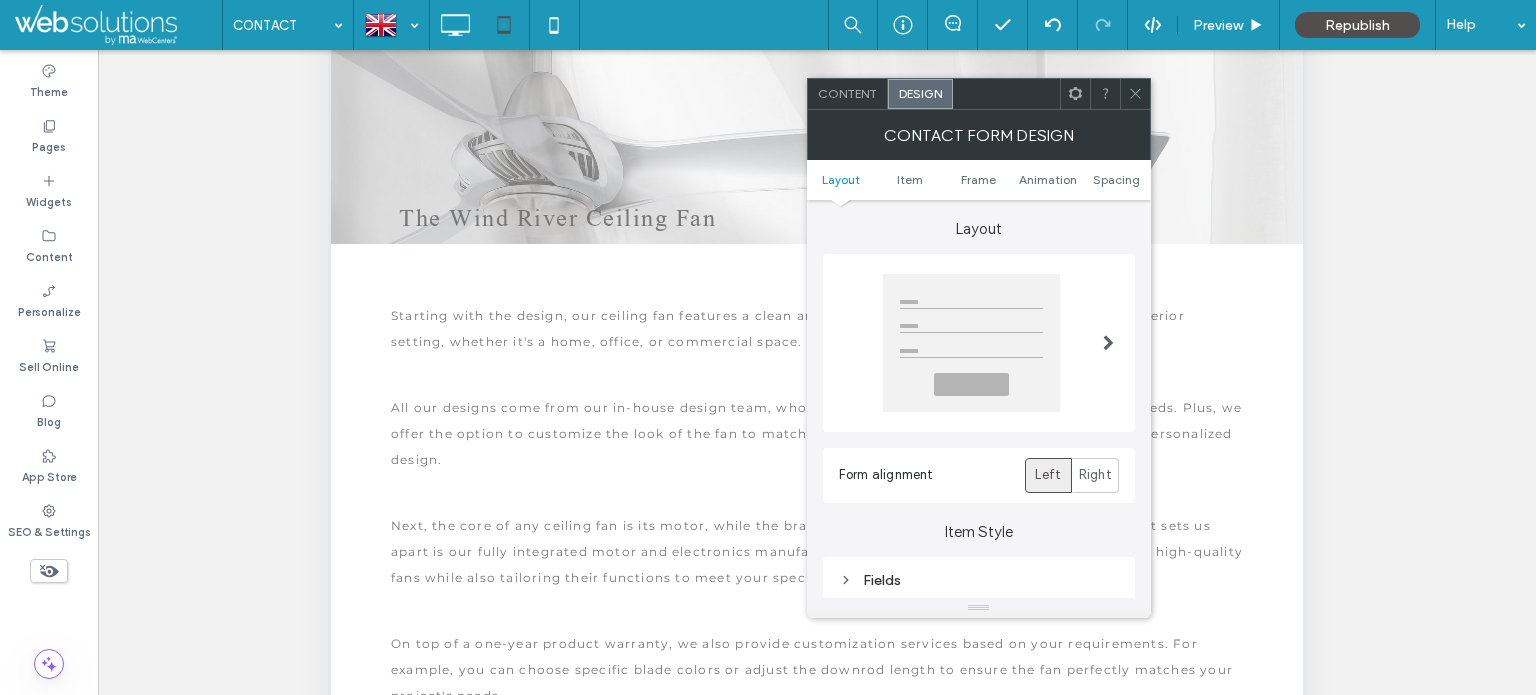click on "Spacing" at bounding box center [1116, 179] 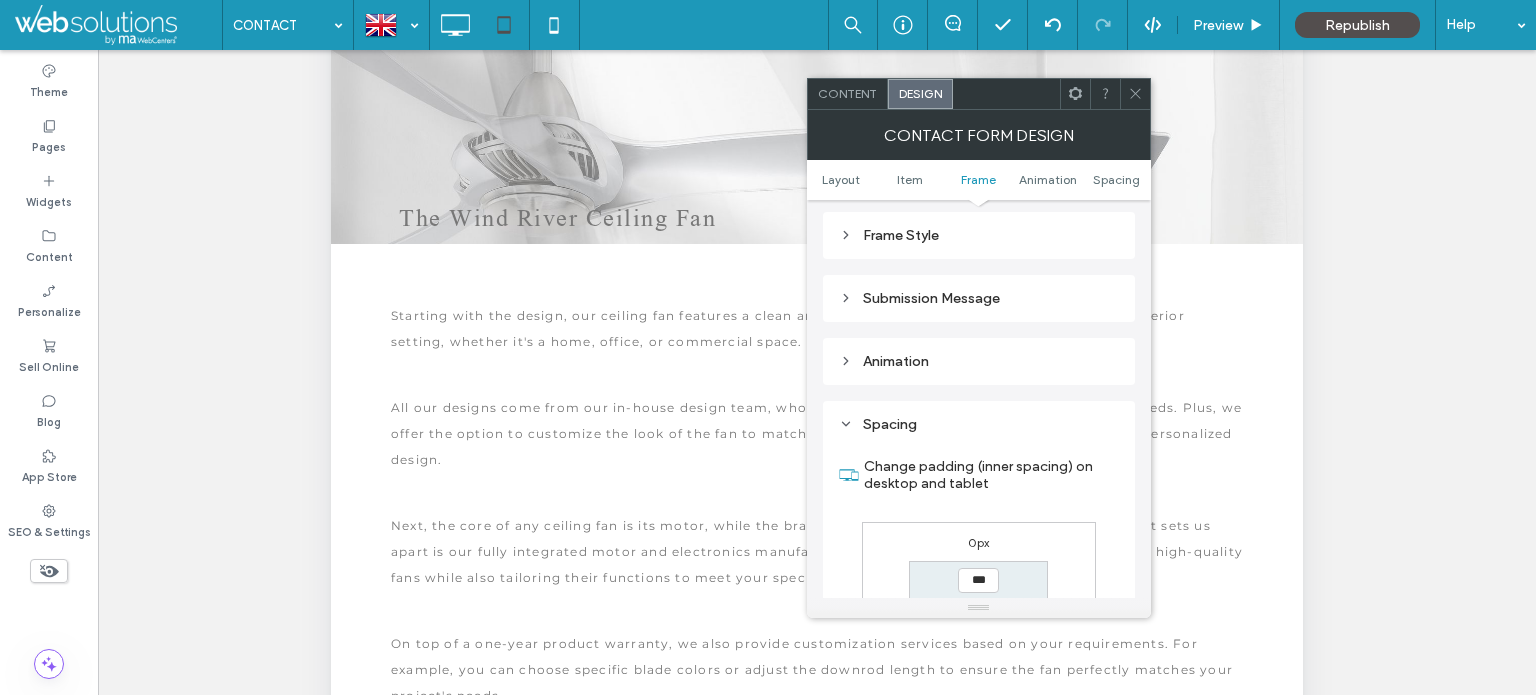 scroll, scrollTop: 756, scrollLeft: 0, axis: vertical 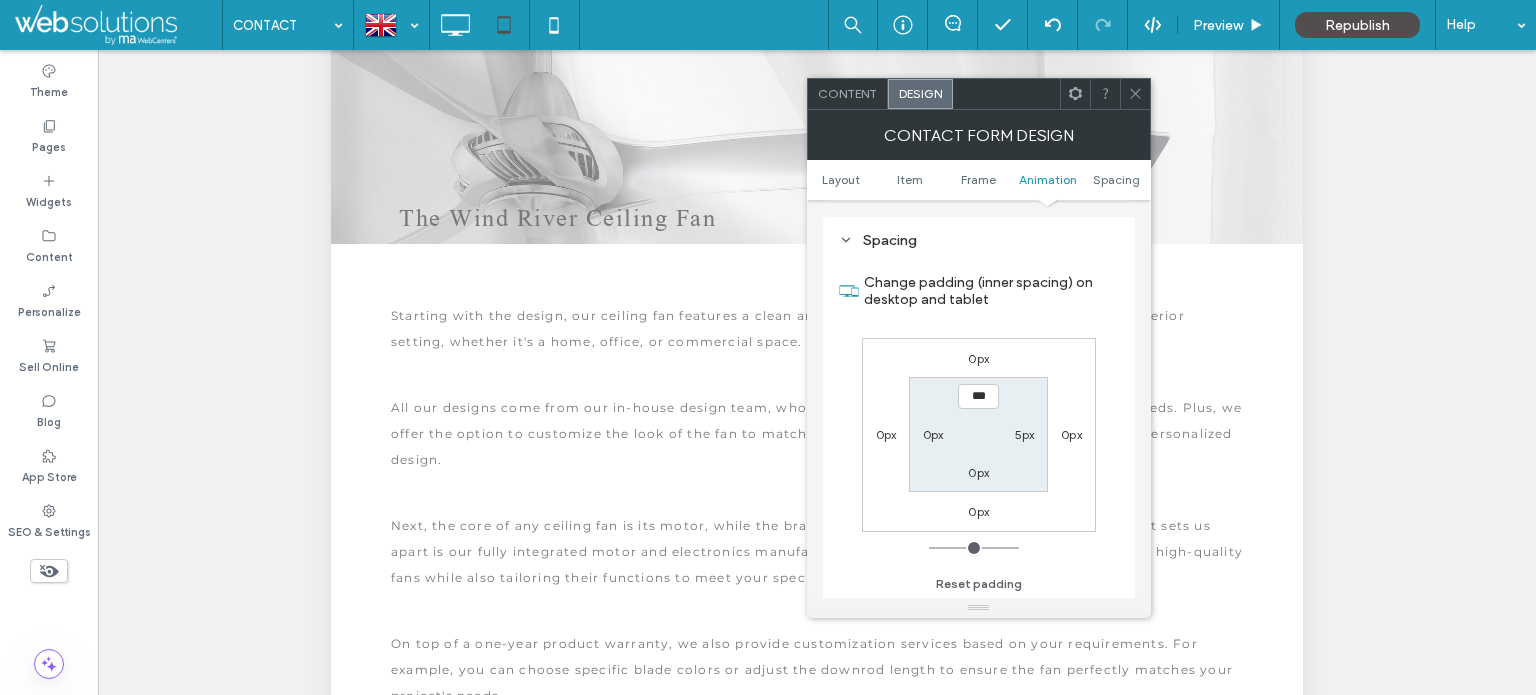 click 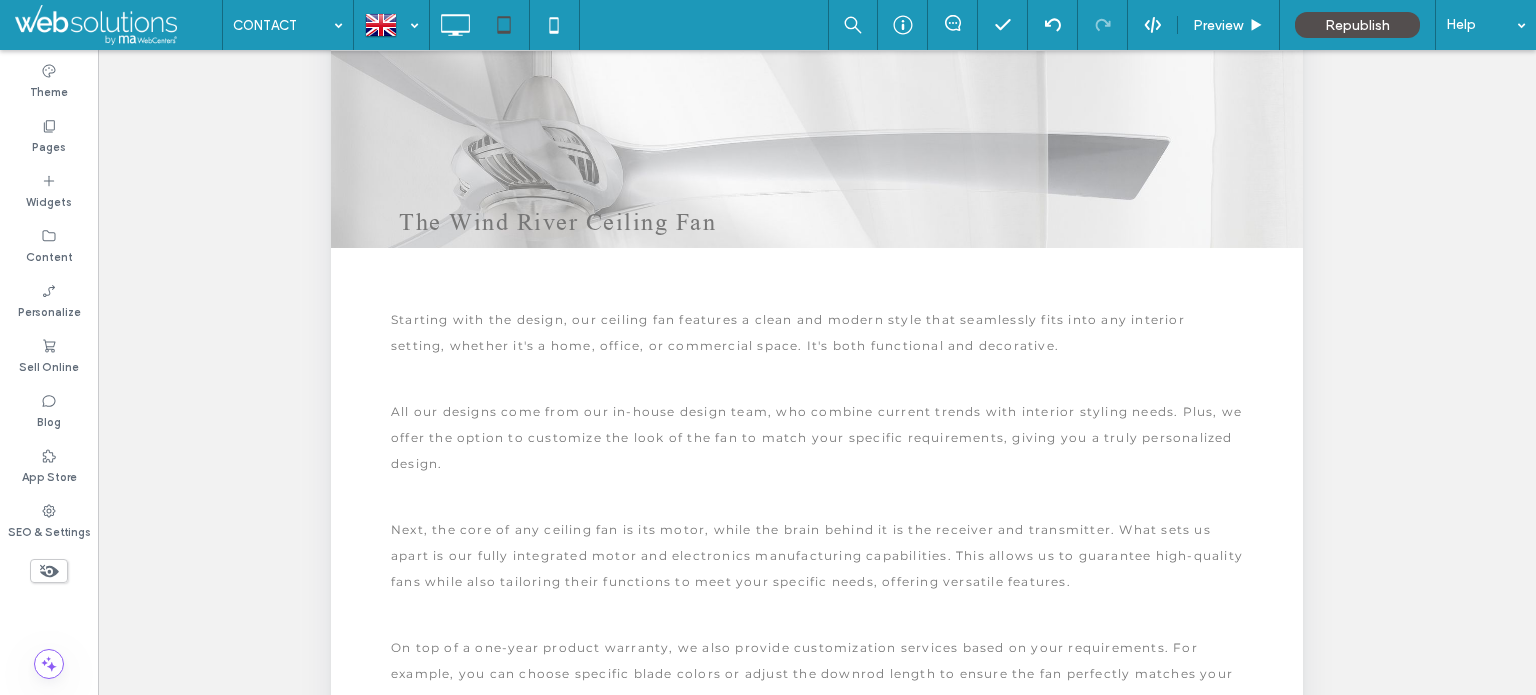 scroll, scrollTop: 200, scrollLeft: 0, axis: vertical 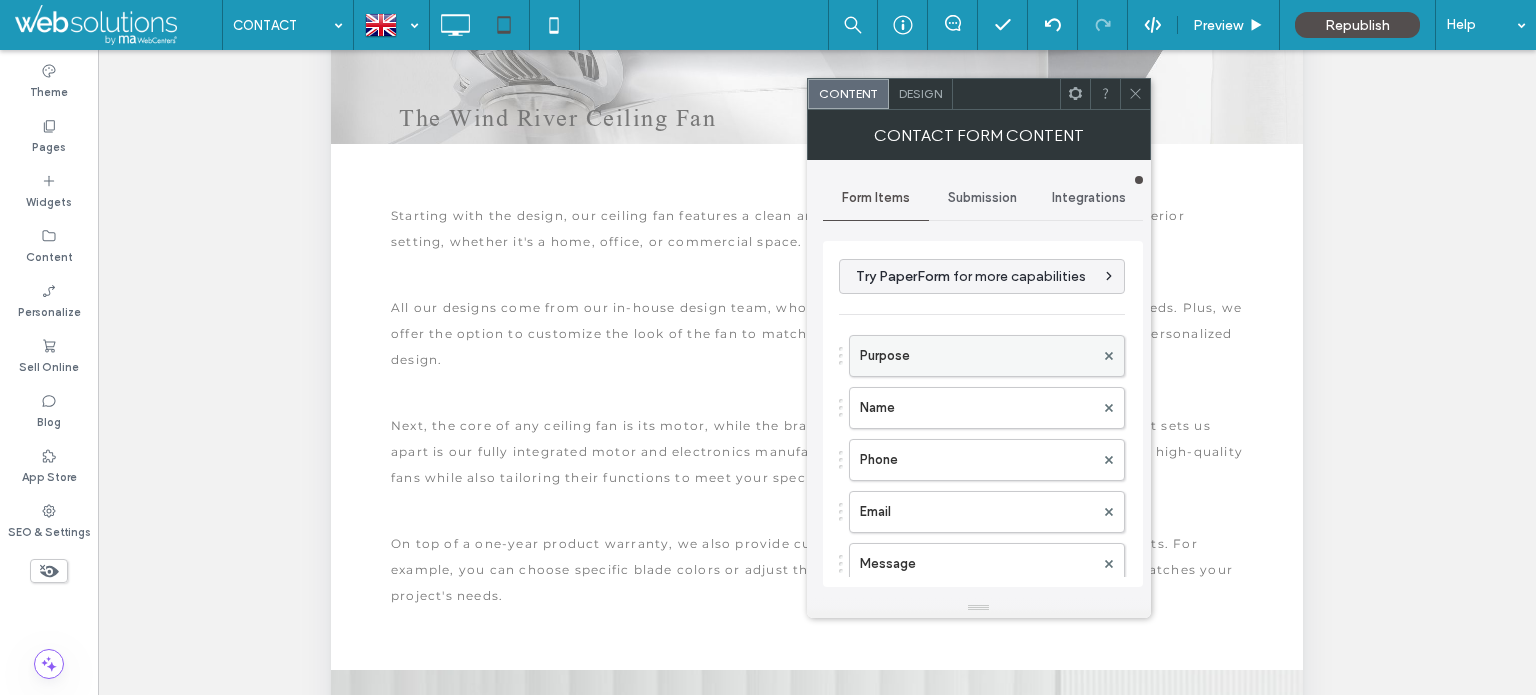 click on "Purpose" at bounding box center (977, 356) 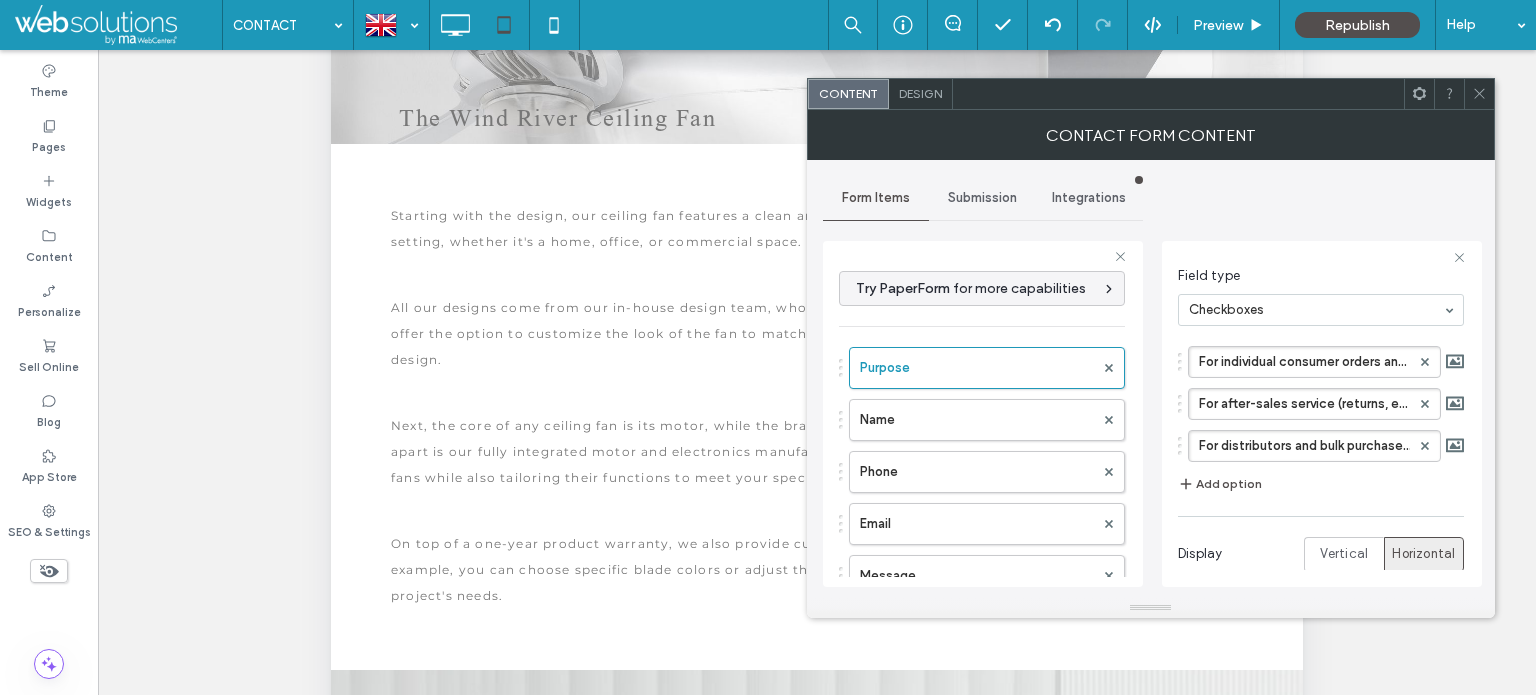 scroll, scrollTop: 305, scrollLeft: 0, axis: vertical 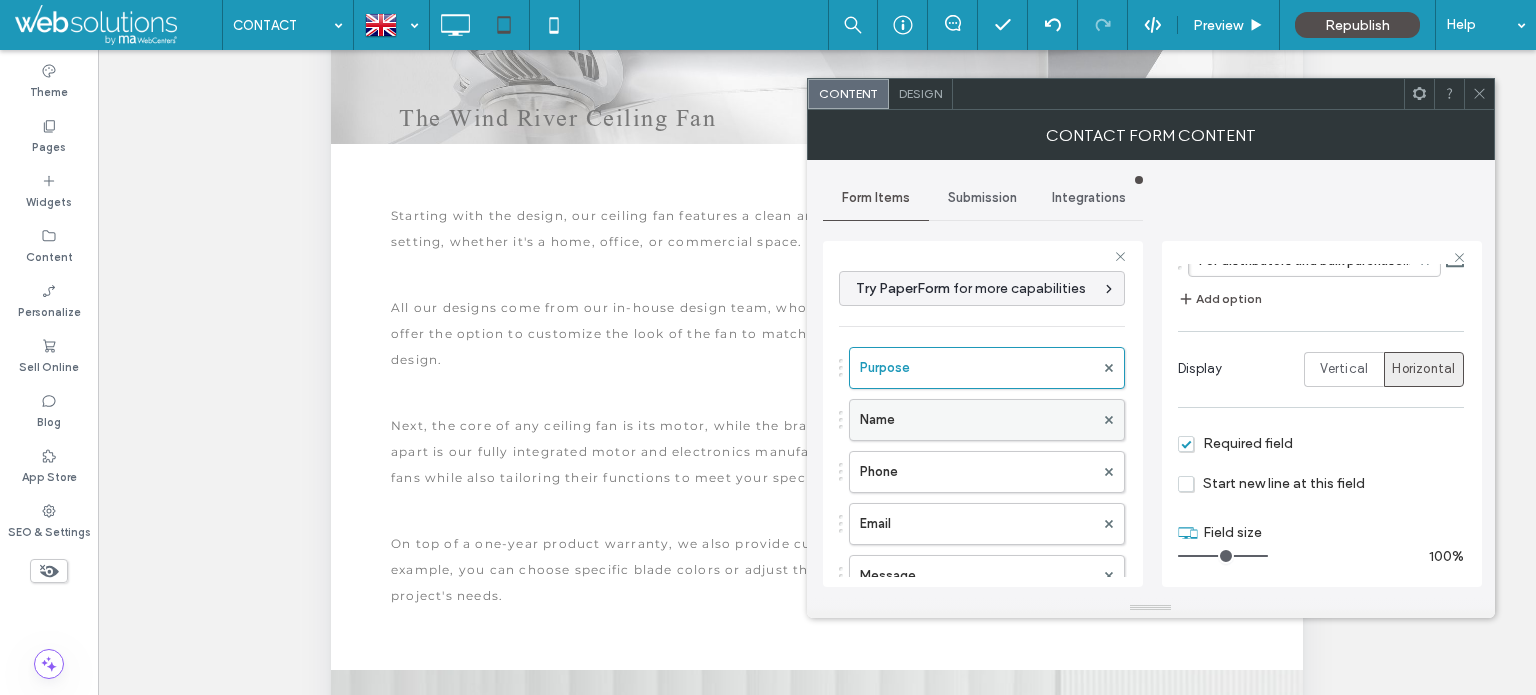 drag, startPoint x: 983, startPoint y: 414, endPoint x: 992, endPoint y: 430, distance: 18.35756 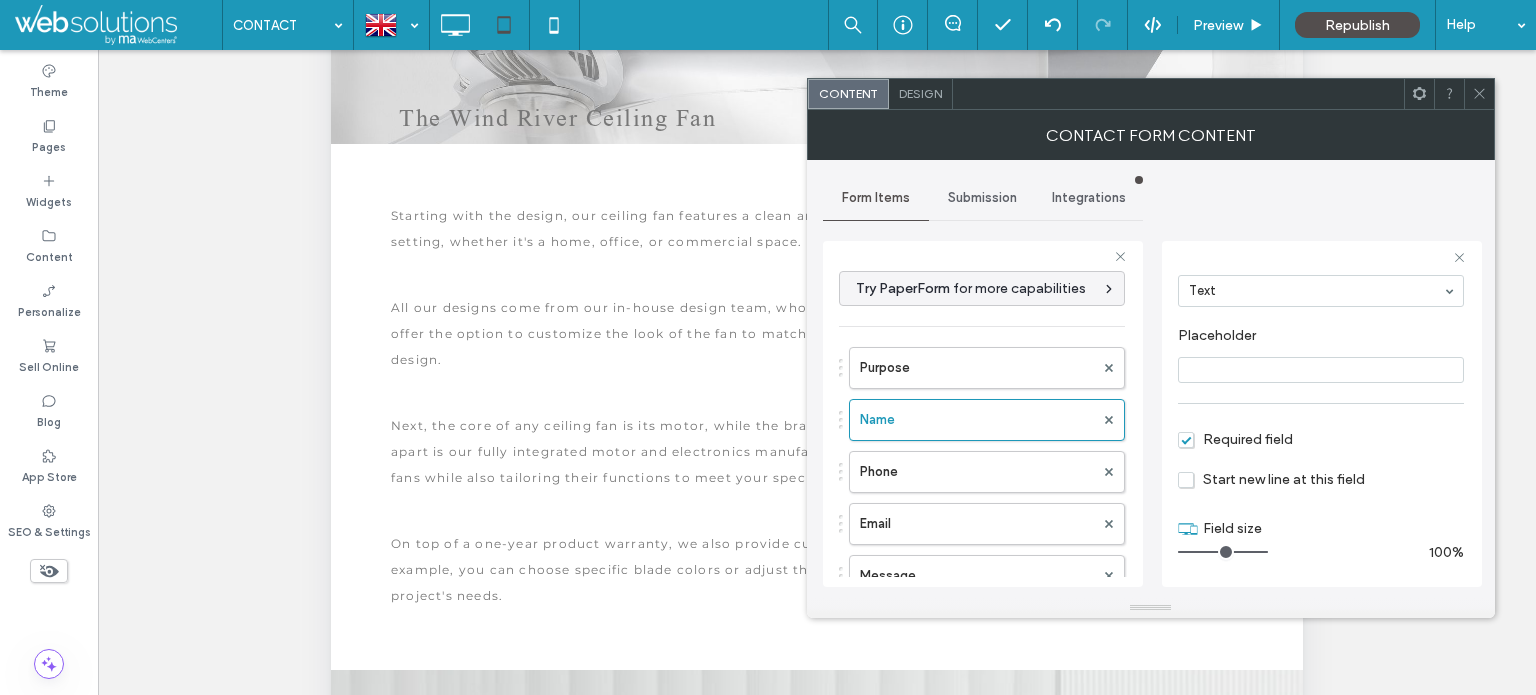 drag, startPoint x: 1248, startPoint y: 553, endPoint x: 1325, endPoint y: 546, distance: 77.31753 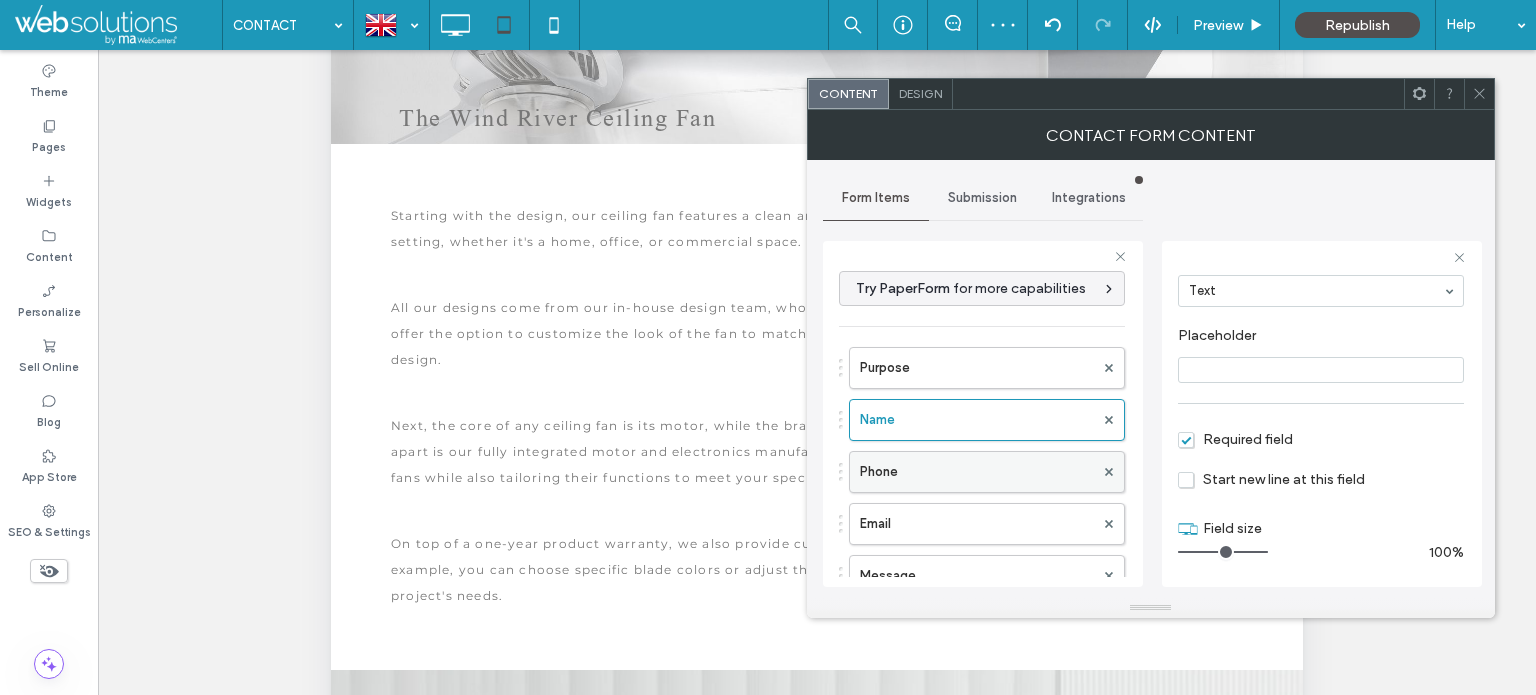 click on "Phone" at bounding box center (977, 472) 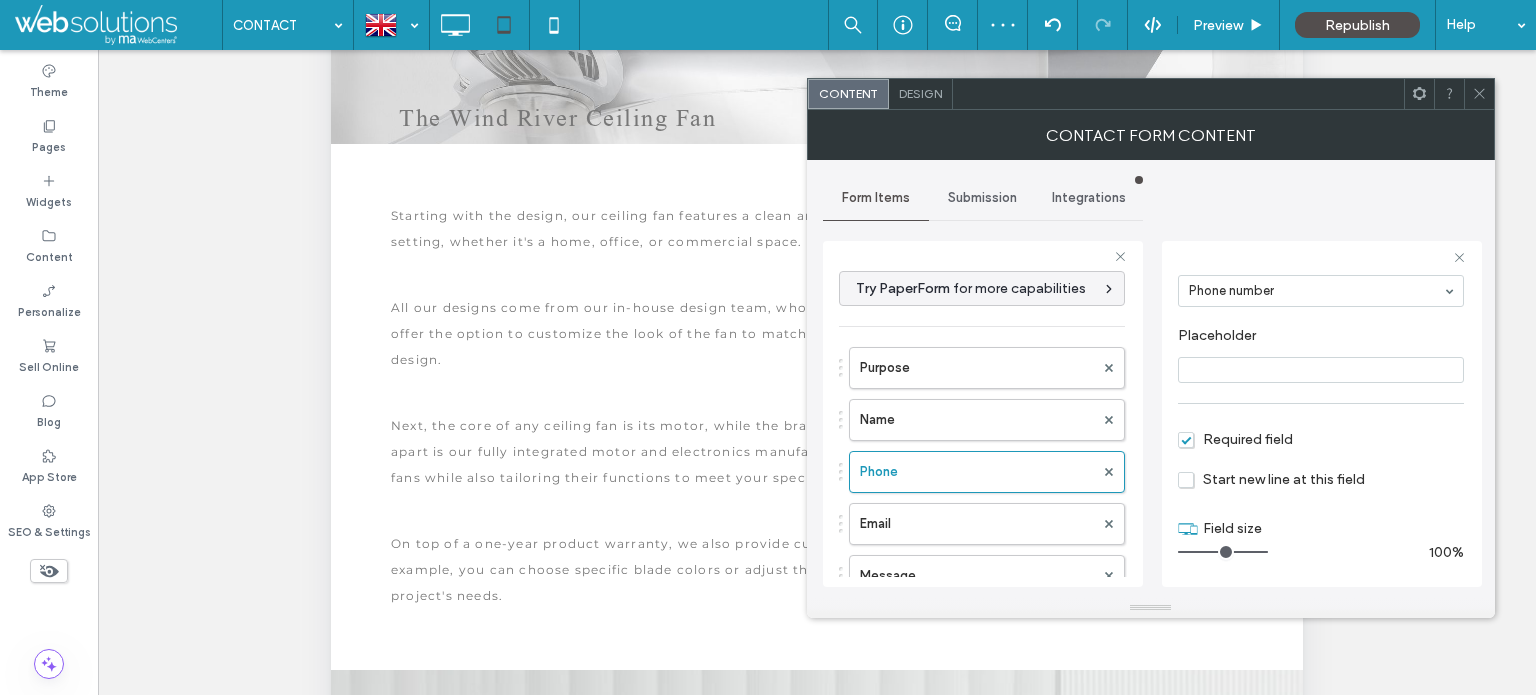 drag, startPoint x: 1248, startPoint y: 553, endPoint x: 1426, endPoint y: 548, distance: 178.0702 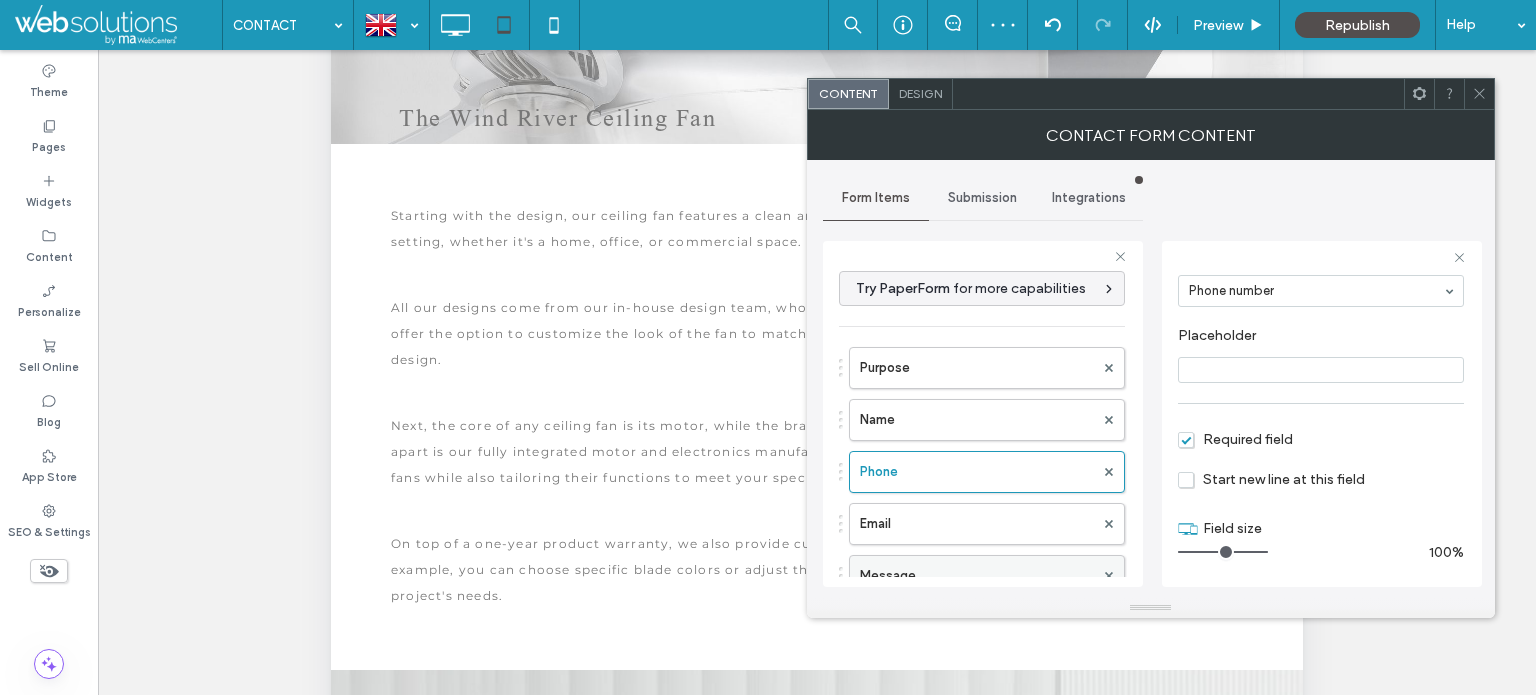 drag, startPoint x: 973, startPoint y: 520, endPoint x: 1012, endPoint y: 520, distance: 39 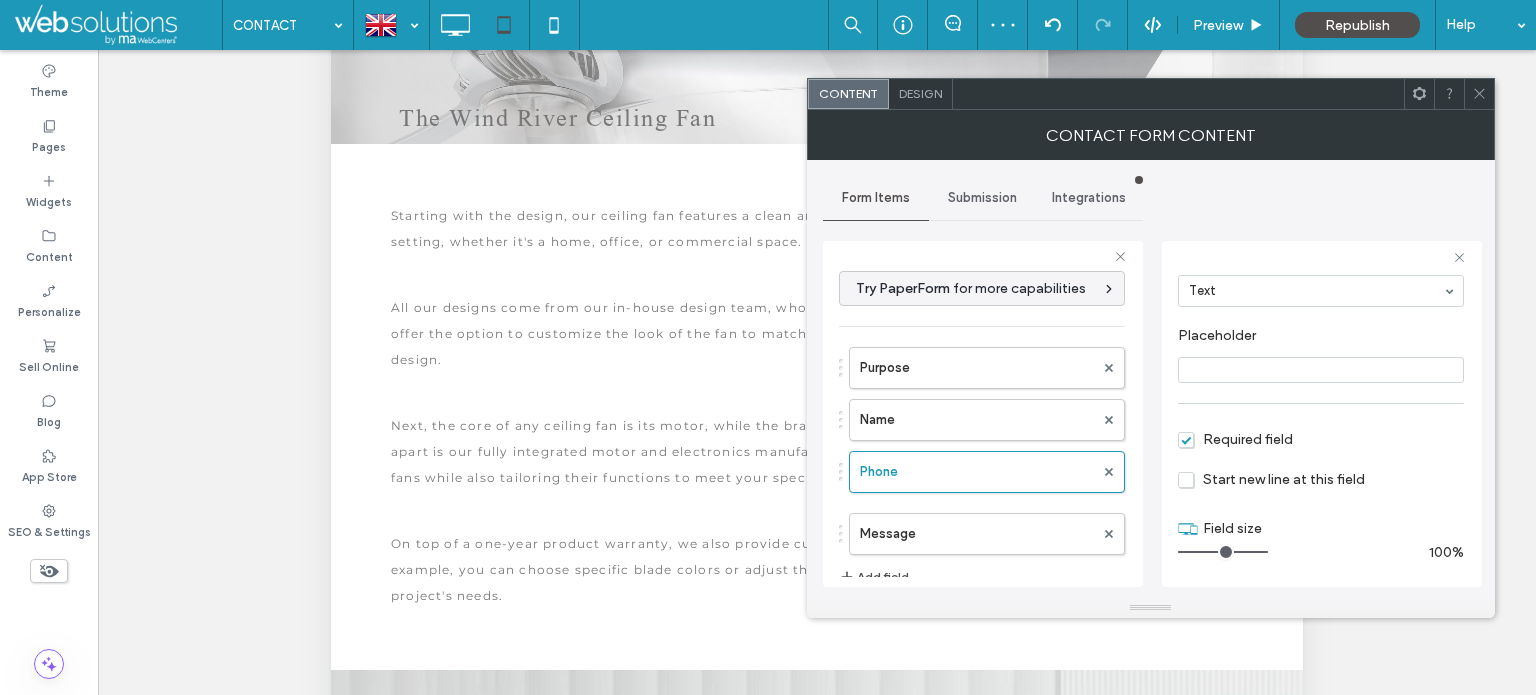 drag, startPoint x: 1251, startPoint y: 550, endPoint x: 1444, endPoint y: 553, distance: 193.02332 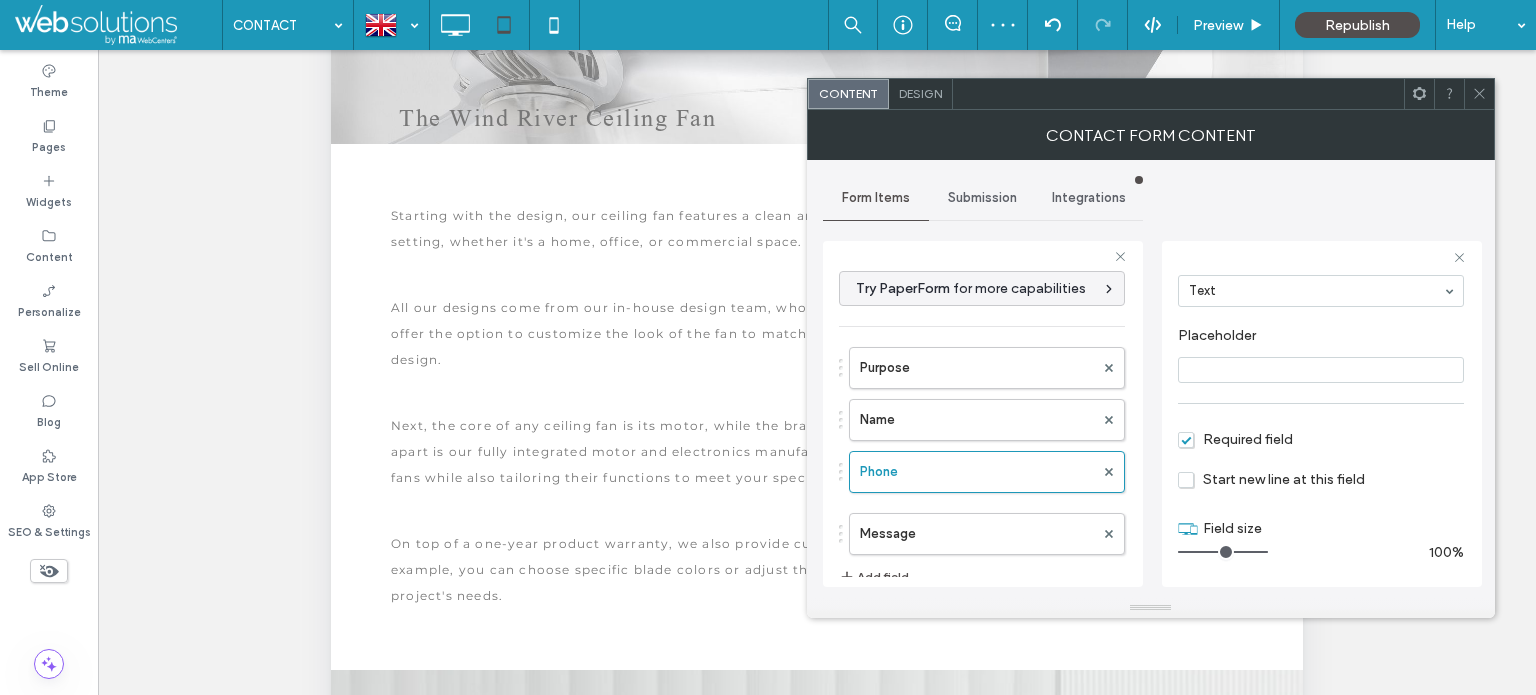 drag, startPoint x: 1027, startPoint y: 535, endPoint x: 1121, endPoint y: 543, distance: 94.33981 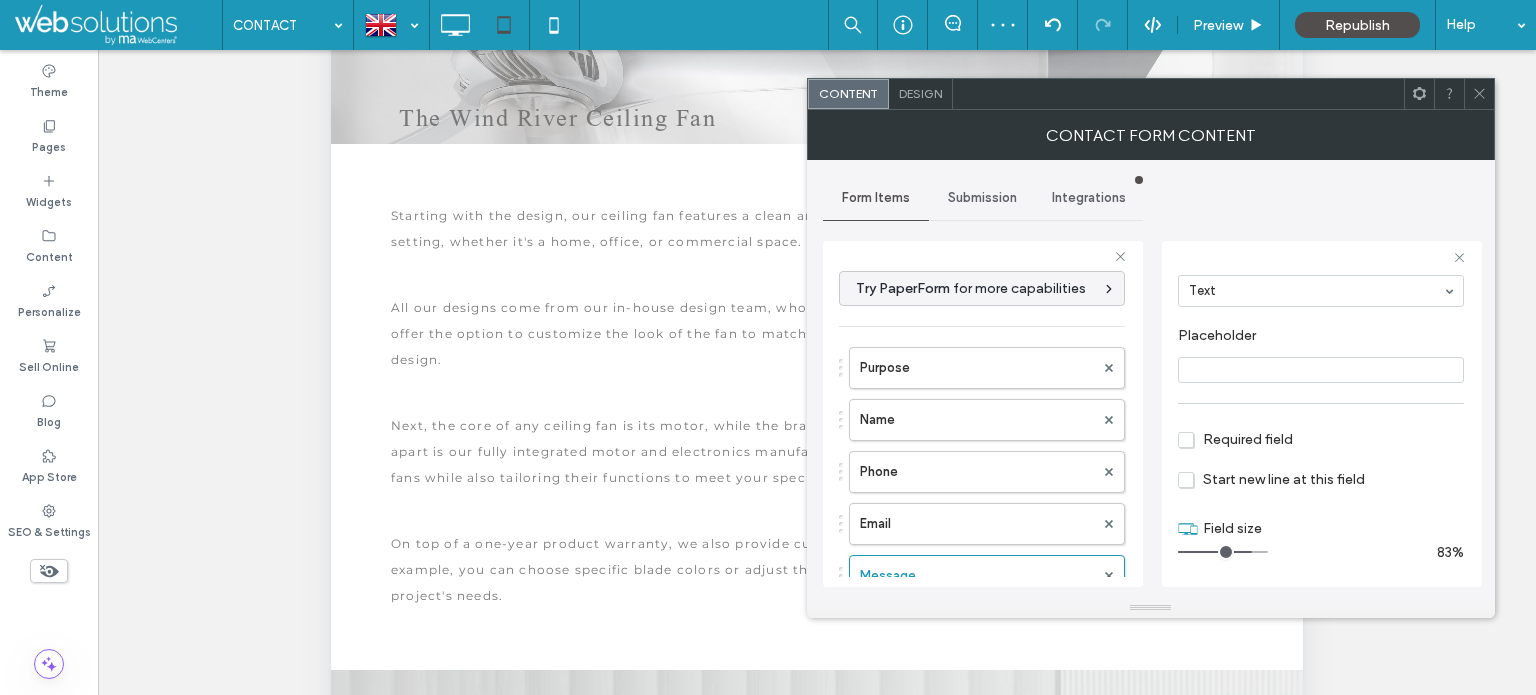 drag, startPoint x: 1245, startPoint y: 550, endPoint x: 1532, endPoint y: 529, distance: 287.76727 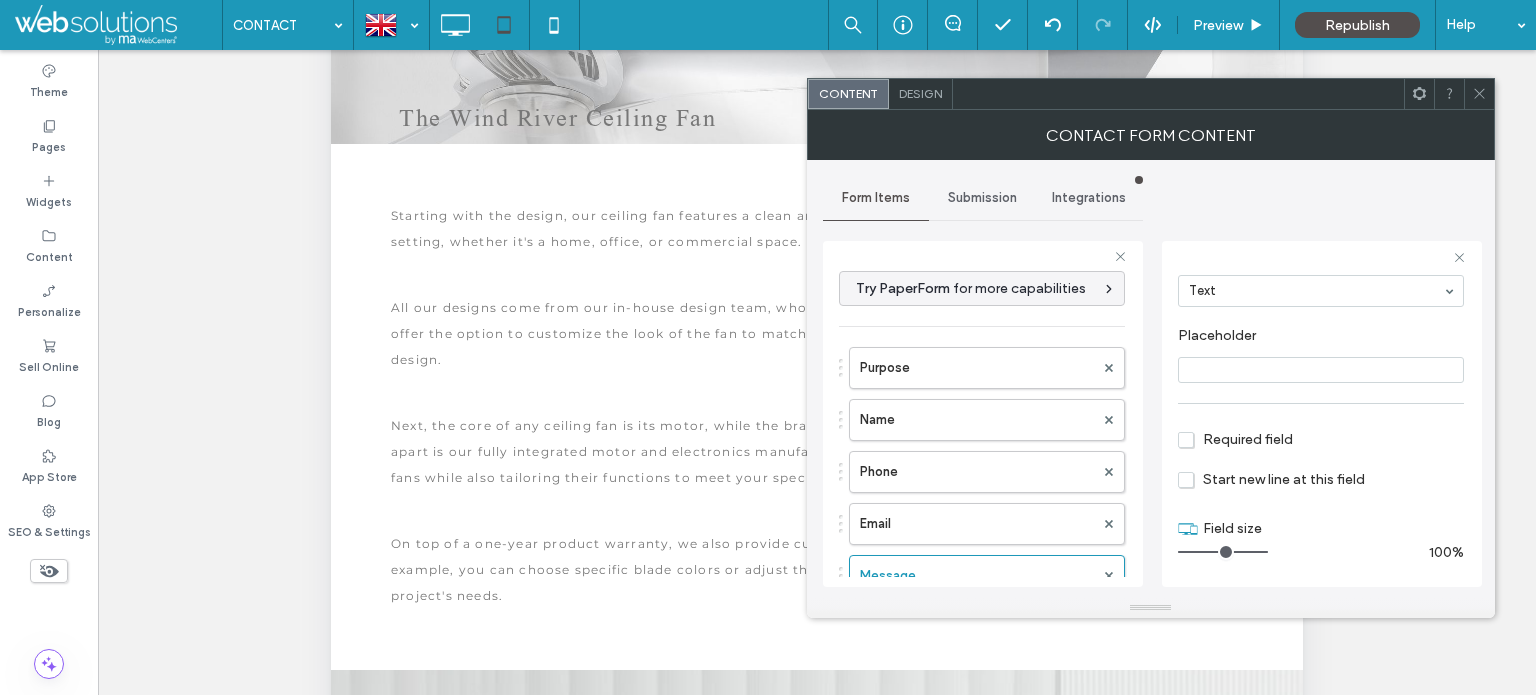 click 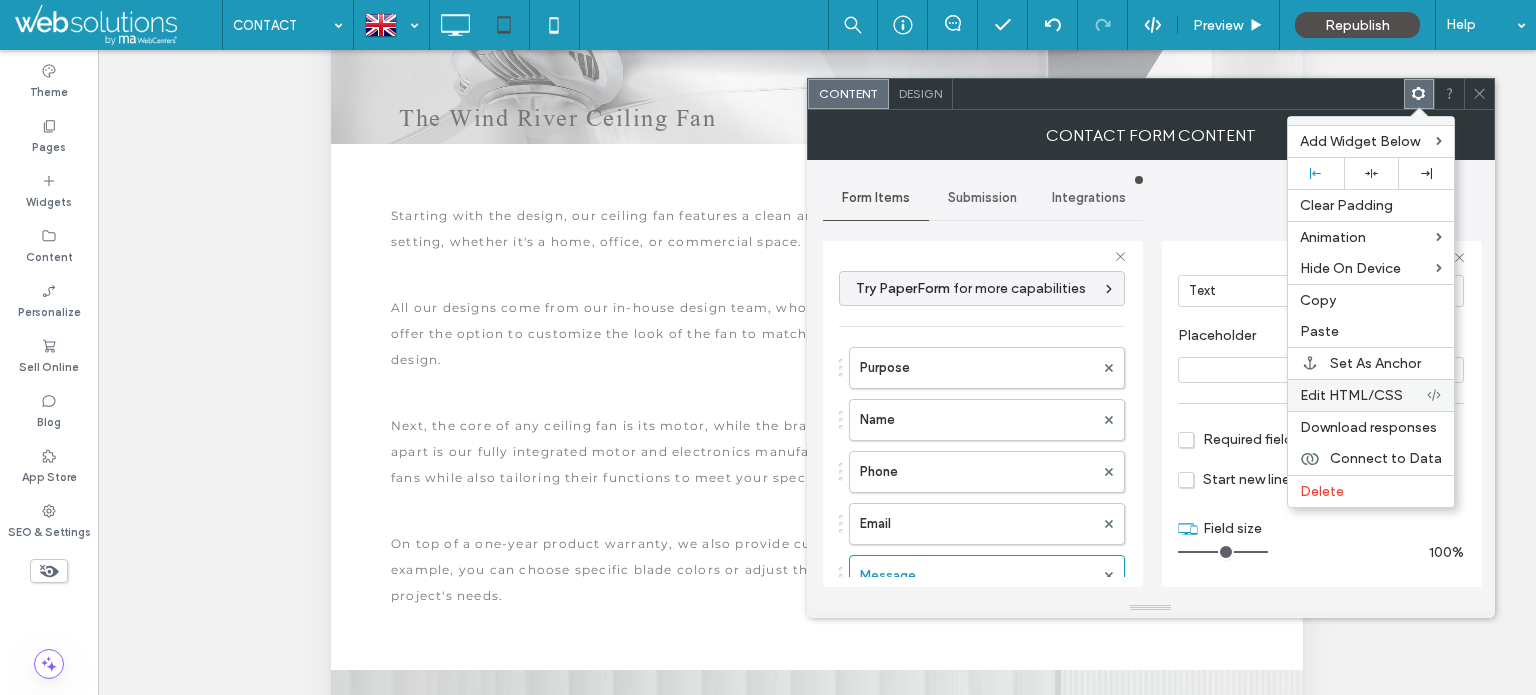 click on "Edit HTML/CSS" at bounding box center (1351, 395) 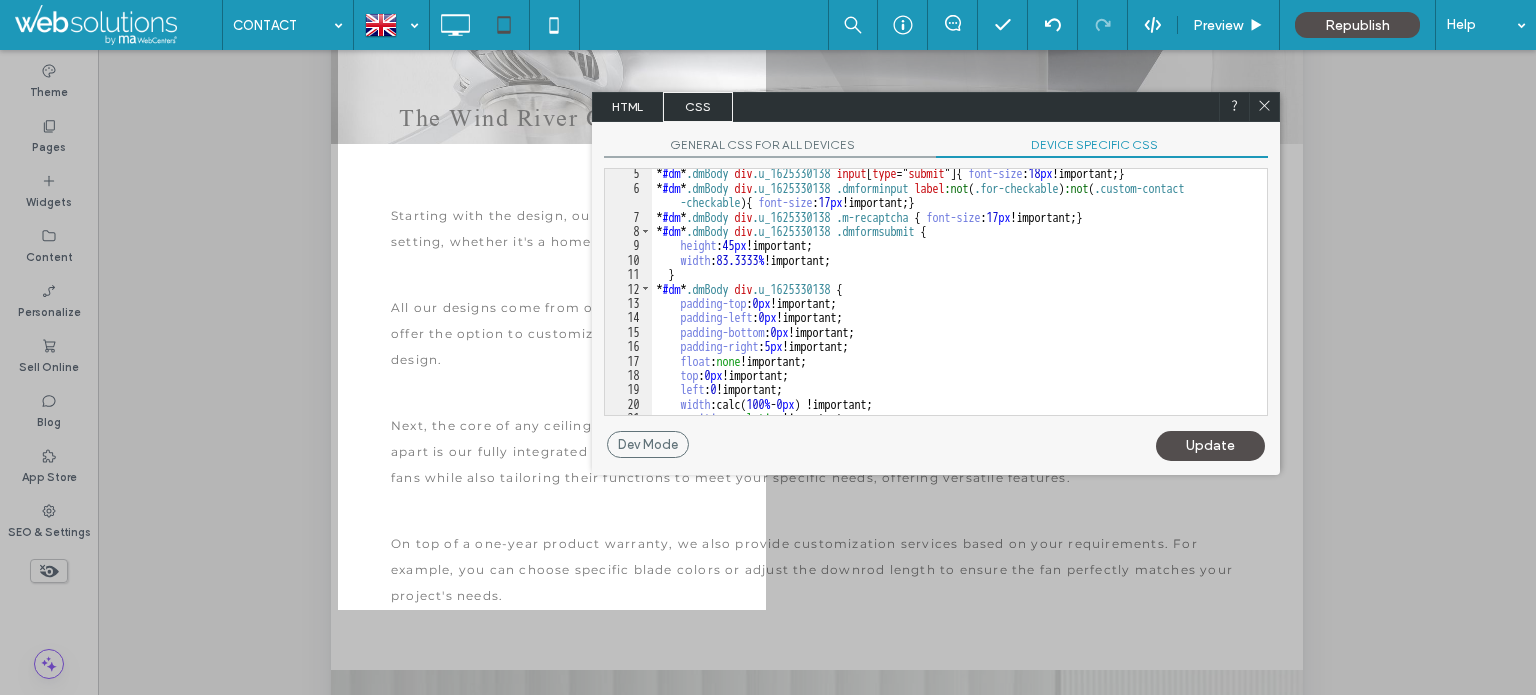 scroll, scrollTop: 120, scrollLeft: 0, axis: vertical 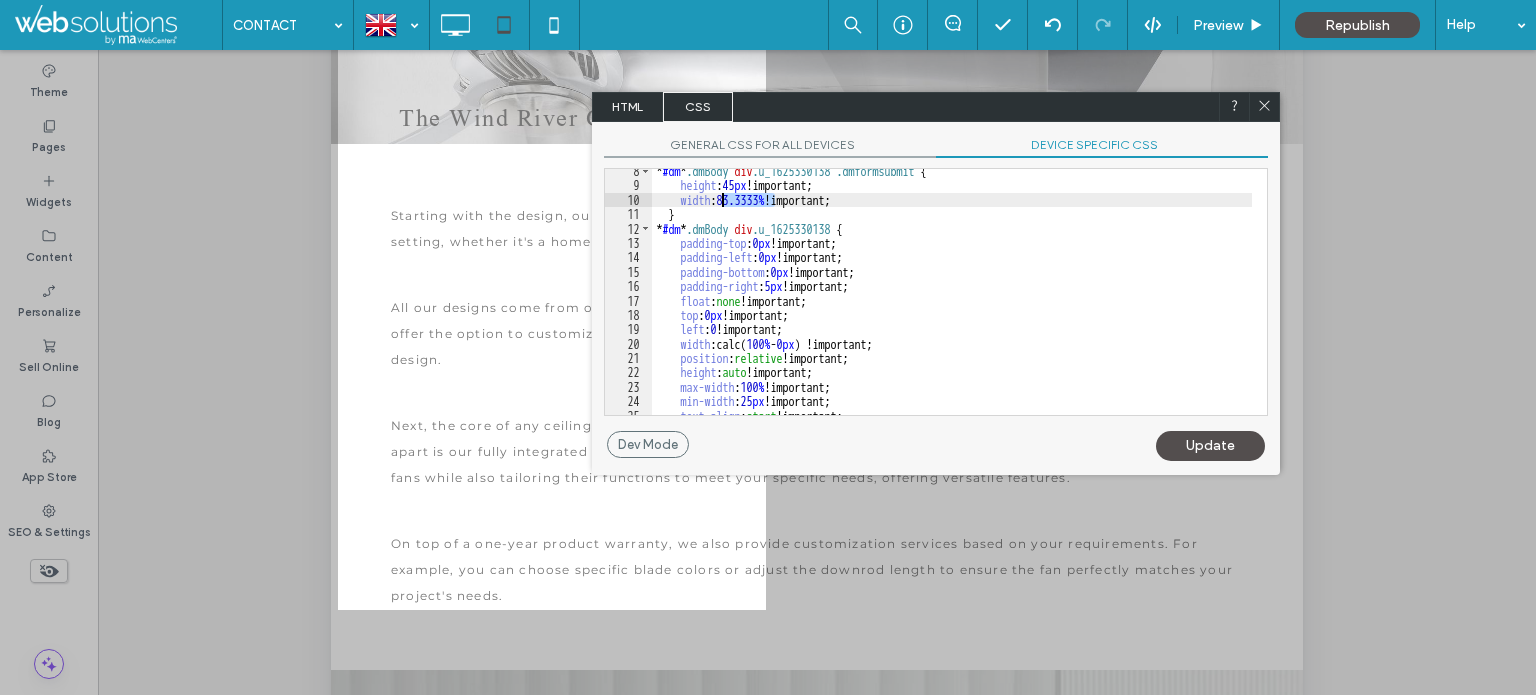 drag, startPoint x: 764, startPoint y: 198, endPoint x: 743, endPoint y: 188, distance: 23.259407 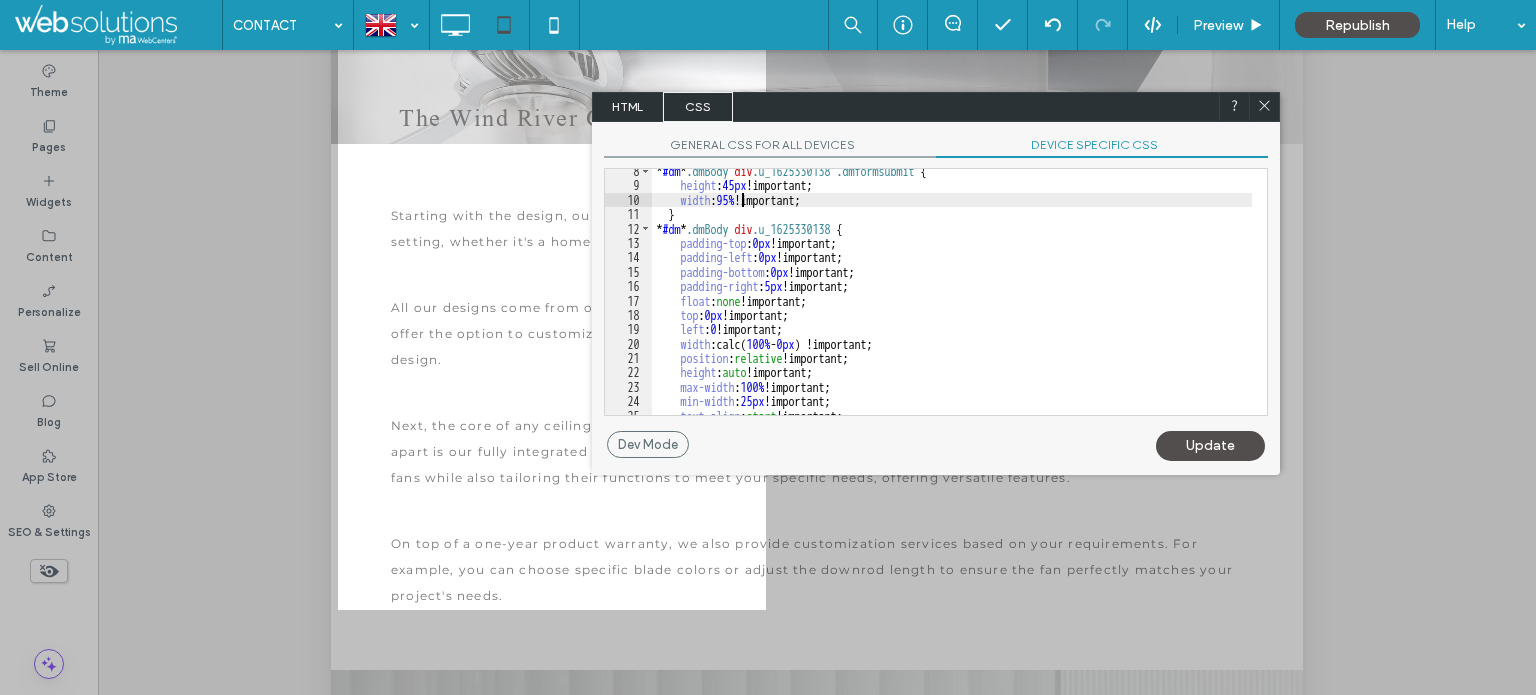 click on "Update" at bounding box center [1210, 446] 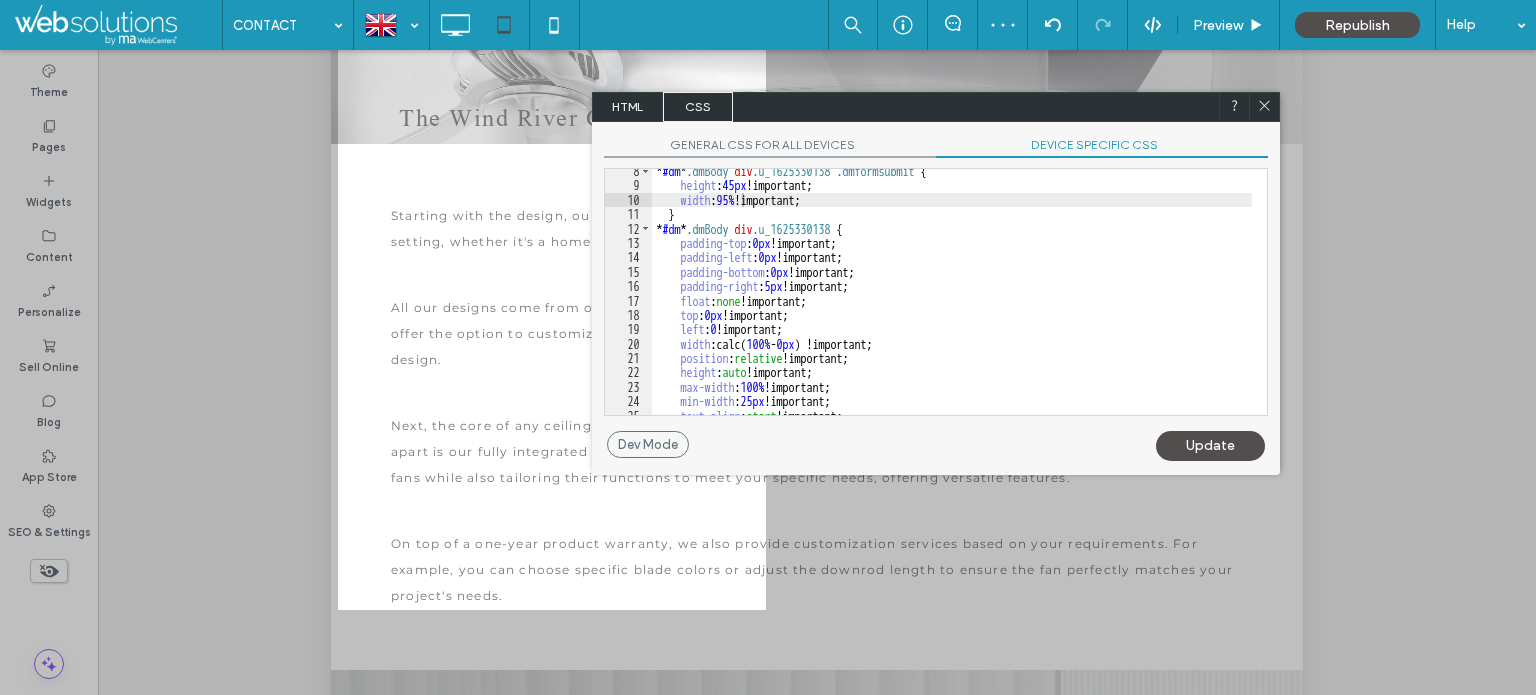 click on "* #dm  * .dmBody   div .u_1625330138   .dmformsubmit   {      height : 45 px  !important;      width : 95 %  !important;    } * #dm  * .dmBody   div .u_1625330138   {      padding-top : 0 px  !important;      padding-left : 0 px  !important;      padding-bottom : 0 px  !important;      padding-right : 5 px  !important;      float : none  !important;      top : 0 px  !important;      left : 0  !important;      width :calc( 100 %  -  0 px ) !important;      position : relative  !important;      height : auto  !important;      max-width : 100 %  !important;      min-width : 25 px  !important;      text-align : start  !important;      display : block  !important;" at bounding box center (952, 301) 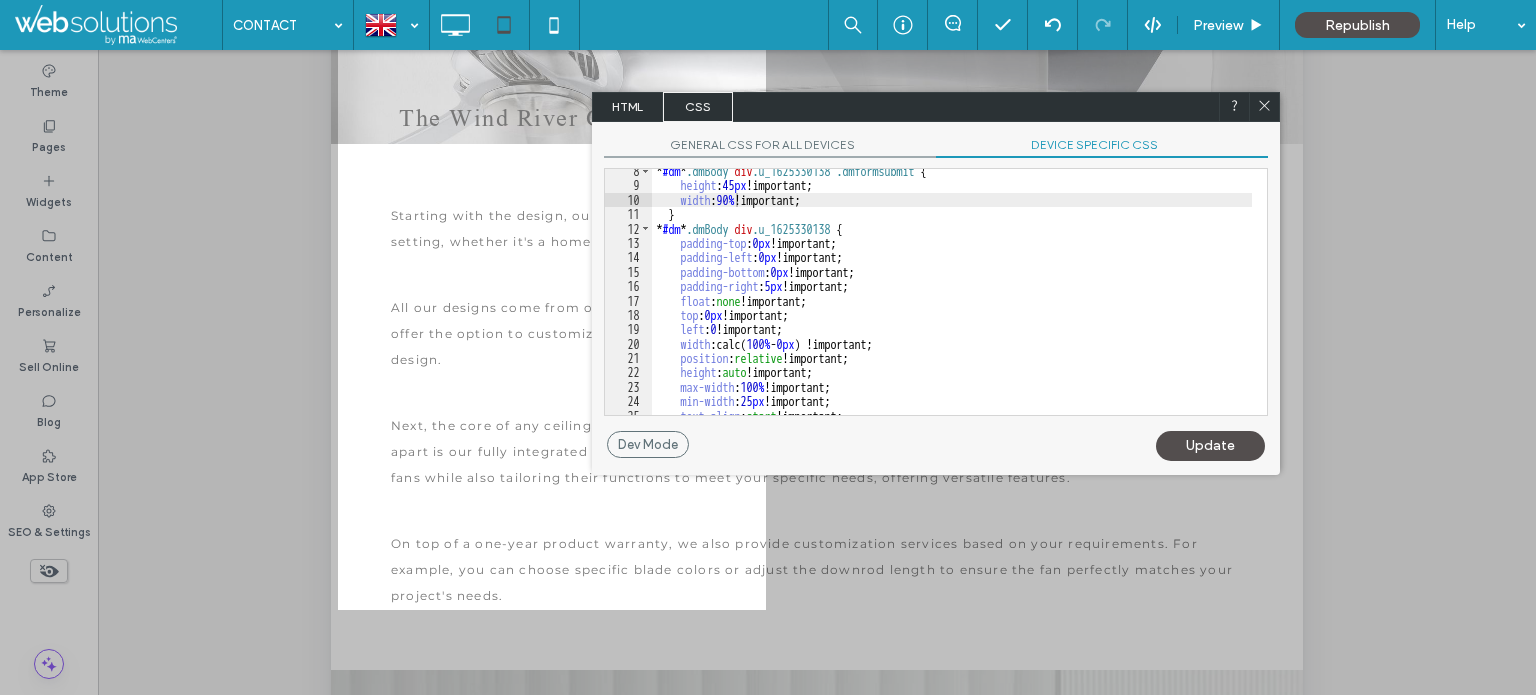 click on "Update" at bounding box center (1210, 446) 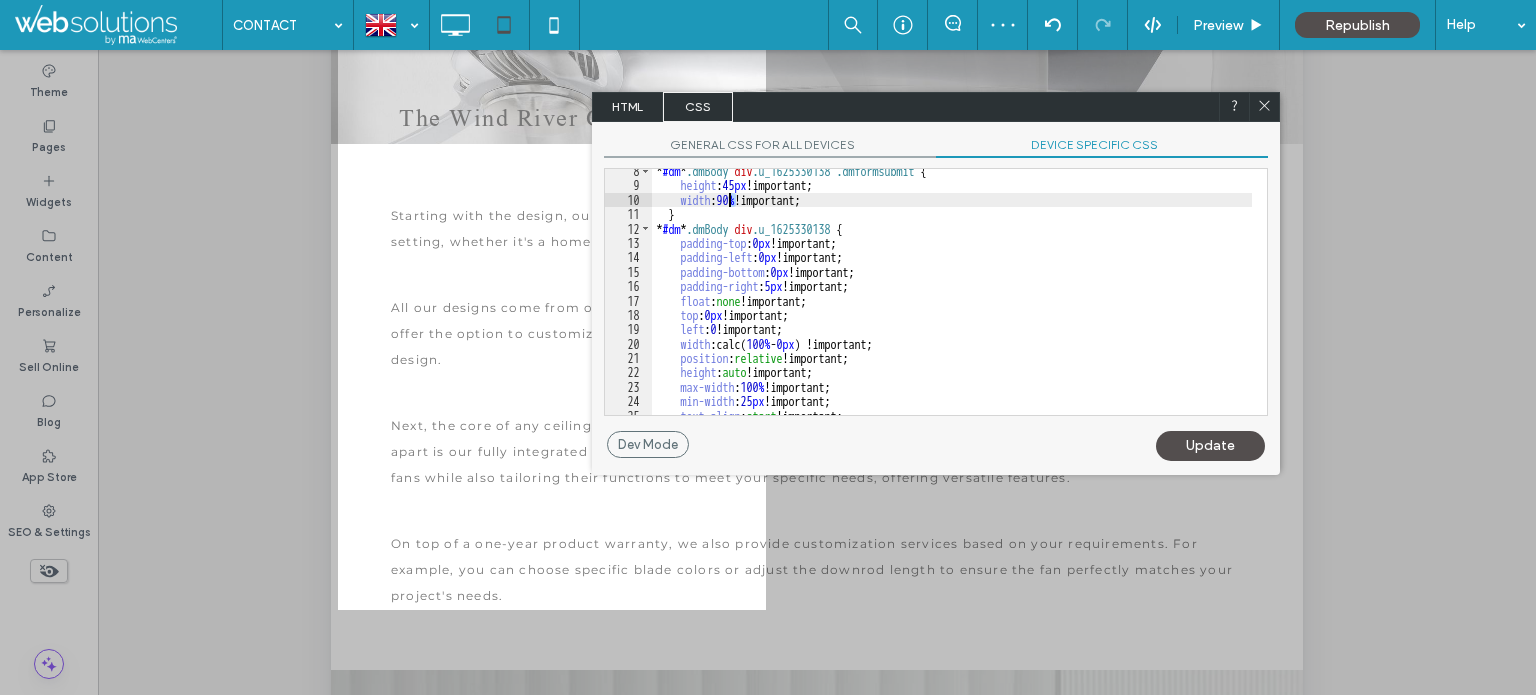 click on "* #dm  * .dmBody   div .u_1625330138   .dmformsubmit   {      height : 45 px  !important;      width : 90 %  !important;    } * #dm  * .dmBody   div .u_1625330138   {      padding-top : 0 px  !important;      padding-left : 0 px  !important;      padding-bottom : 0 px  !important;      padding-right : 5 px  !important;      float : none  !important;      top : 0 px  !important;      left : 0  !important;      width :calc( 100 %  -  0 px ) !important;      position : relative  !important;      height : auto  !important;      max-width : 100 %  !important;      min-width : 25 px  !important;      text-align : start  !important;      display : block  !important;" at bounding box center [952, 301] 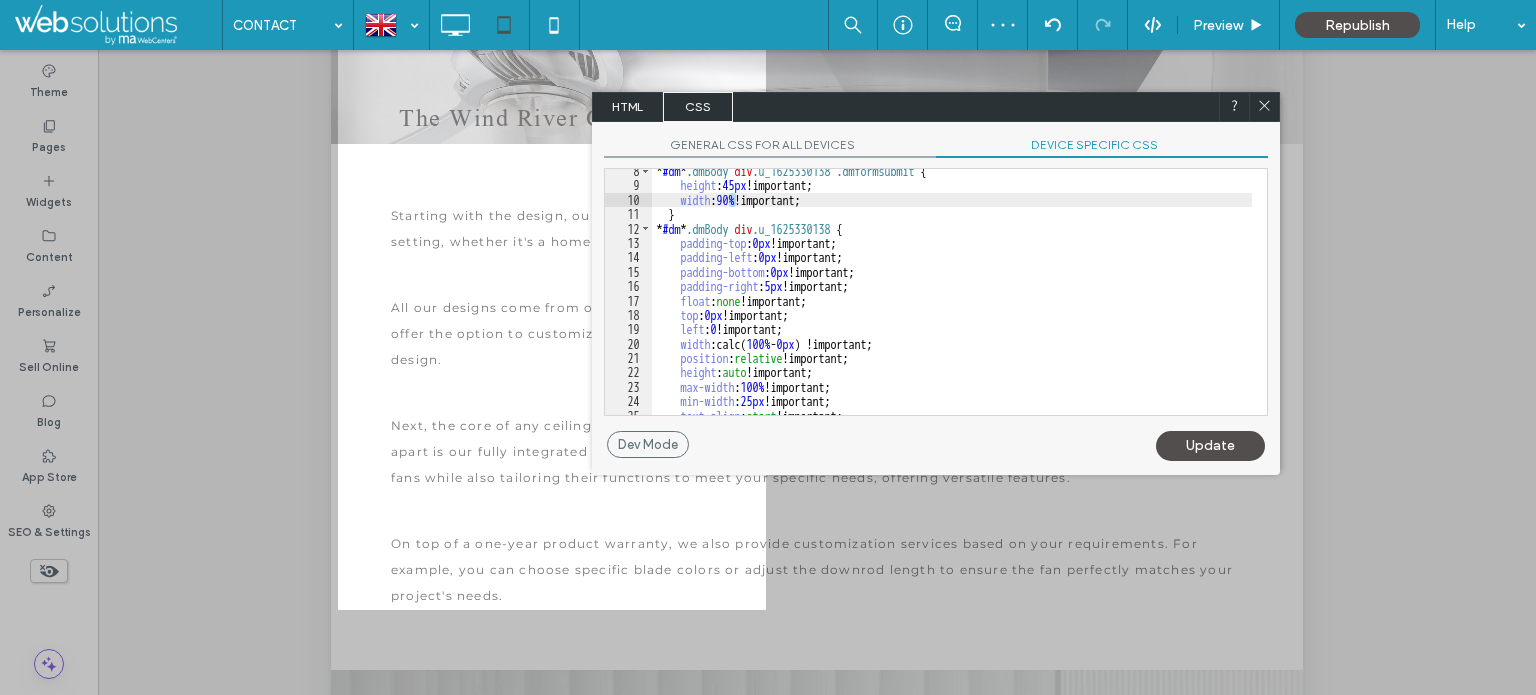 type on "**" 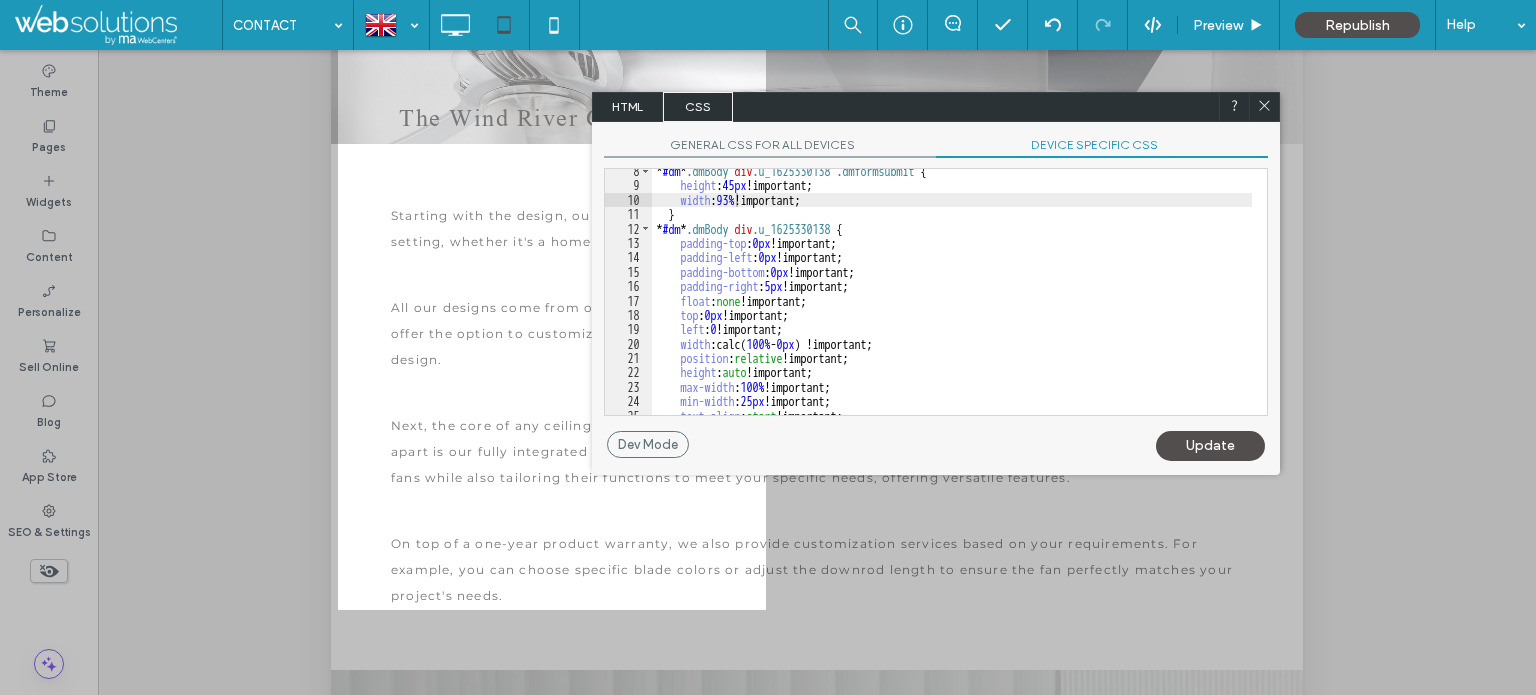 click on "Update" at bounding box center (1210, 446) 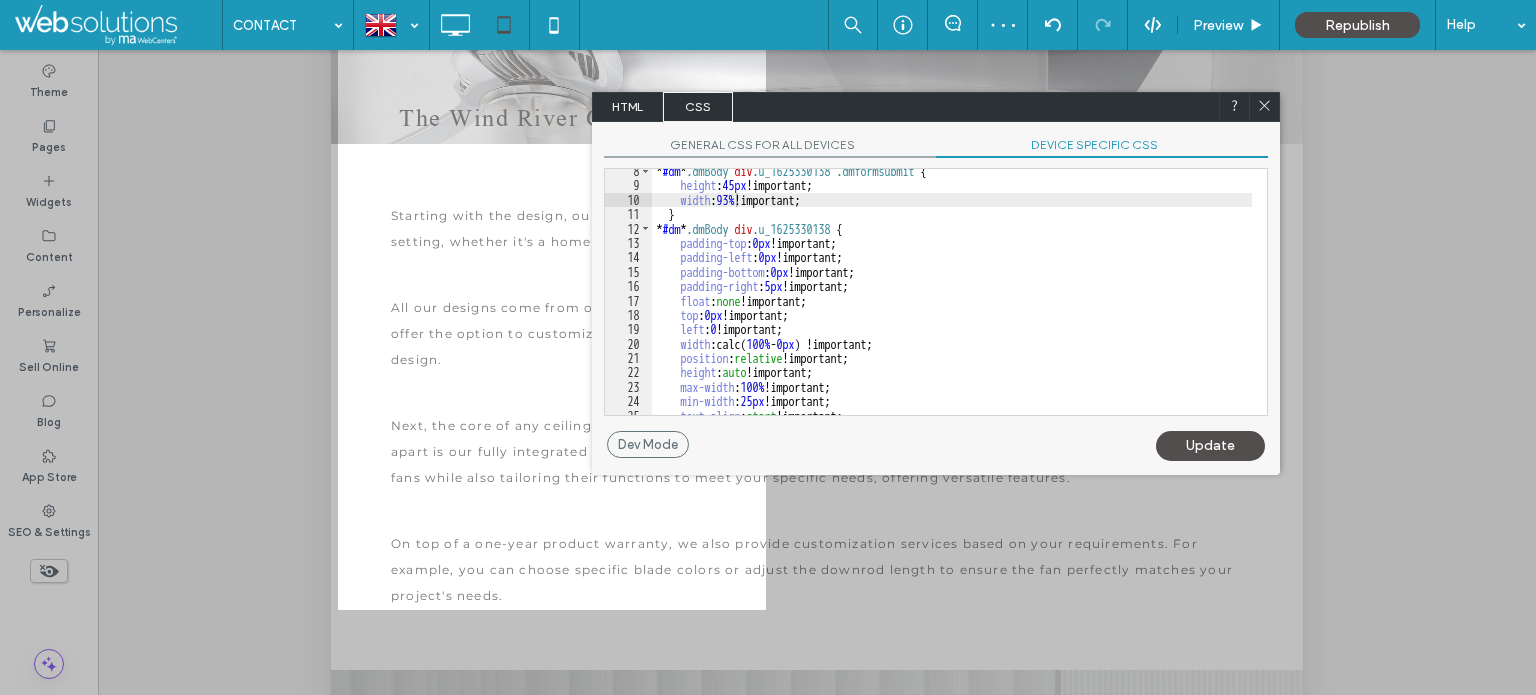 click 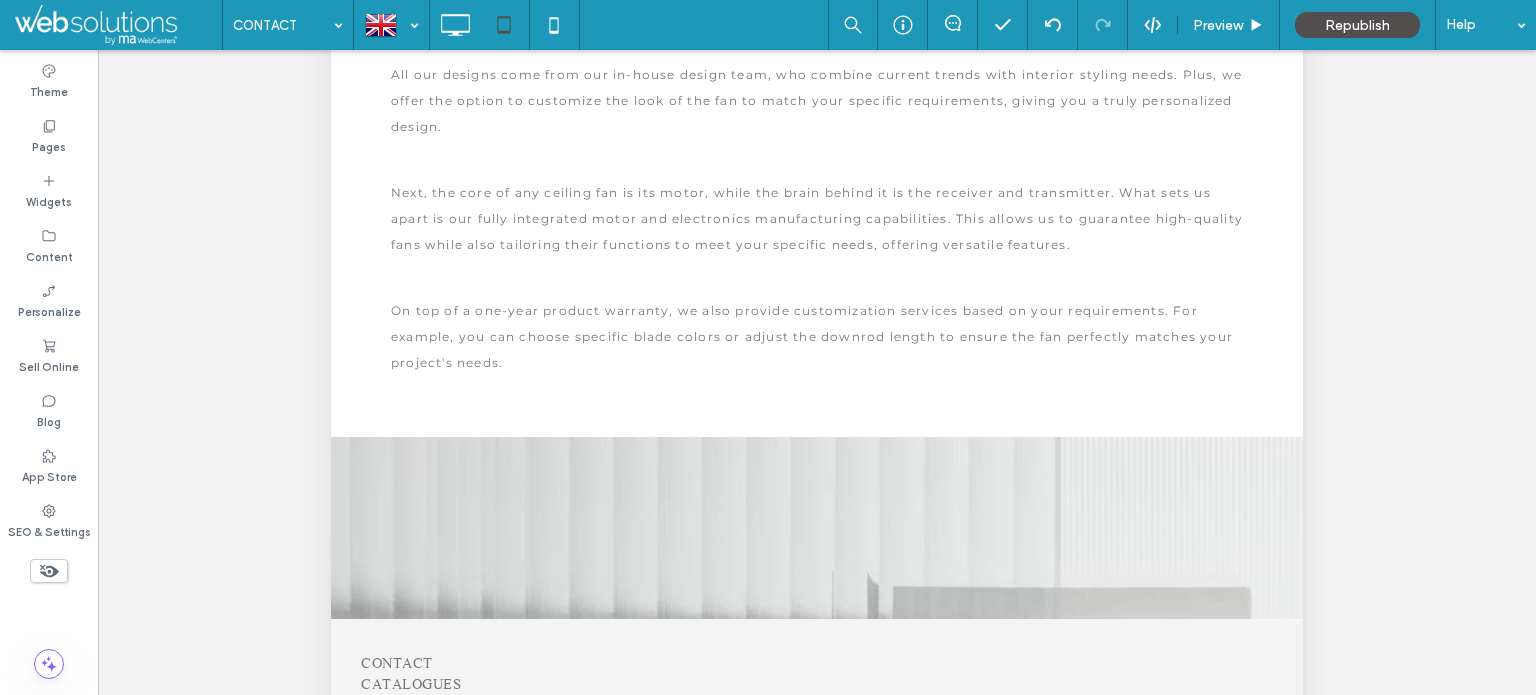 scroll, scrollTop: 698, scrollLeft: 0, axis: vertical 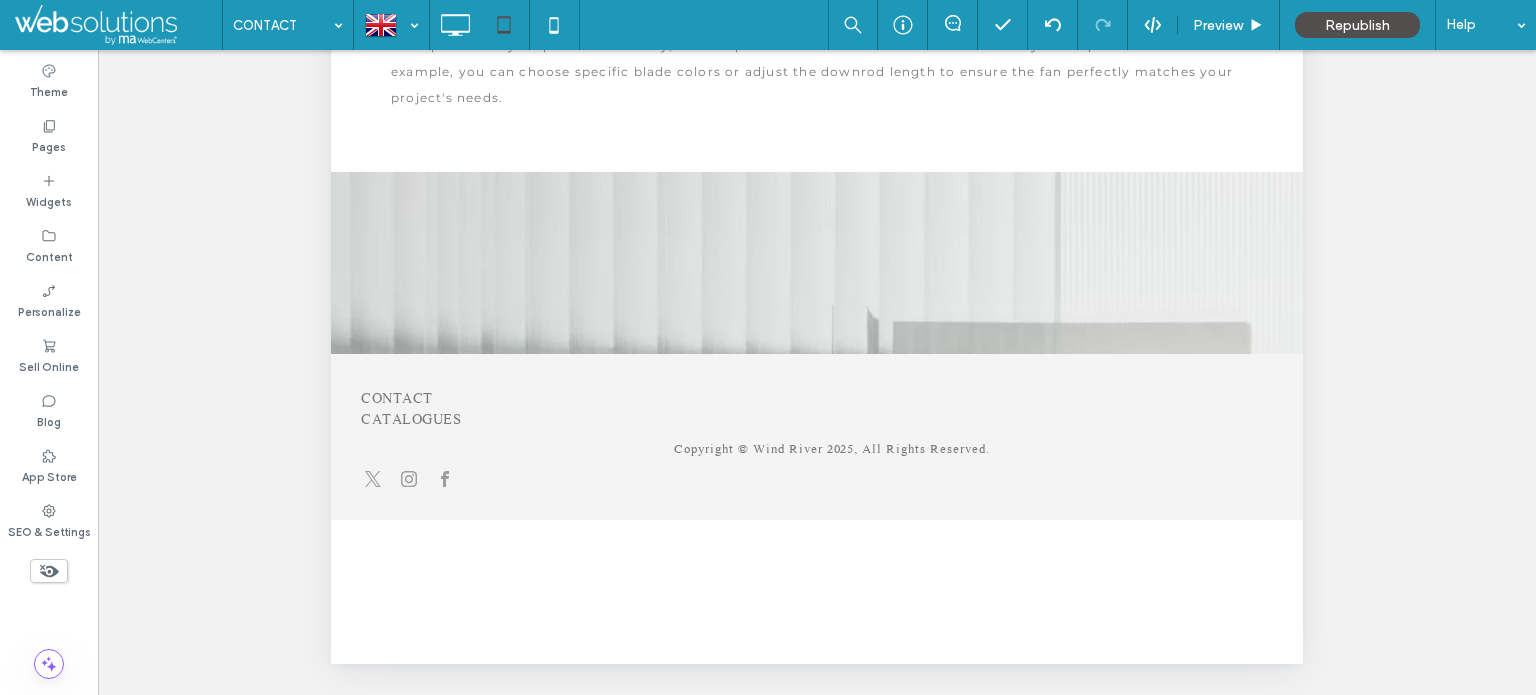 click 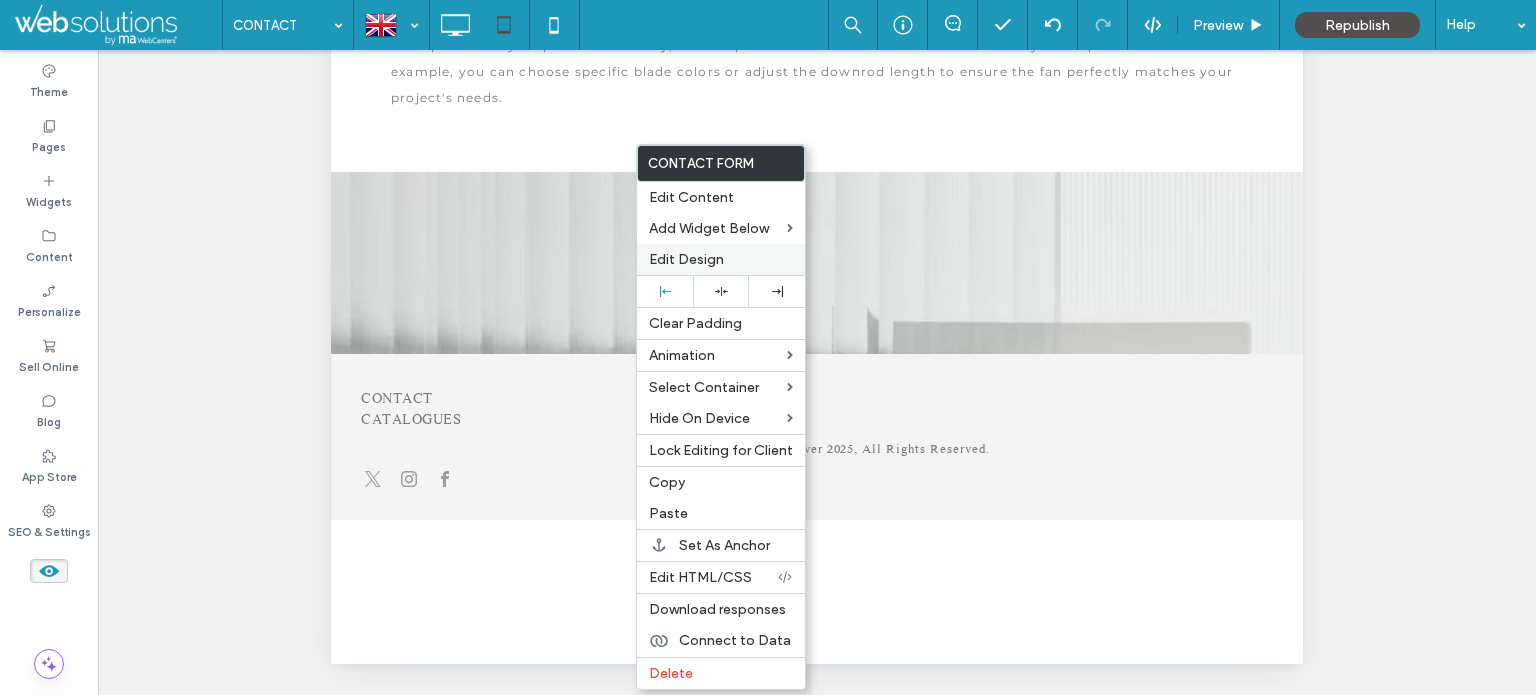 click on "Edit Design" at bounding box center [721, 259] 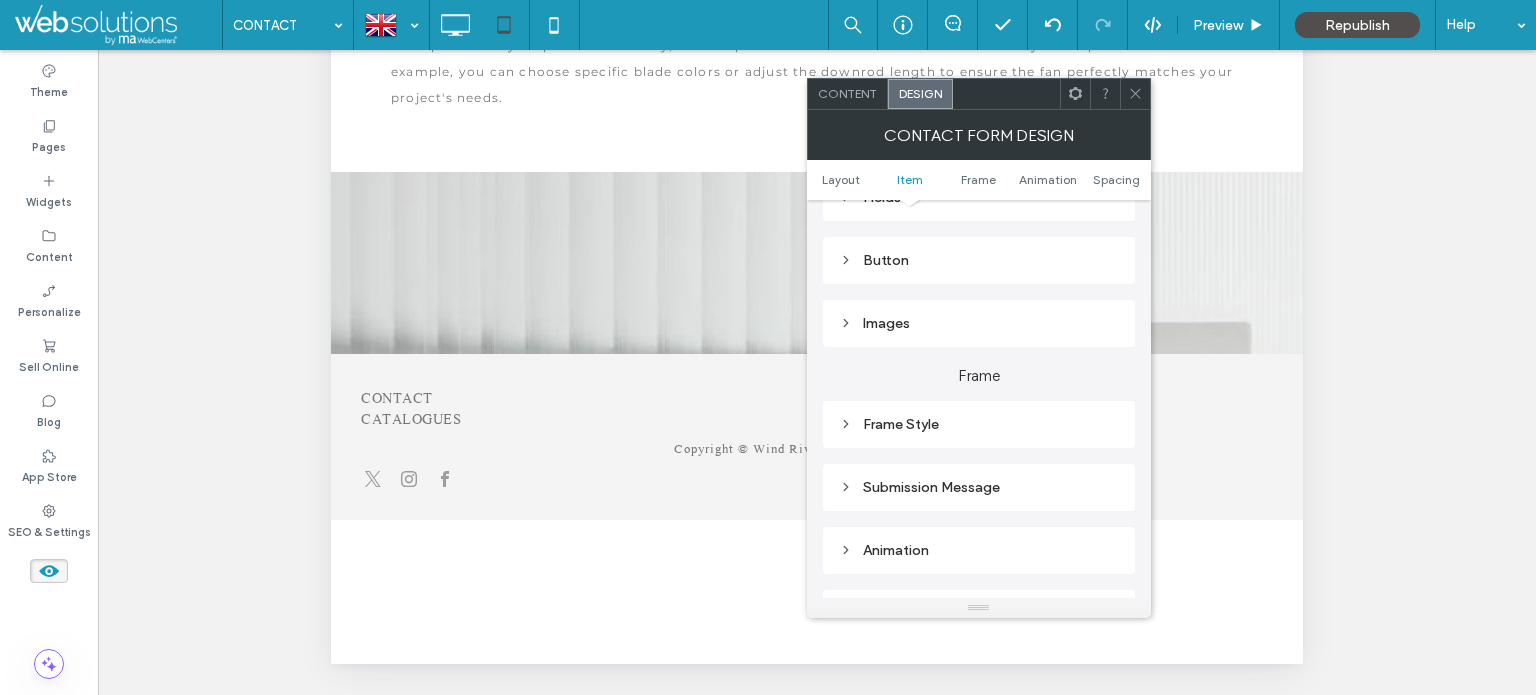 scroll, scrollTop: 400, scrollLeft: 0, axis: vertical 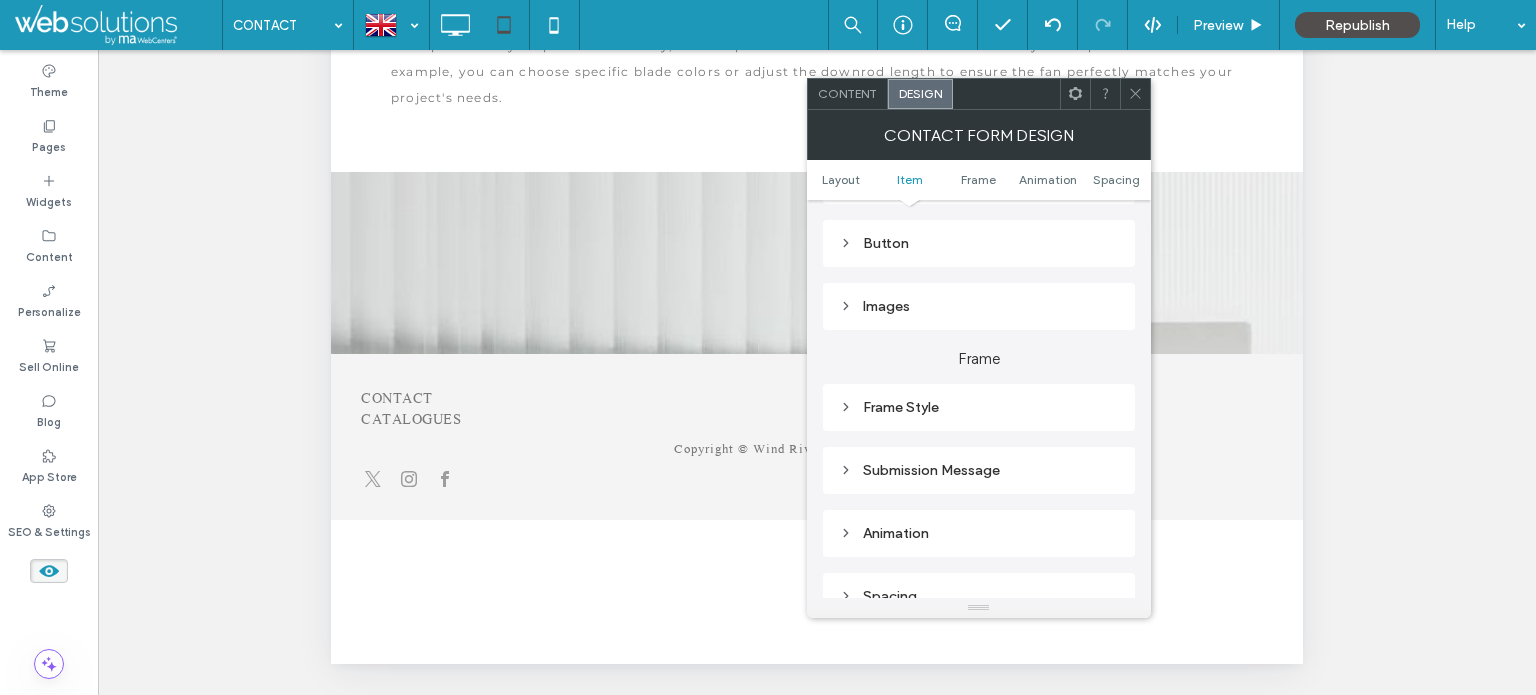 click on "Content" at bounding box center (847, 93) 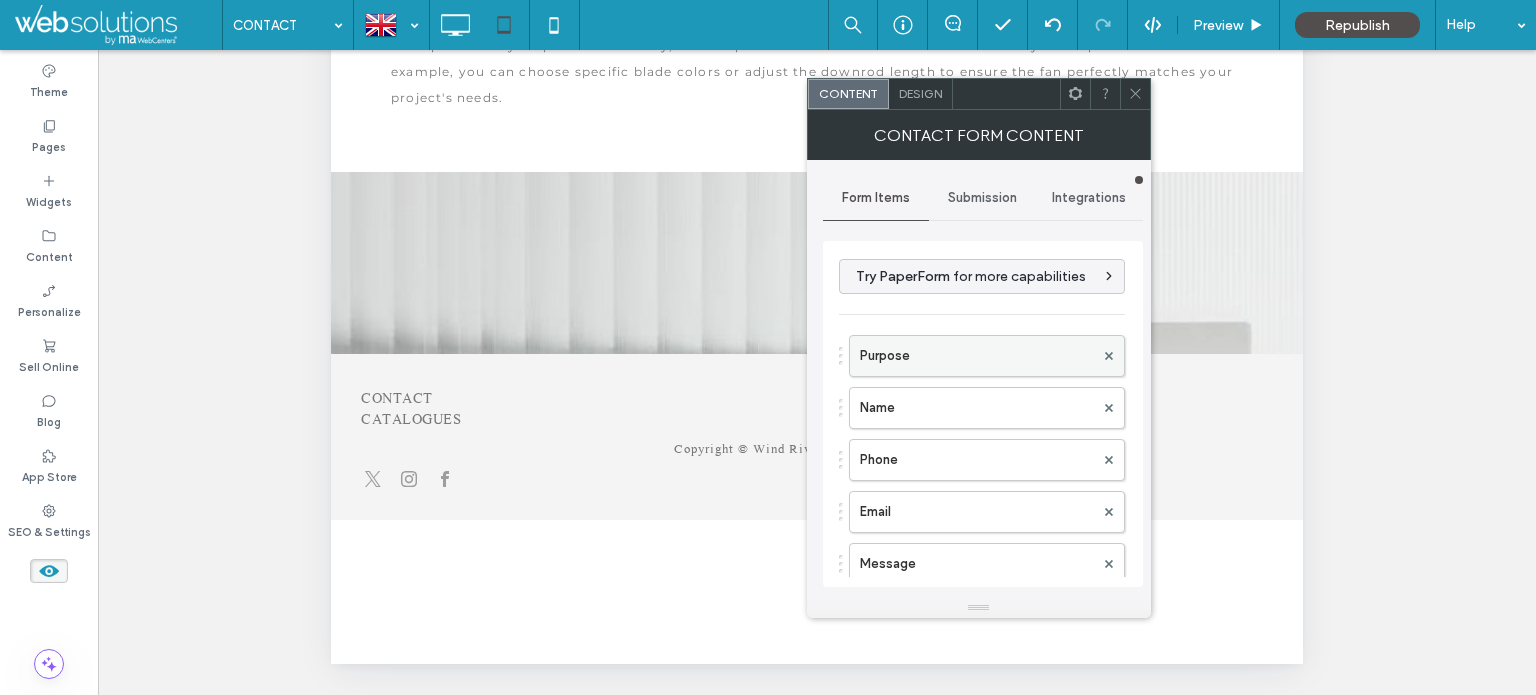 click on "Purpose" at bounding box center [977, 356] 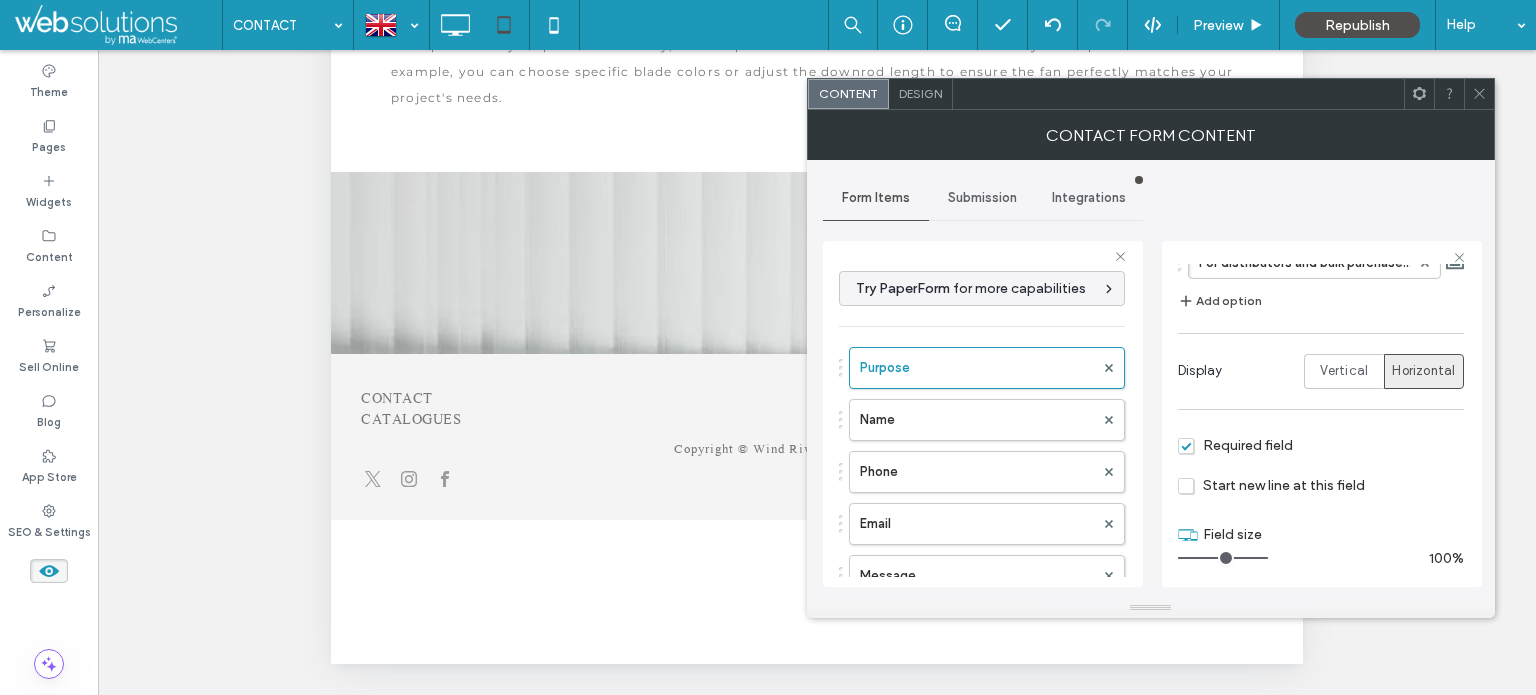scroll, scrollTop: 305, scrollLeft: 0, axis: vertical 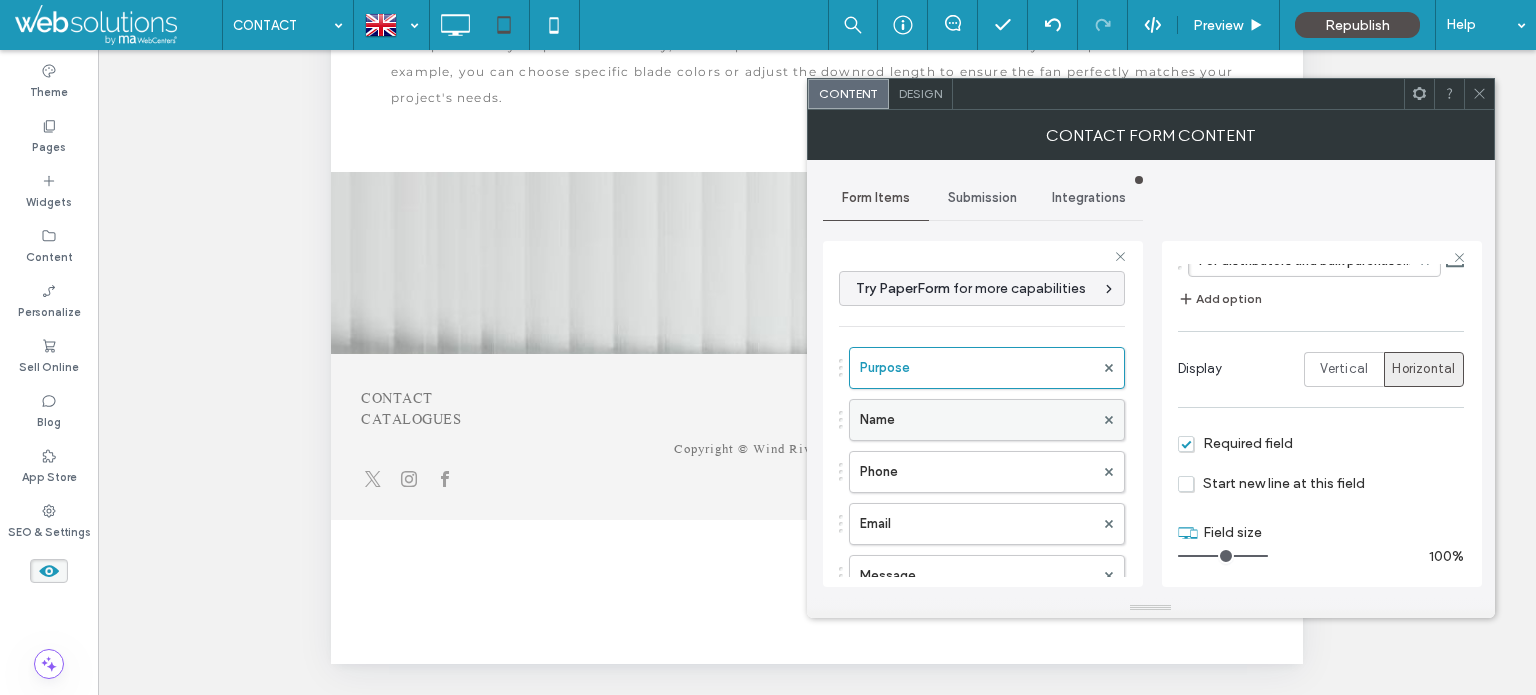 click on "Name" at bounding box center [977, 420] 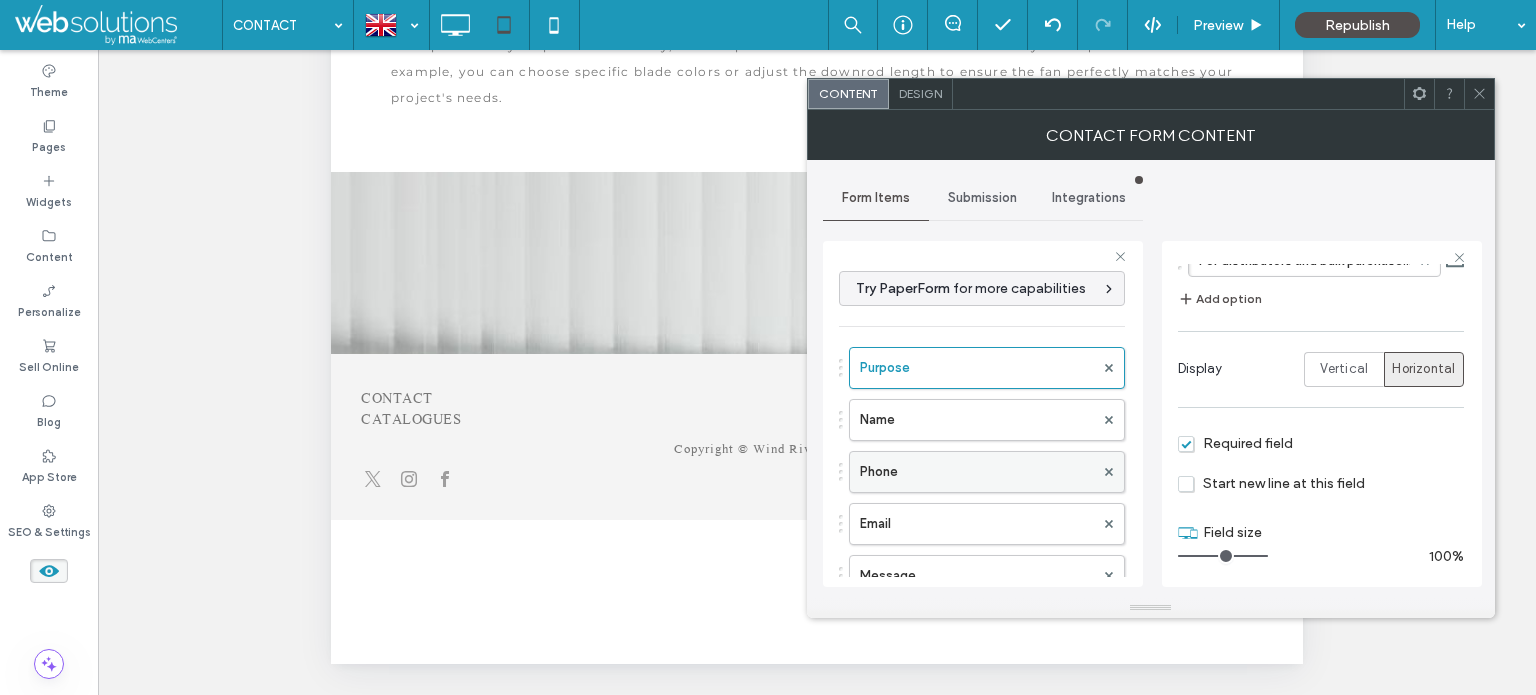 scroll, scrollTop: 139, scrollLeft: 0, axis: vertical 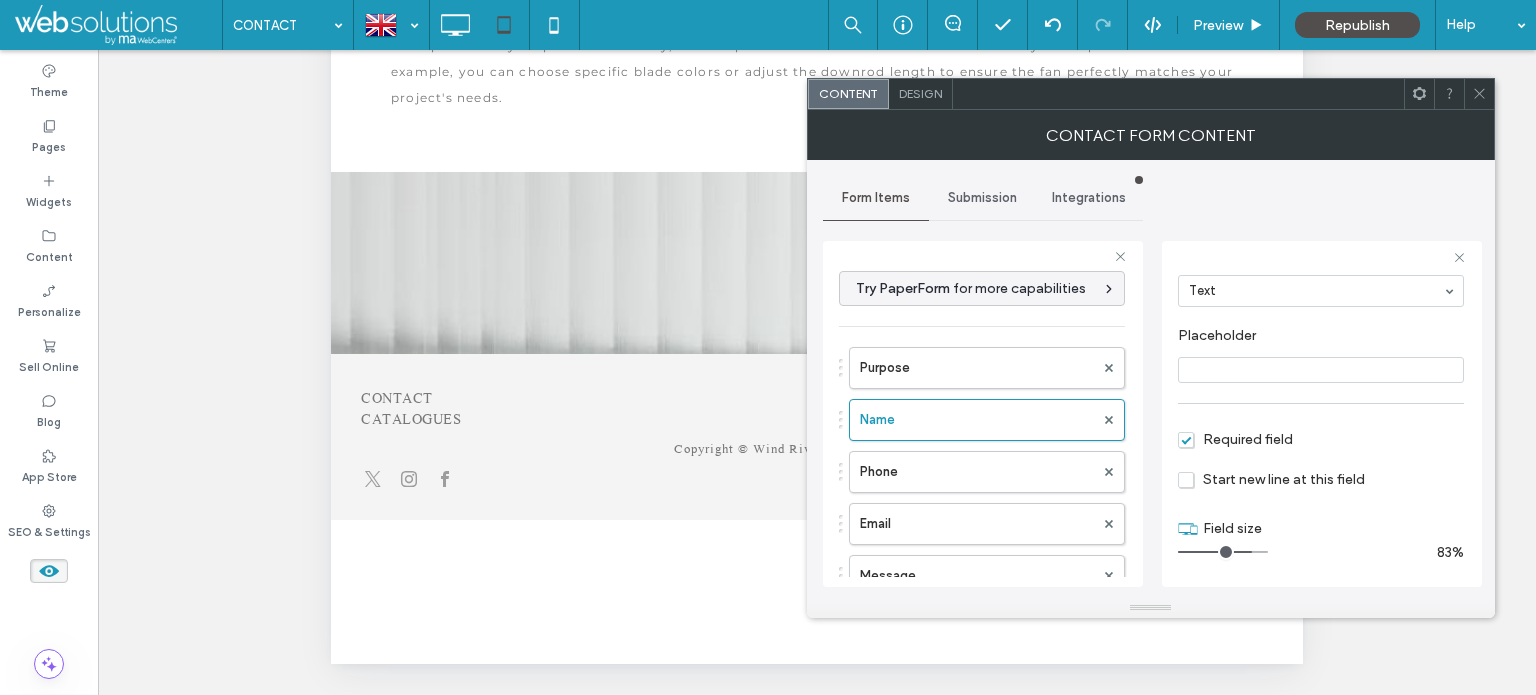 drag, startPoint x: 1246, startPoint y: 551, endPoint x: 1360, endPoint y: 548, distance: 114.03947 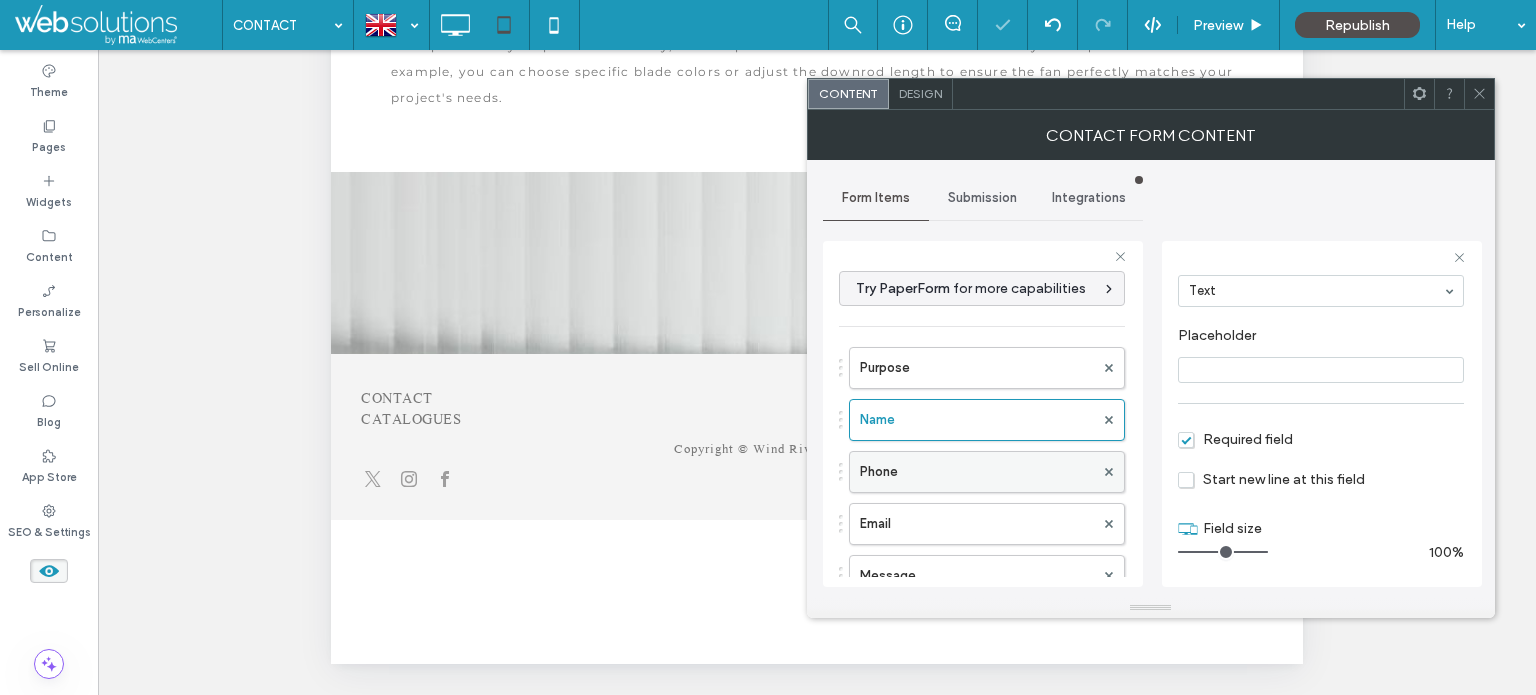 click on "Phone" at bounding box center (977, 472) 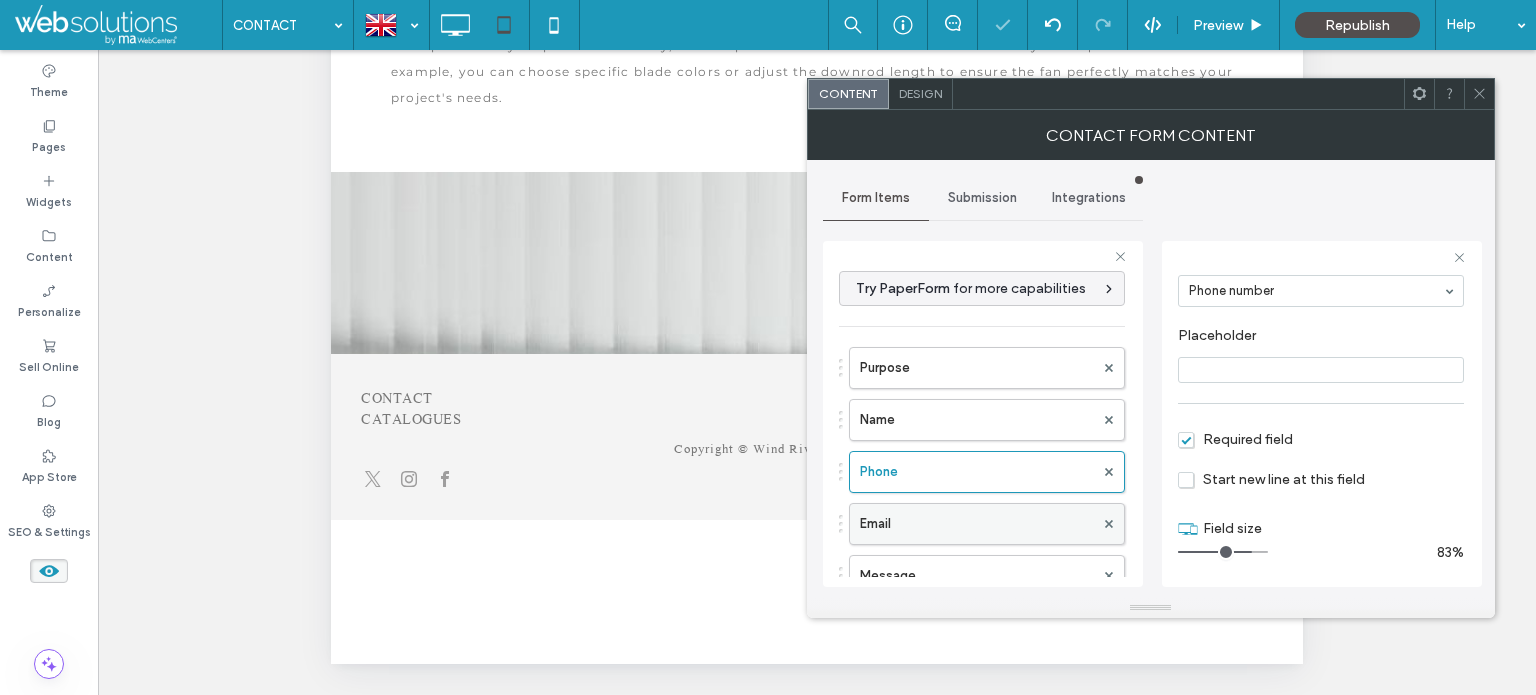 drag, startPoint x: 1247, startPoint y: 555, endPoint x: 957, endPoint y: 531, distance: 290.9914 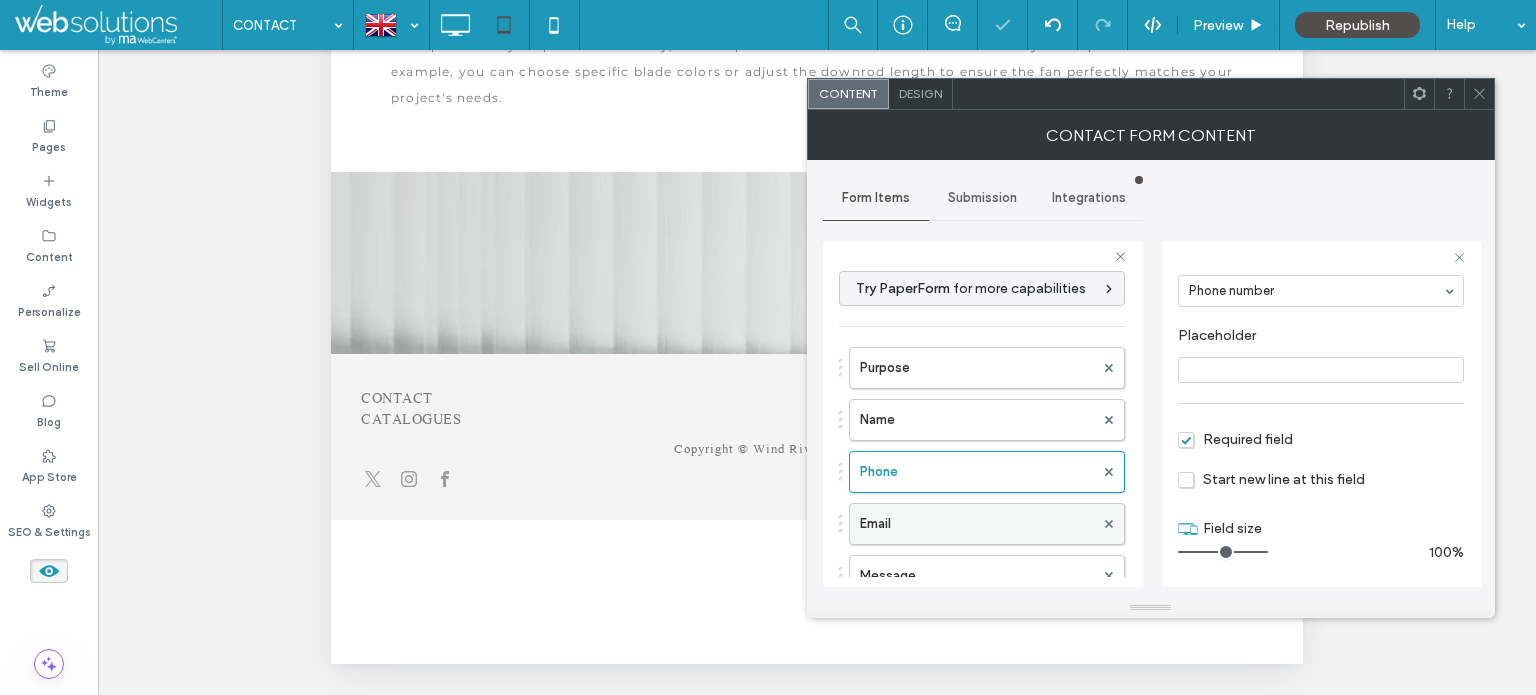 click on "Email" at bounding box center (977, 524) 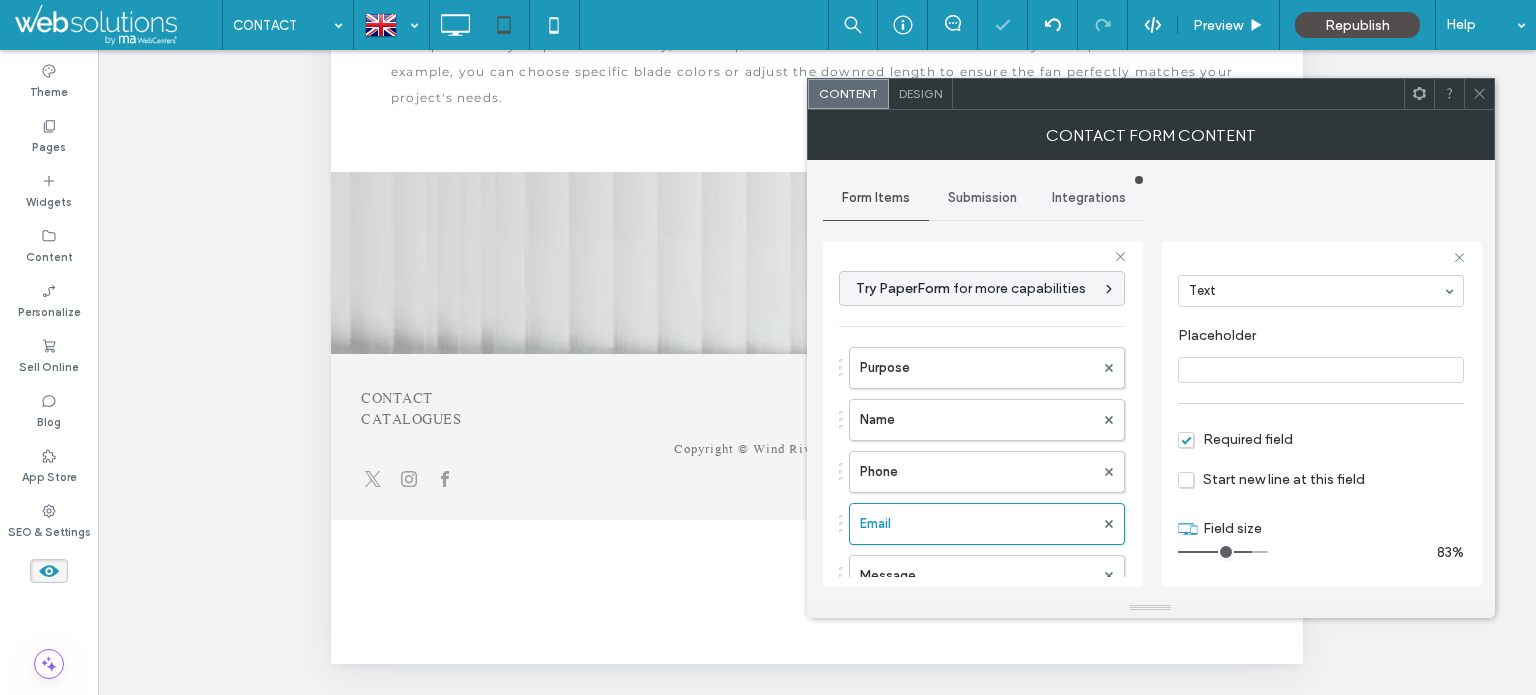 drag, startPoint x: 1247, startPoint y: 553, endPoint x: 1344, endPoint y: 555, distance: 97.020615 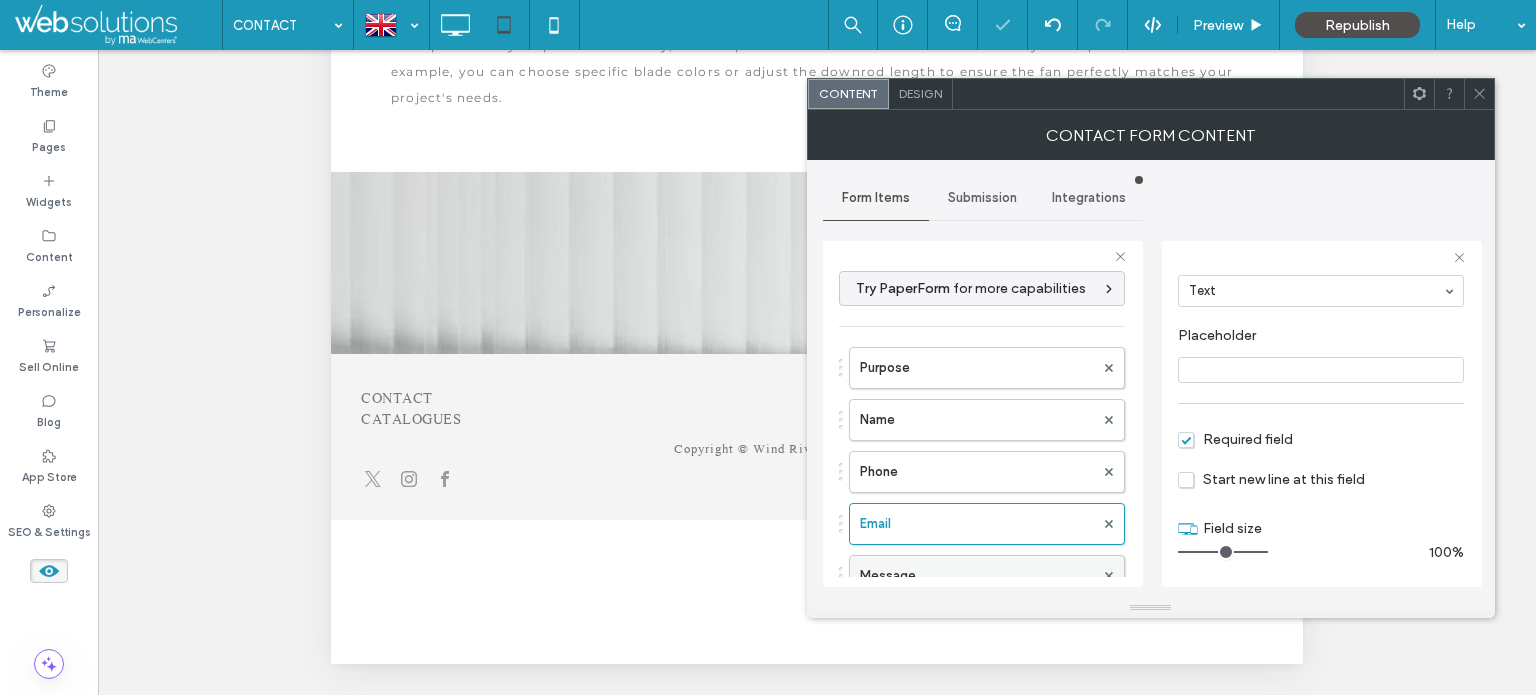 click on "Message" at bounding box center (977, 576) 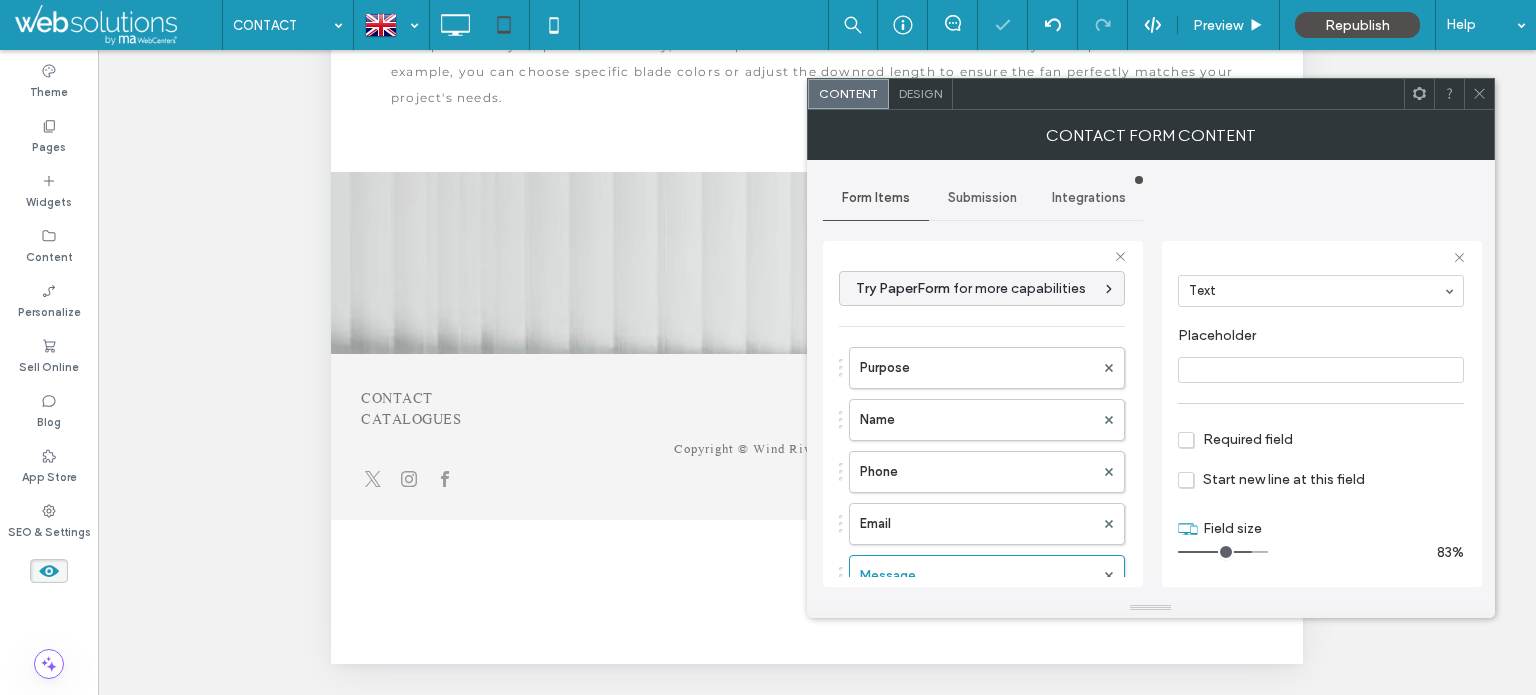drag, startPoint x: 1247, startPoint y: 555, endPoint x: 1478, endPoint y: 561, distance: 231.07791 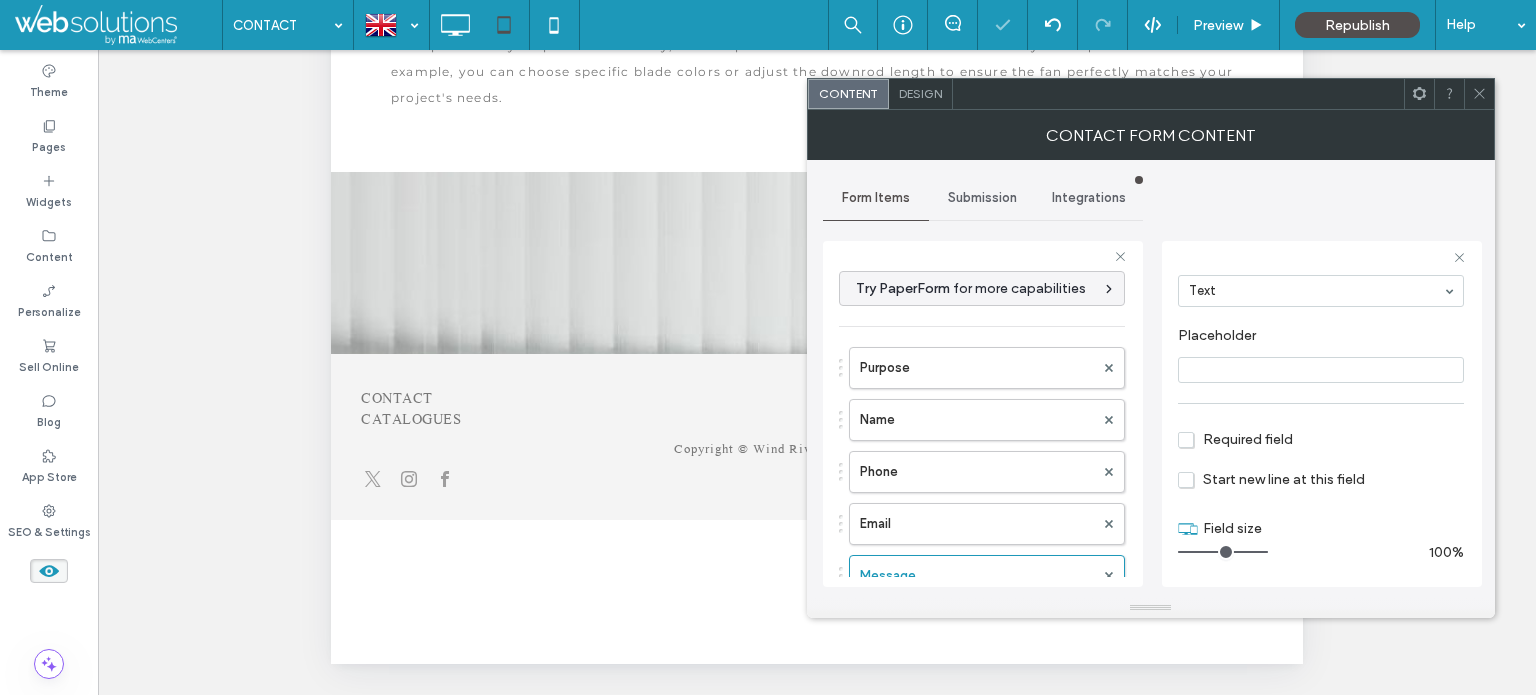 click 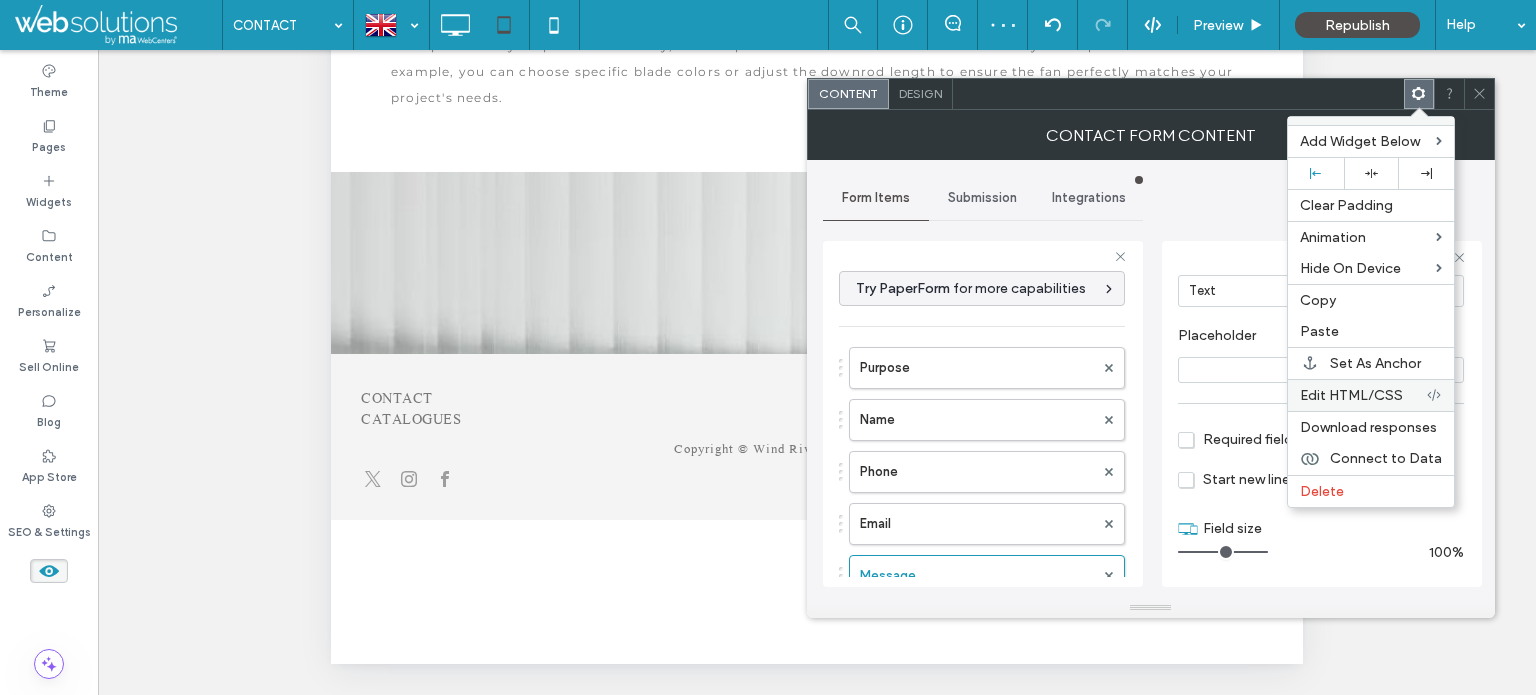 click on "Edit HTML/CSS" at bounding box center [1351, 395] 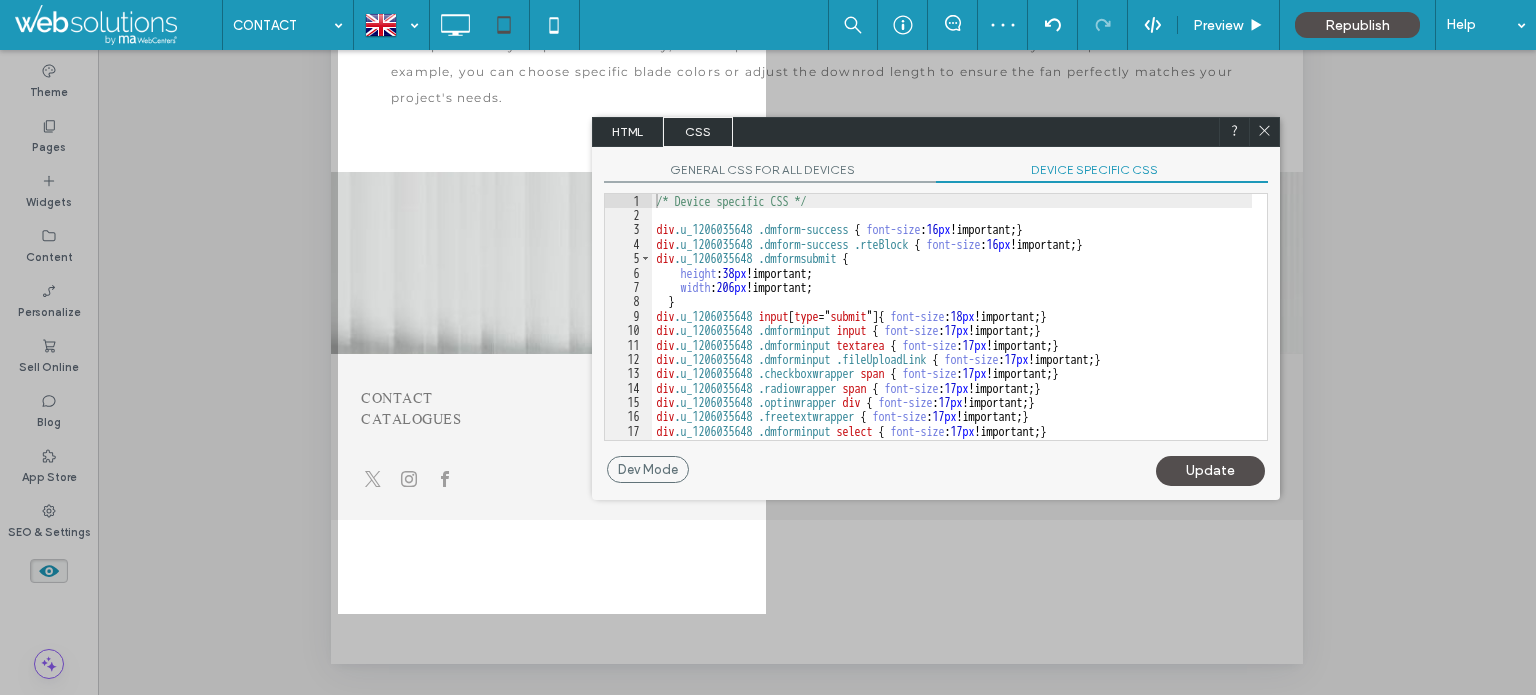 click on "DEVICE SPECIFIC CSS" at bounding box center (1102, 172) 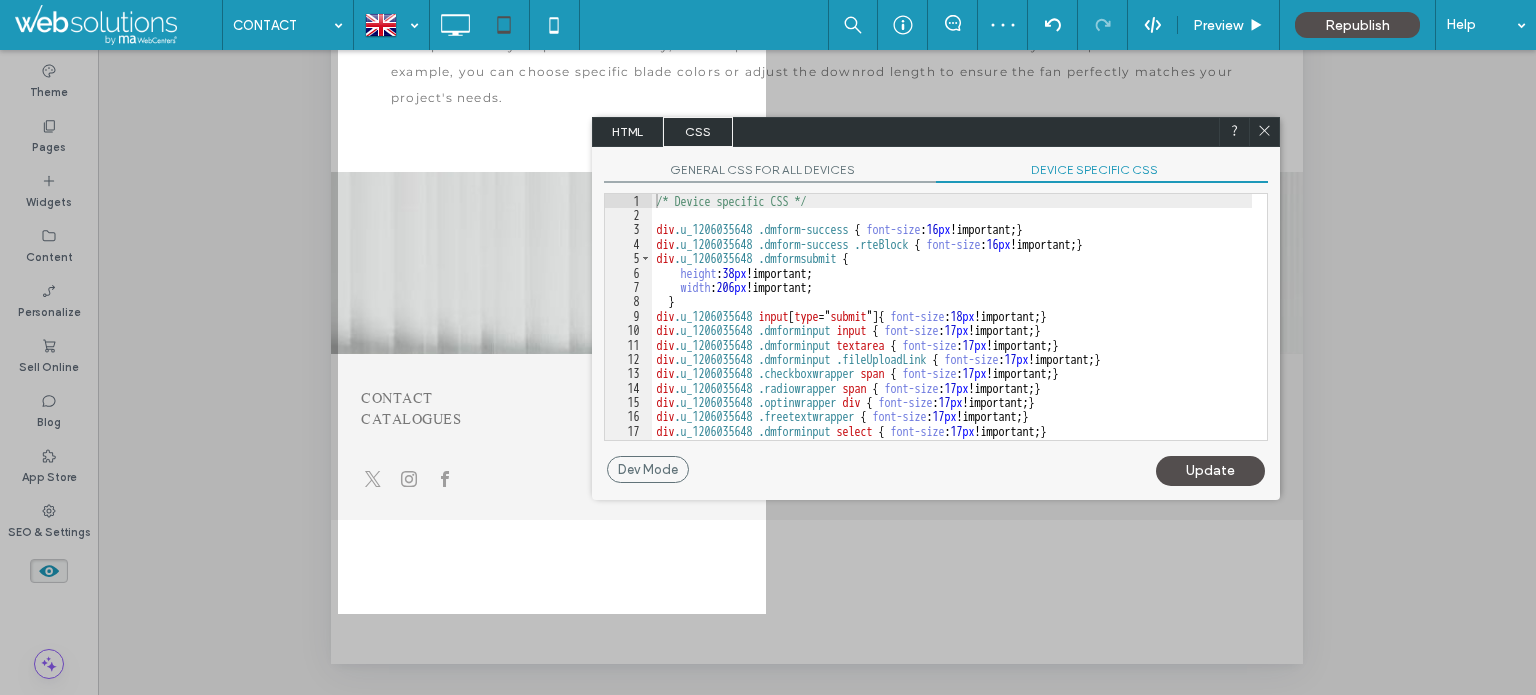 drag, startPoint x: 1093, startPoint y: 270, endPoint x: 986, endPoint y: 278, distance: 107.298645 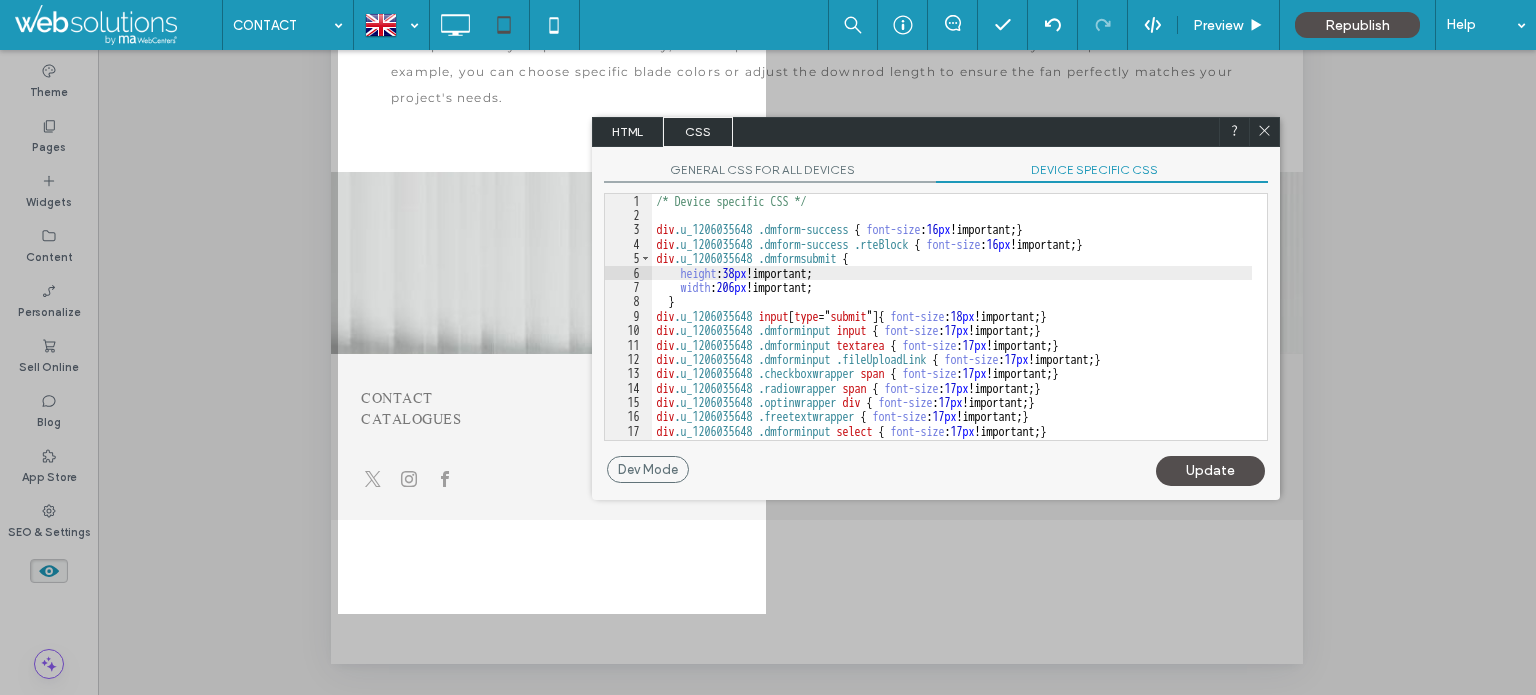 click on "/* Device specific CSS */ div .u_1206035648   .dmform-success   {   font-size : 16 px  !important;  } div .u_1206035648   .dmform-success   .rteBlock   {   font-size : 16 px  !important;  } div .u_1206035648   .dmformsubmit   {      height : 38 px  !important;      width : 206 px  !important;    } div .u_1206035648   input [ type =" submit "]  {   font-size : 18 px  !important;  } div .u_1206035648   .dmforminput   input   {   font-size : 17 px  !important;  } div .u_1206035648   .dmforminput   textarea   {   font-size : 17 px  !important;  } div .u_1206035648   .dmforminput   .fileUploadLink   {   font-size : 17 px  !important;  } div .u_1206035648   .checkboxwrapper   span   {   font-size : 17 px  !important;  } div .u_1206035648   .radiowrapper   span   {   font-size : 17 px  !important;  } div .u_1206035648   .optinwrapper   div   {   font-size : 17 px  !important;  } div .u_1206035648   .freetextwrapper   {   font-size : 17 px  !important;  } div .u_1206035648   .dmforminput   select   {   font-size : 17" at bounding box center (952, 338) 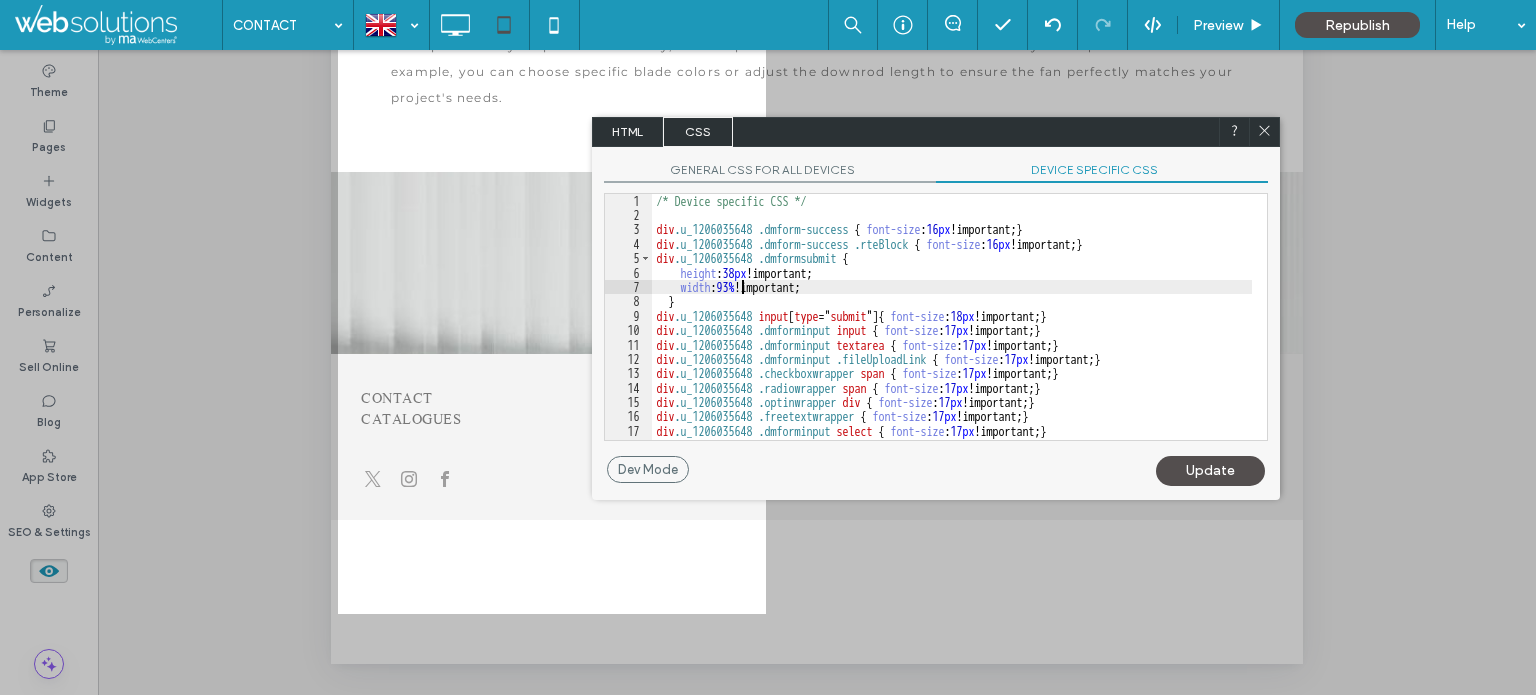 click on "Update" at bounding box center (1210, 471) 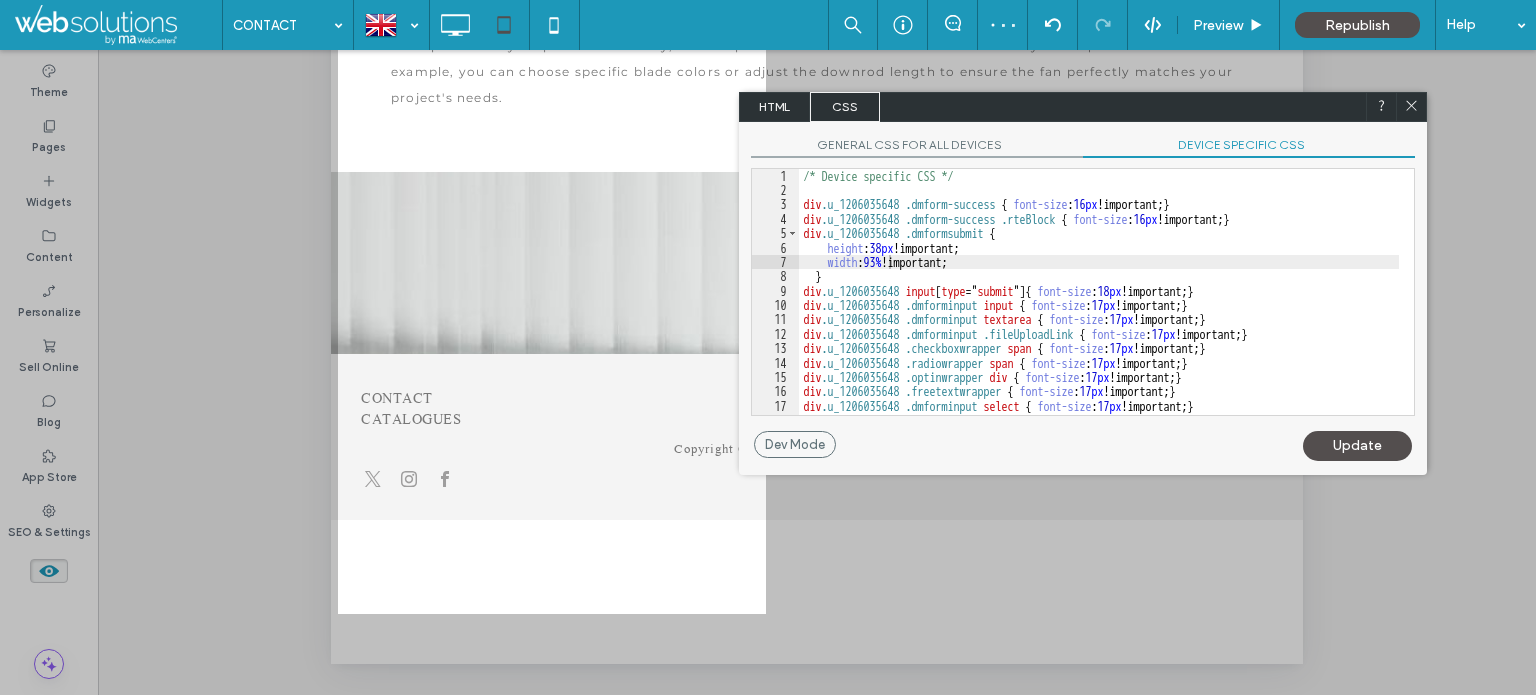 drag, startPoint x: 1041, startPoint y: 136, endPoint x: 990, endPoint y: 112, distance: 56.364883 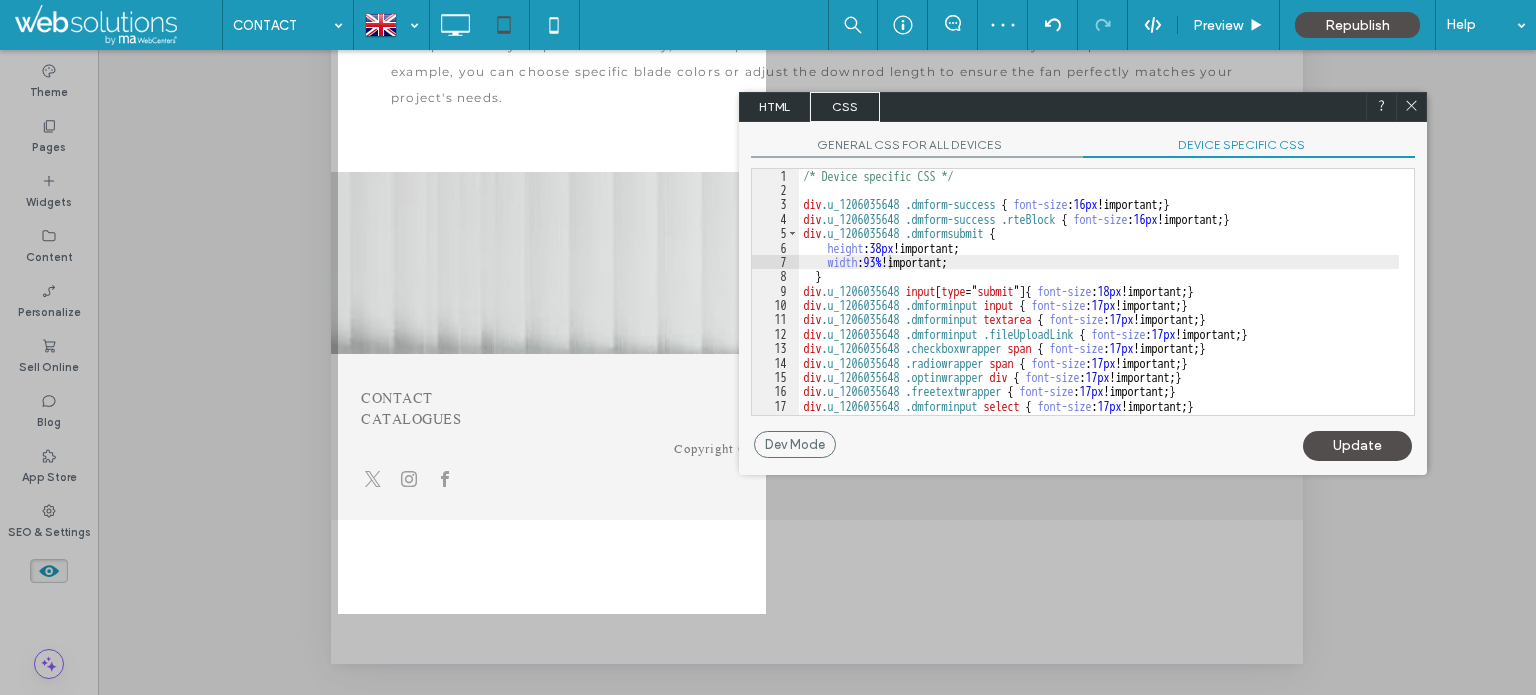 click on "HTML CSS" at bounding box center (1083, 107) 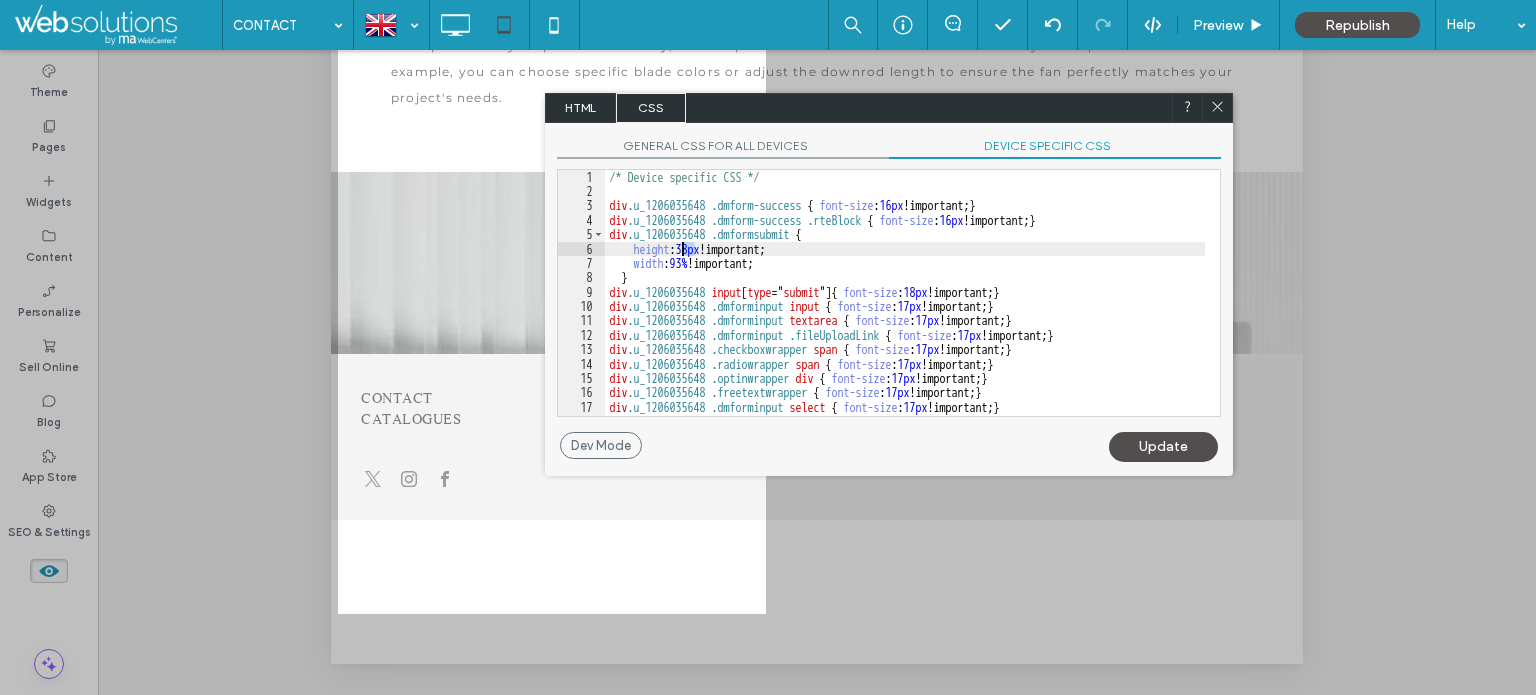 drag, startPoint x: 692, startPoint y: 249, endPoint x: 681, endPoint y: 248, distance: 11.045361 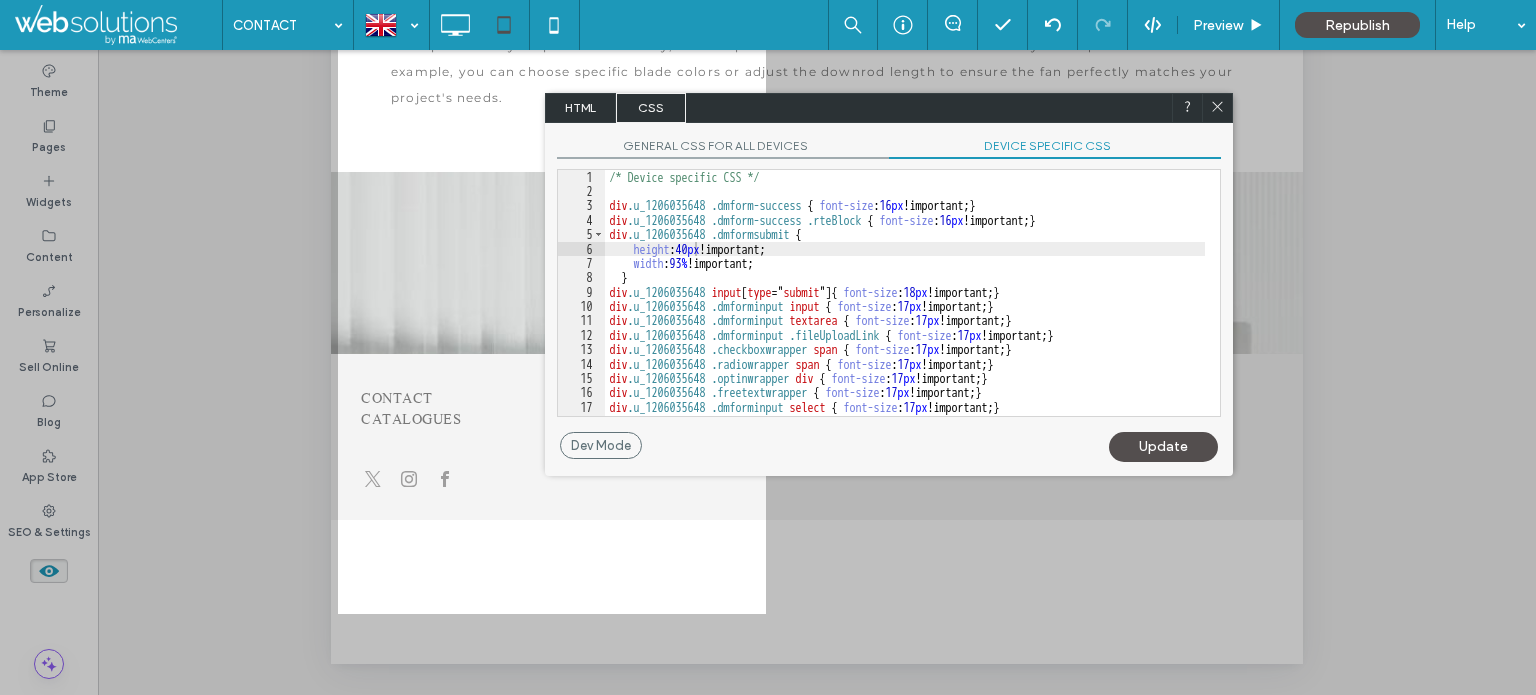 drag, startPoint x: 1190, startPoint y: 452, endPoint x: 1176, endPoint y: 449, distance: 14.3178215 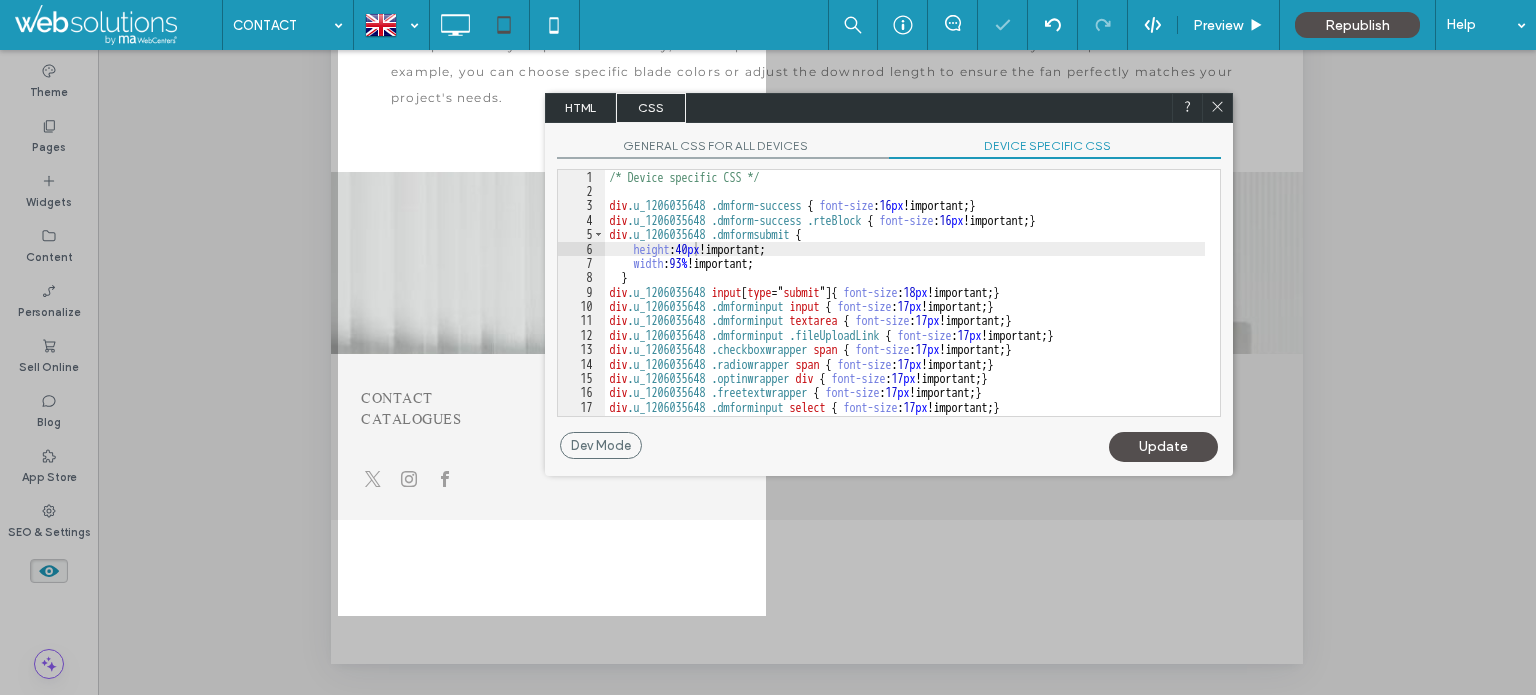 click 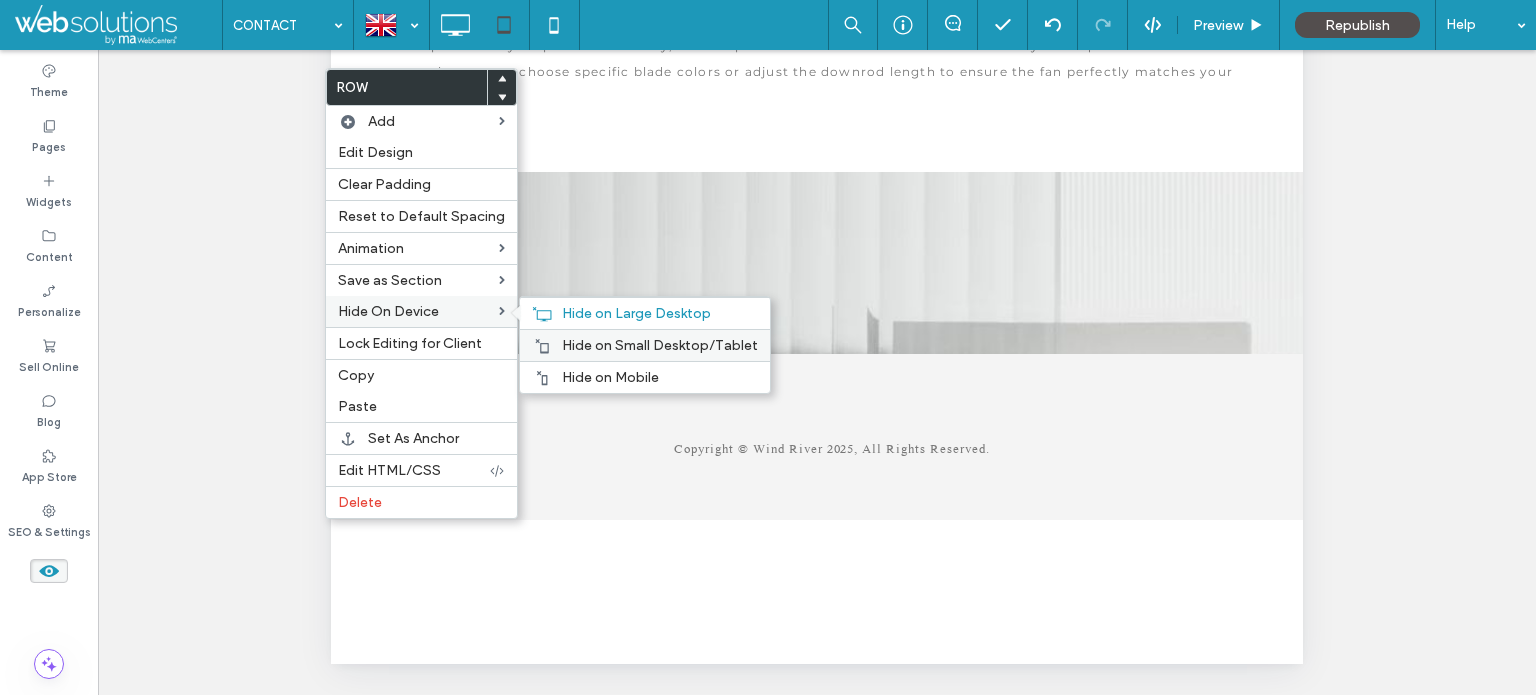 drag, startPoint x: 651, startPoint y: 350, endPoint x: 483, endPoint y: 251, distance: 195 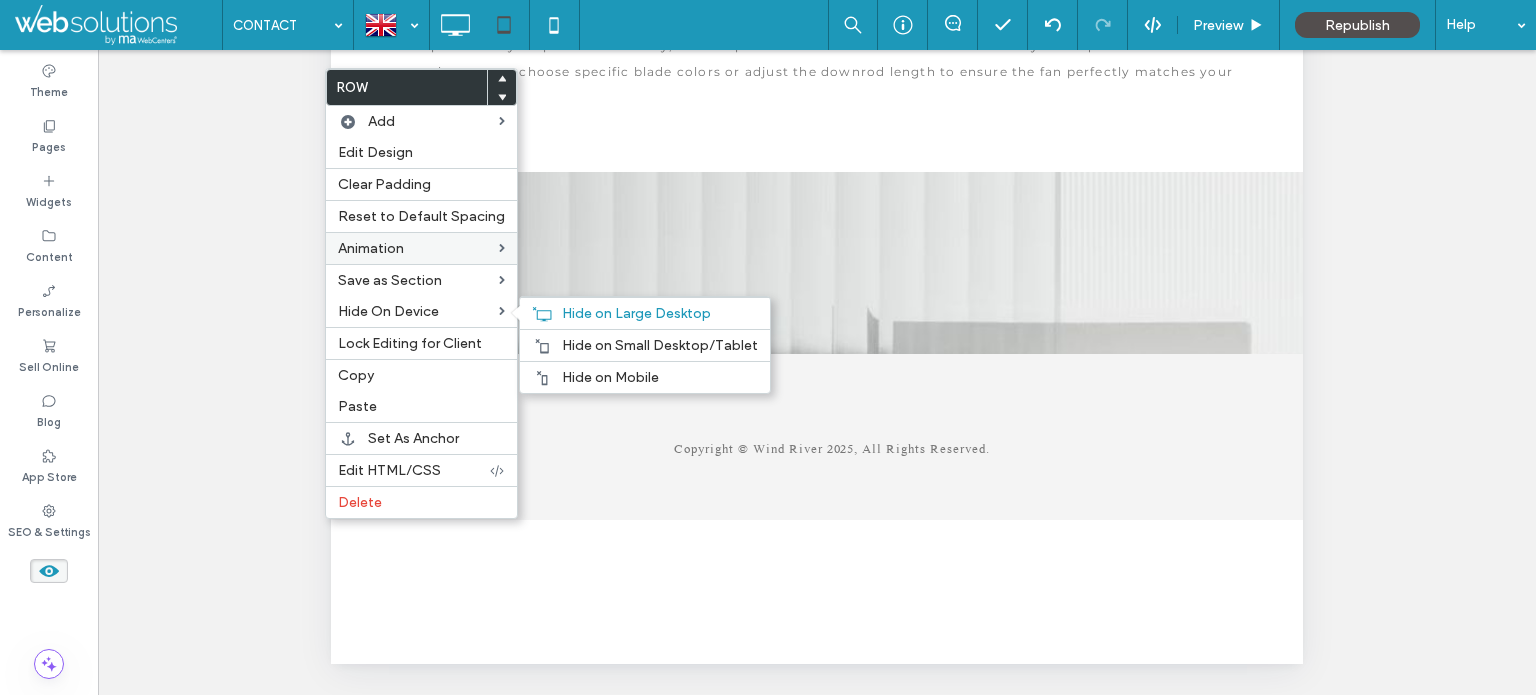 click on "Hide on Small Desktop/Tablet" at bounding box center (660, 345) 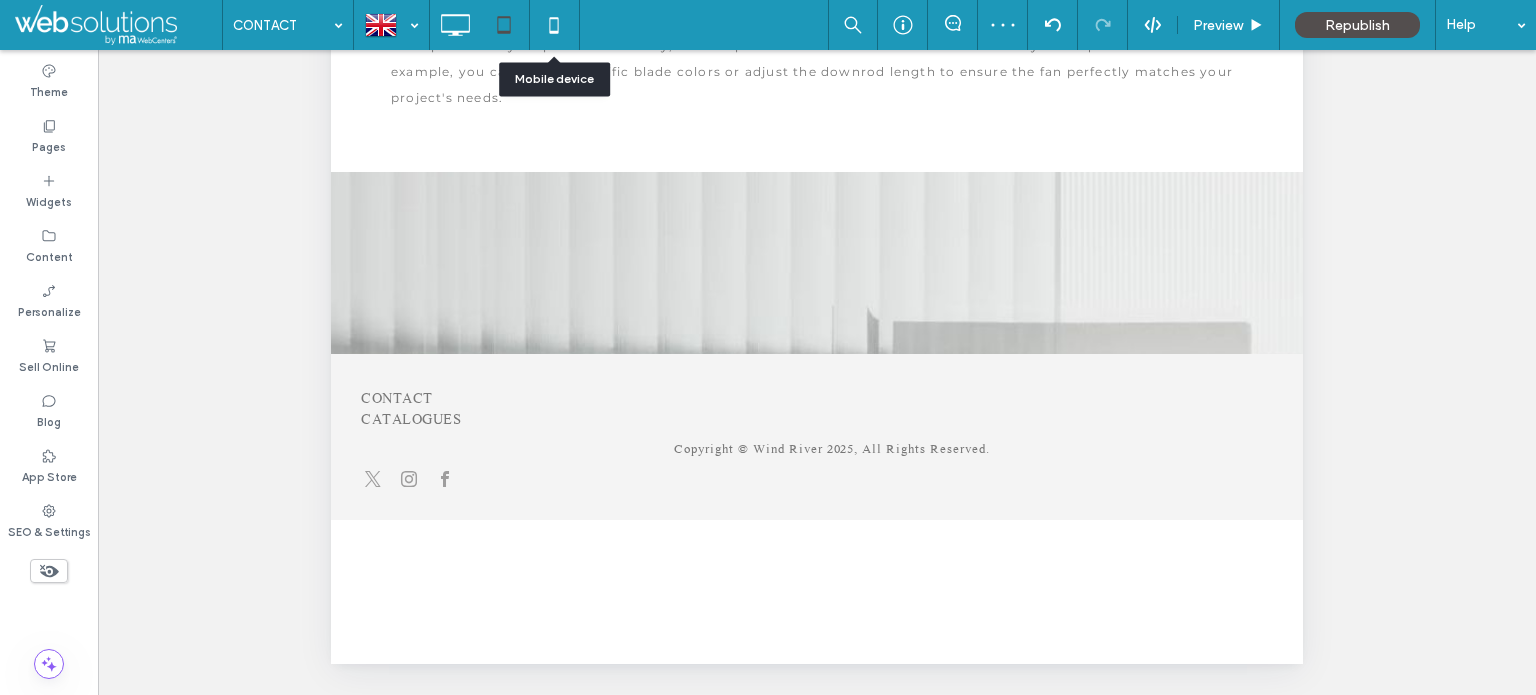 click at bounding box center (554, 25) 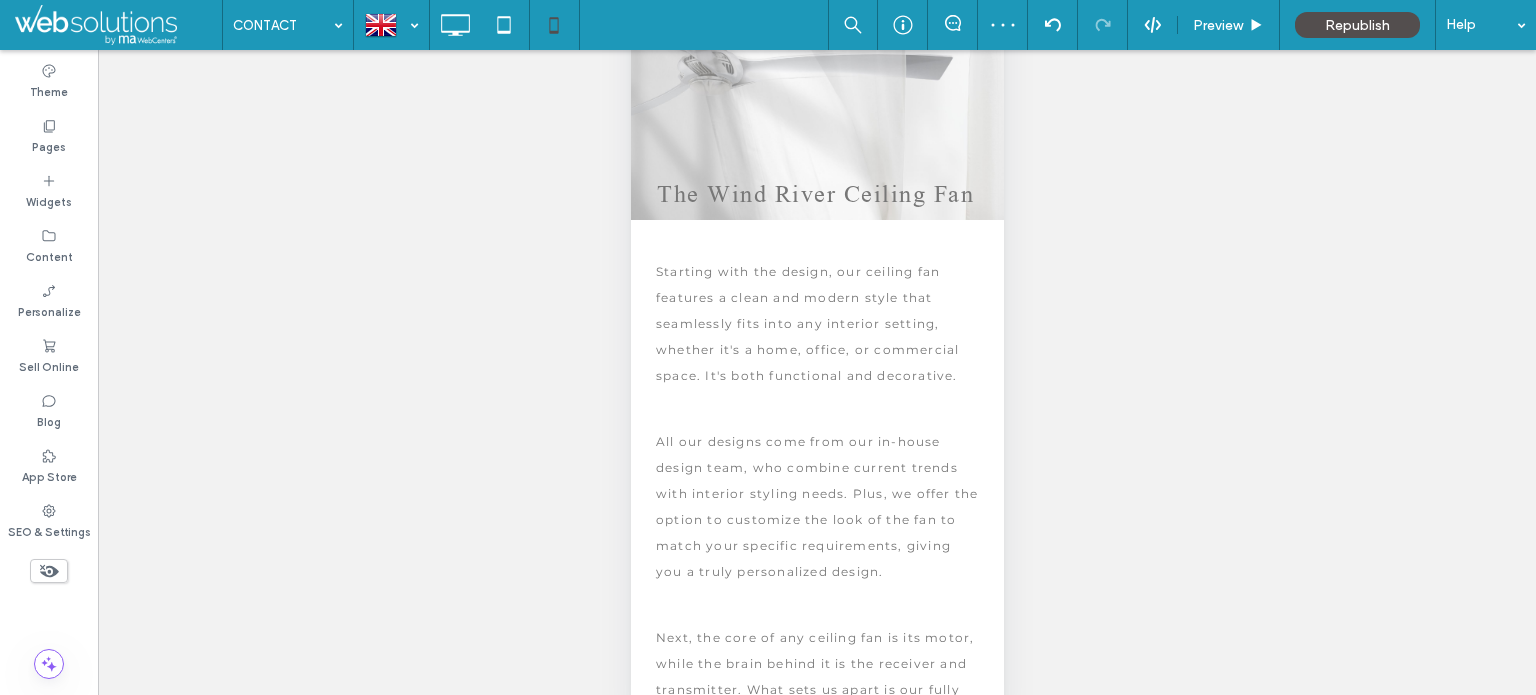scroll, scrollTop: 132, scrollLeft: 0, axis: vertical 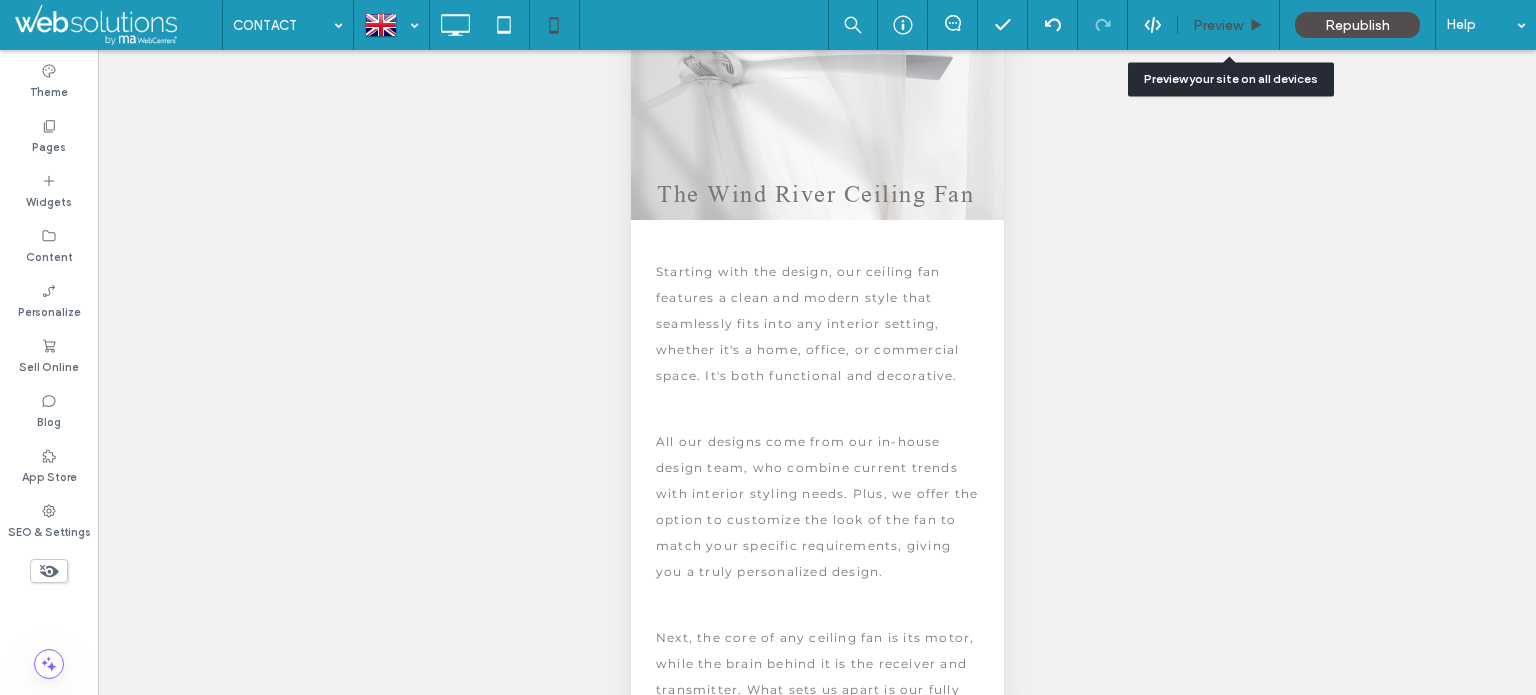 click on "Preview" at bounding box center (1218, 25) 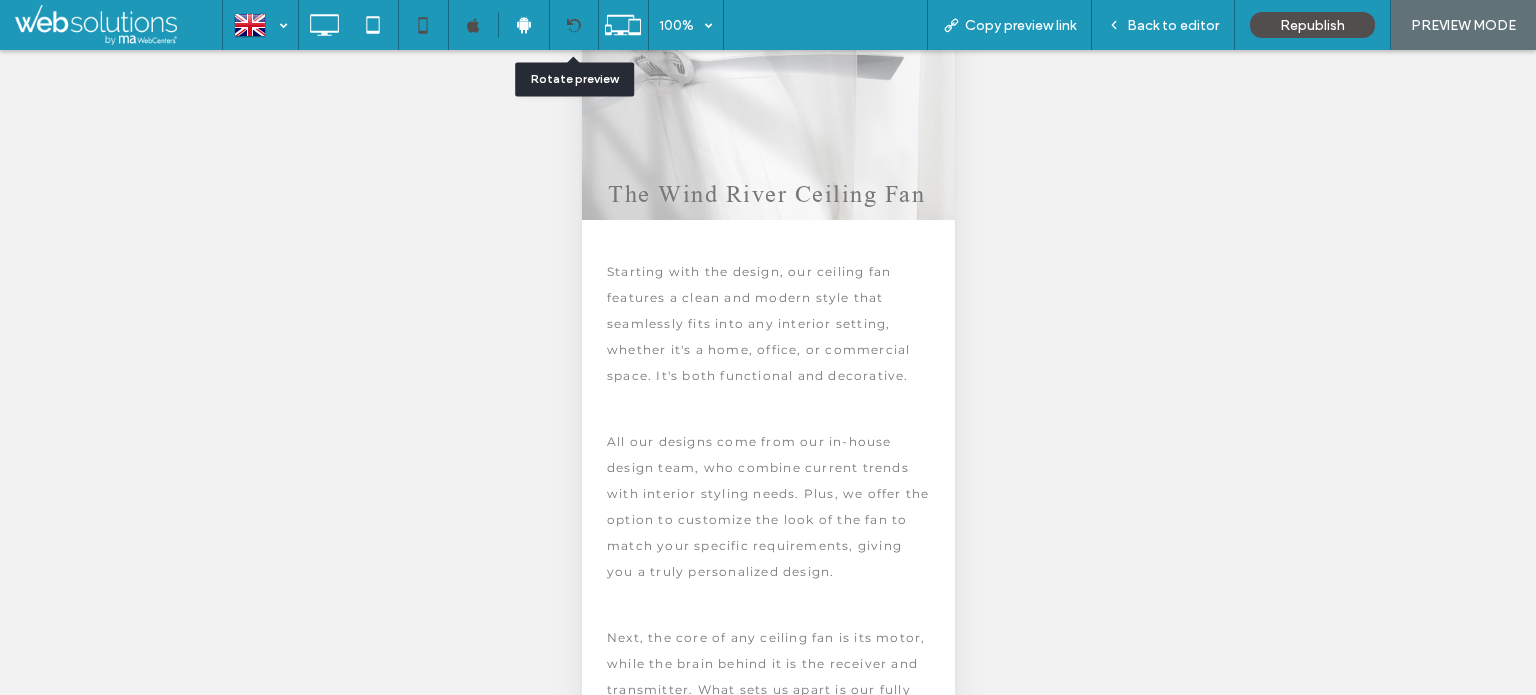 click at bounding box center [573, 25] 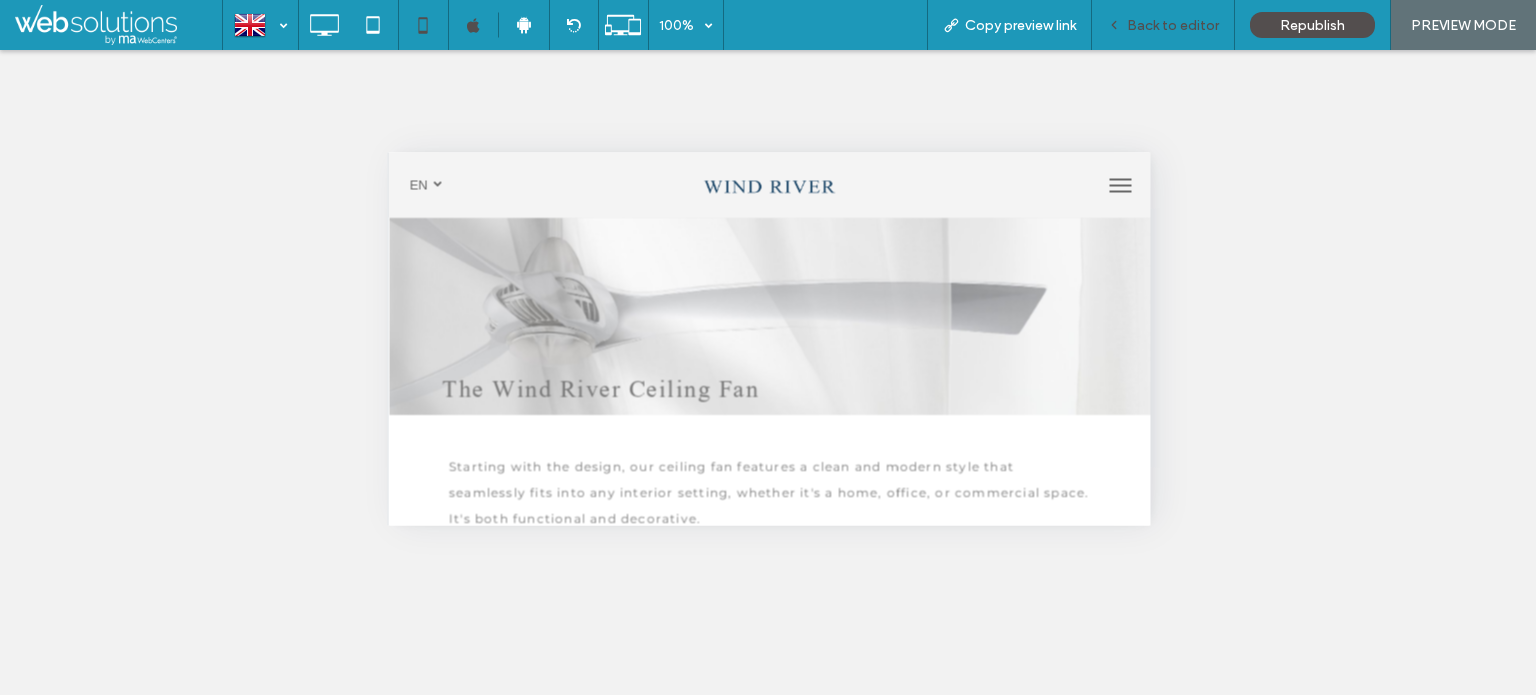 click on "Back to editor" at bounding box center [1163, 25] 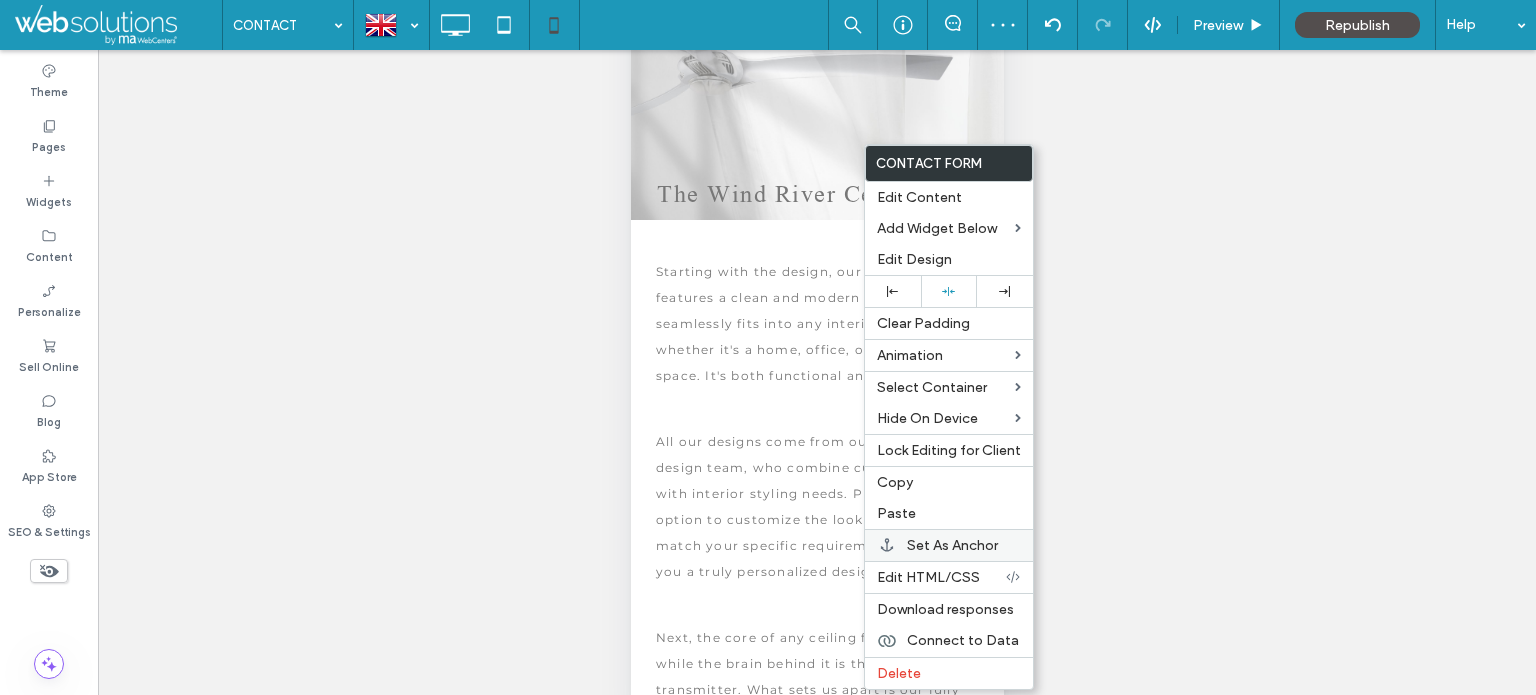 drag, startPoint x: 966, startPoint y: 574, endPoint x: 901, endPoint y: 555, distance: 67.72001 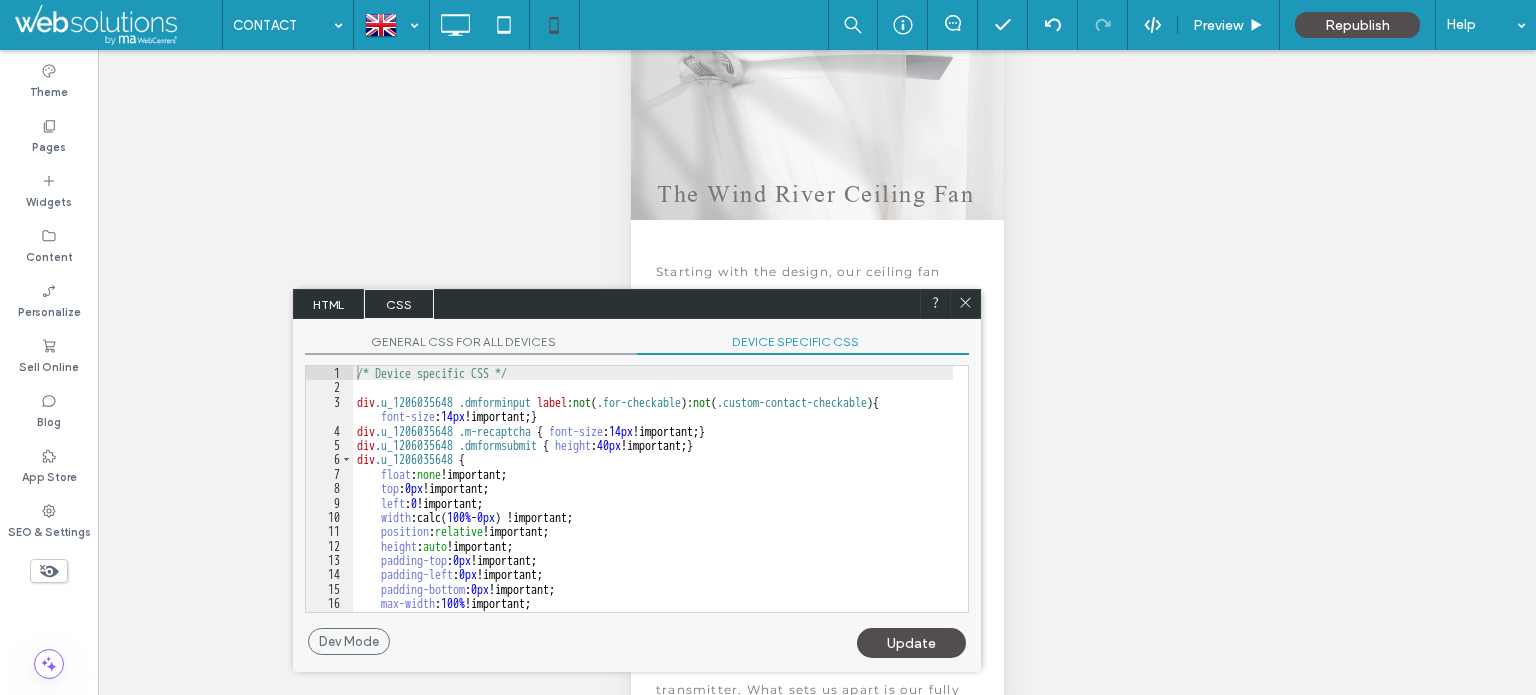 click on "DEVICE SPECIFIC CSS" at bounding box center [803, 344] 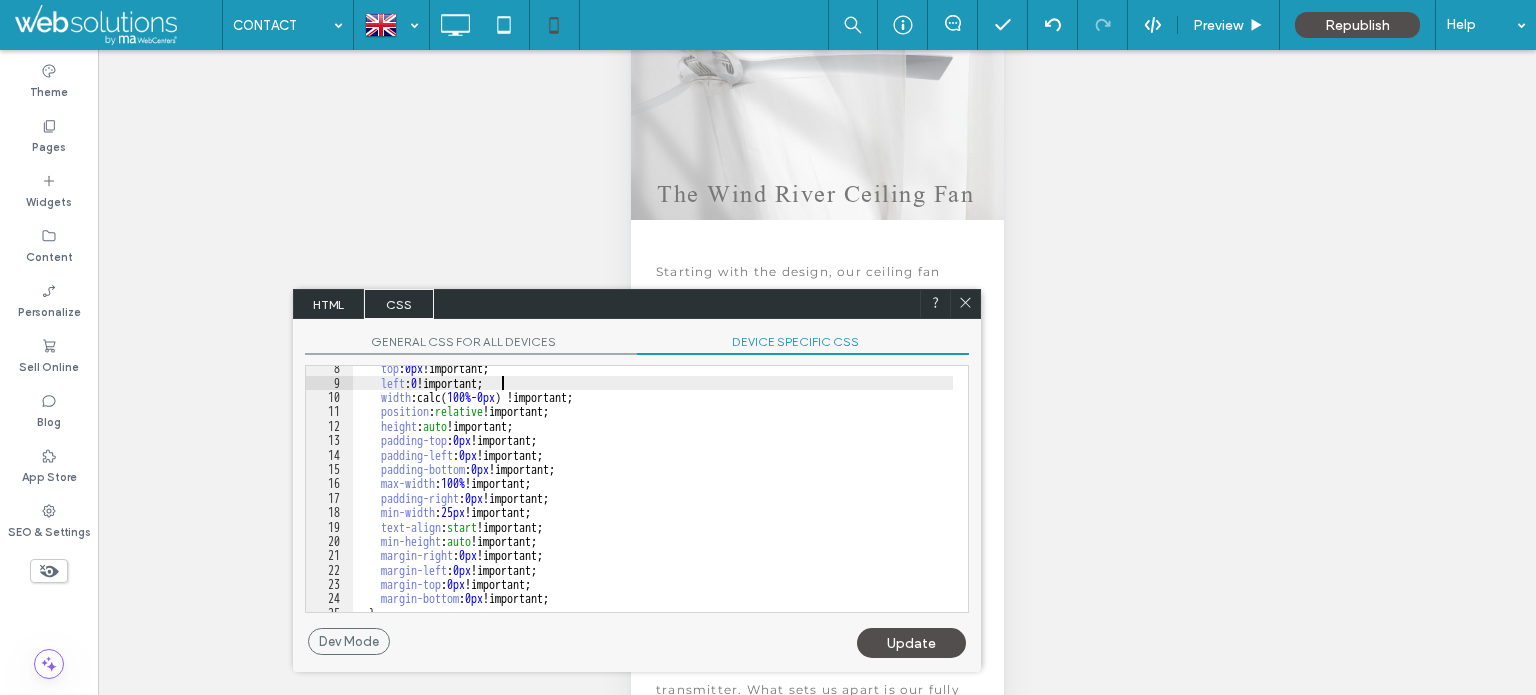 scroll, scrollTop: 286, scrollLeft: 0, axis: vertical 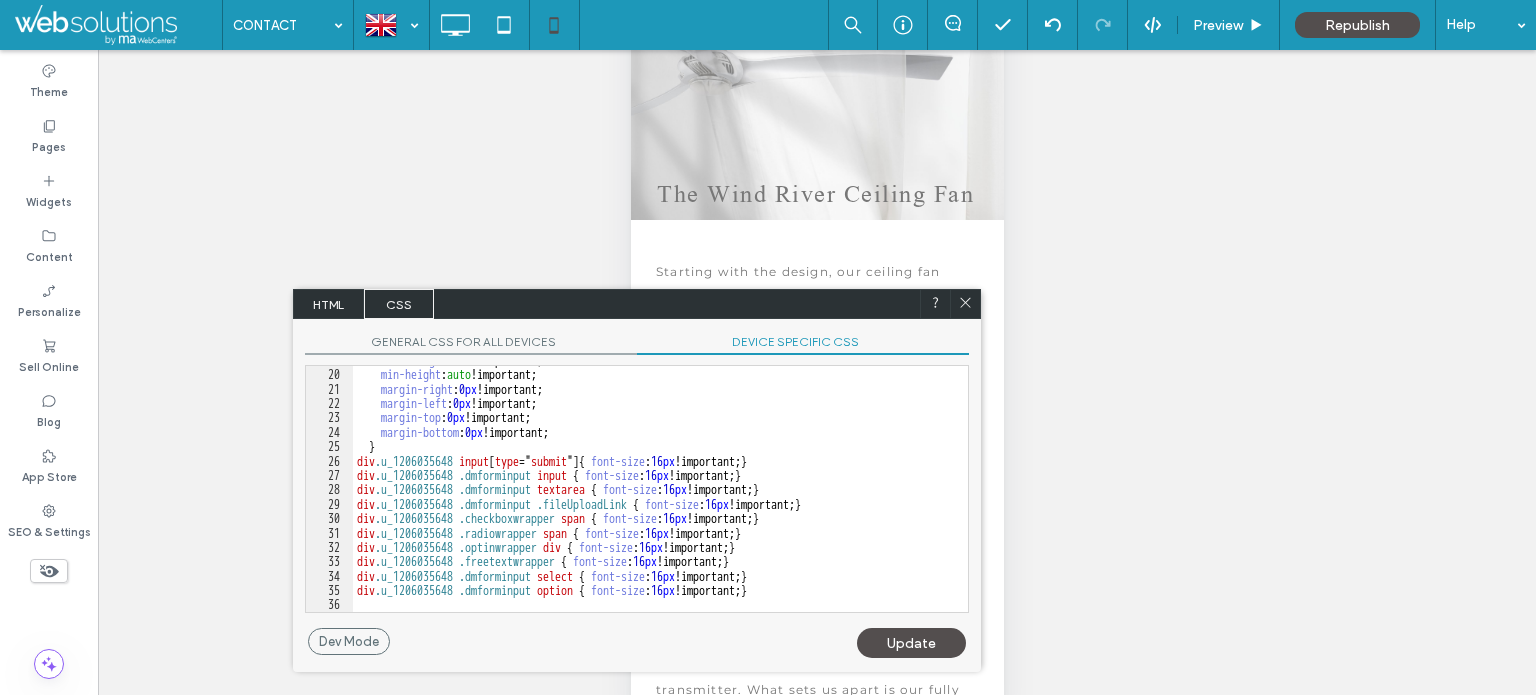 drag, startPoint x: 504, startPoint y: 340, endPoint x: 611, endPoint y: 347, distance: 107.22873 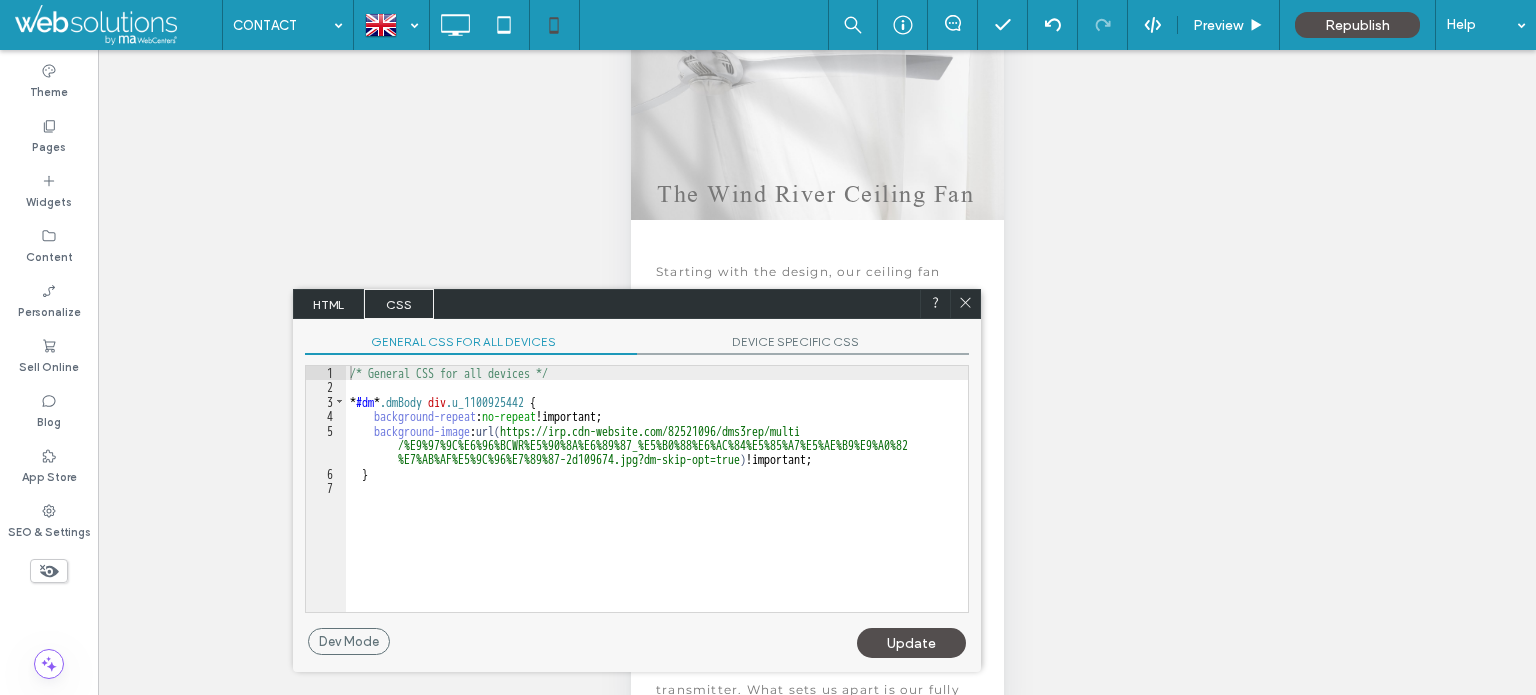 click on "DEVICE SPECIFIC CSS" at bounding box center (803, 344) 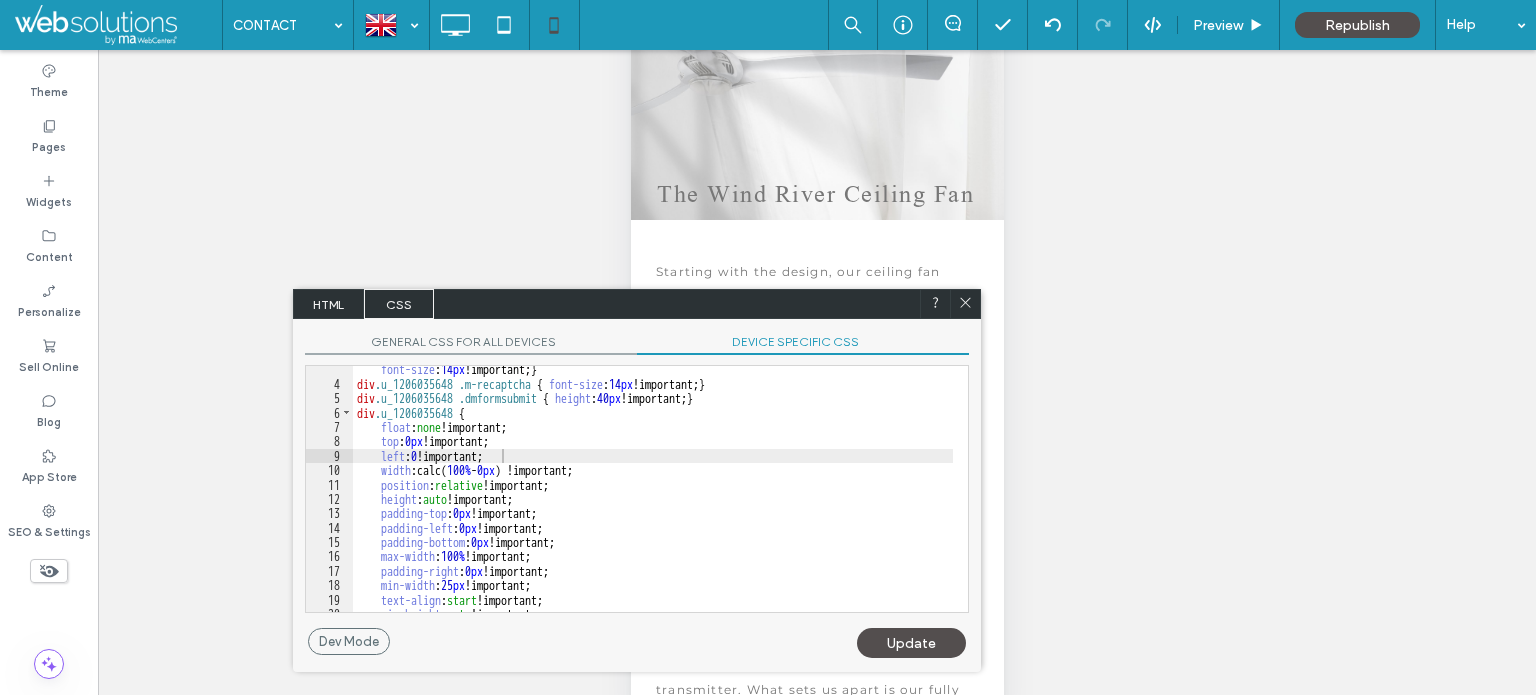 scroll, scrollTop: 0, scrollLeft: 0, axis: both 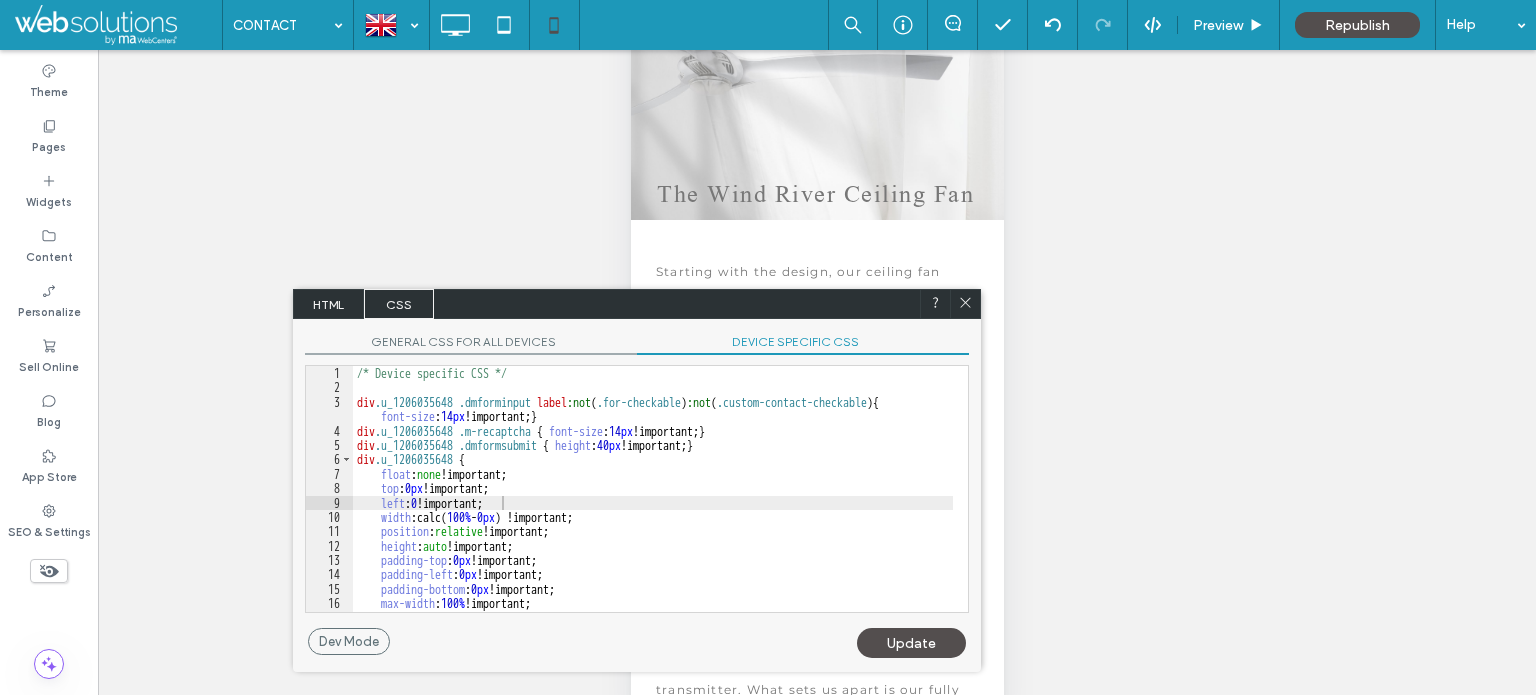 click on "/* Device specific CSS */ div .u_1206035648   .dmforminput   label :not ( .for-checkable ) :not ( .custom-contact-checkable )  {        font-size : 14 px  !important;  } div .u_1206035648   .m-recaptcha   {   font-size : 14 px  !important;  } div .u_1206035648   .dmformsubmit   {   height : 40 px  !important;  } div .u_1206035648   {      float : none  !important;      top : 0 px  !important;      left : 0  !important;      width :calc( 100 %  -  0 px ) !important;      position : relative  !important;      height : auto  !important;      padding-top : 0 px  !important;      padding-left : 0 px  !important;      padding-bottom : 0 px  !important;      max-width : 100 %  !important;      padding-right : 0 px  !important;      min-width : 25 px  !important;" at bounding box center [653, 503] 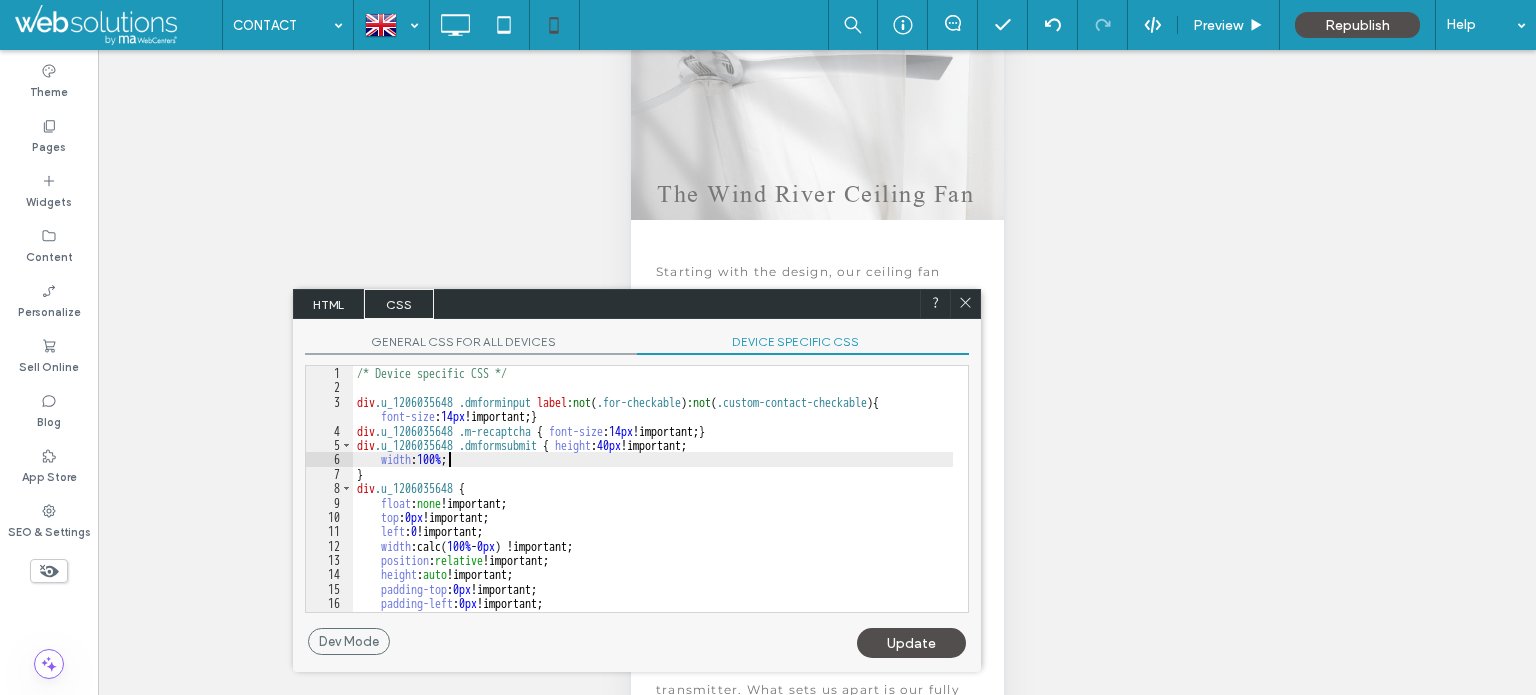 click on "Update" at bounding box center (911, 643) 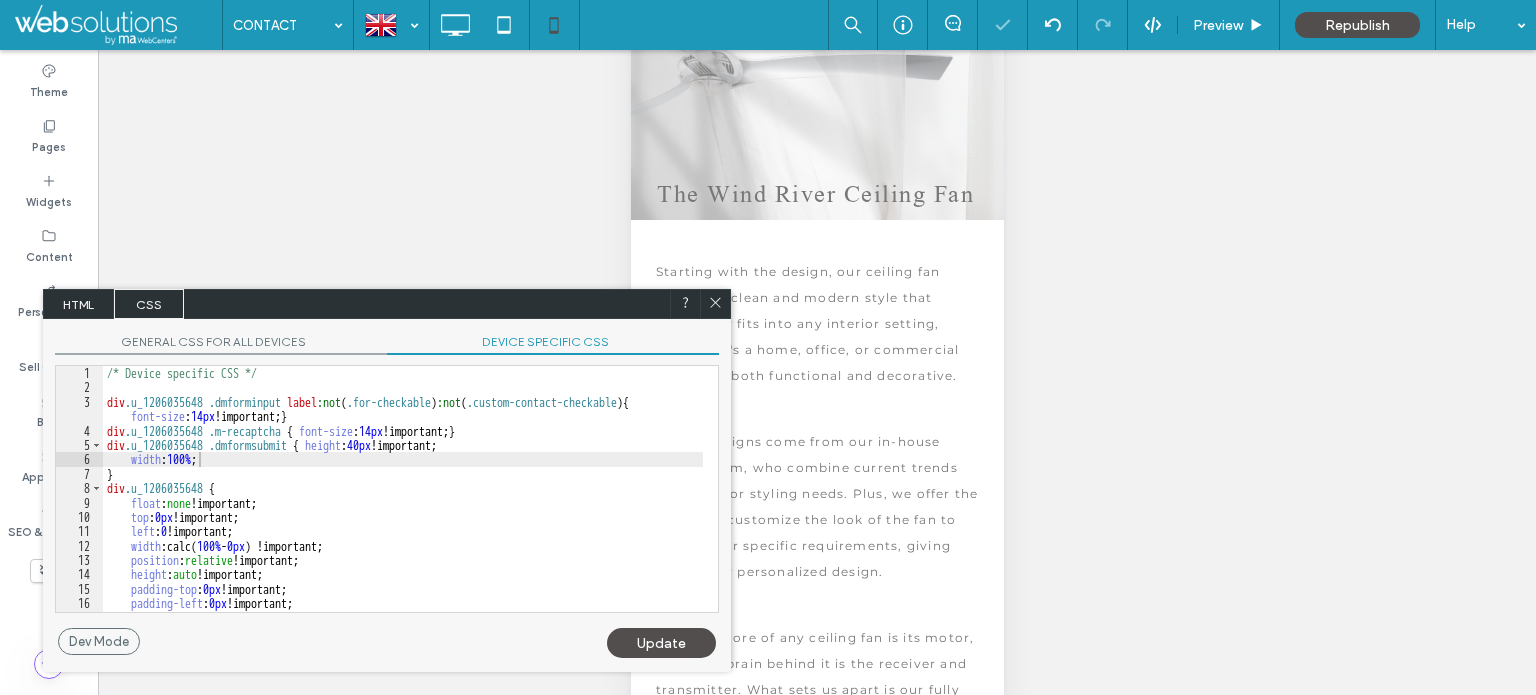 drag, startPoint x: 868, startPoint y: 311, endPoint x: 664, endPoint y: 307, distance: 204.03922 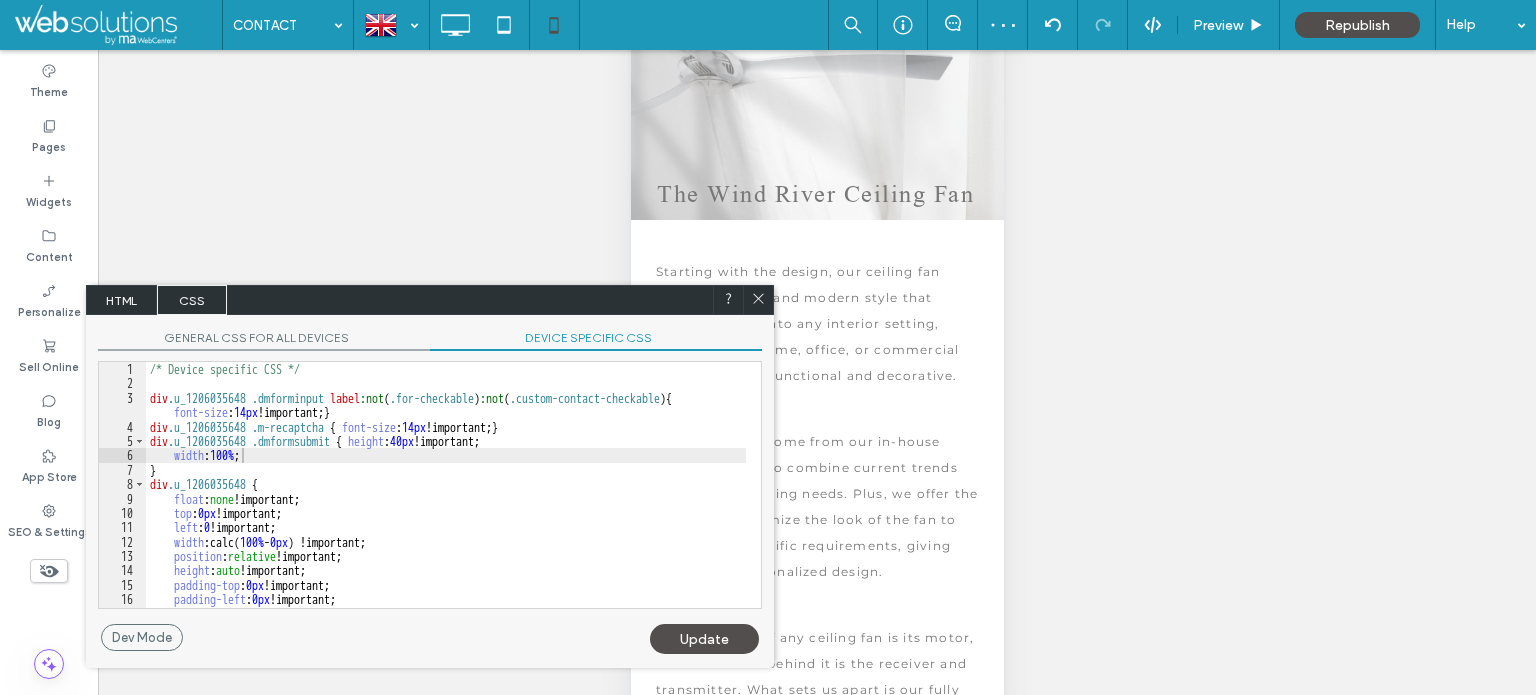 click 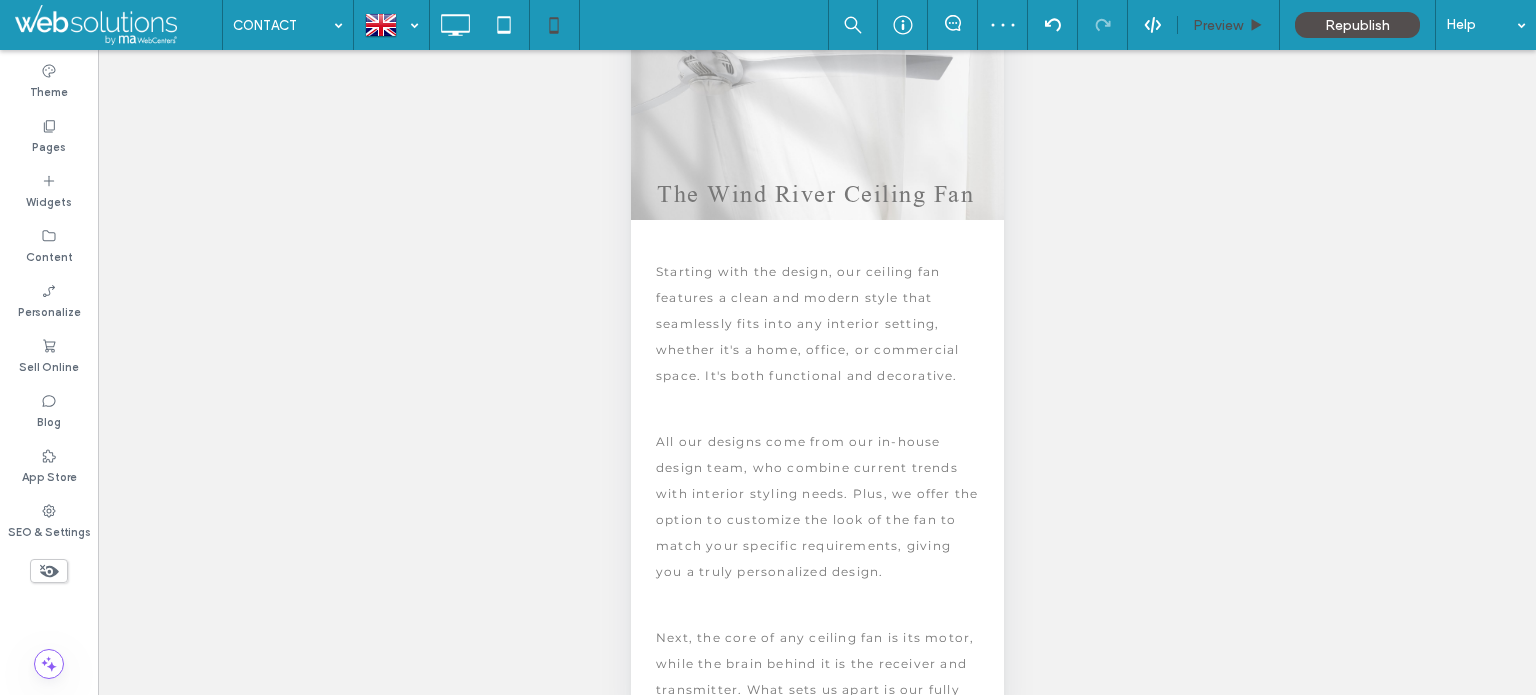 click on "Preview" at bounding box center (1218, 25) 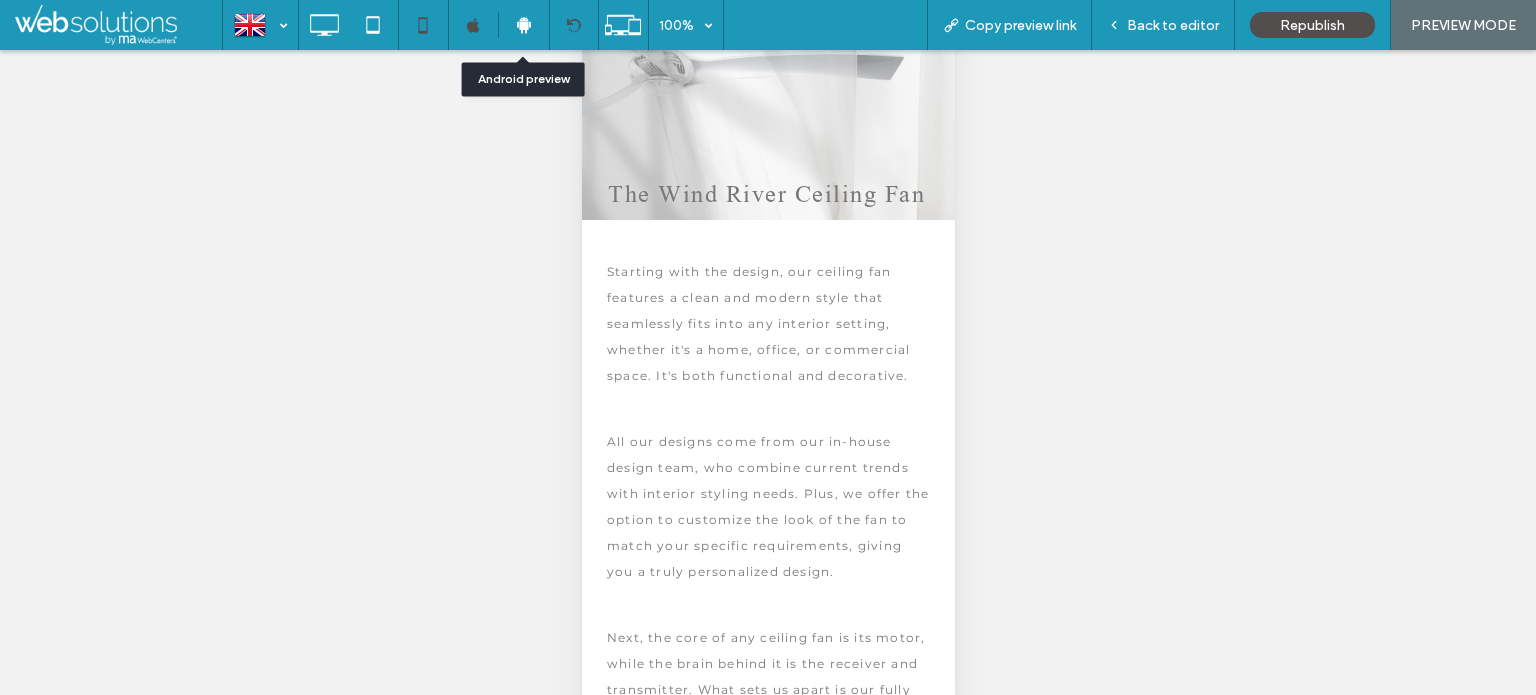 click at bounding box center (574, 25) 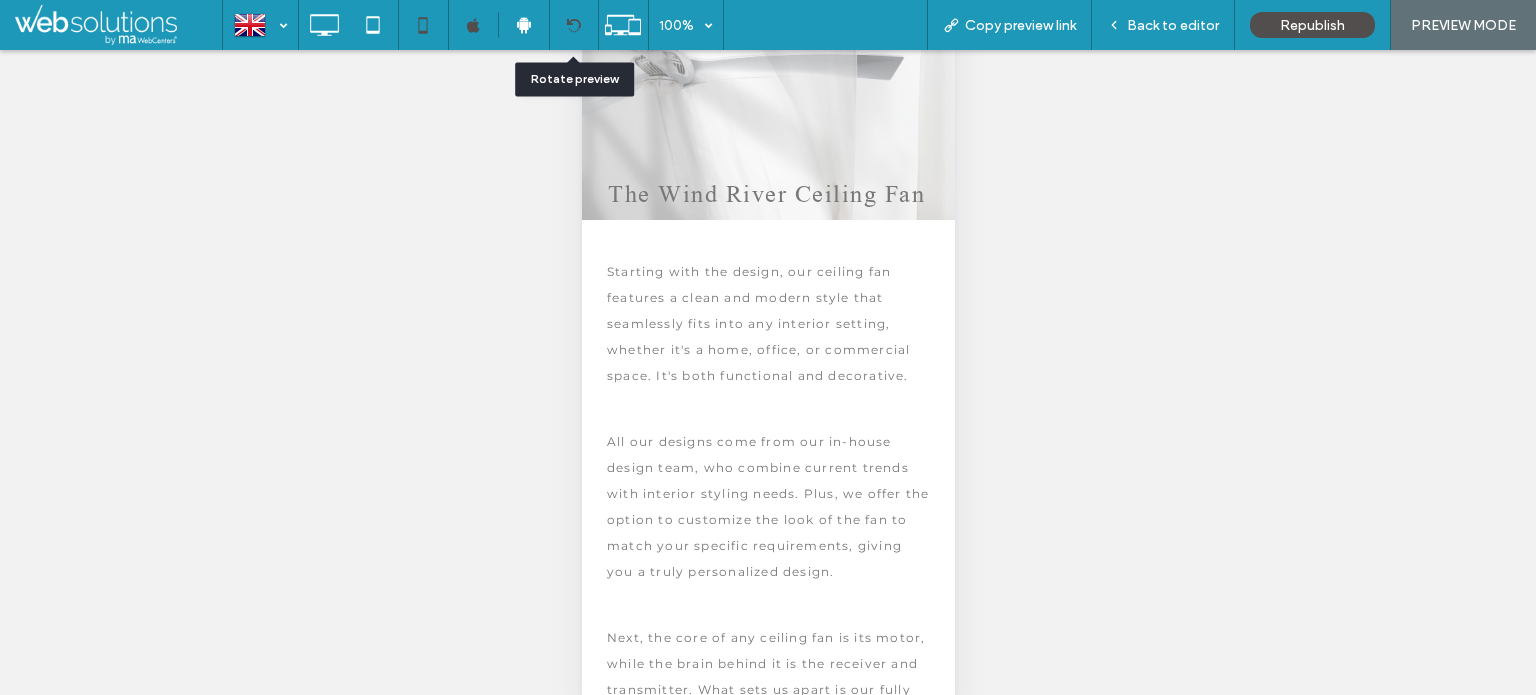 click at bounding box center [573, 25] 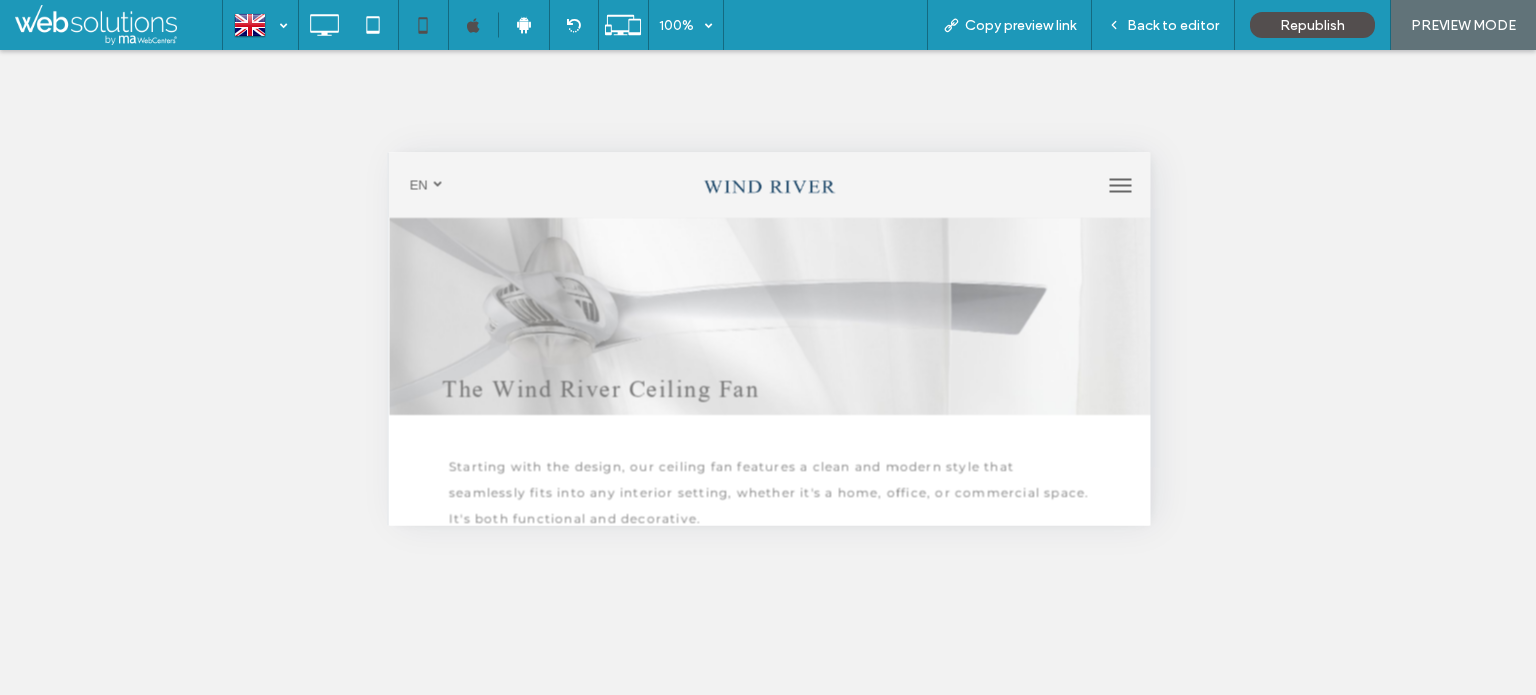 click on "Back to editor" at bounding box center [1173, 25] 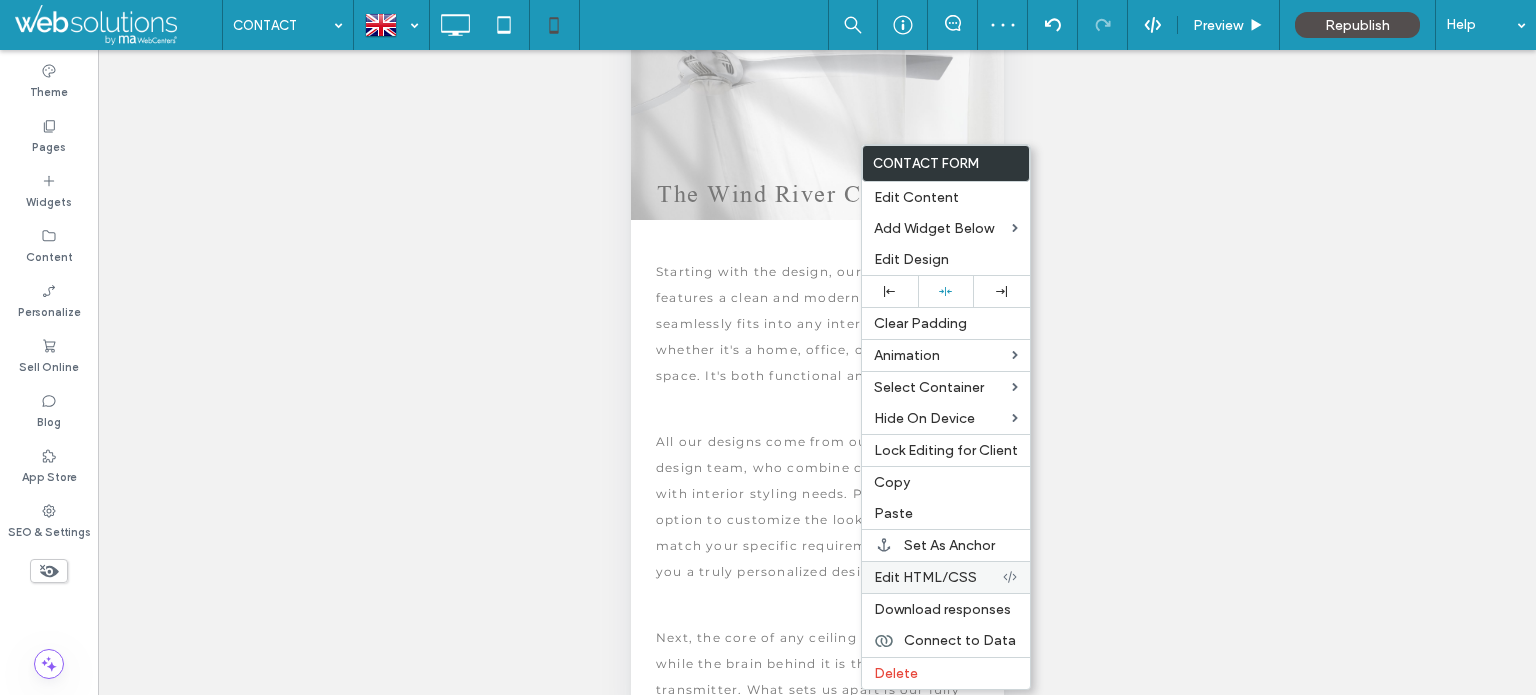 click on "Edit HTML/CSS" at bounding box center (925, 577) 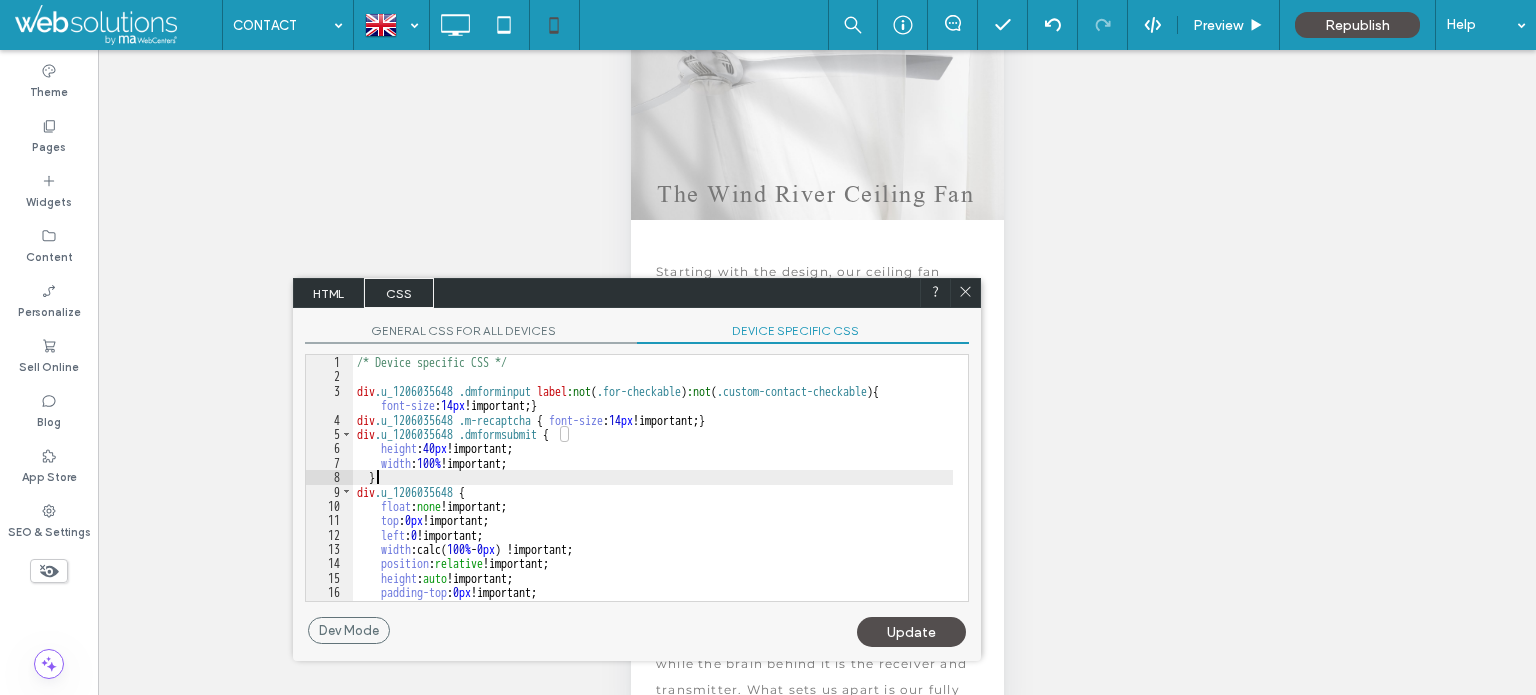 click on "/* Device specific CSS */ div .u_1206035648   .dmforminput   label :not ( .for-checkable ) :not ( .custom-contact-checkable )  {        font-size : 14 px  !important;  } div .u_1206035648   .m-recaptcha   {   font-size : 14 px  !important;  } div .u_1206035648   .dmformsubmit   {      height : 40 px  !important;      width : 100 %  !important;    } div .u_1206035648   {      float : none  !important;      top : 0 px  !important;      left : 0  !important;      width :calc( 100 %  -  0 px ) !important;      position : relative  !important;      height : auto  !important;      padding-top : 0 px  !important;      padding-left : 0 px  !important;      padding-bottom : 0 px  !important;" at bounding box center [653, 492] 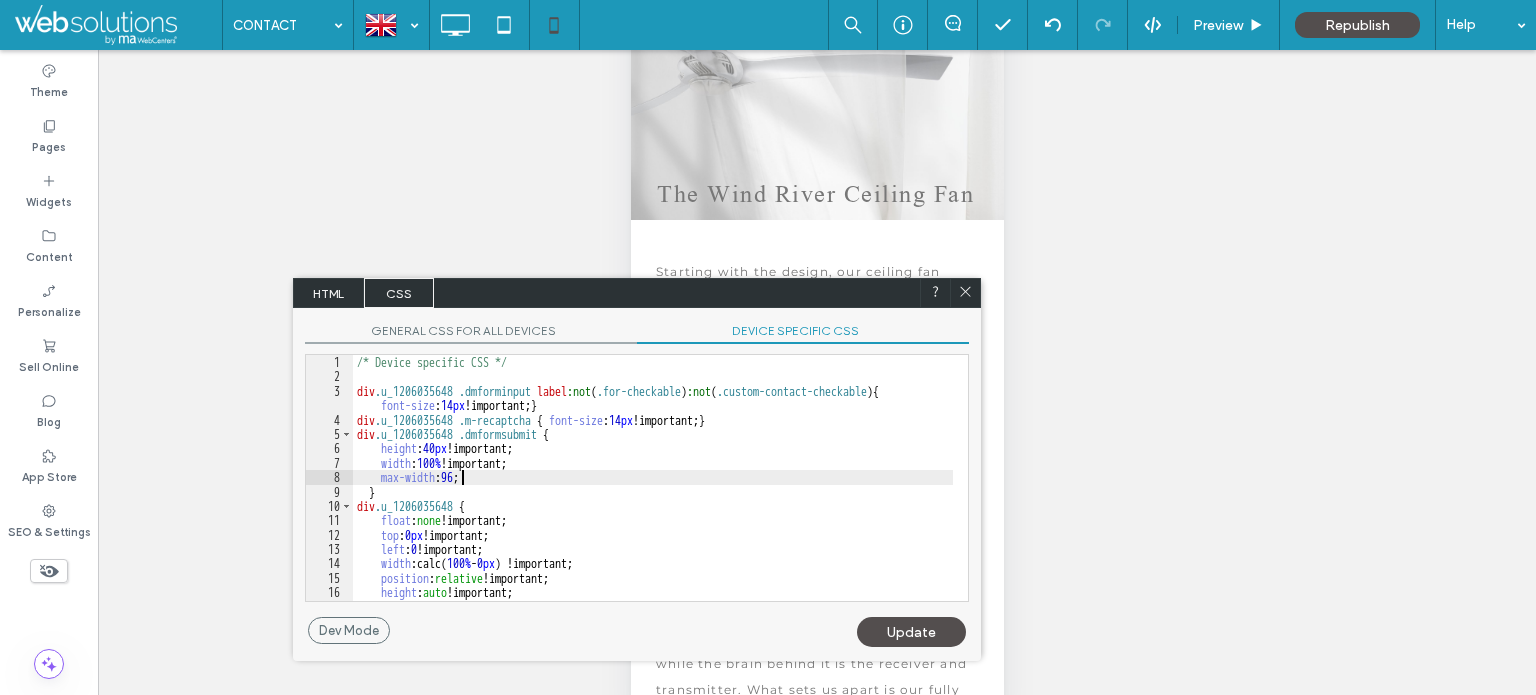 type on "**" 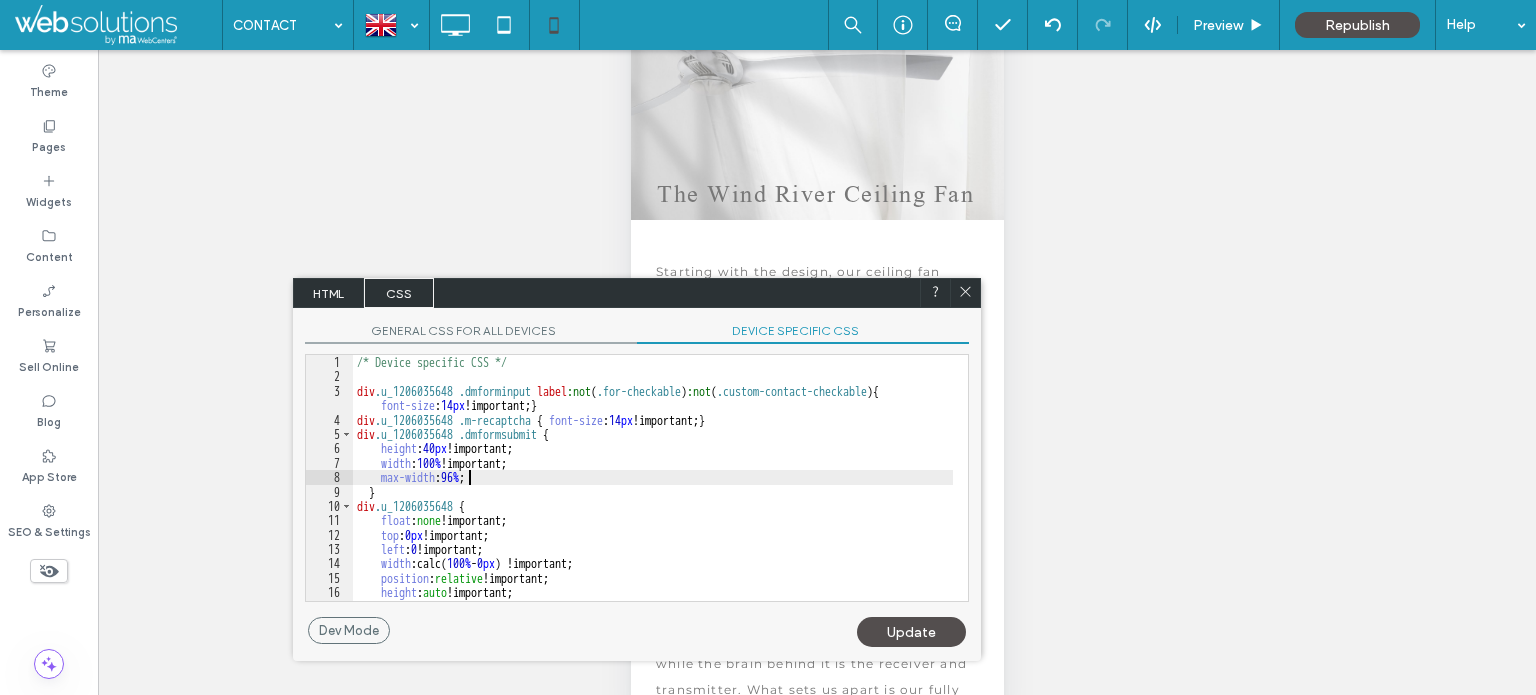 click on "Update" at bounding box center (911, 632) 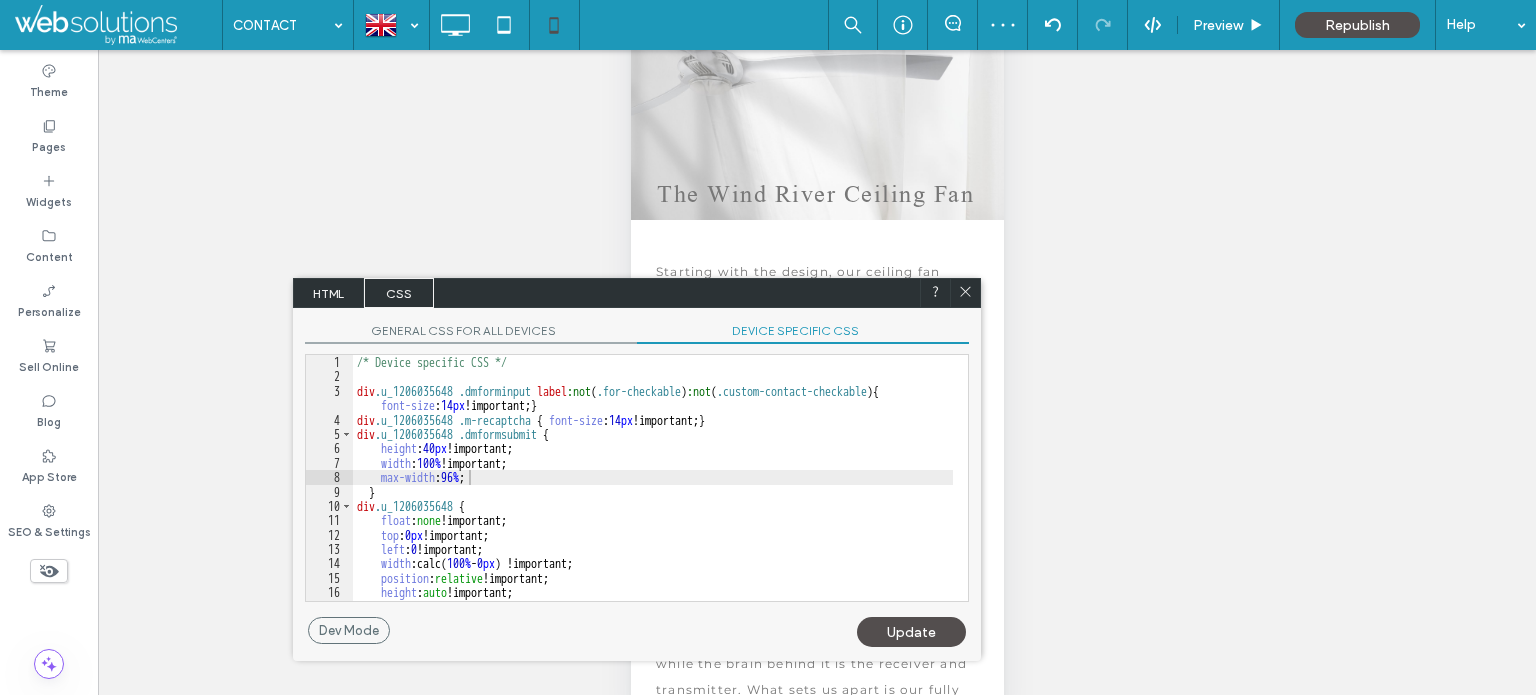 click on "Update" at bounding box center (911, 632) 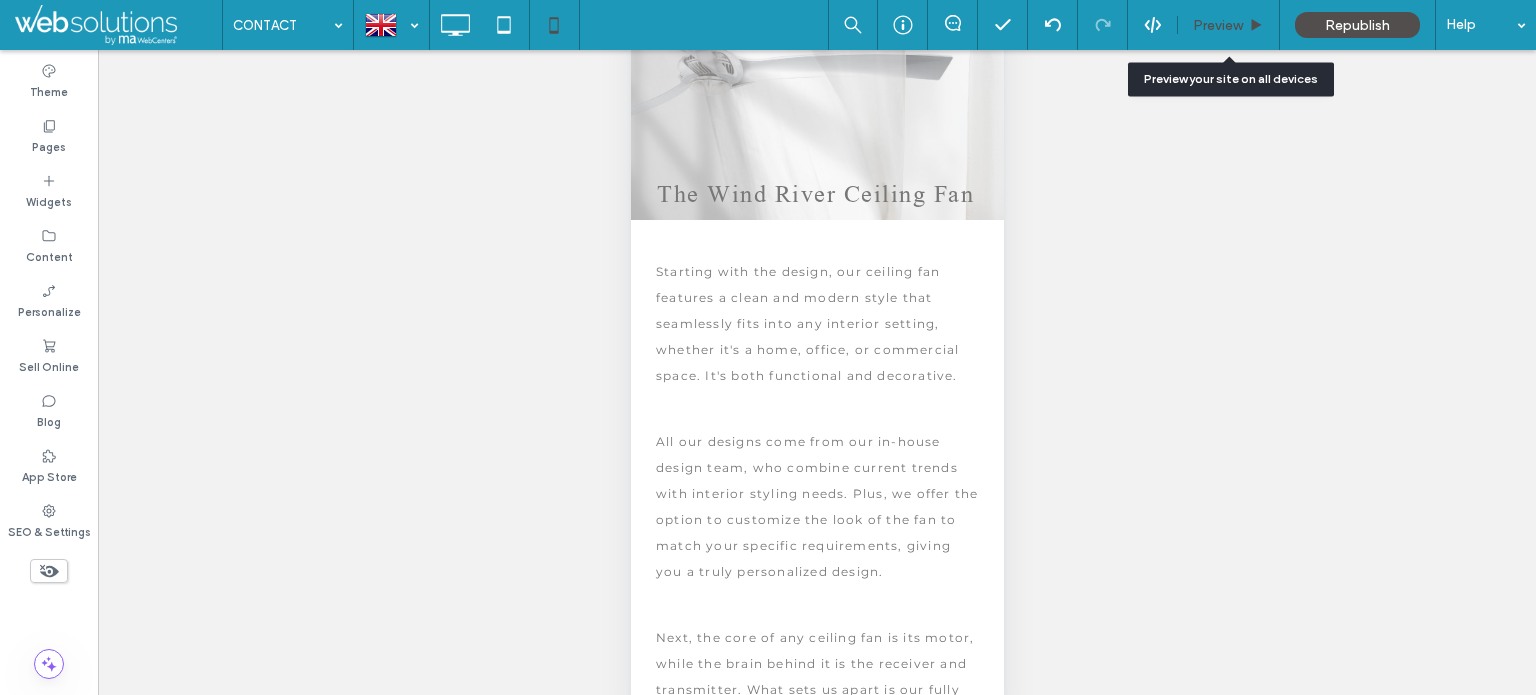 click on "Preview" at bounding box center (1218, 25) 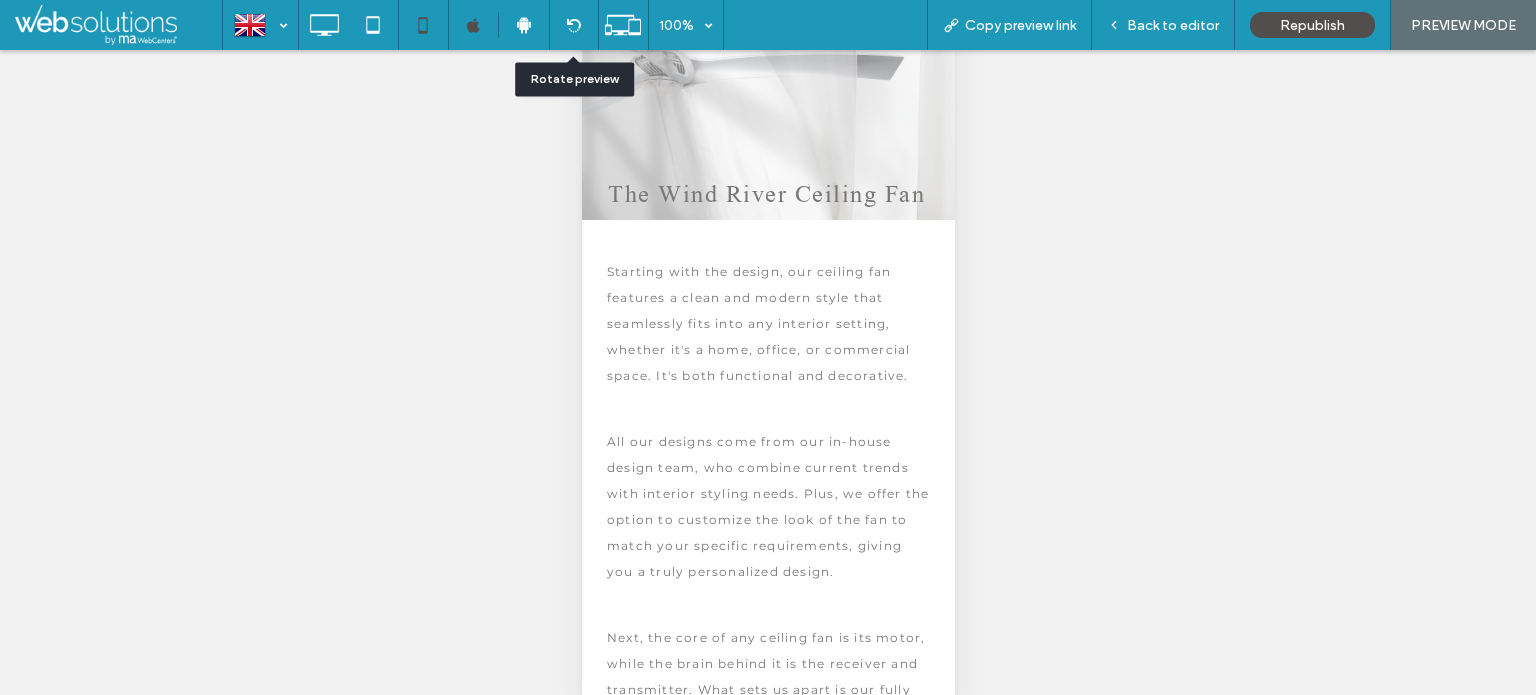 drag, startPoint x: 574, startPoint y: 25, endPoint x: 604, endPoint y: 79, distance: 61.77378 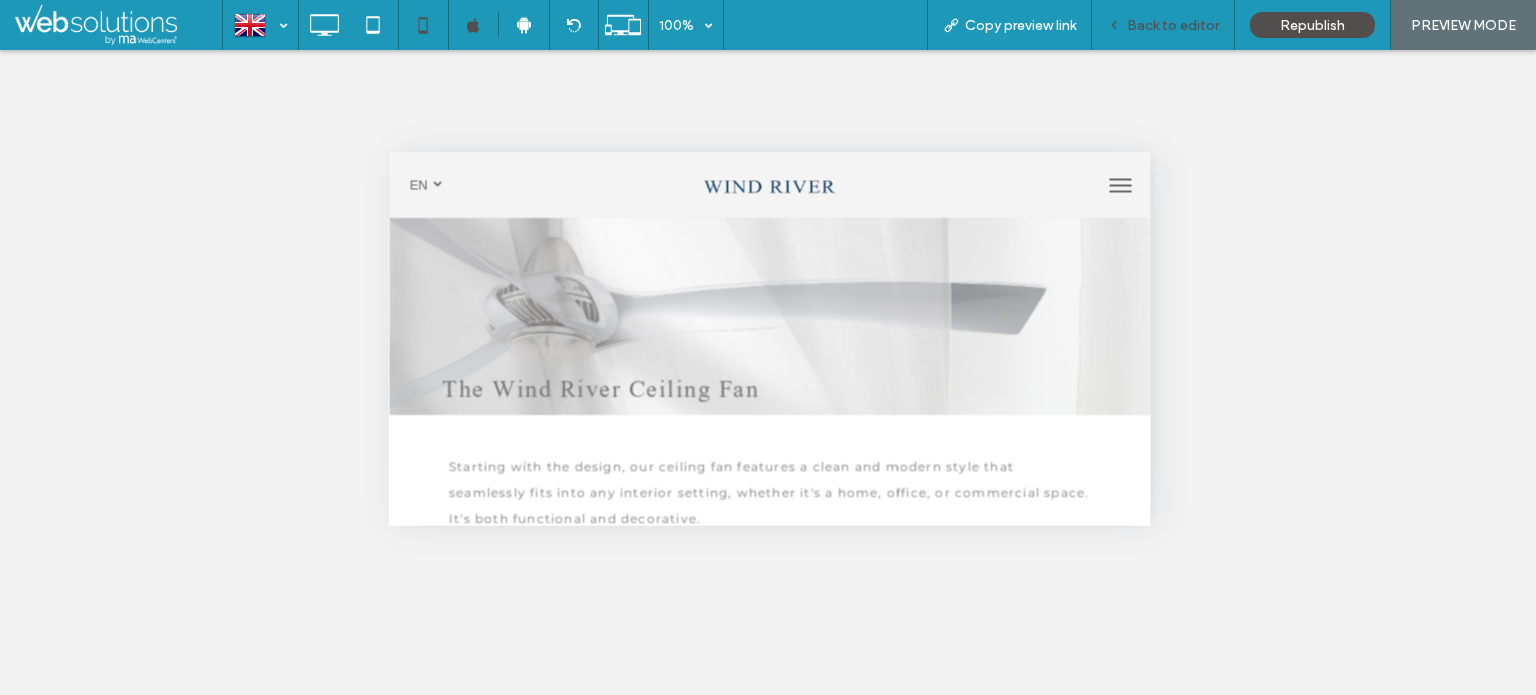 click on "Back to editor" at bounding box center (1163, 25) 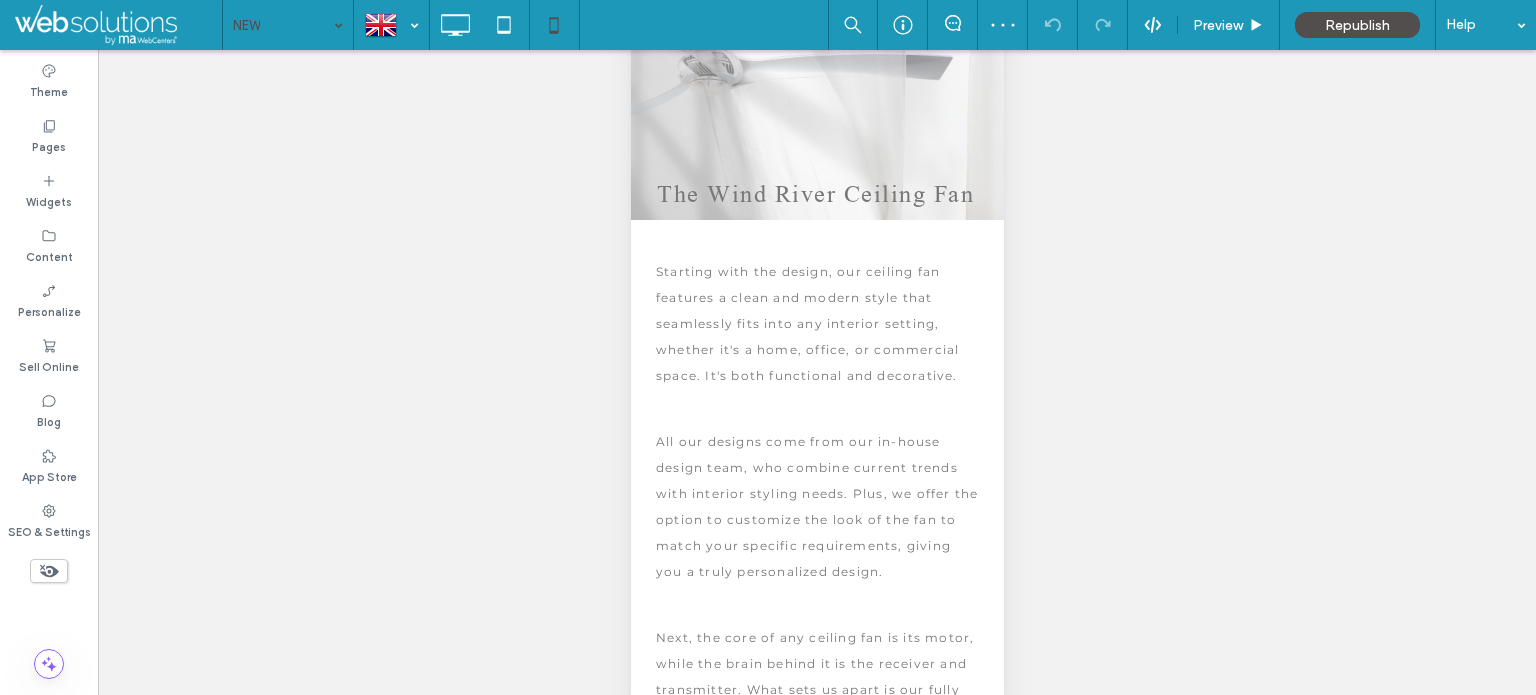 click on "NEW" at bounding box center (288, 25) 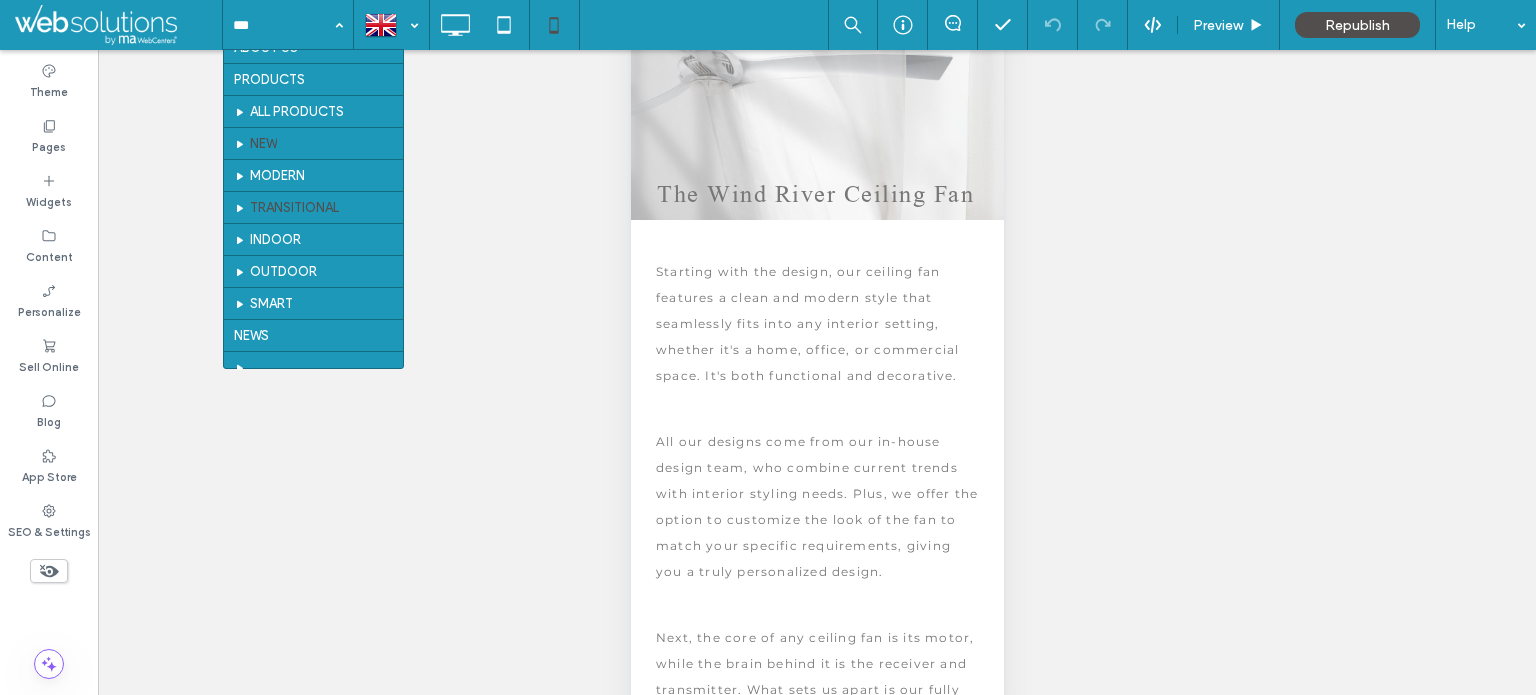 scroll, scrollTop: 200, scrollLeft: 0, axis: vertical 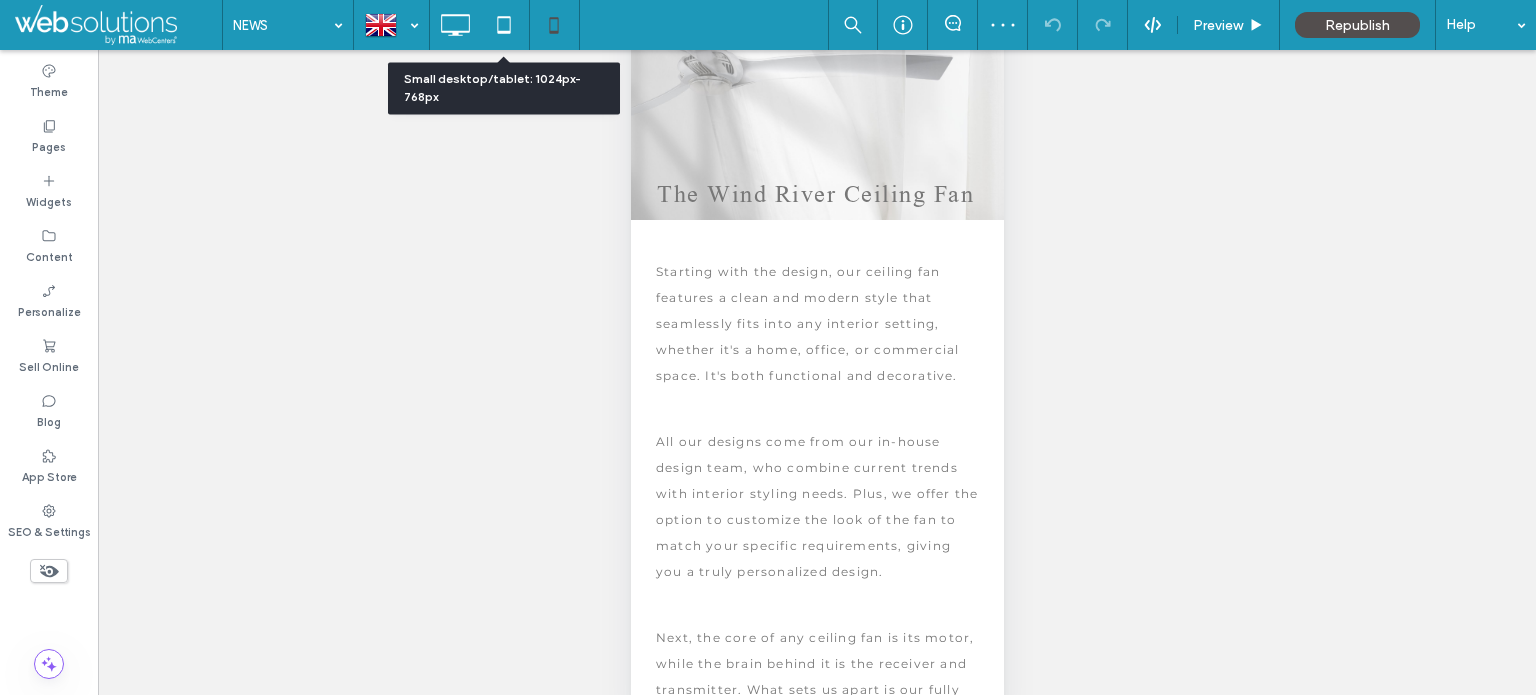 drag, startPoint x: 497, startPoint y: 23, endPoint x: 668, endPoint y: 171, distance: 226.1526 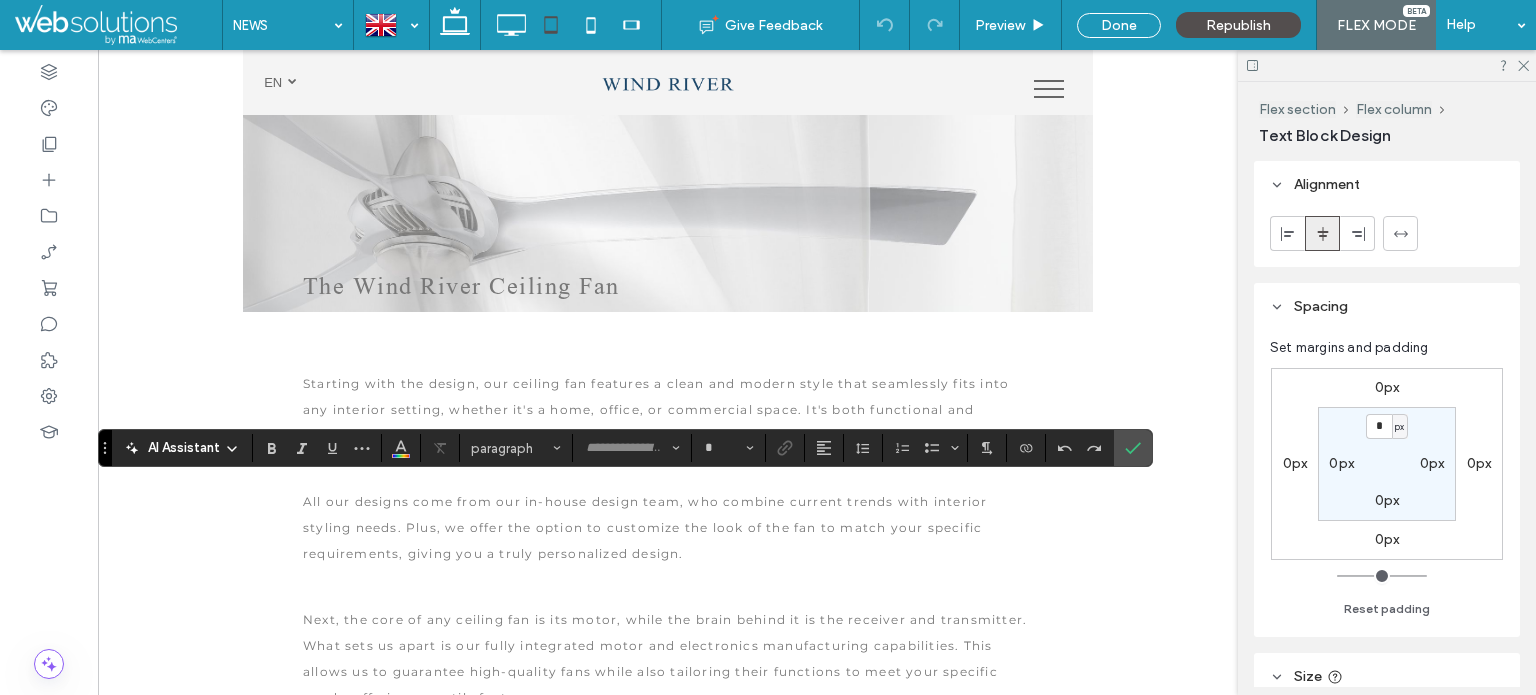 type on "******" 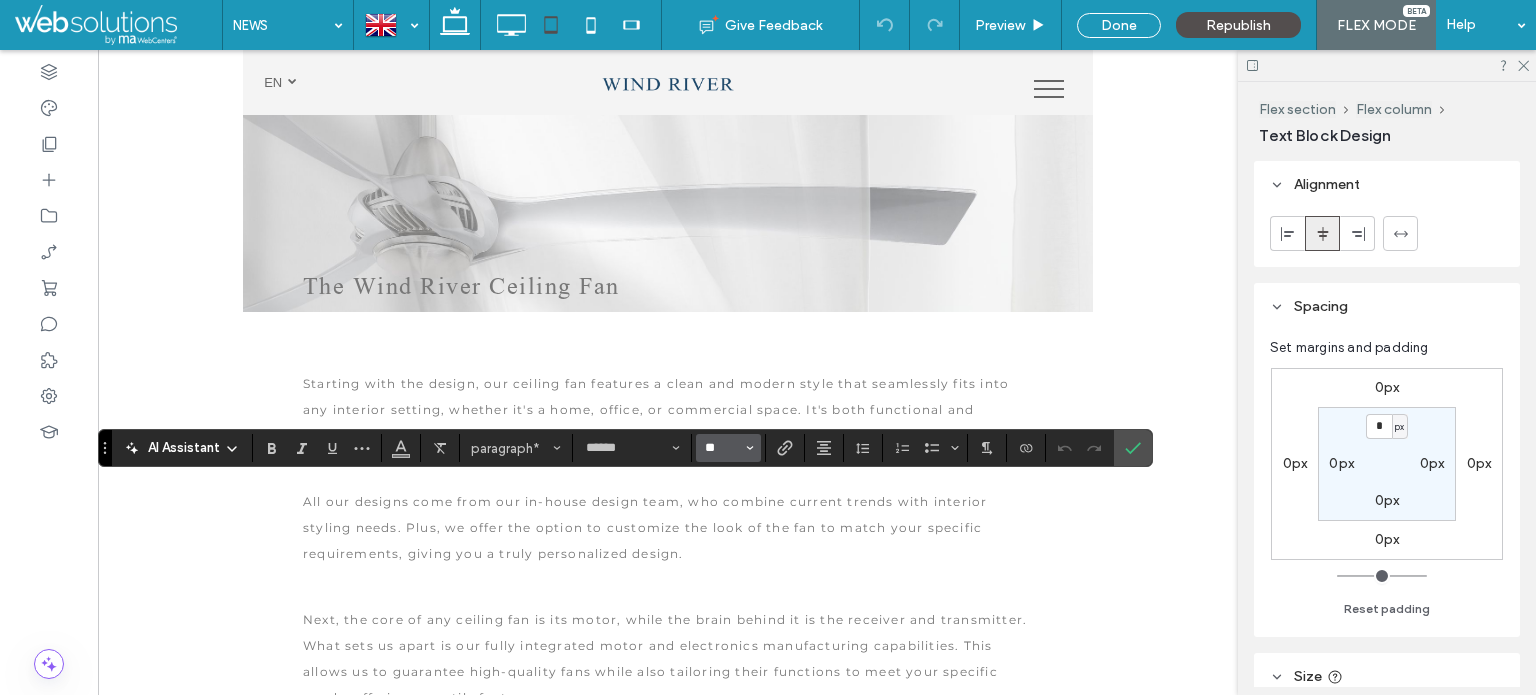click on "**" at bounding box center [722, 448] 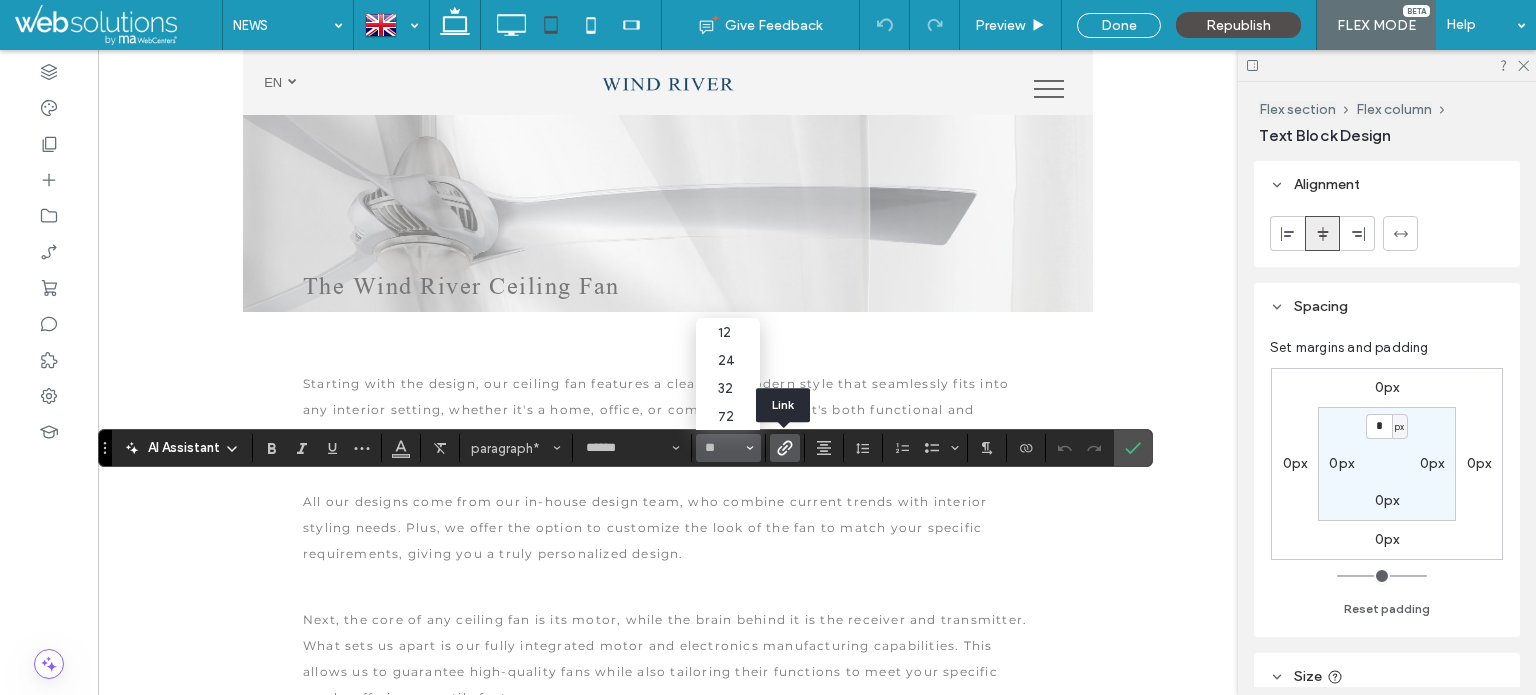 type on "**" 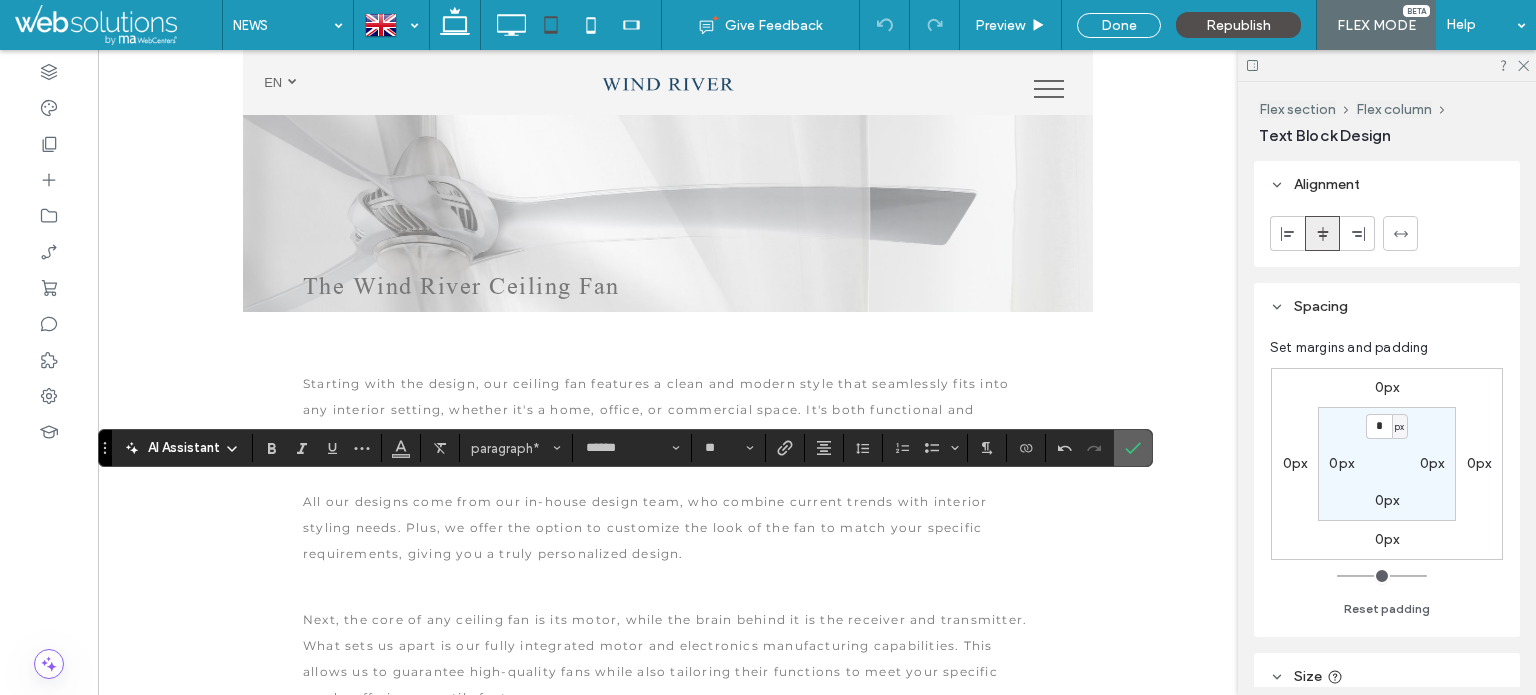 drag, startPoint x: 1124, startPoint y: 446, endPoint x: 1111, endPoint y: 438, distance: 15.264338 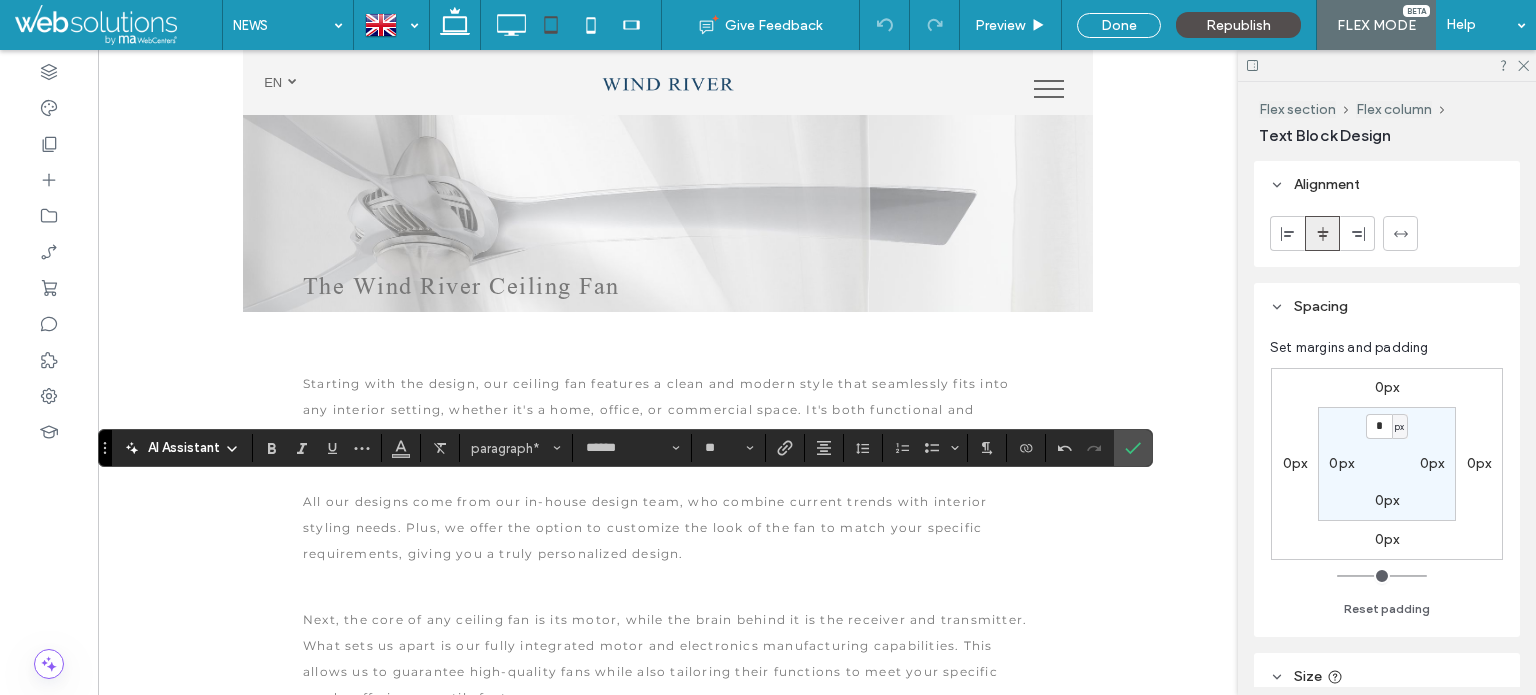 click 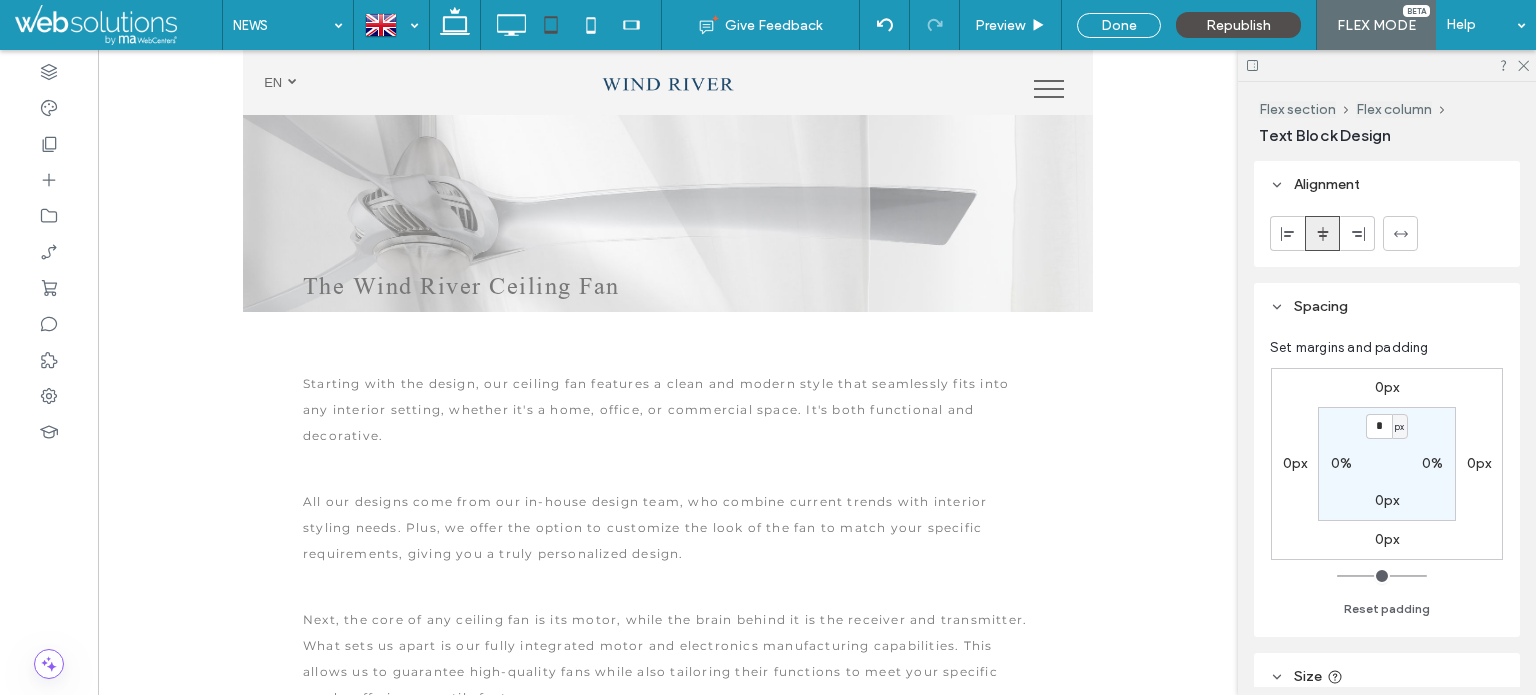 type on "******" 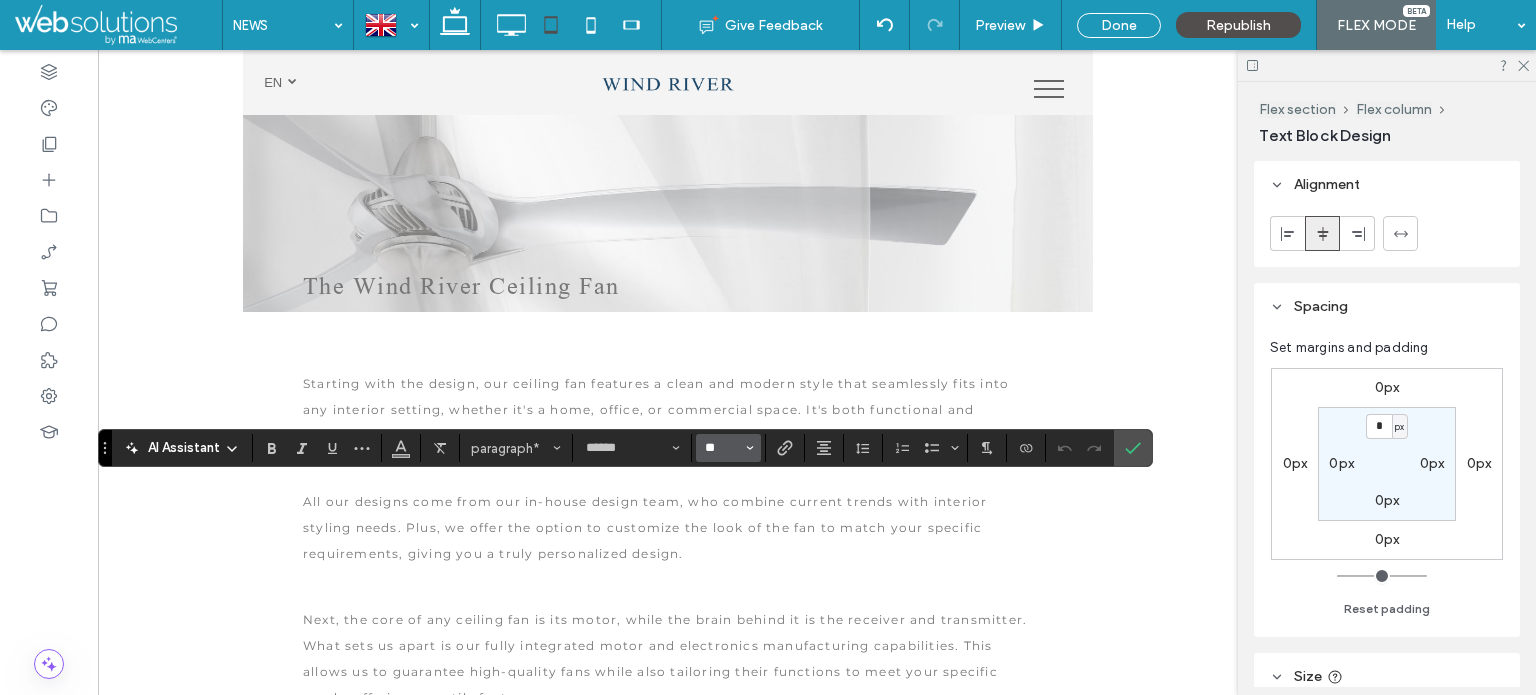 click on "**" at bounding box center (722, 448) 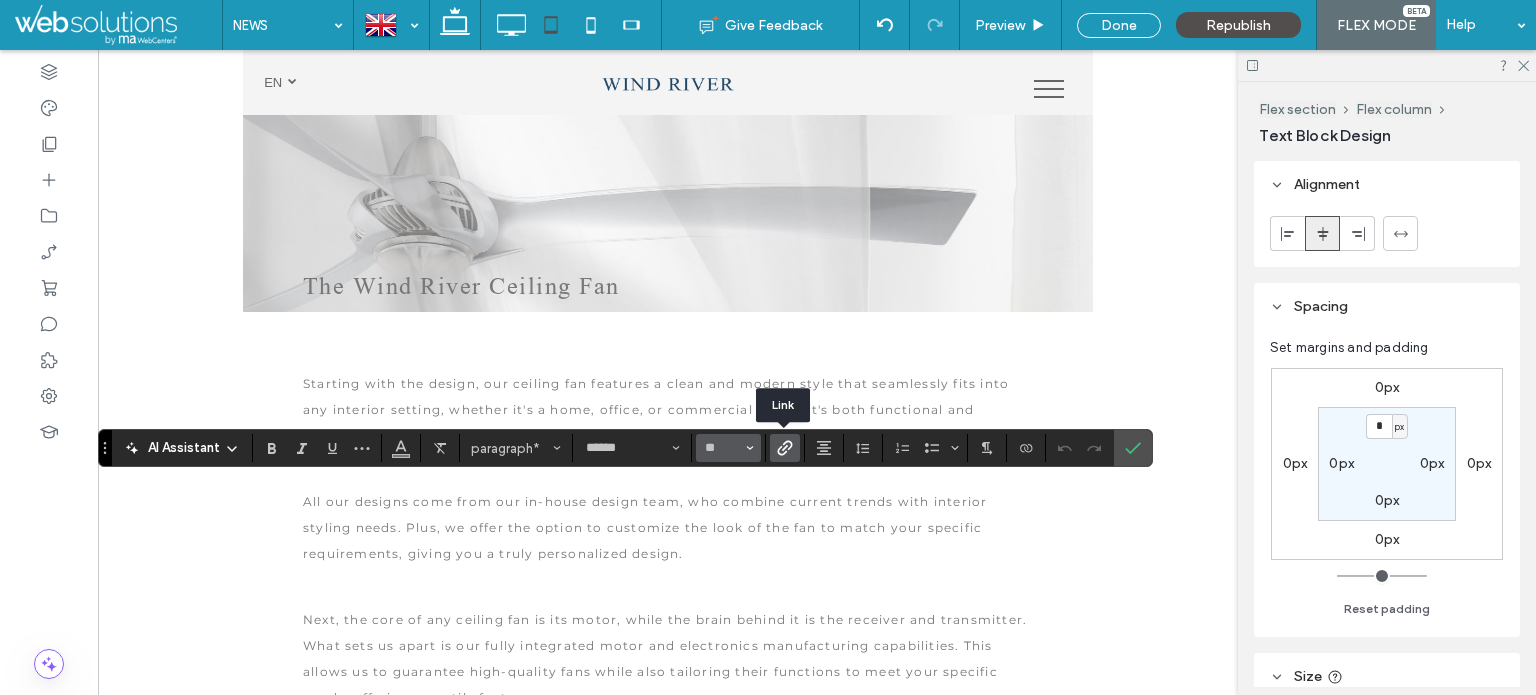 type on "**" 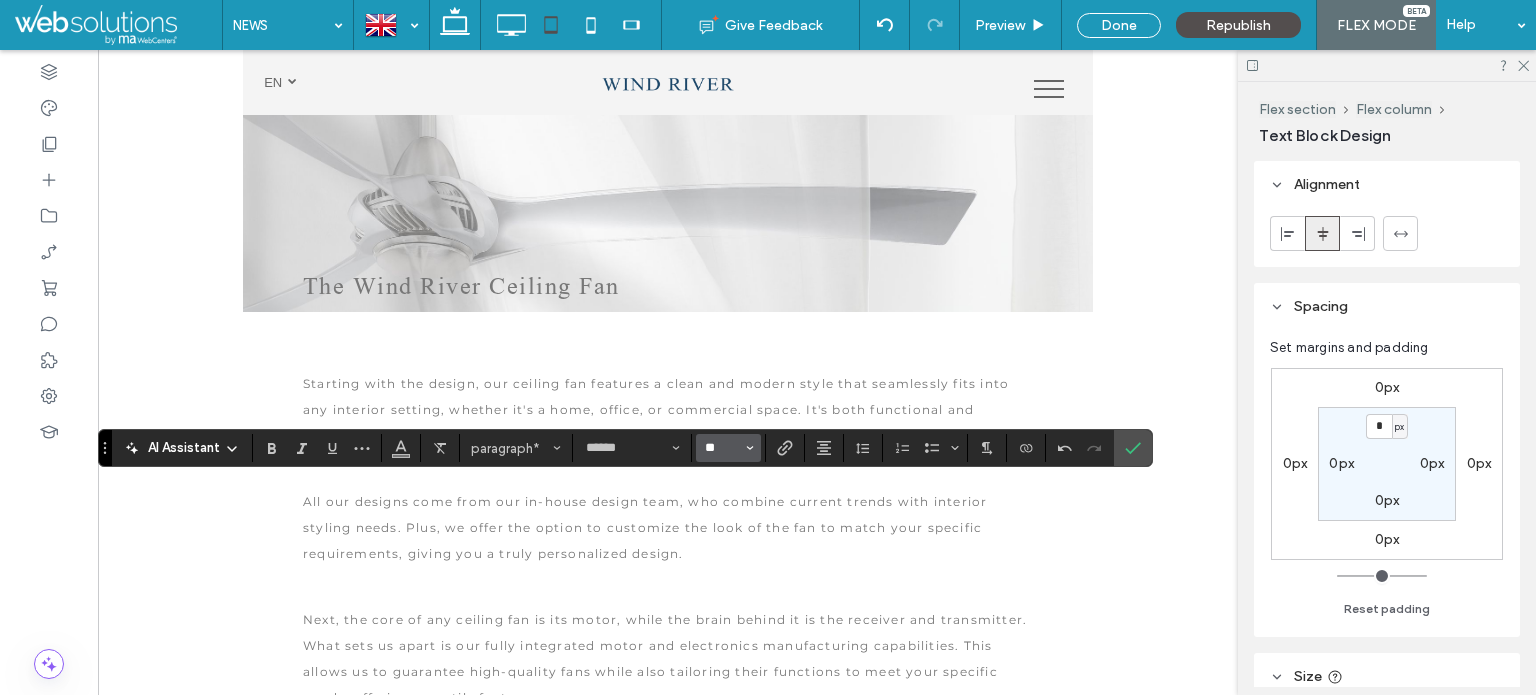 click on "**" at bounding box center (722, 448) 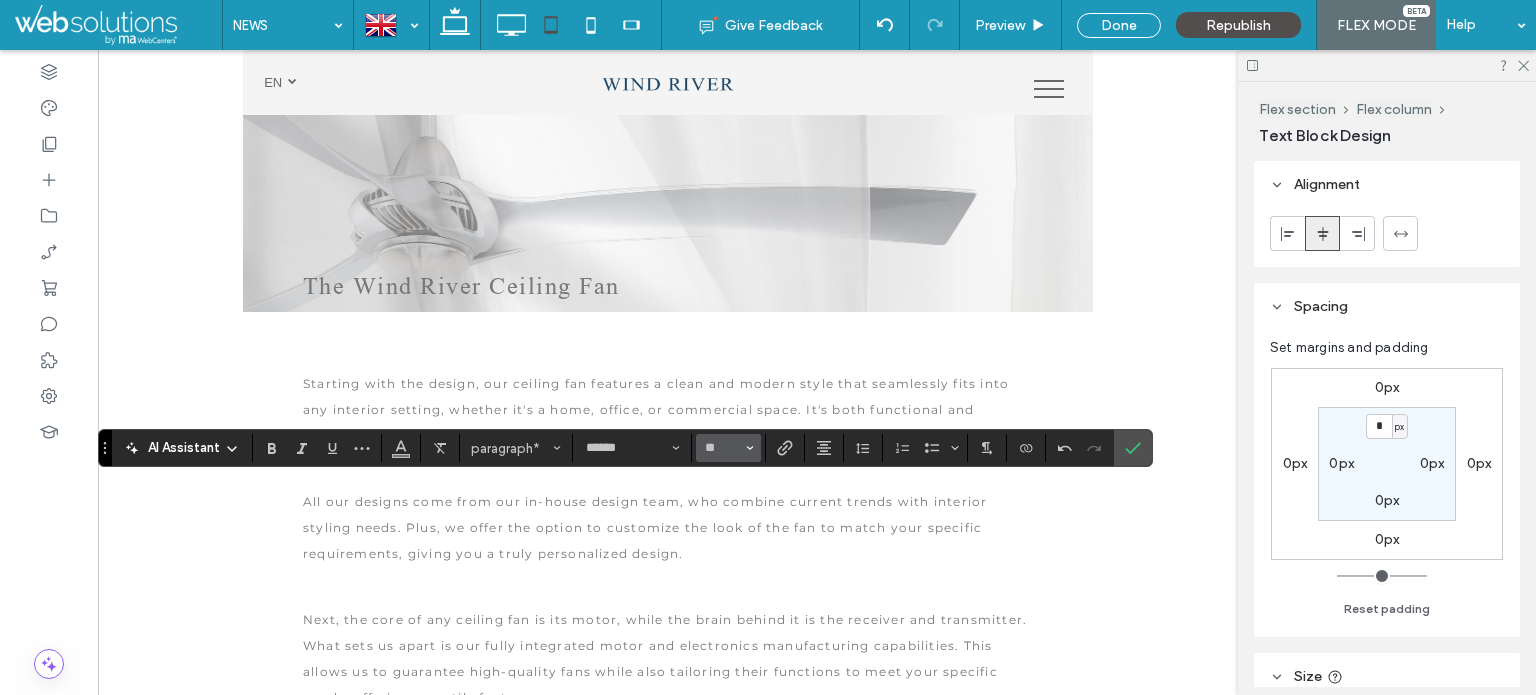 type on "**" 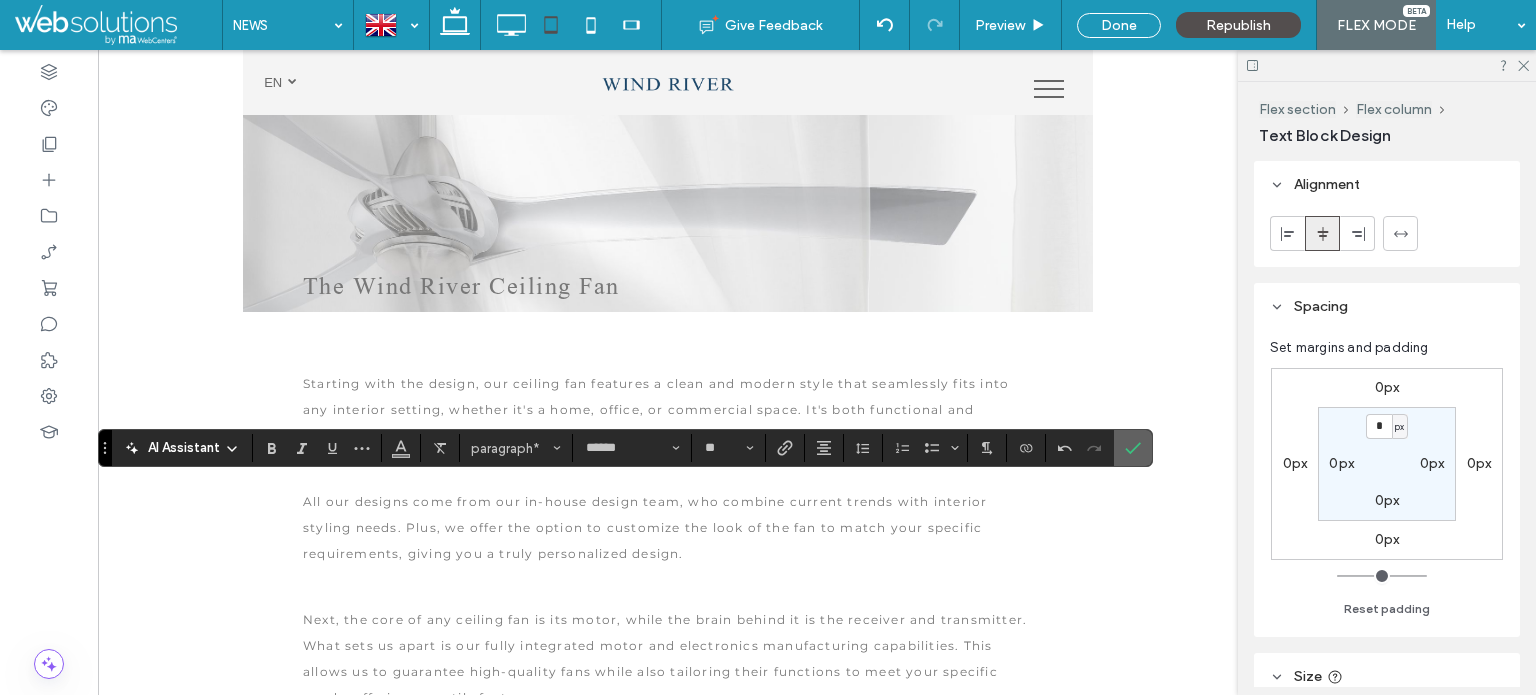 click 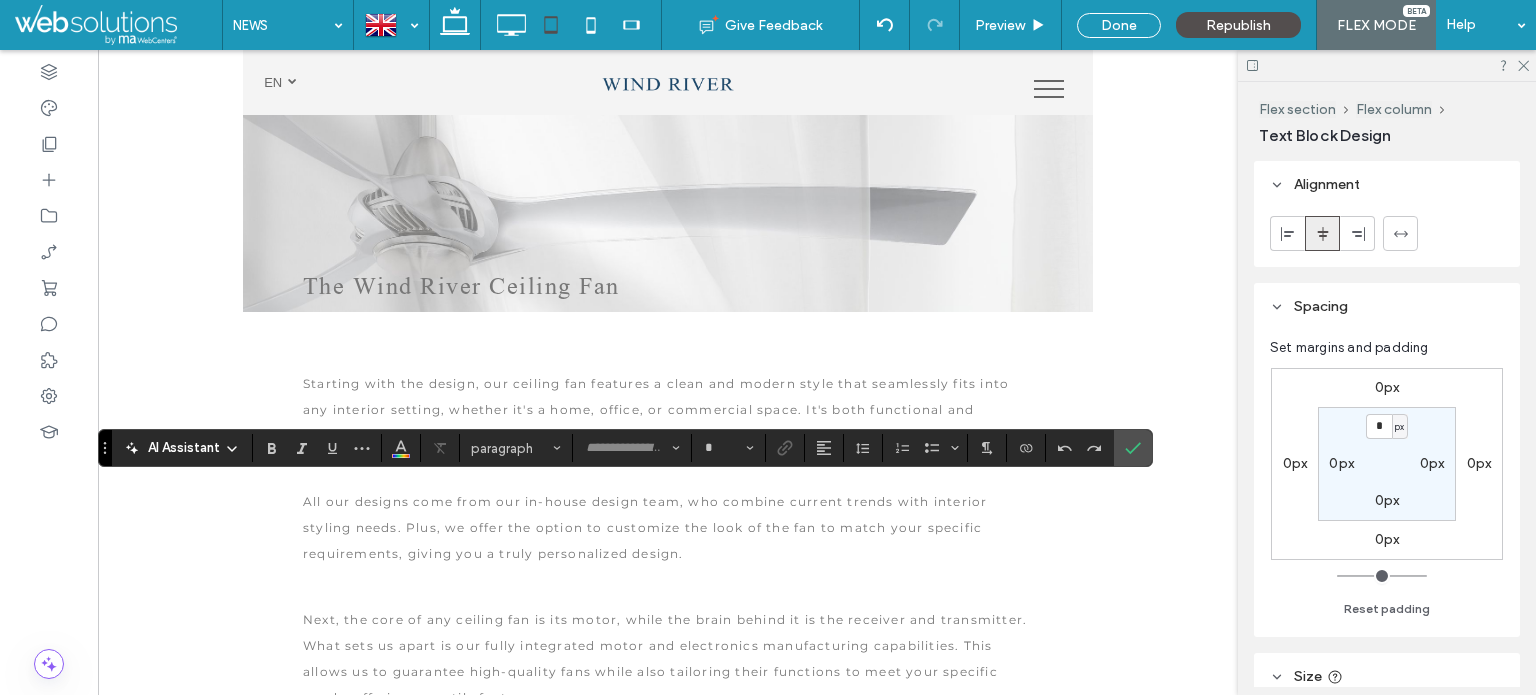 type on "******" 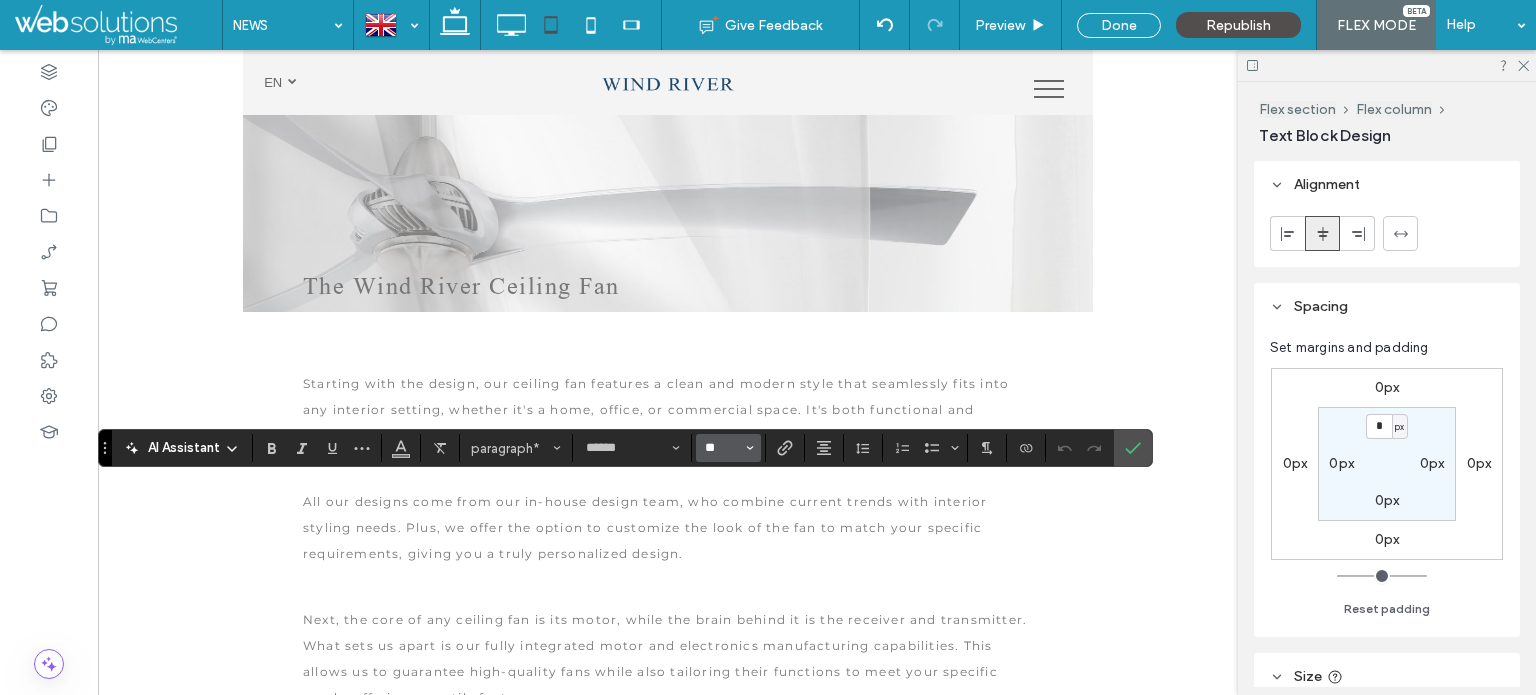 click on "**" at bounding box center (722, 448) 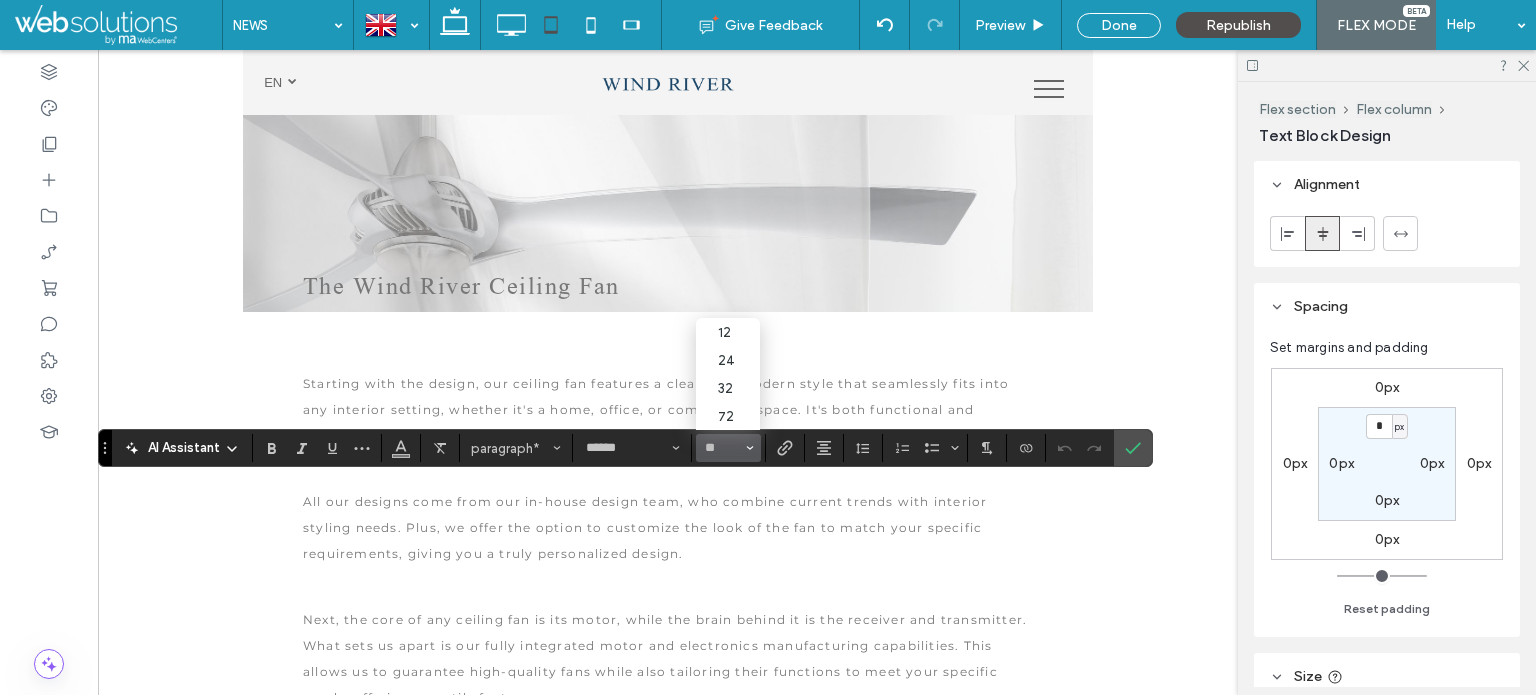 type on "**" 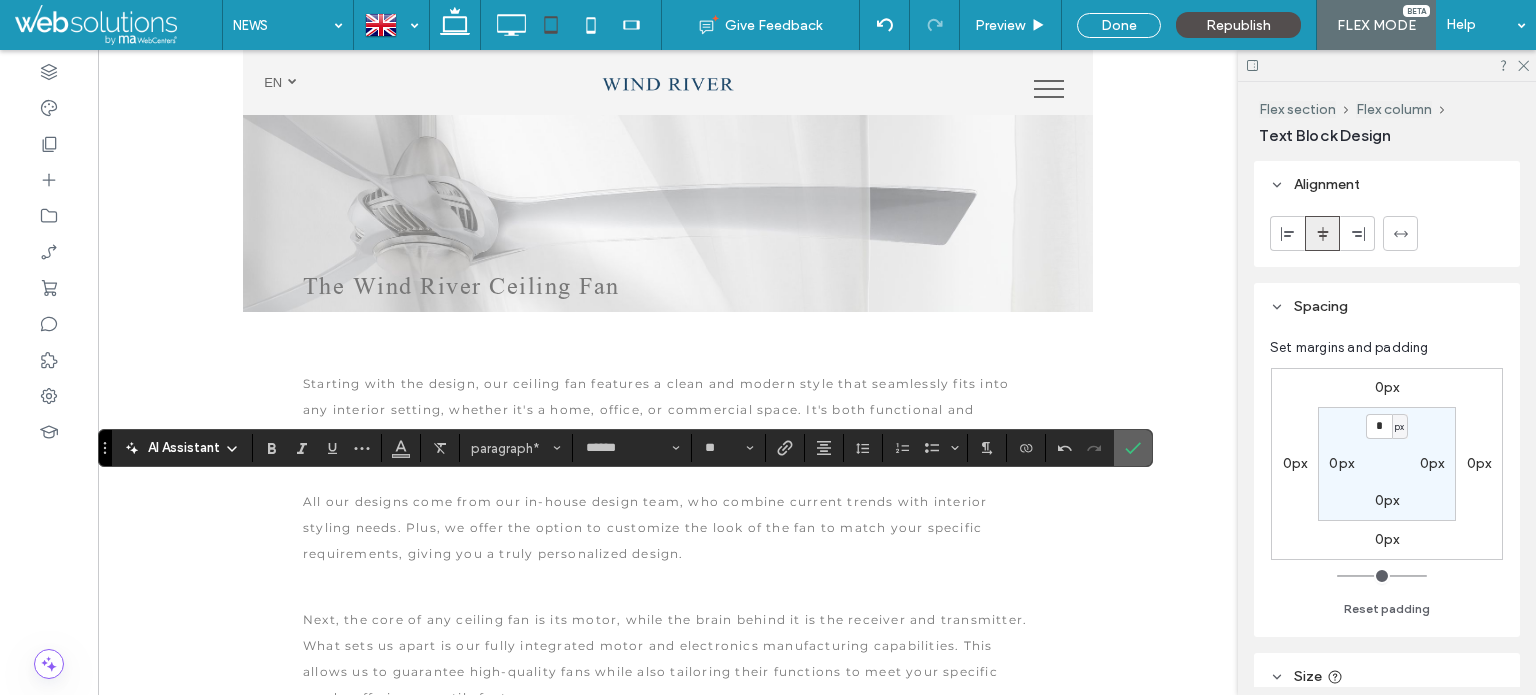 click at bounding box center [1133, 448] 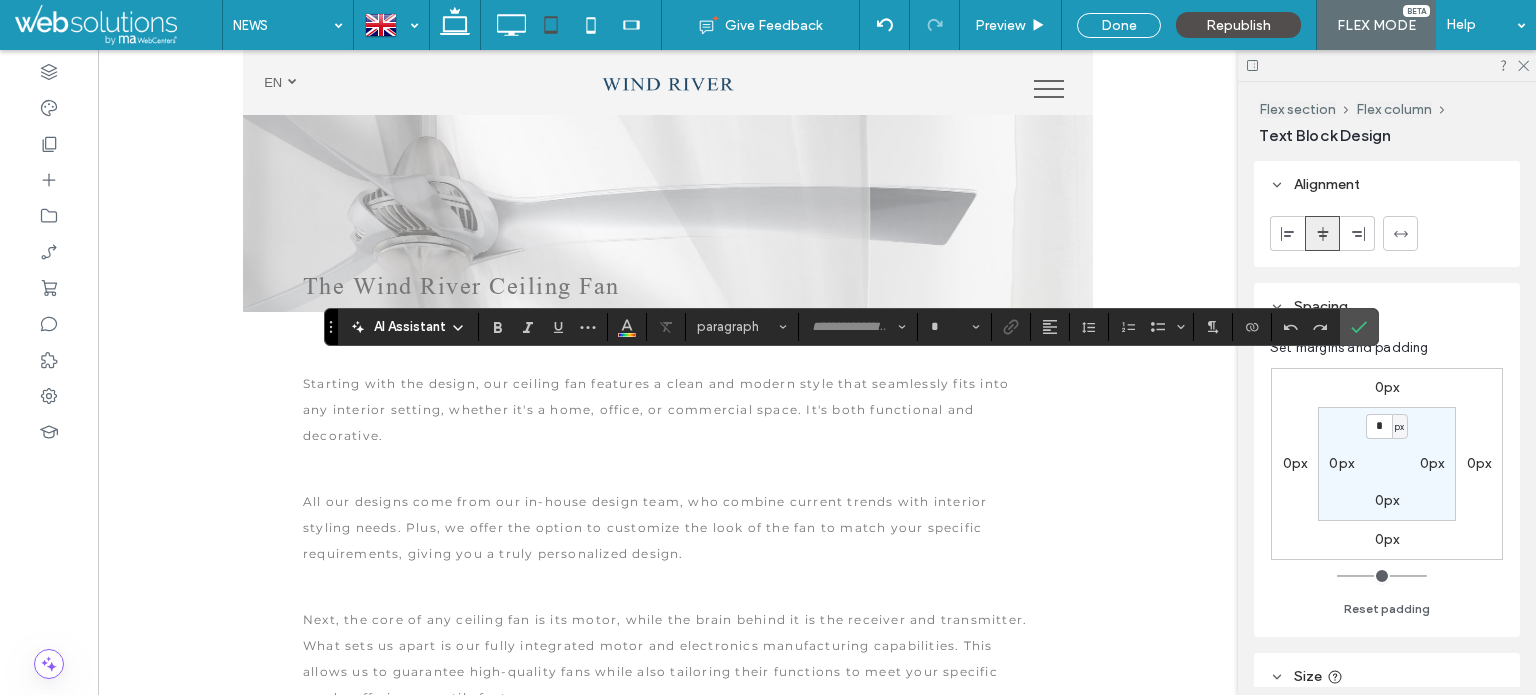 type on "******" 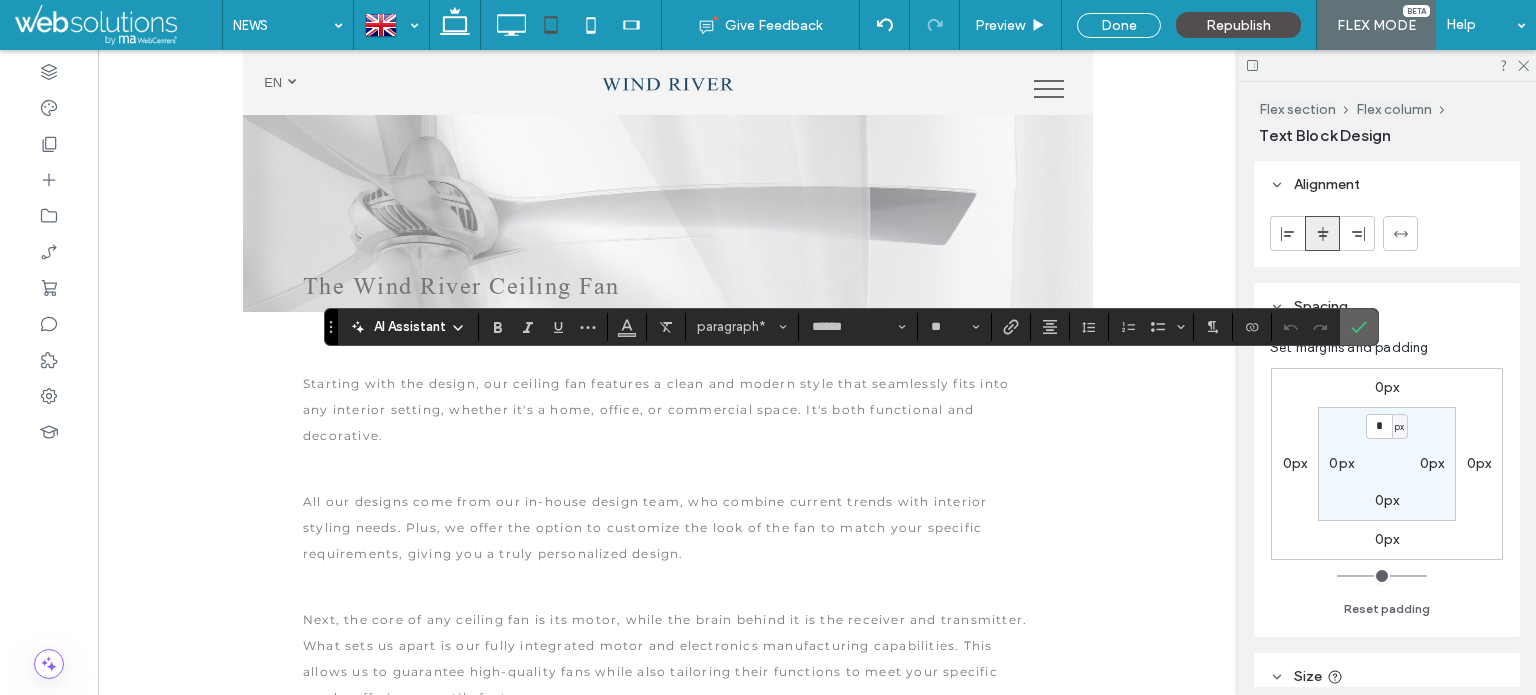 click 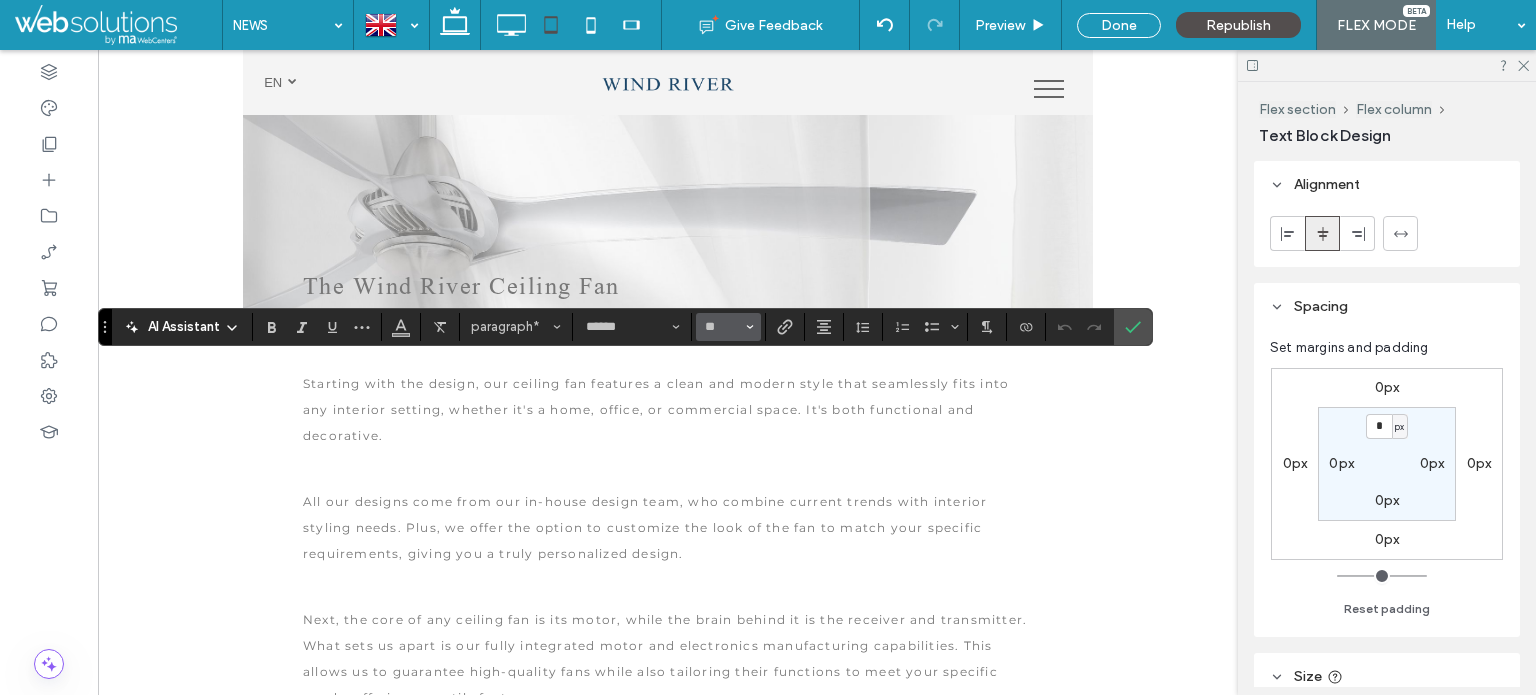 click on "**" at bounding box center (728, 327) 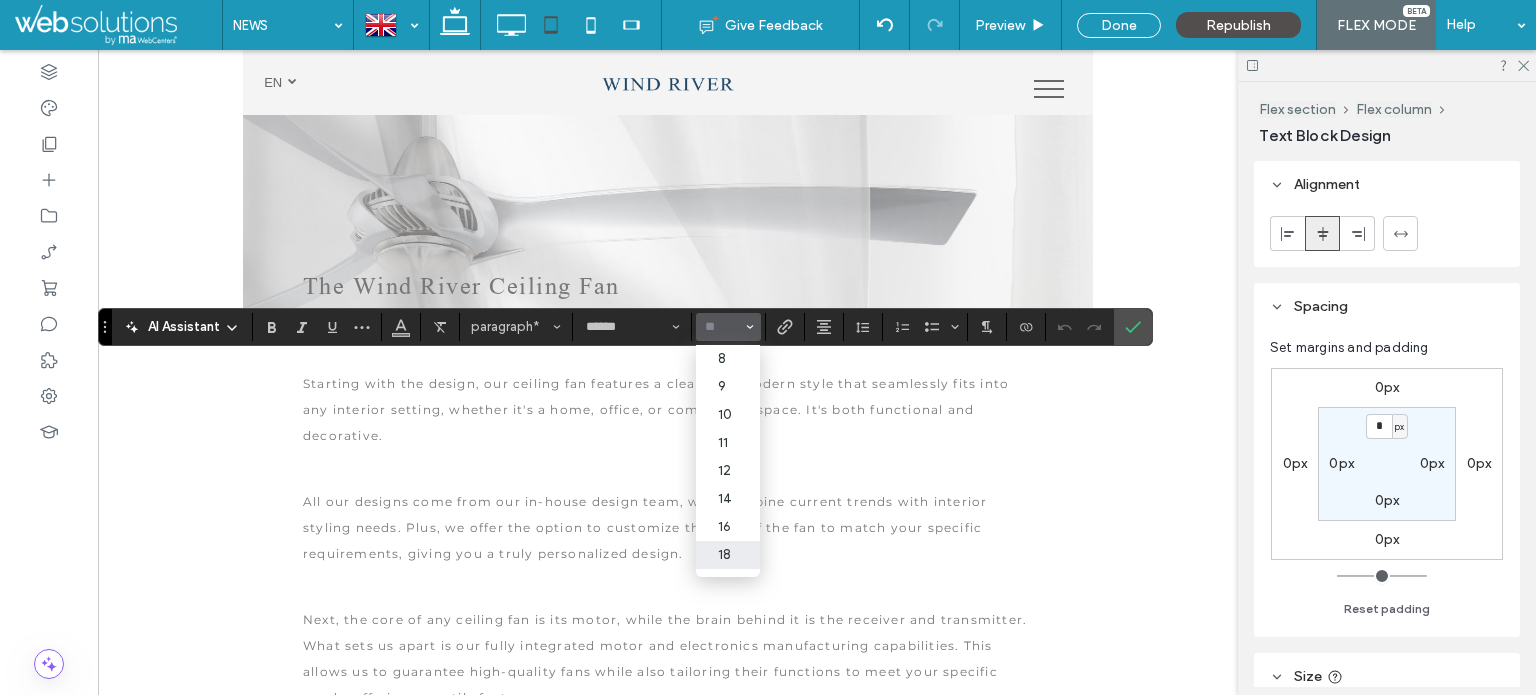click at bounding box center [722, 327] 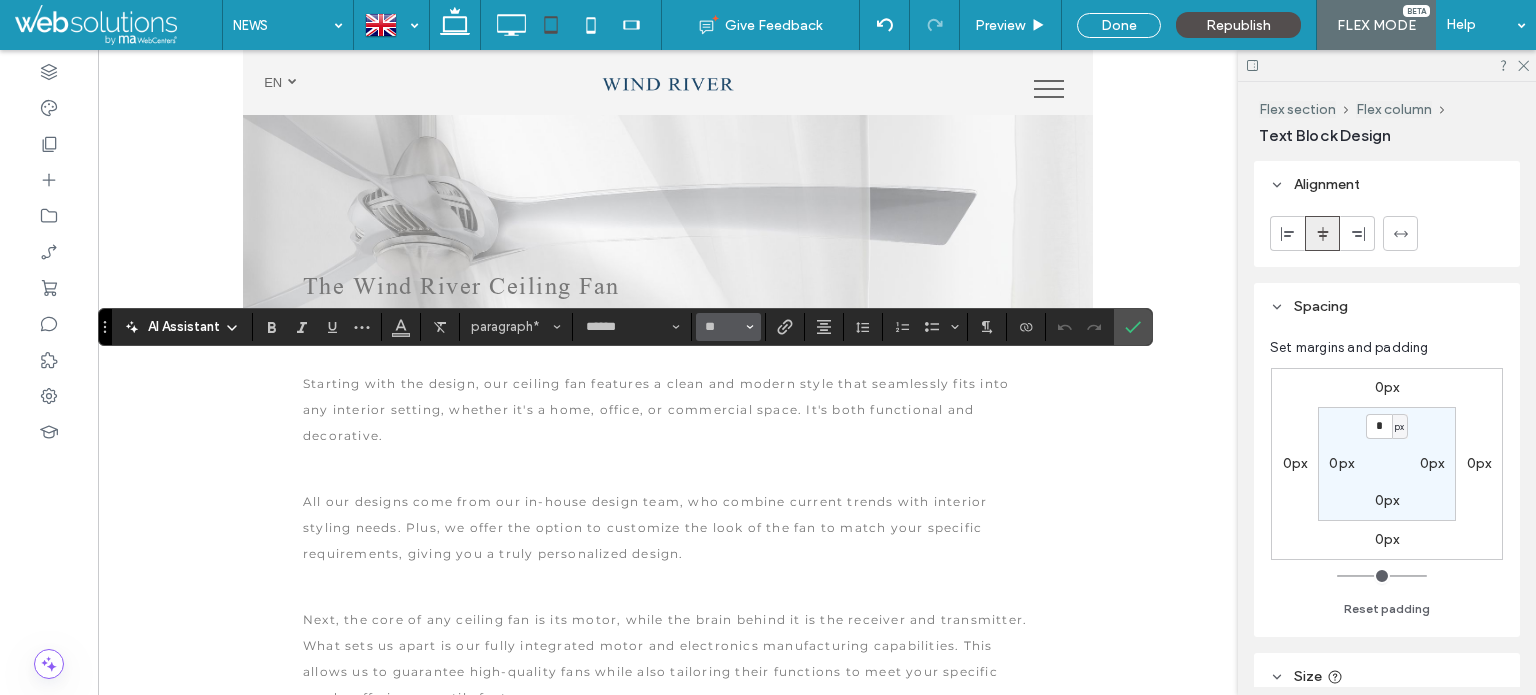 type on "**" 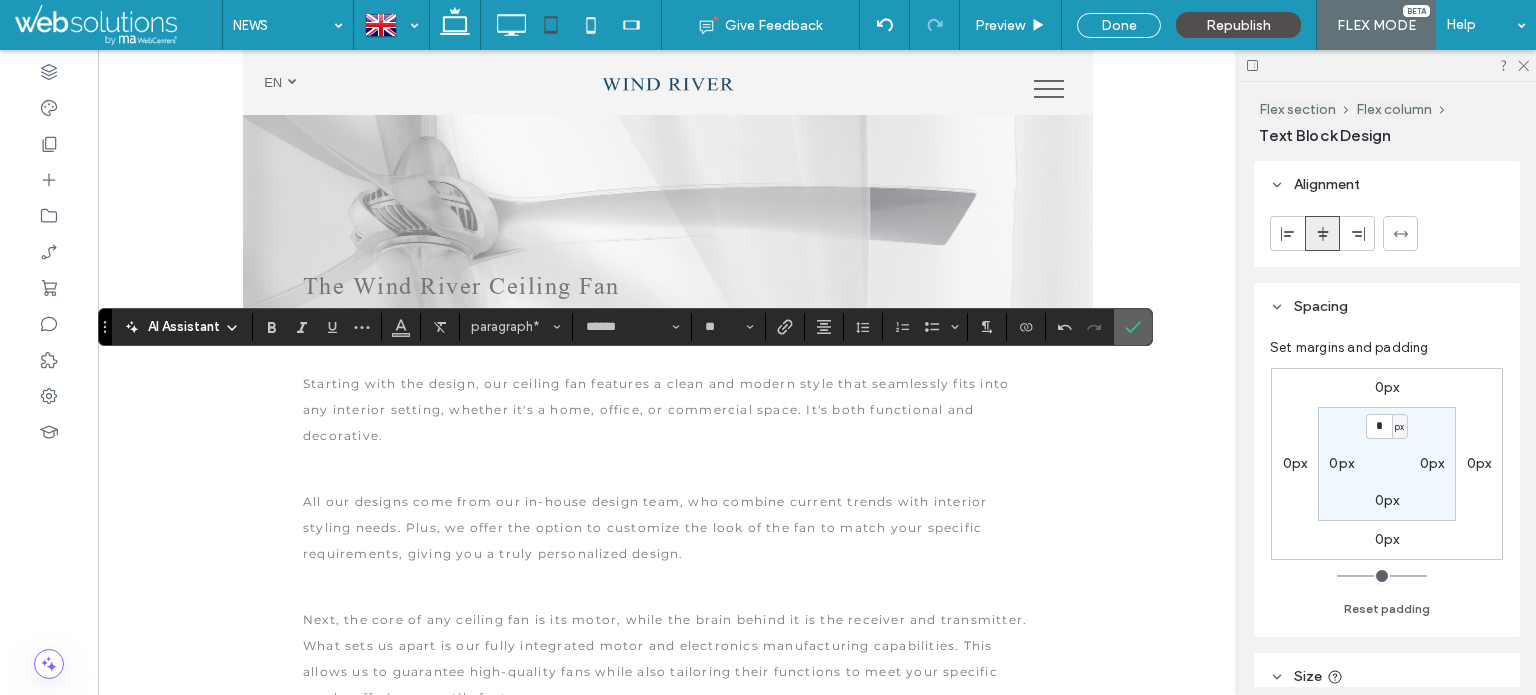click 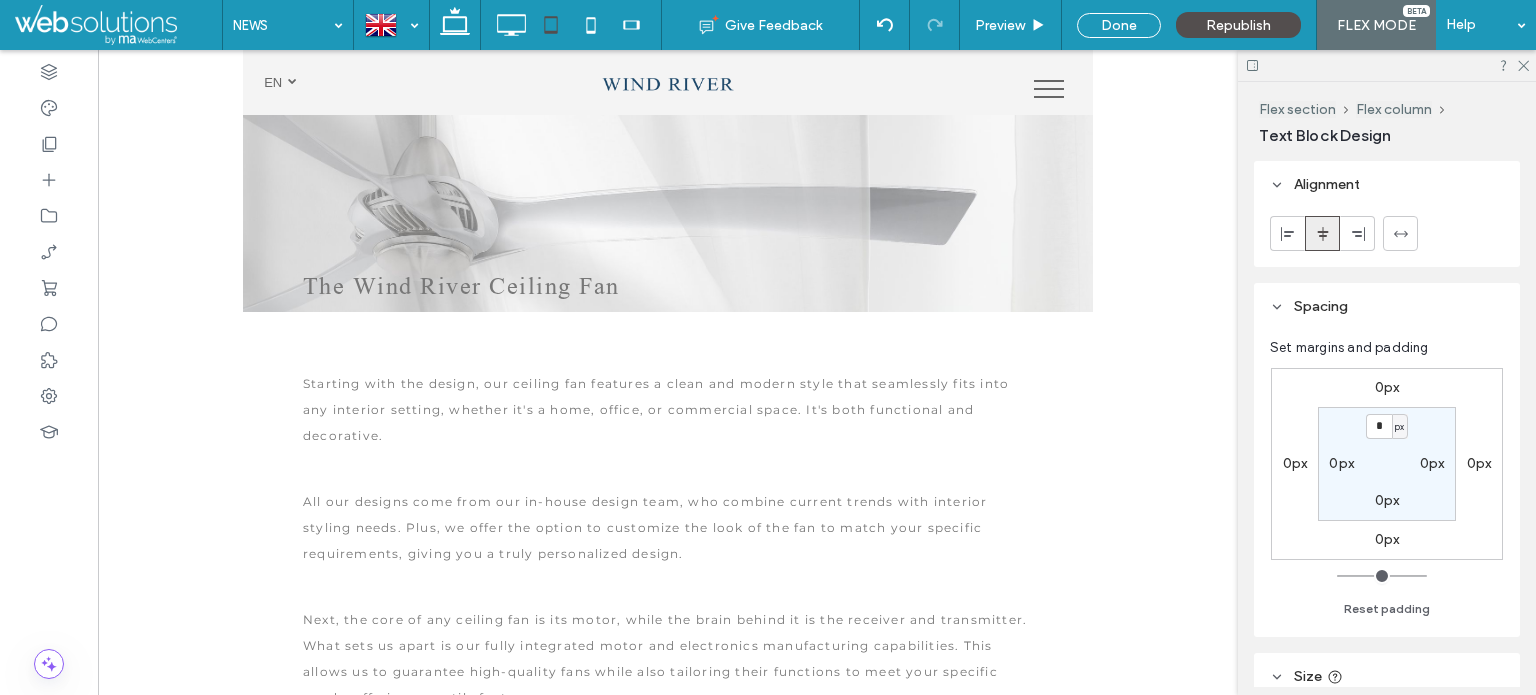 type on "******" 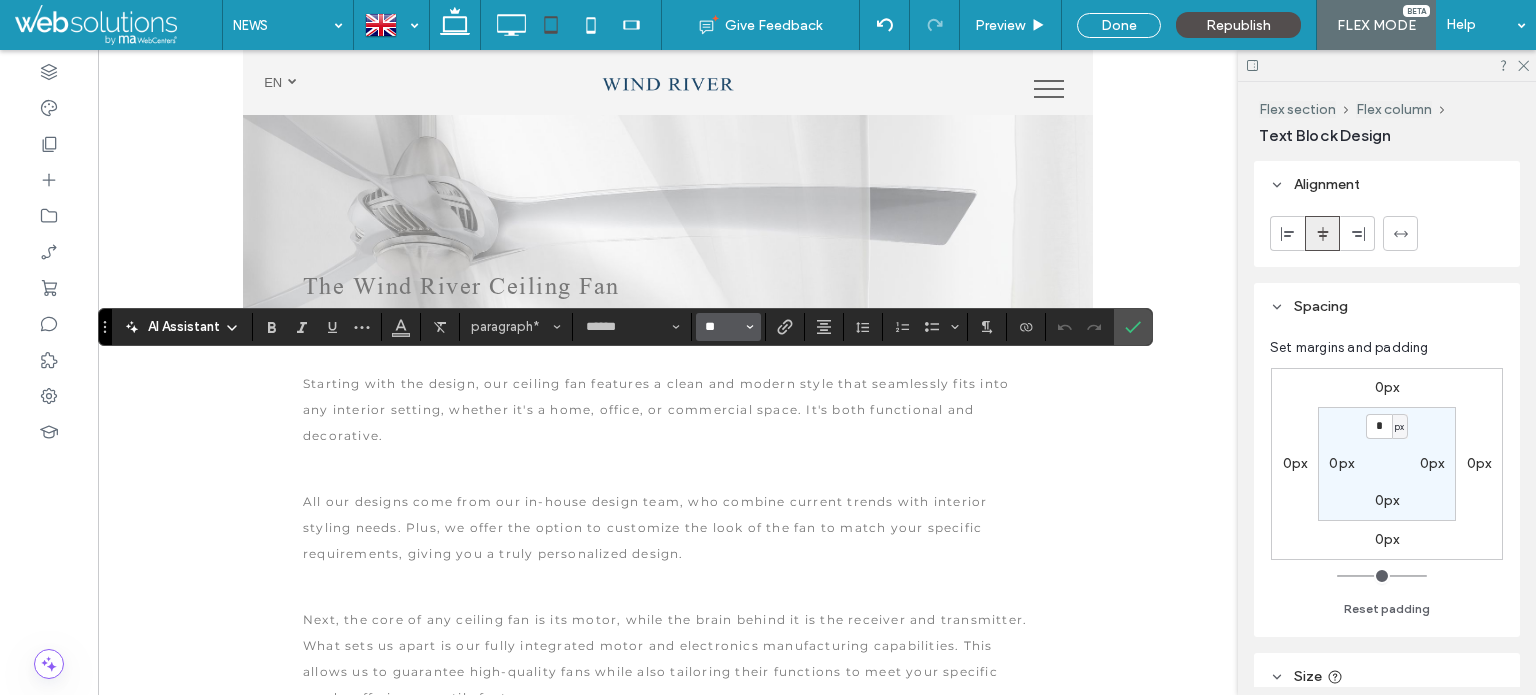 click on "**" at bounding box center [722, 327] 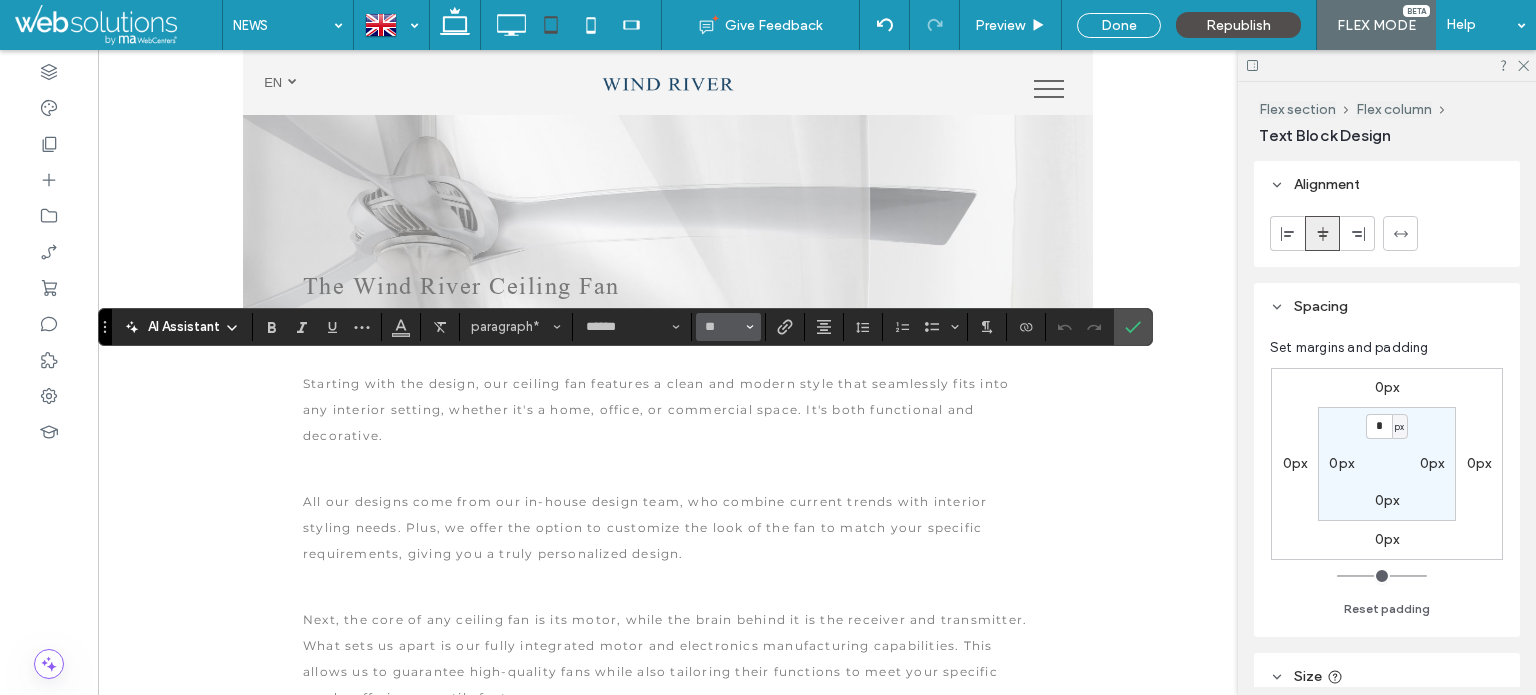 type on "**" 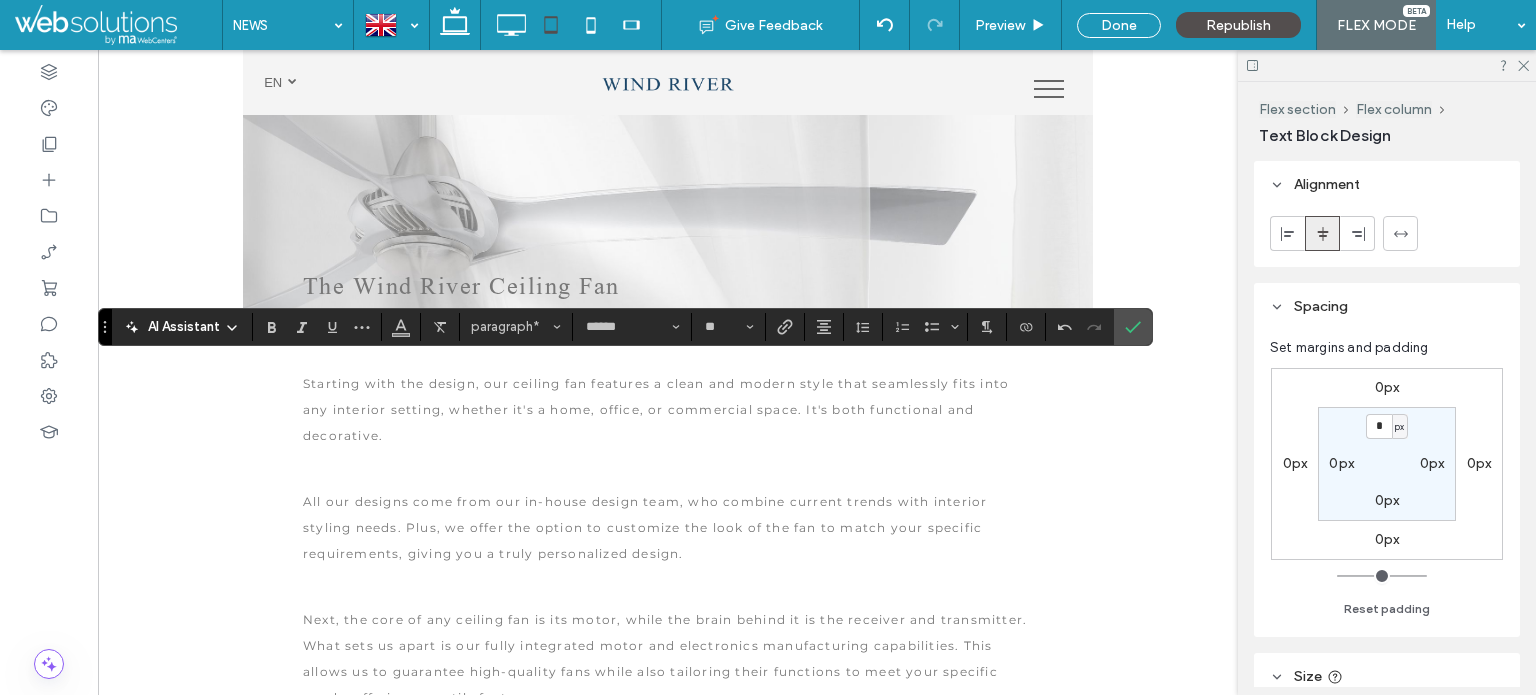 click 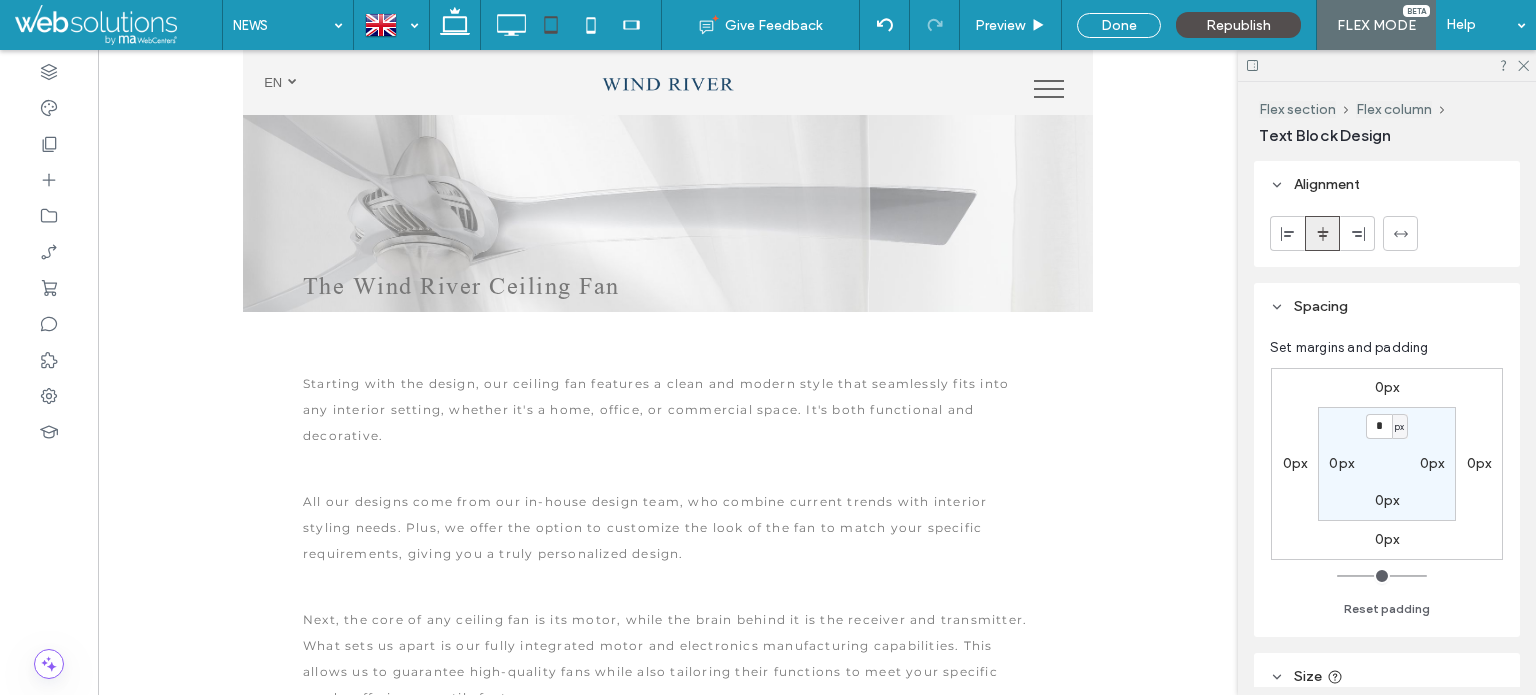 type on "******" 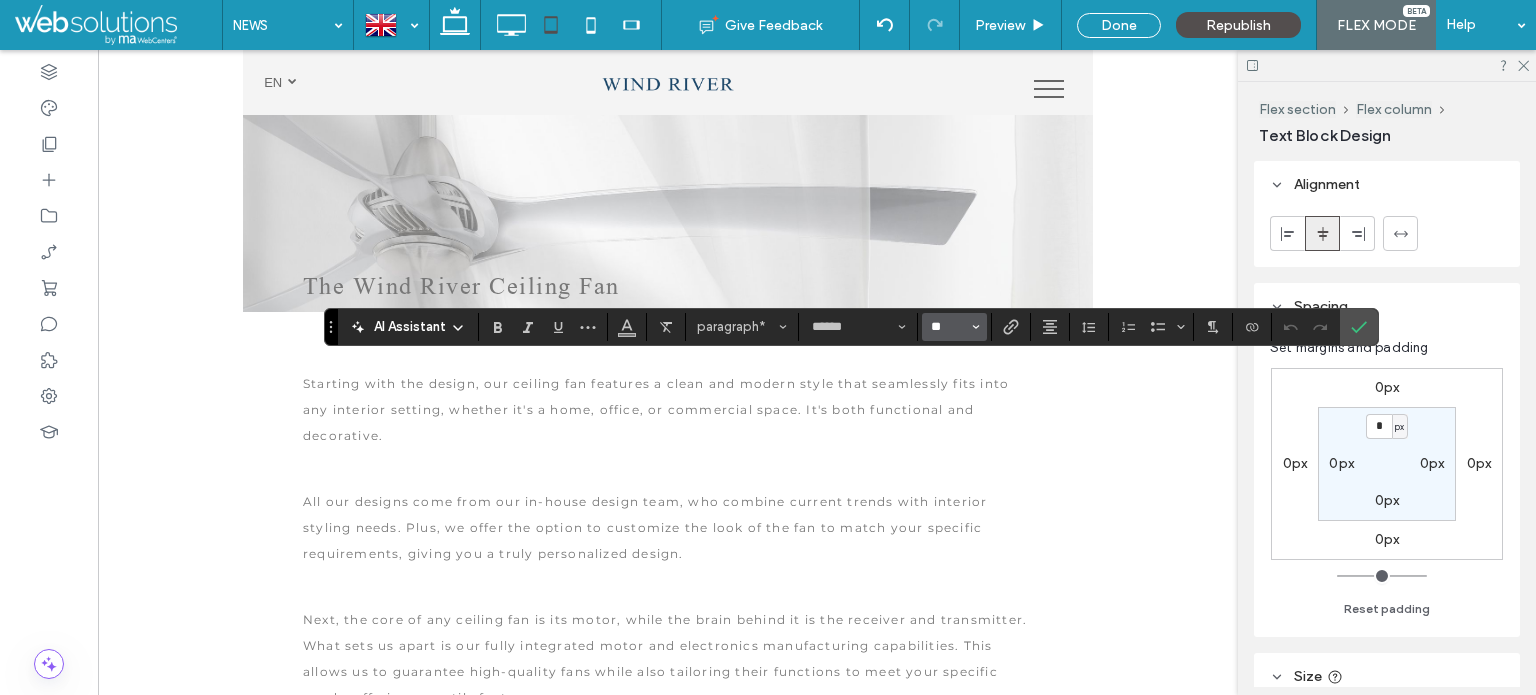 click on "**" at bounding box center [948, 327] 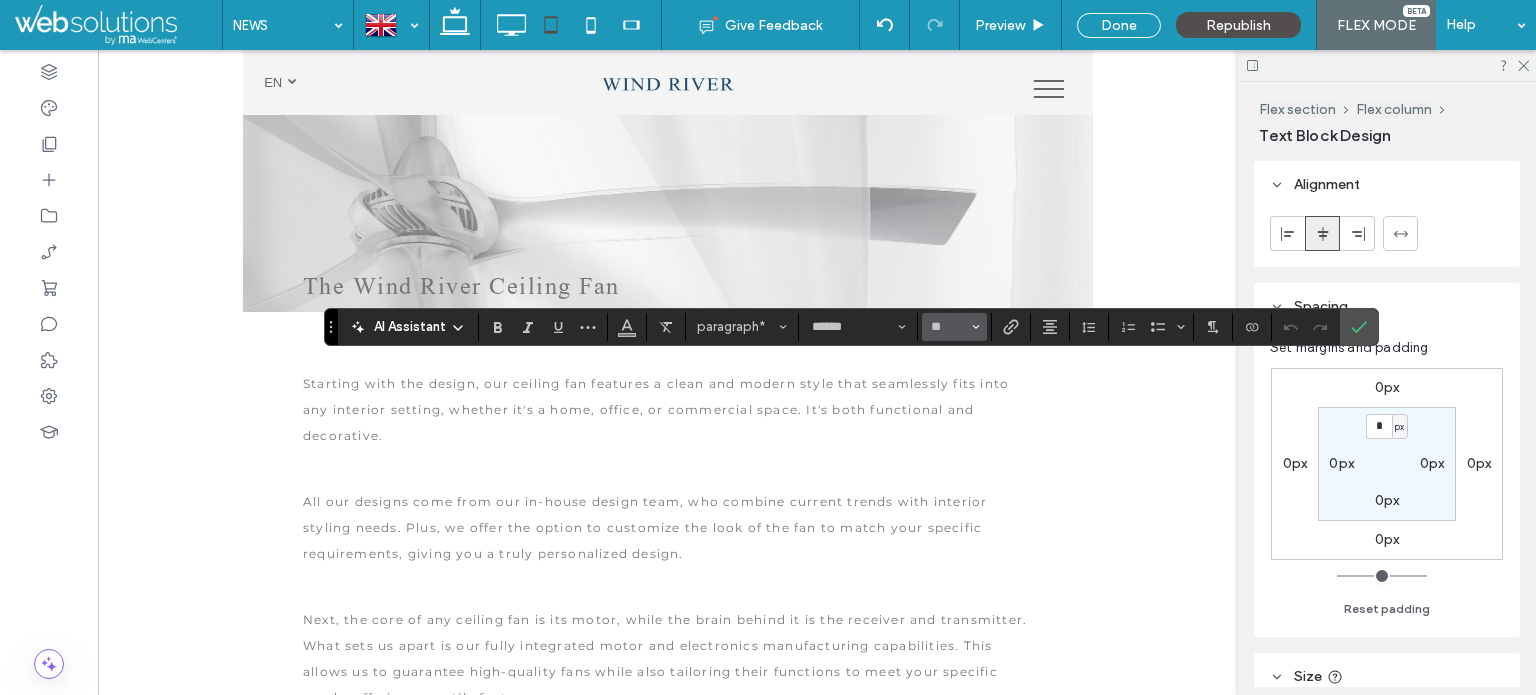type on "**" 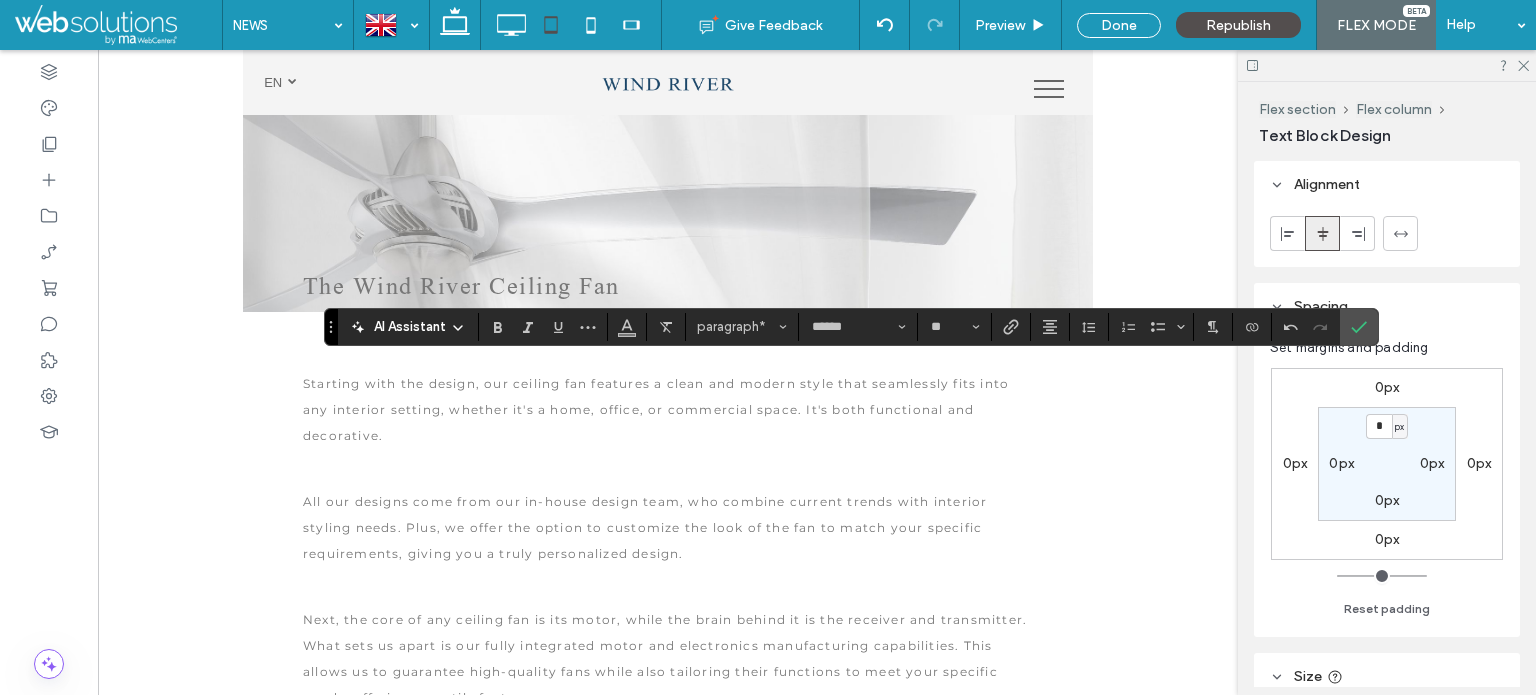 click 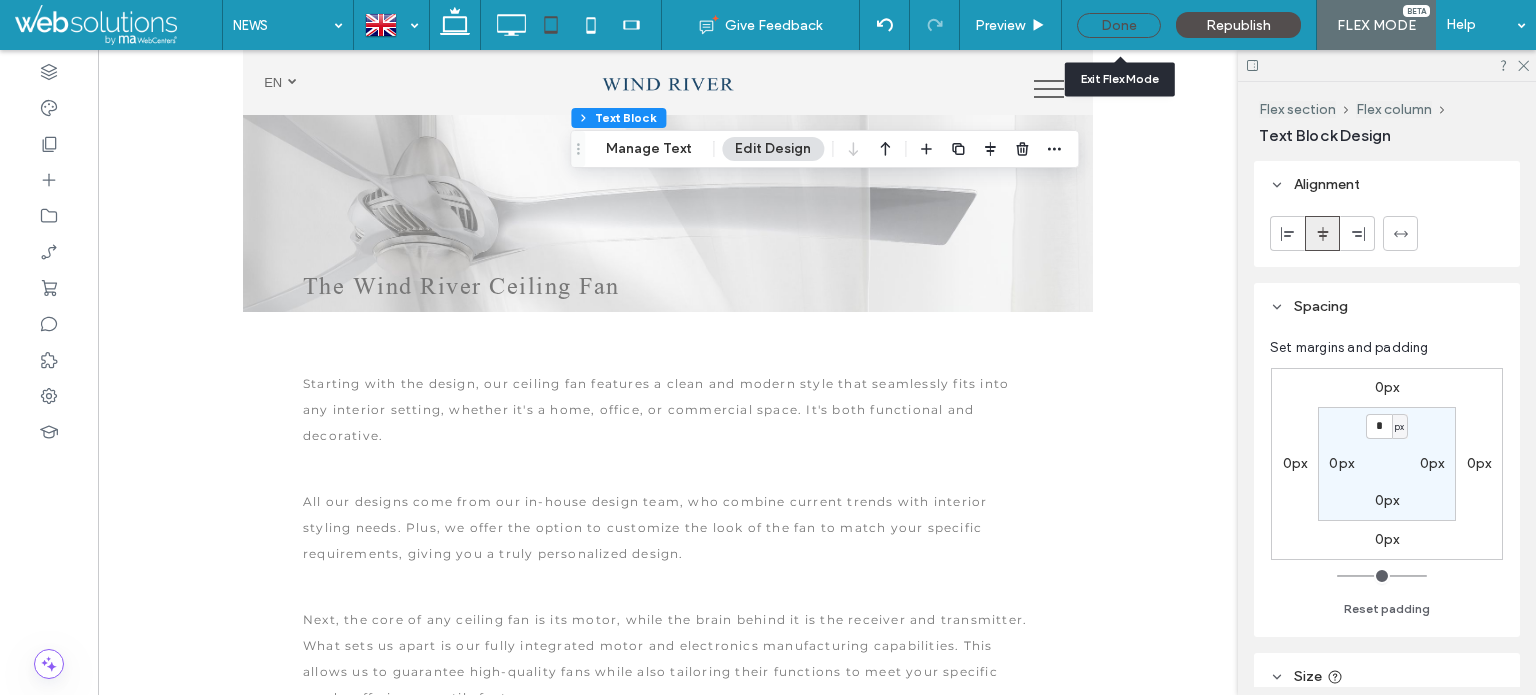 click on "Done" at bounding box center (1119, 25) 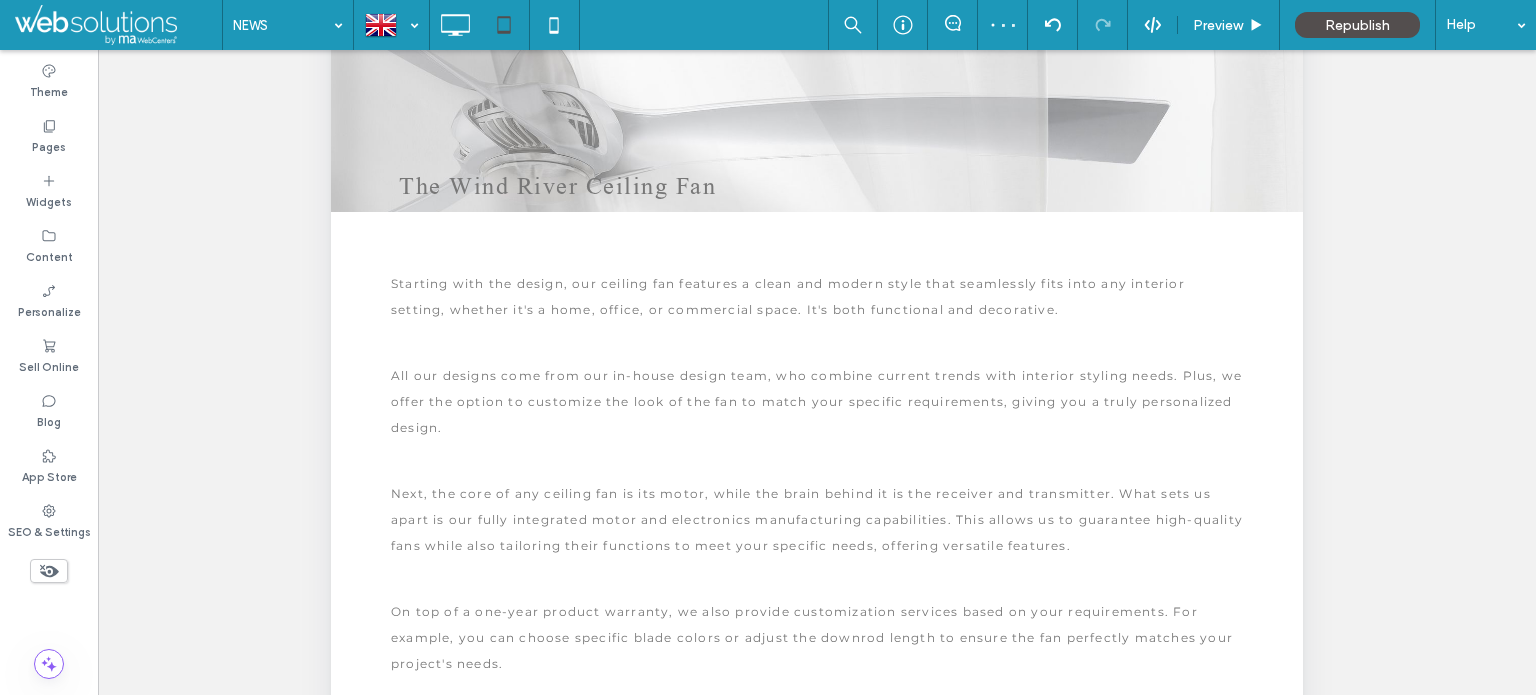 click at bounding box center [1102, 25] 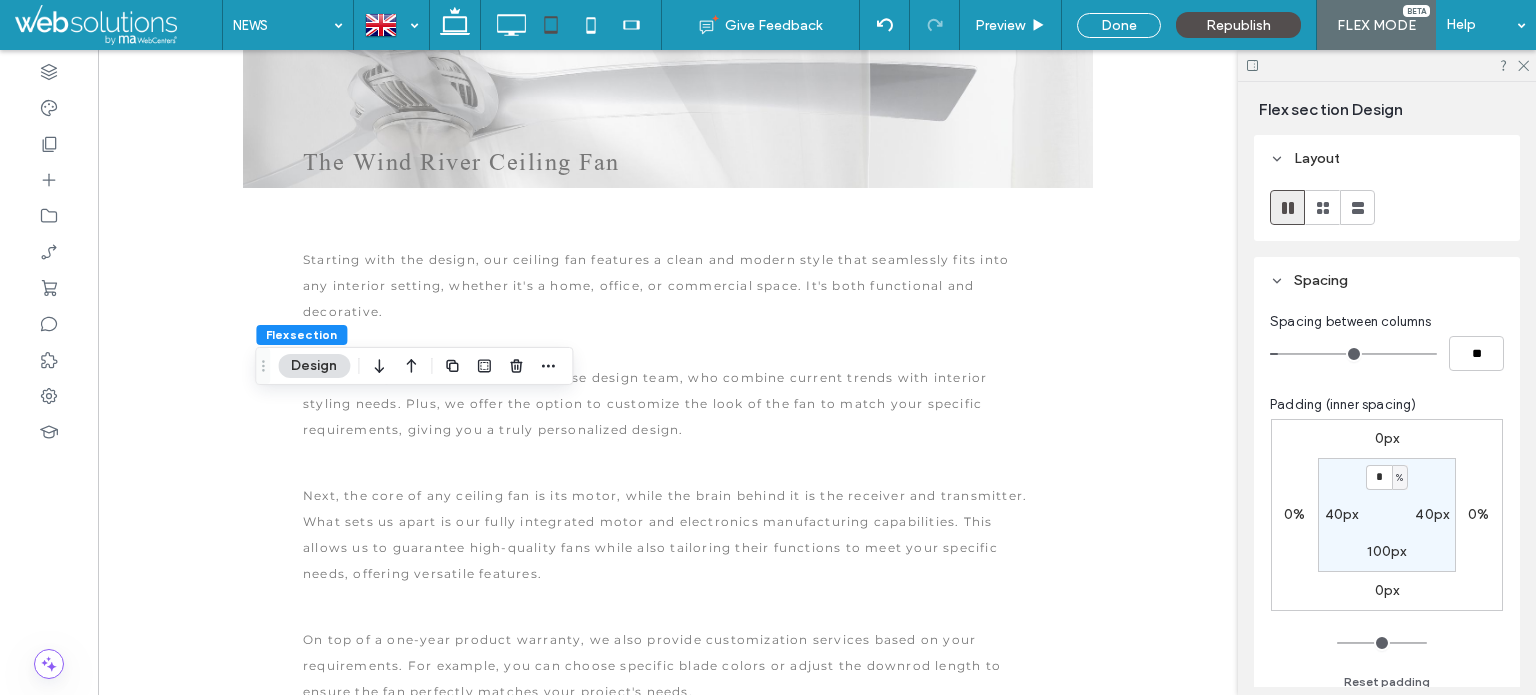scroll, scrollTop: 400, scrollLeft: 0, axis: vertical 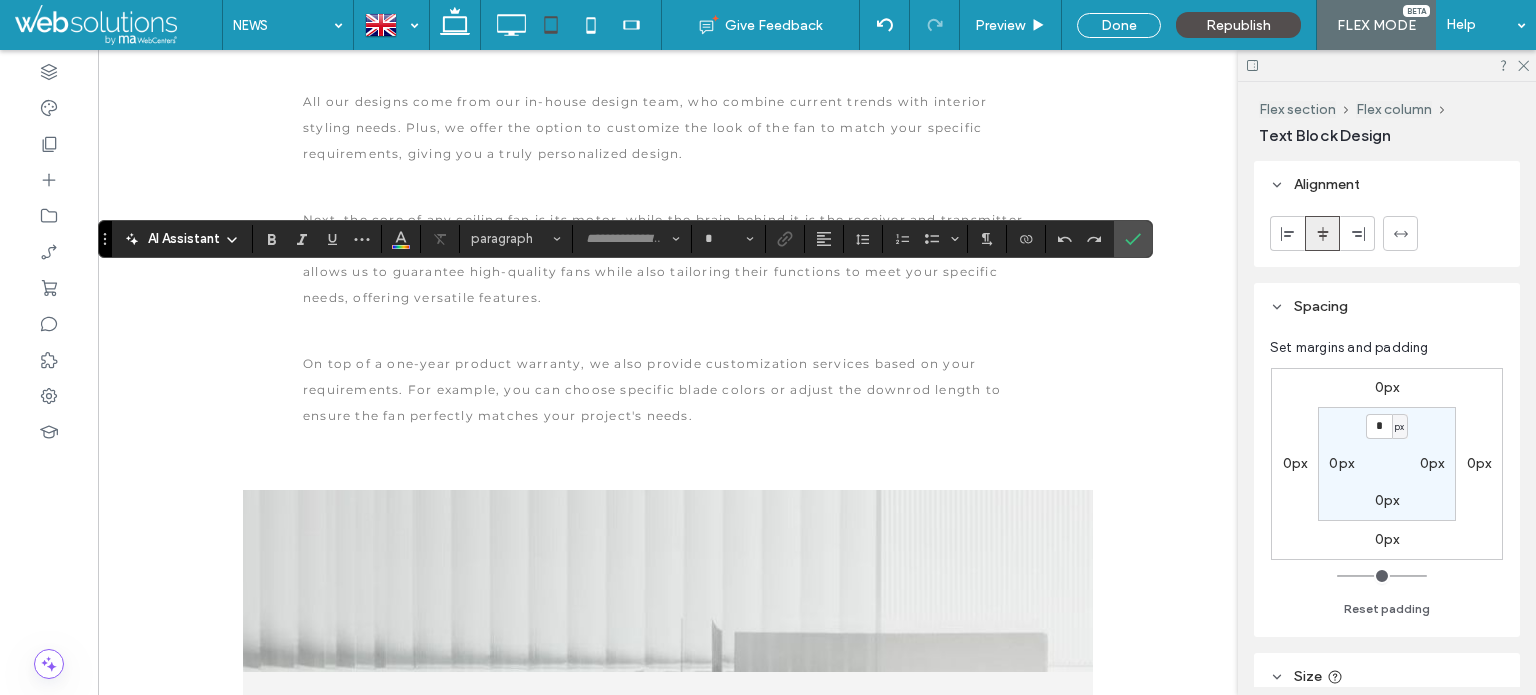 type on "******" 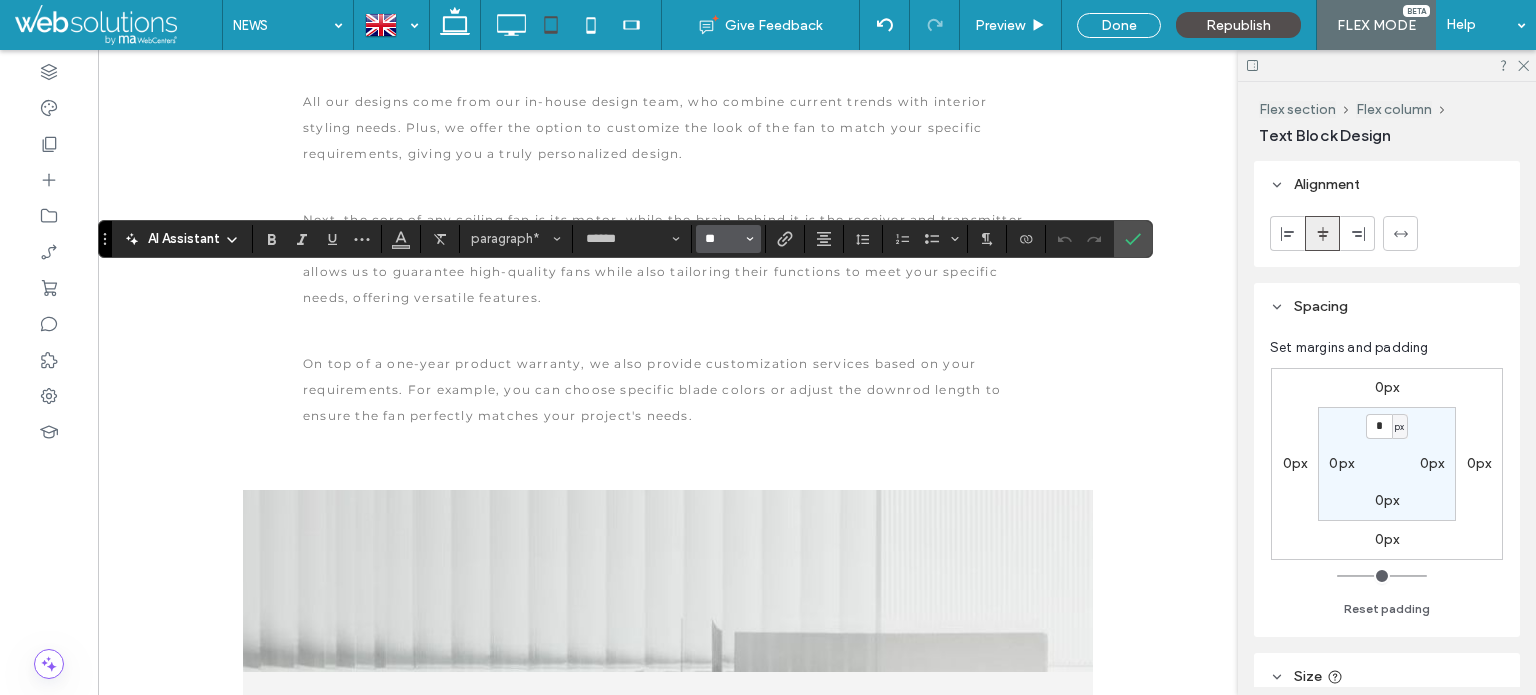 click on "**" at bounding box center (722, 239) 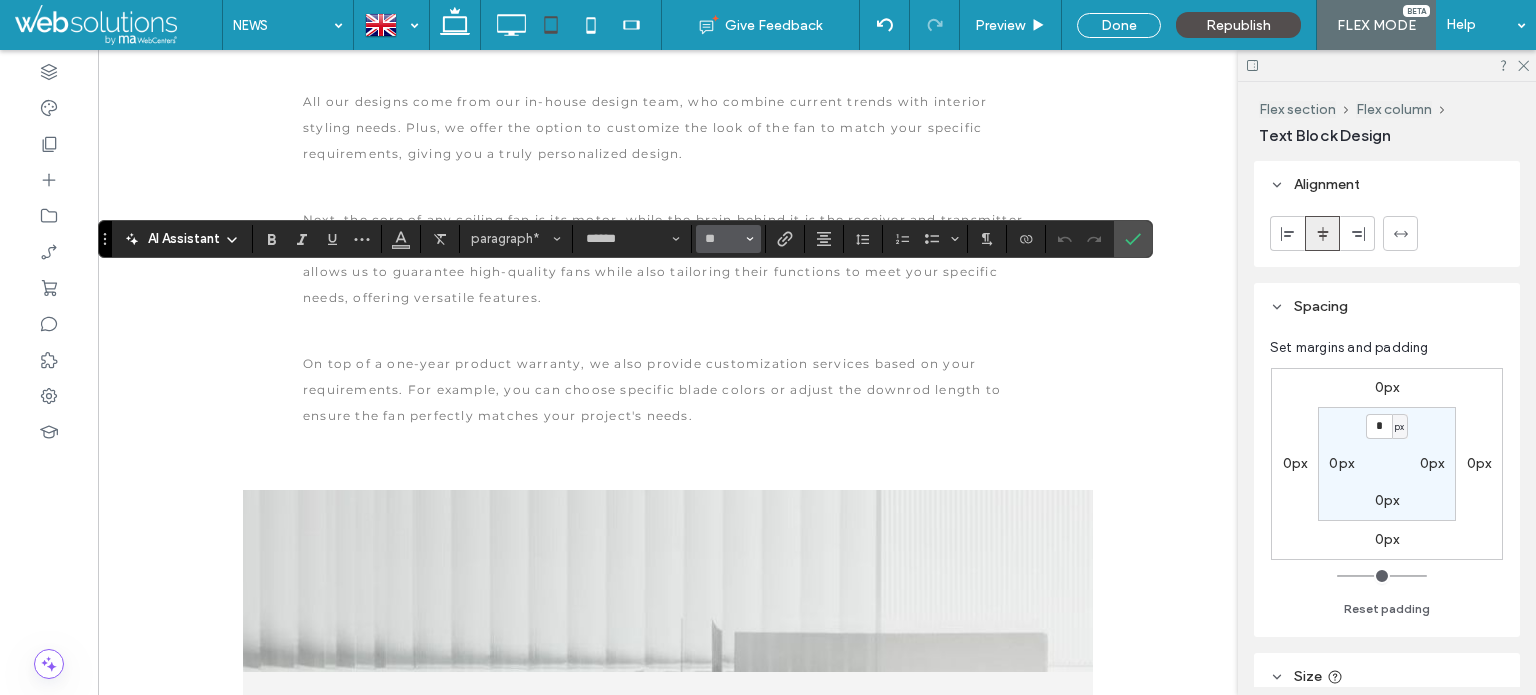 type on "**" 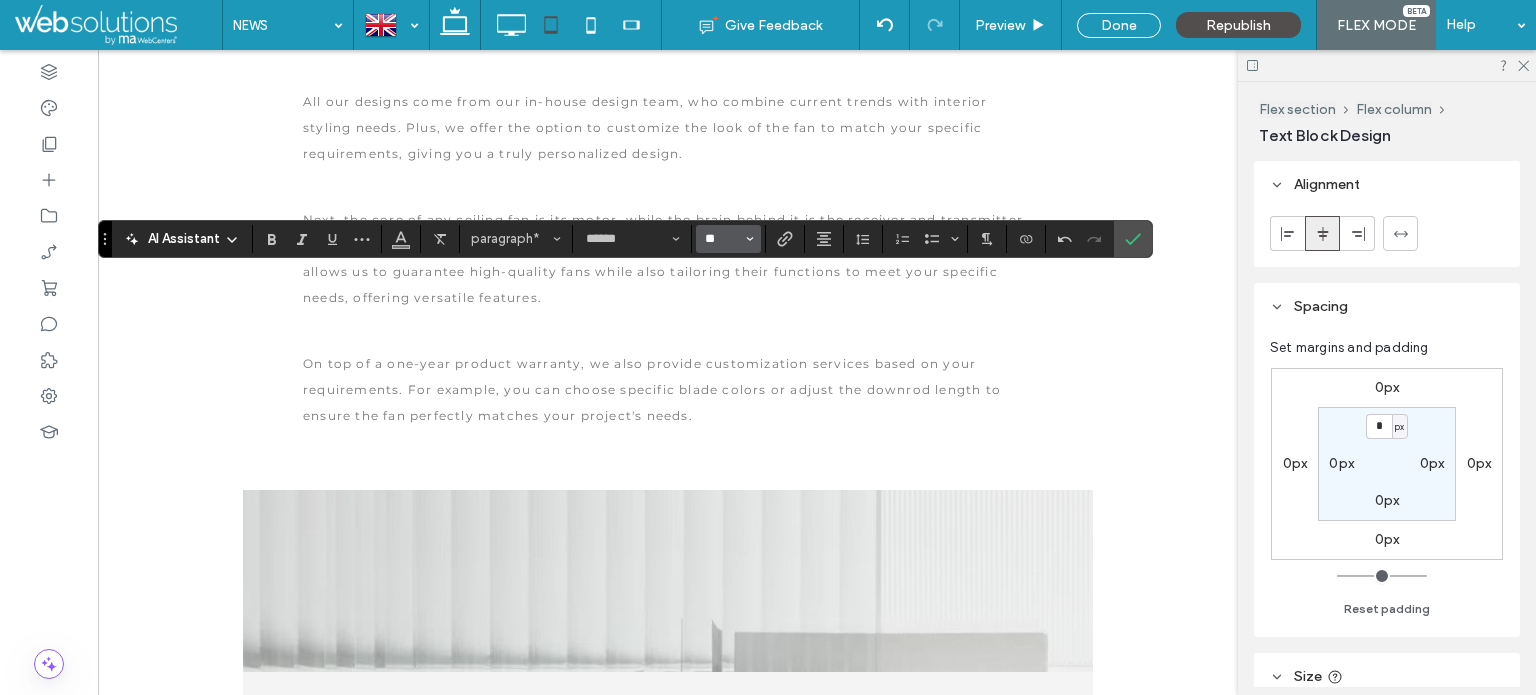 drag, startPoint x: 705, startPoint y: 240, endPoint x: 720, endPoint y: 241, distance: 15.033297 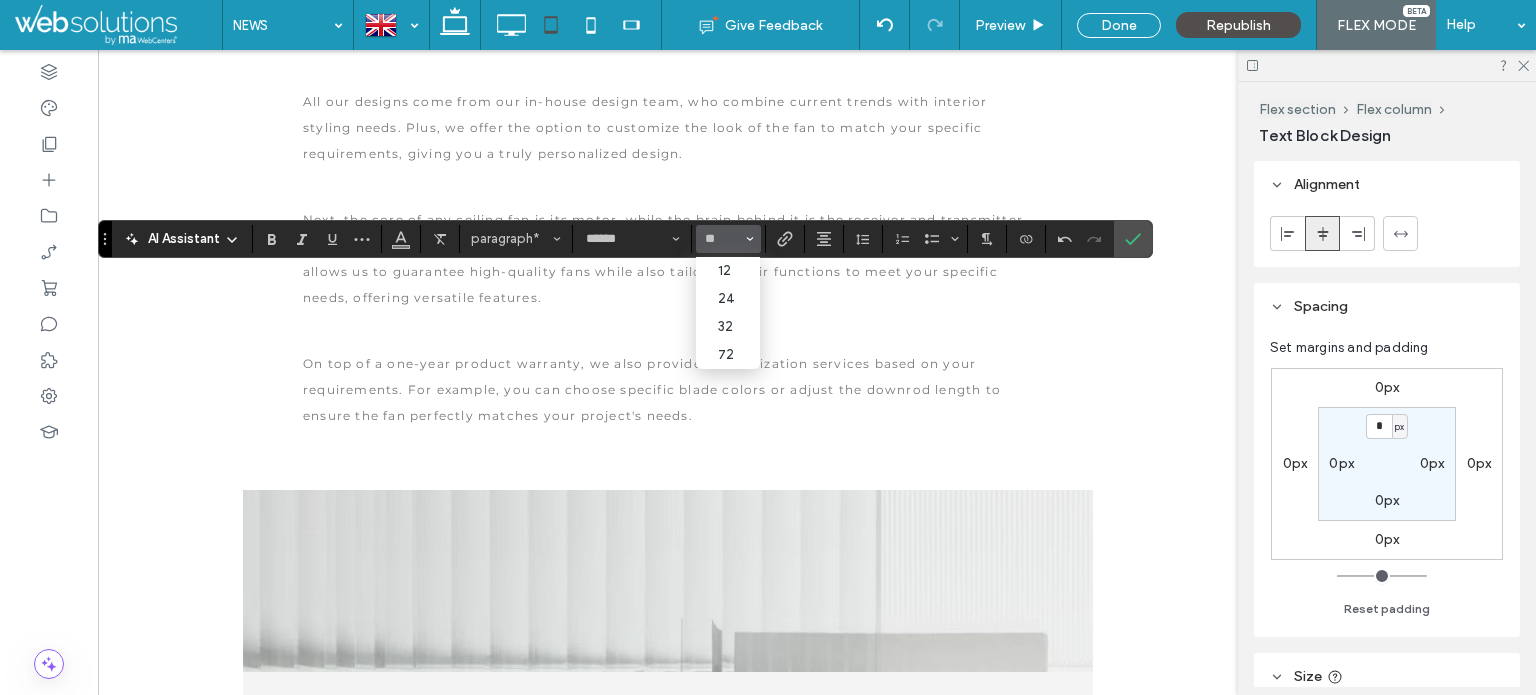 type on "**" 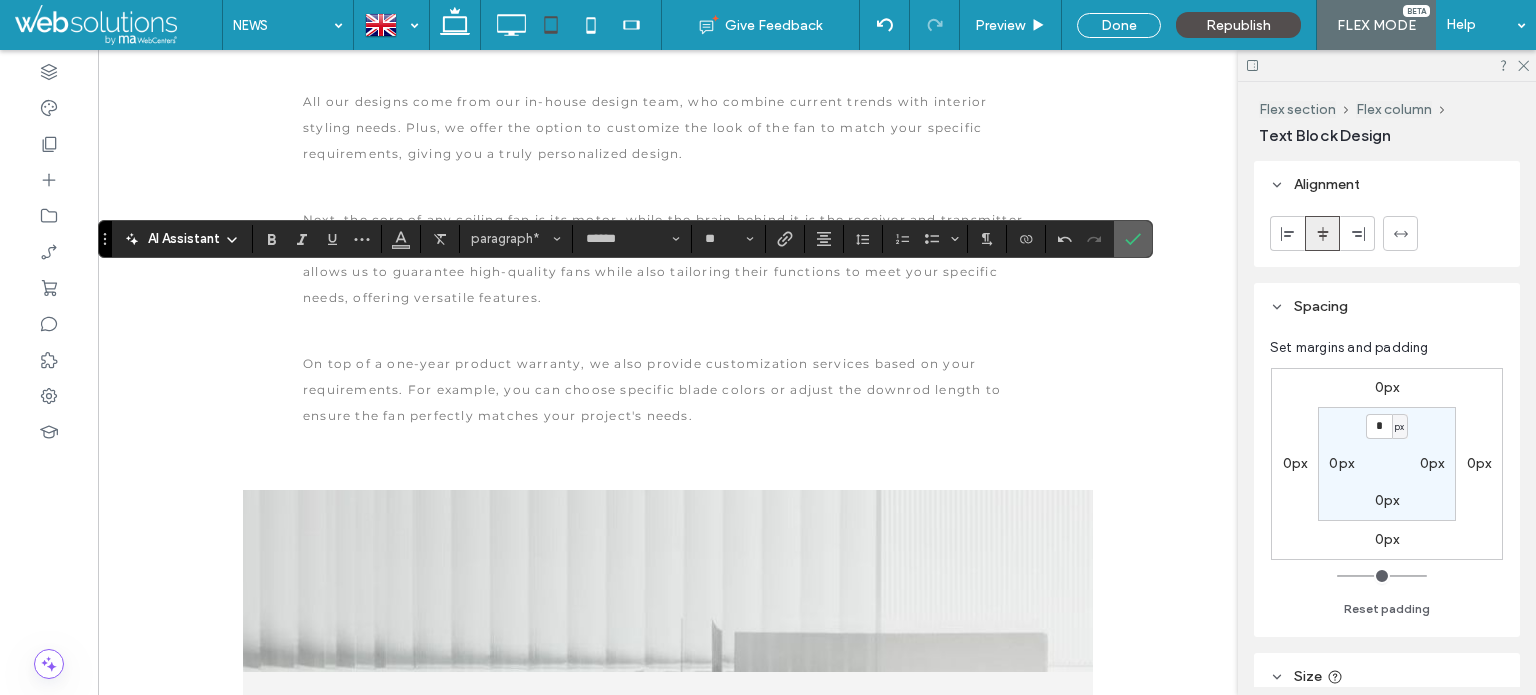 click 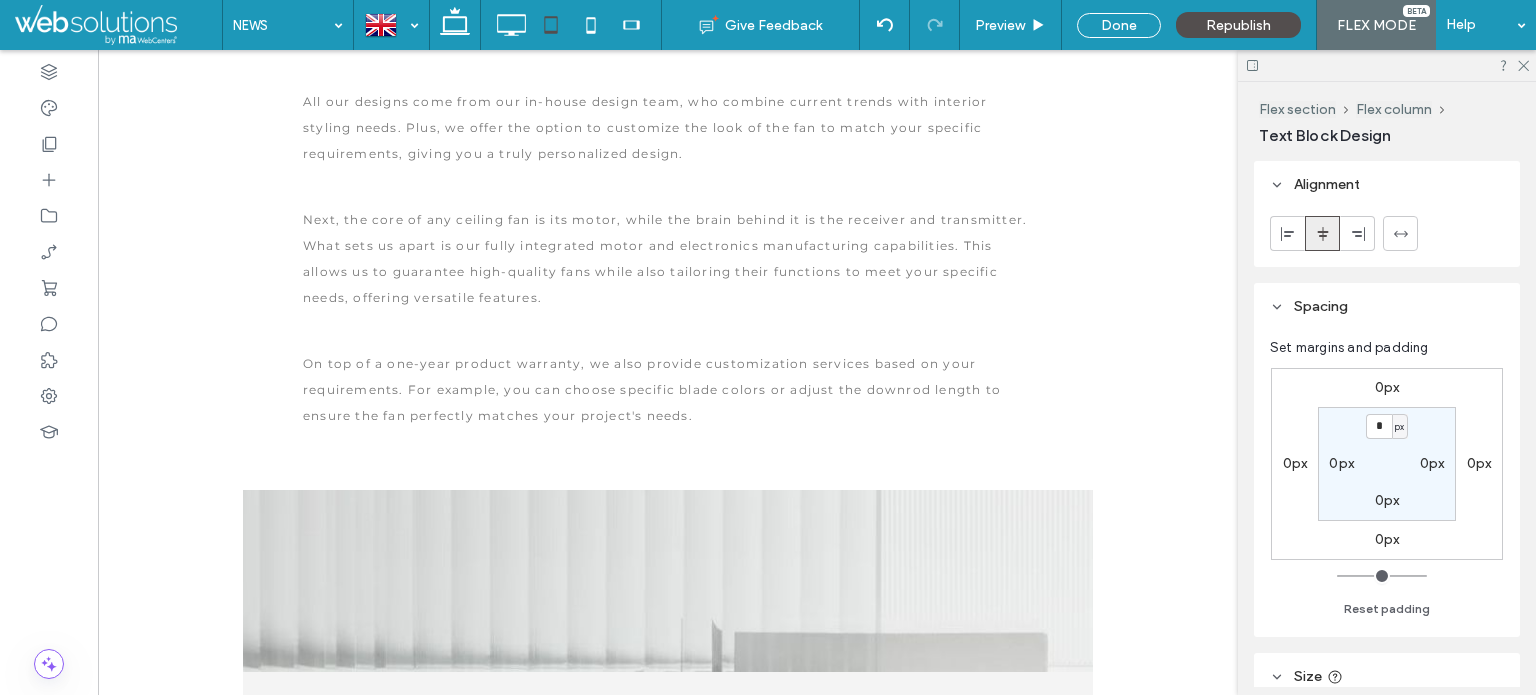 type on "**" 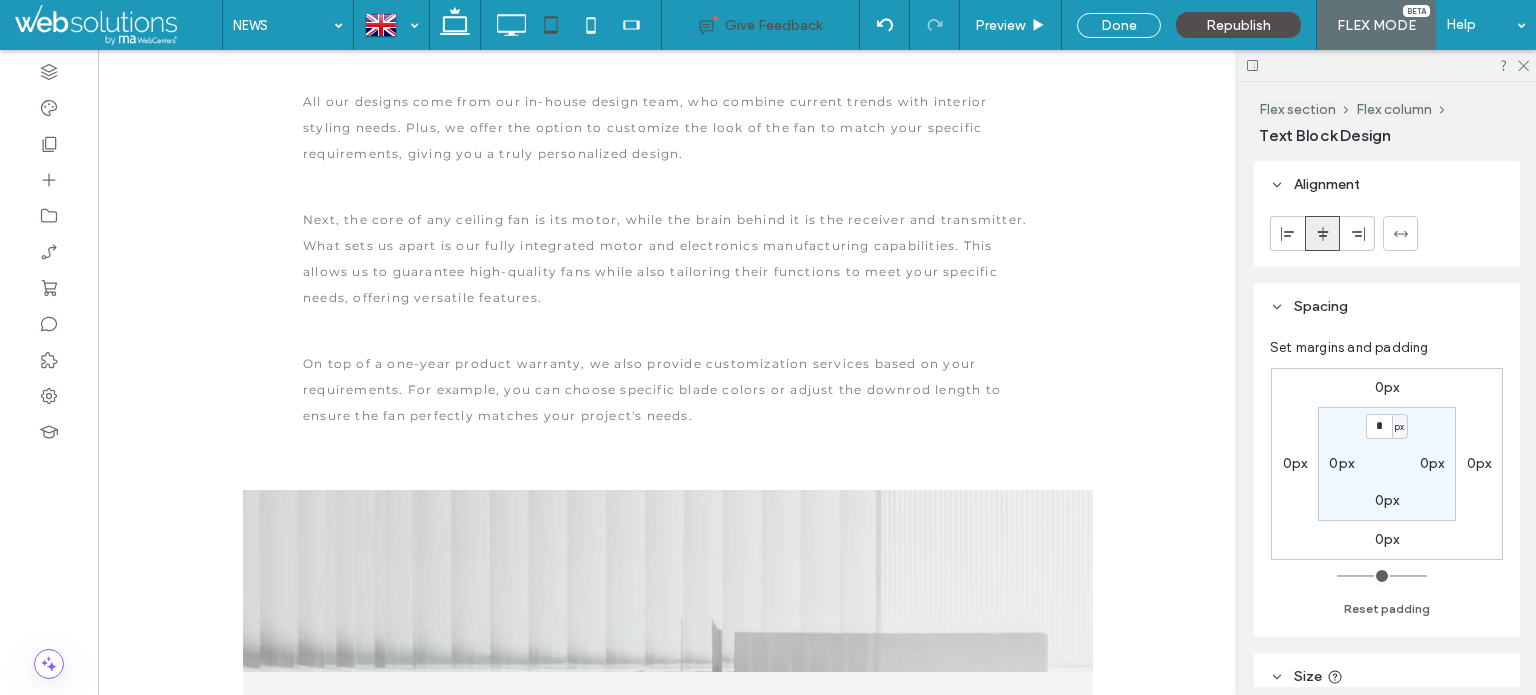 type on "******" 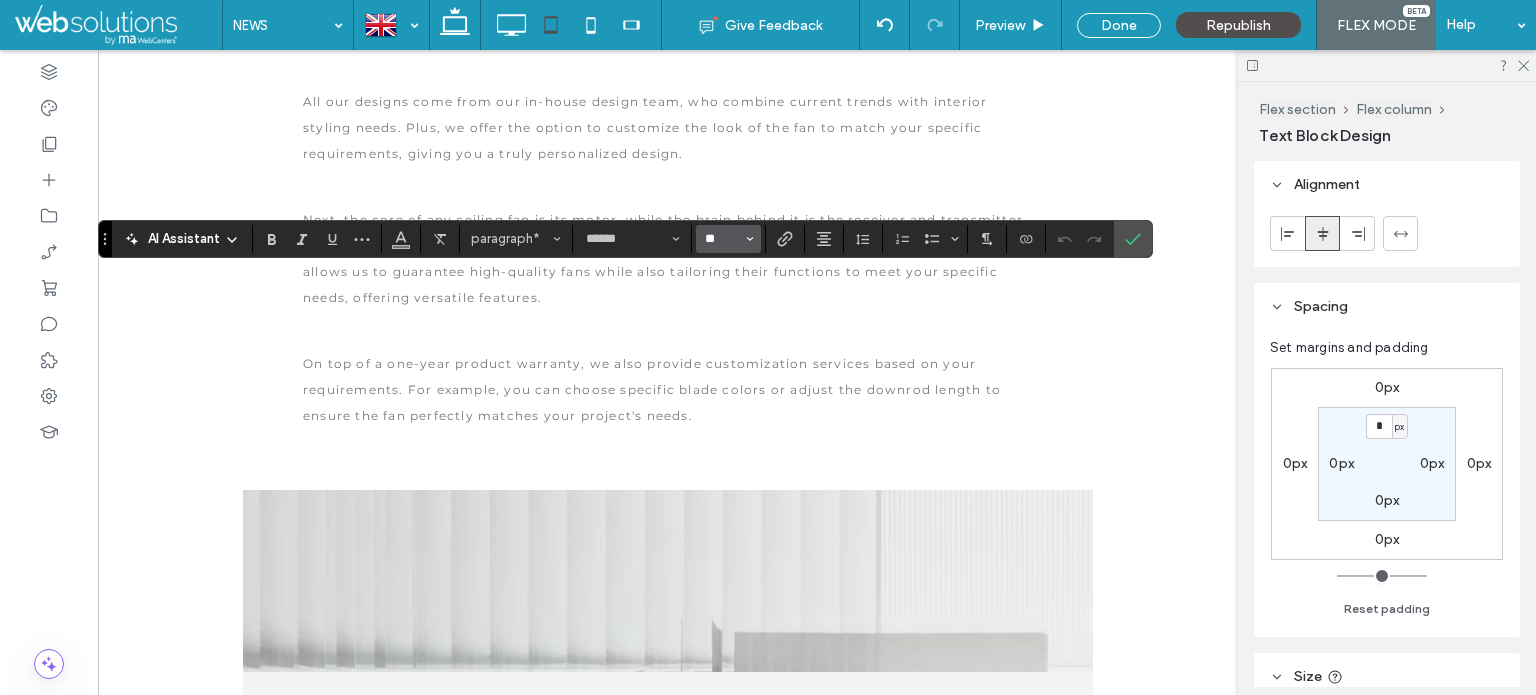 click on "**" at bounding box center [722, 239] 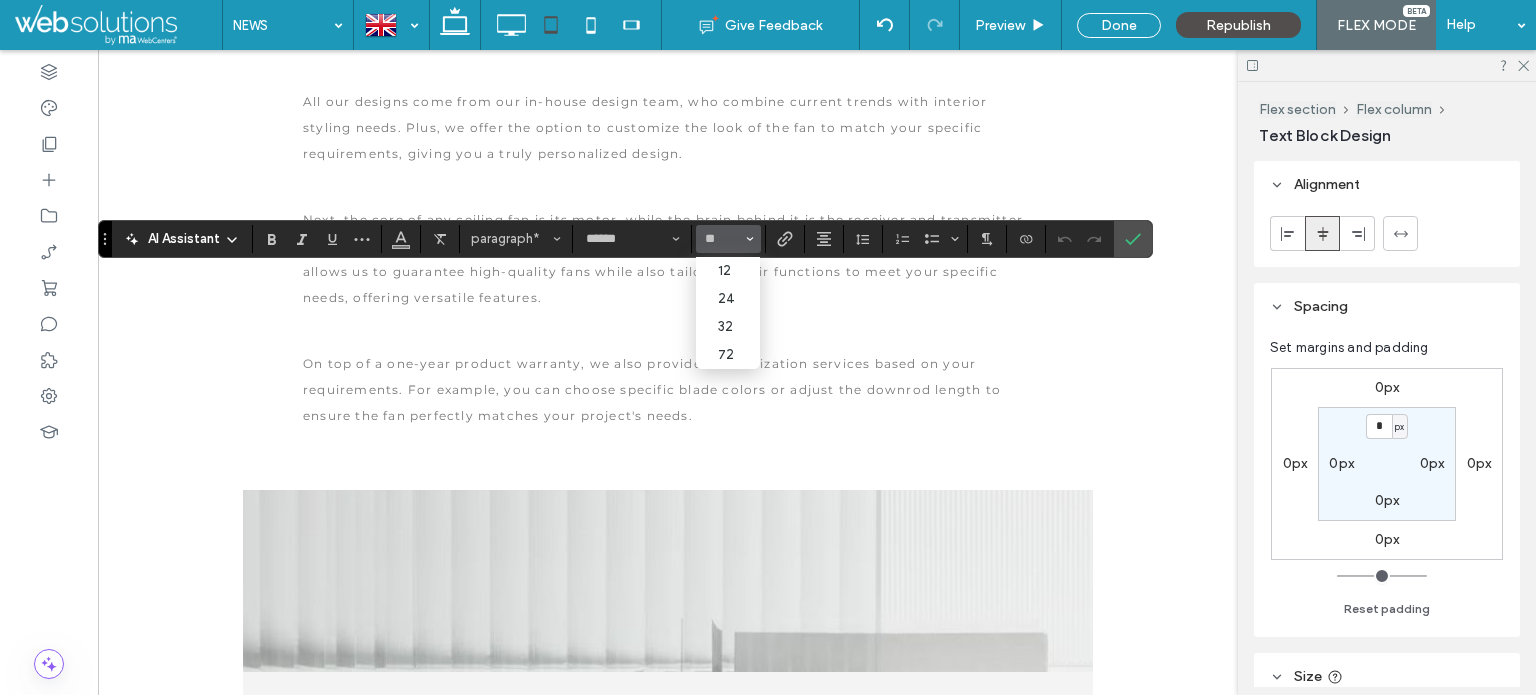 type on "**" 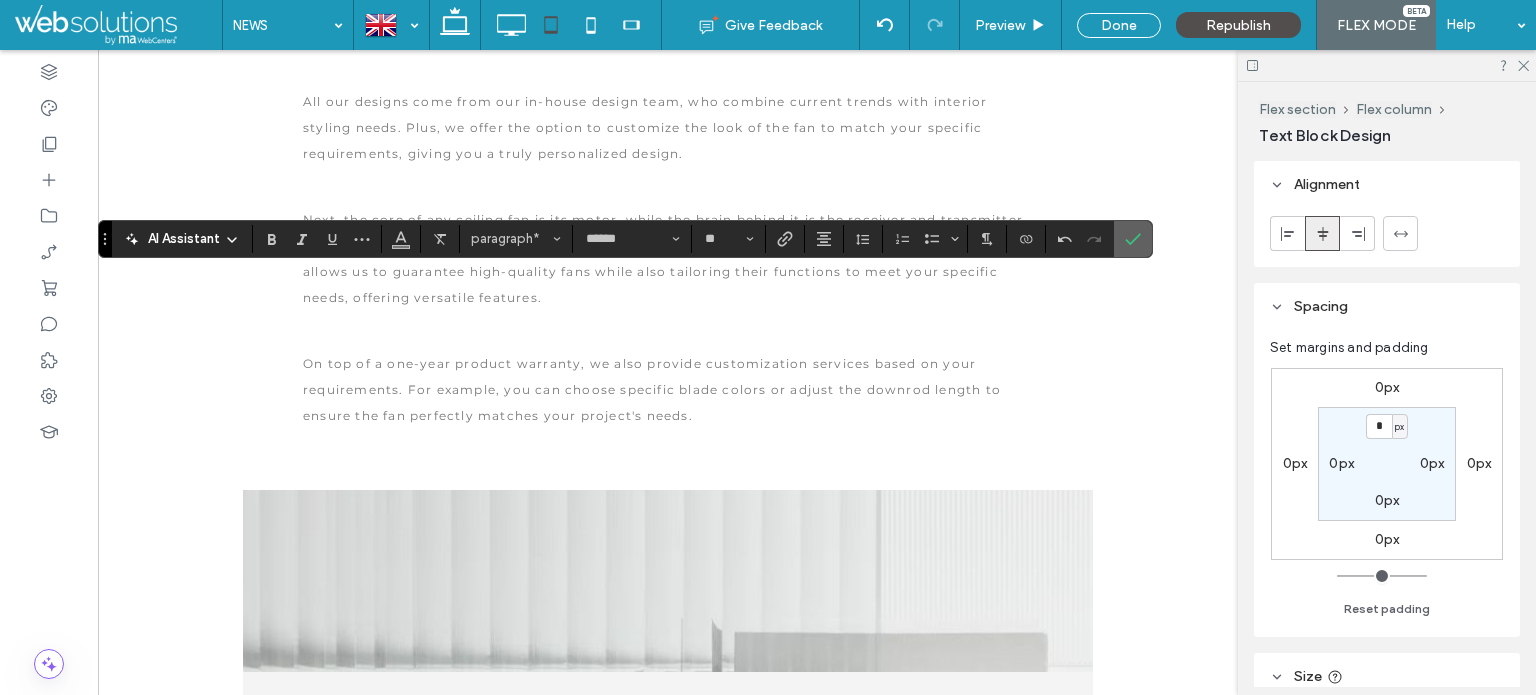 click 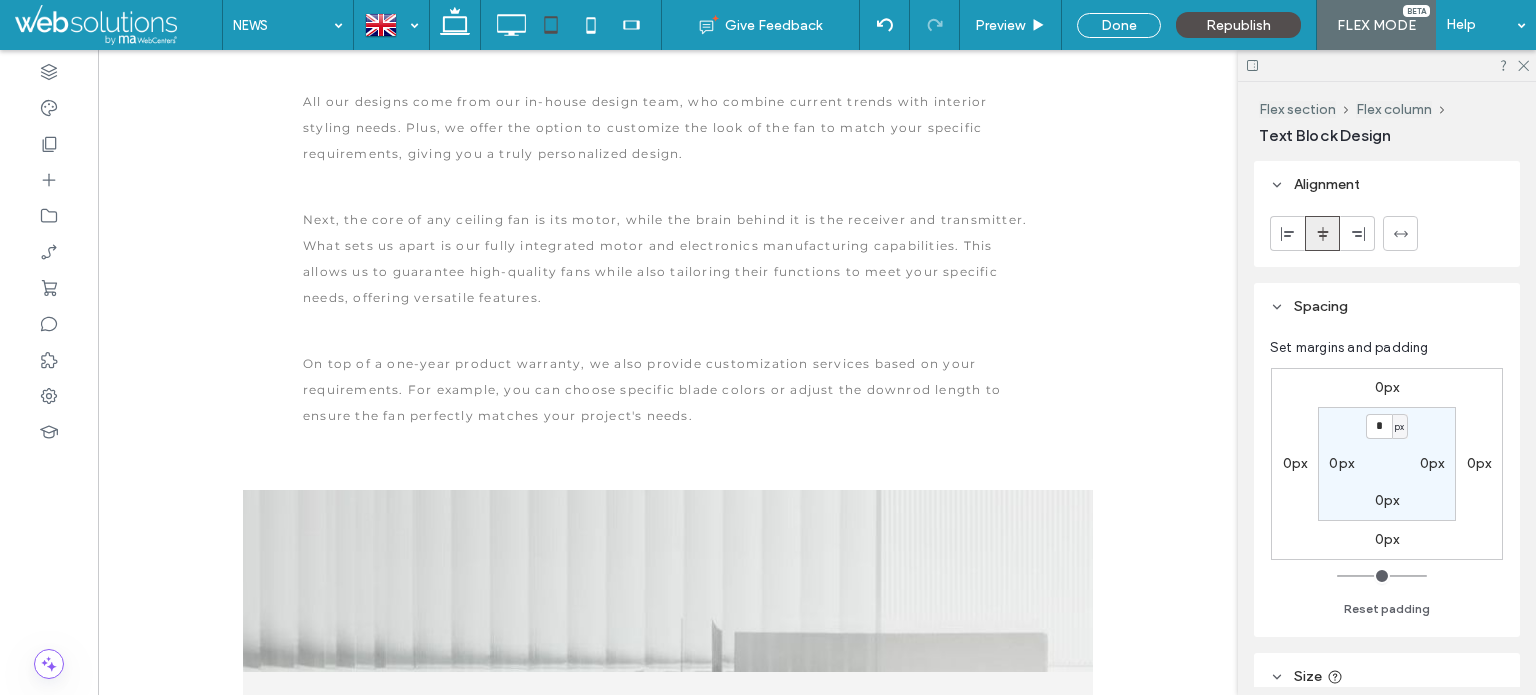 type on "******" 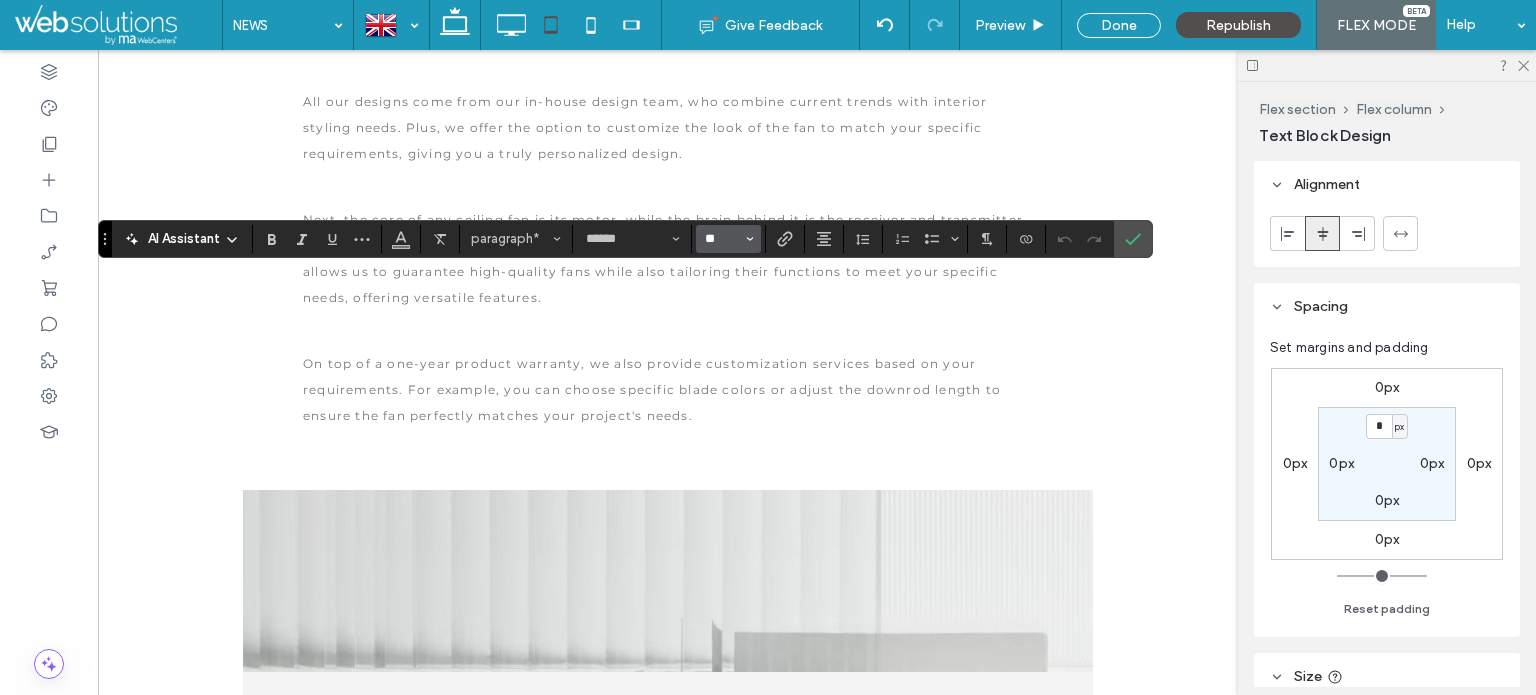 click on "**" at bounding box center (722, 239) 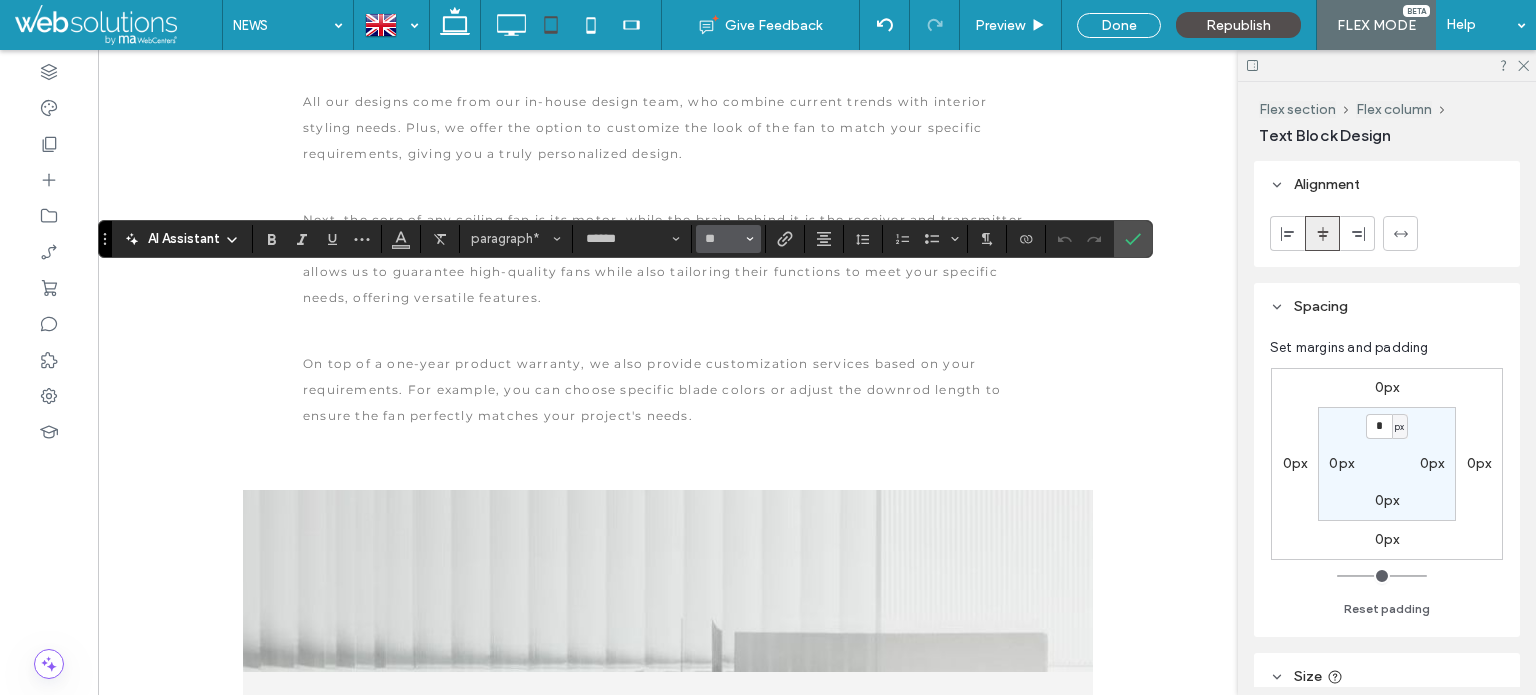 type on "**" 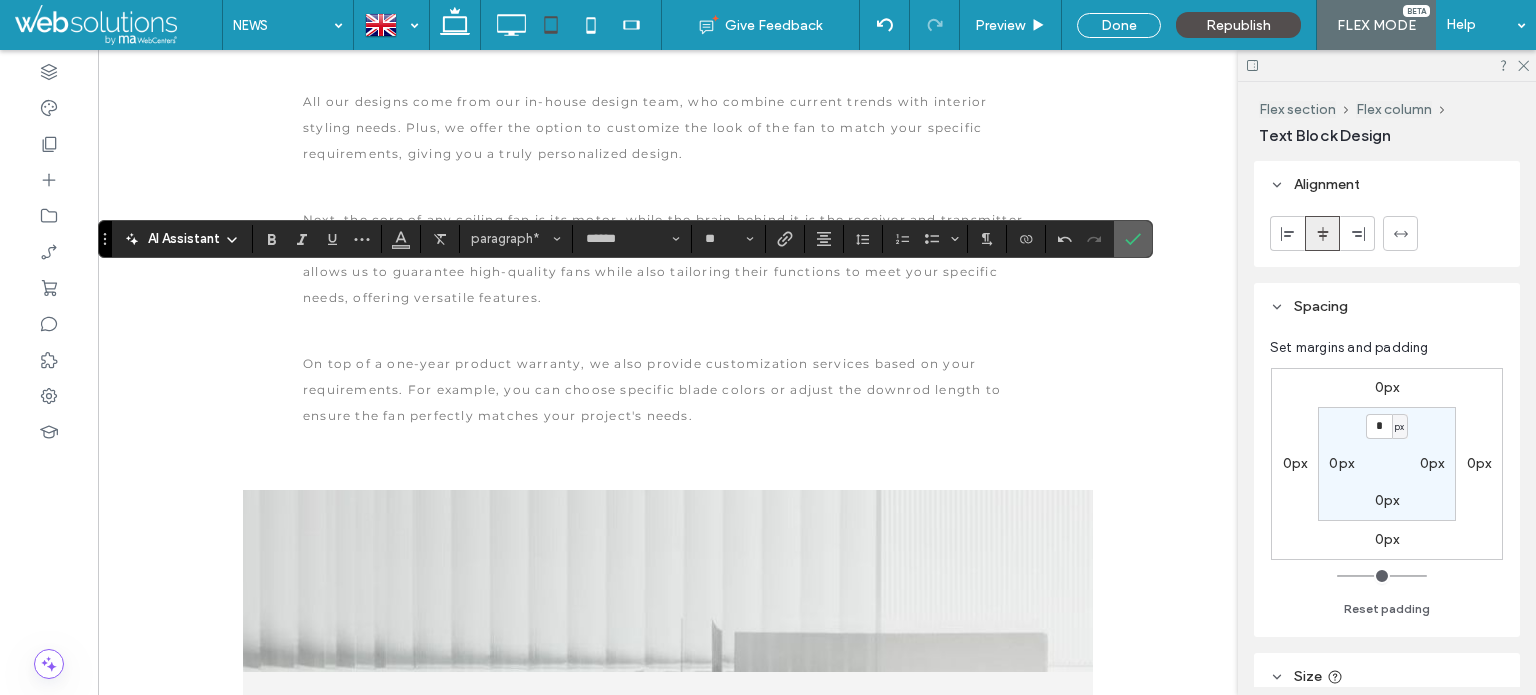 click at bounding box center [1133, 239] 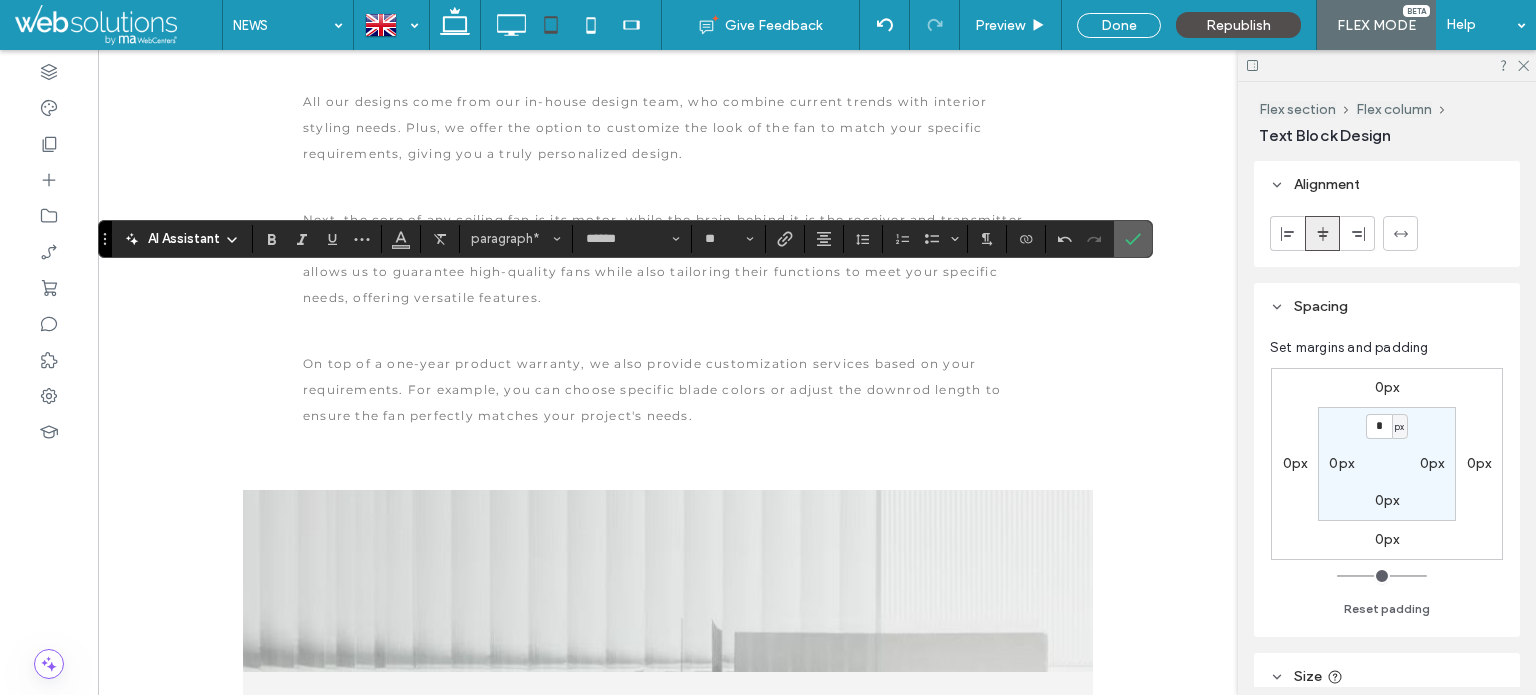 click 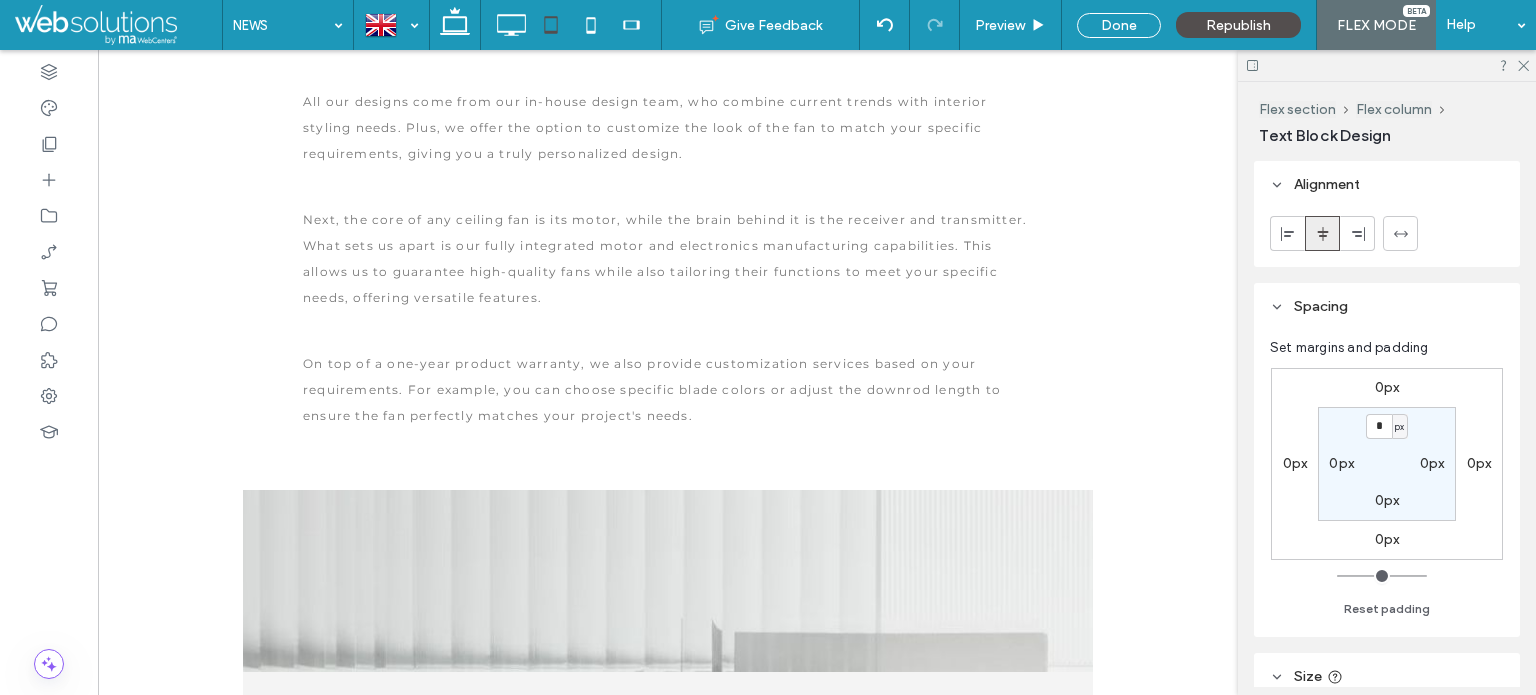 type on "**" 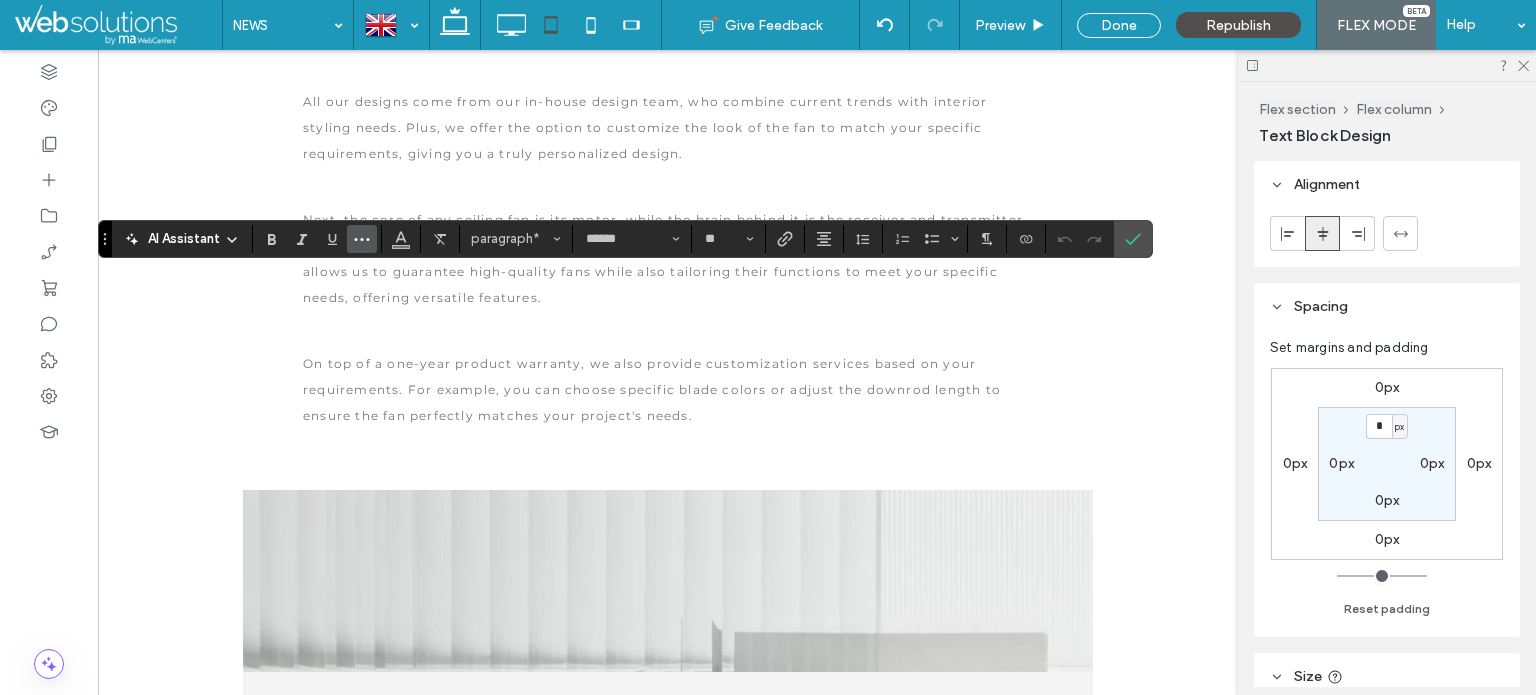 click 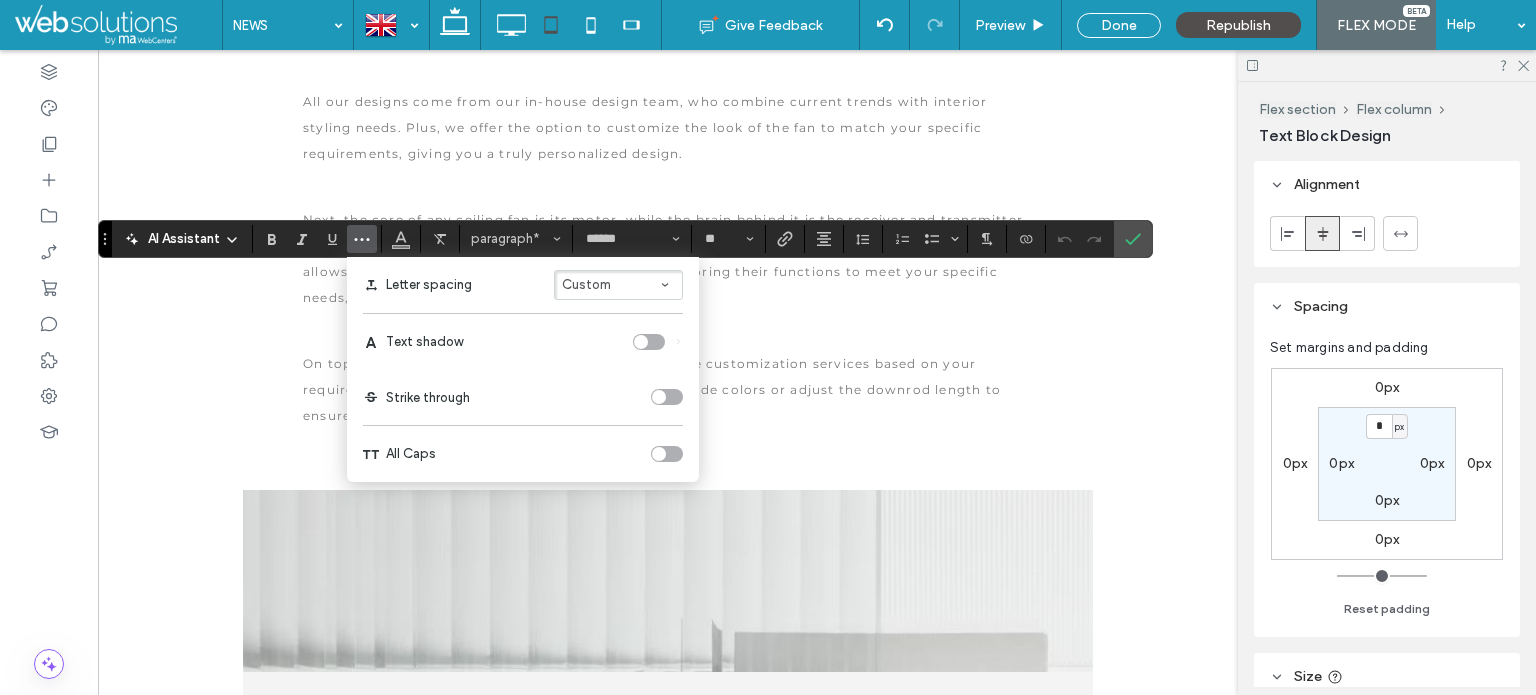 click on "Custom" at bounding box center (618, 285) 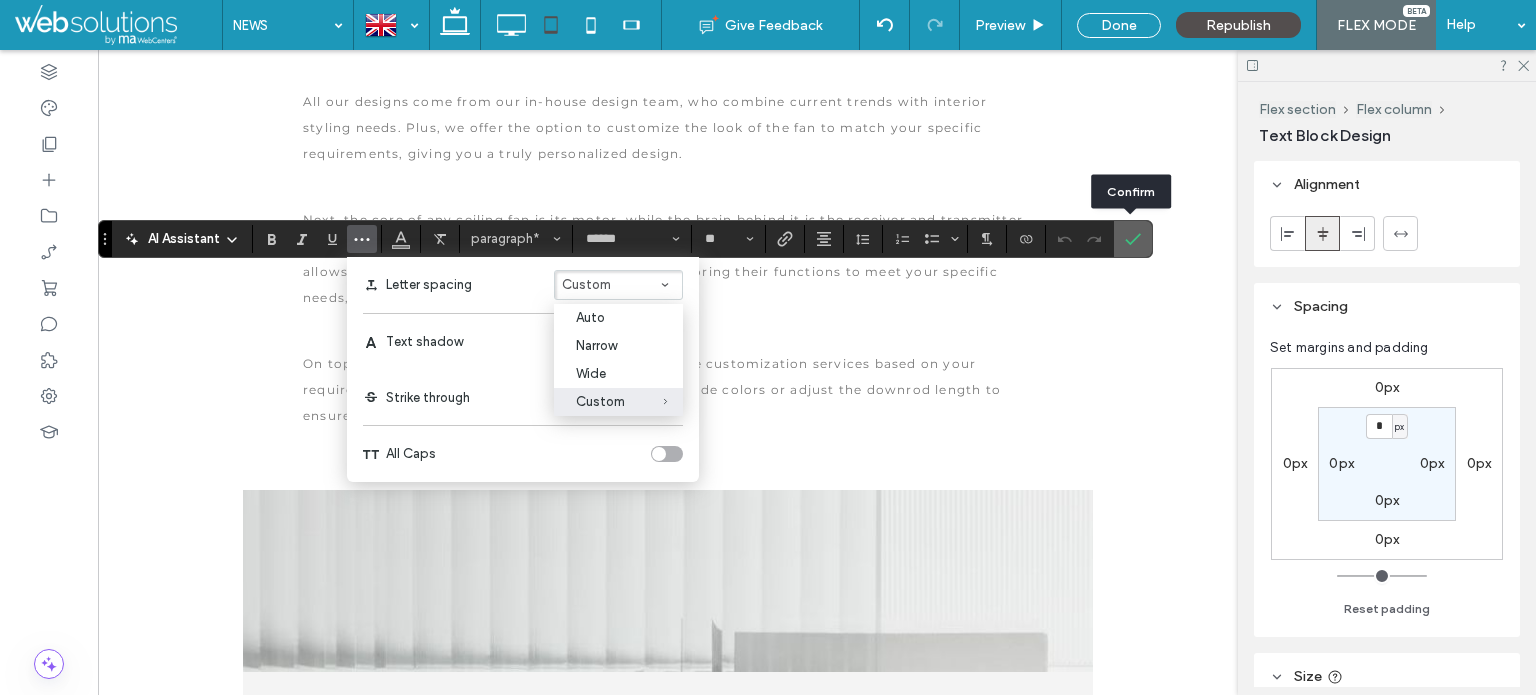 click 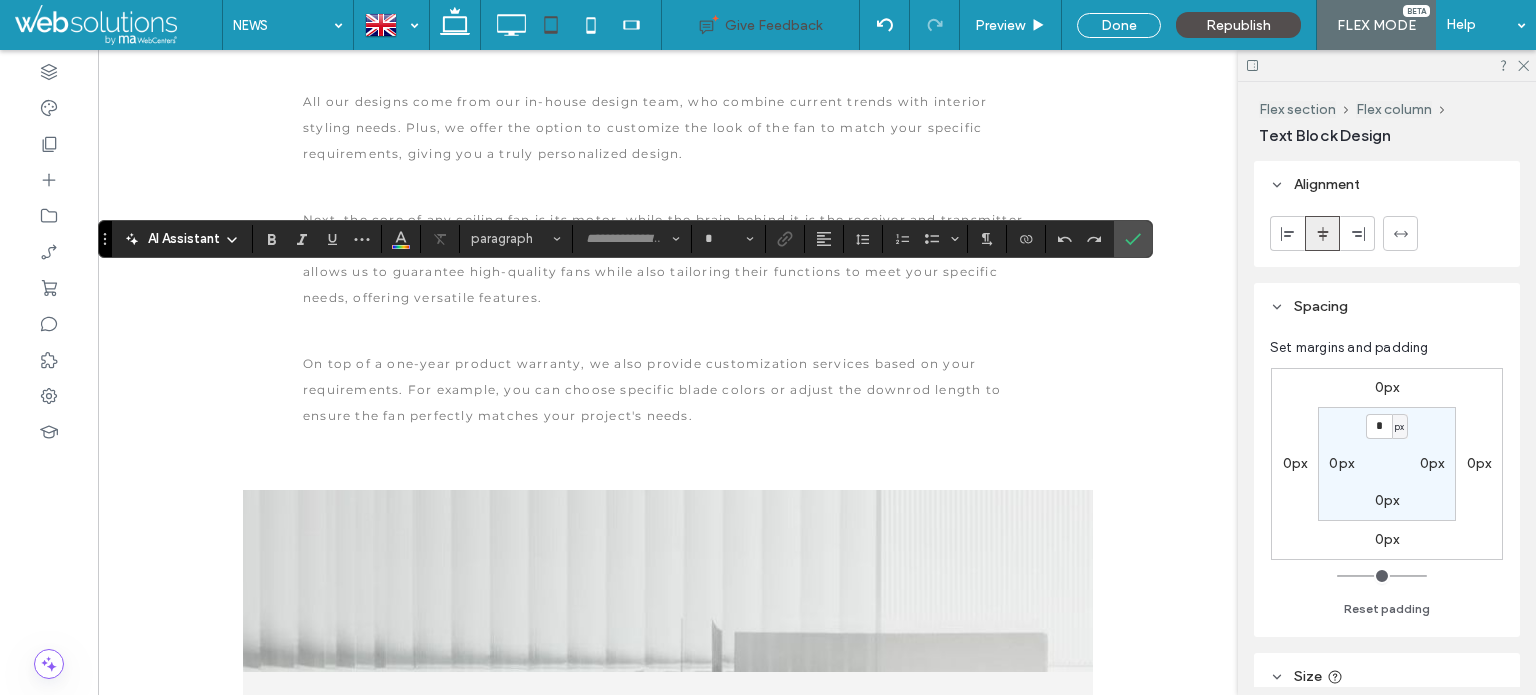 type on "******" 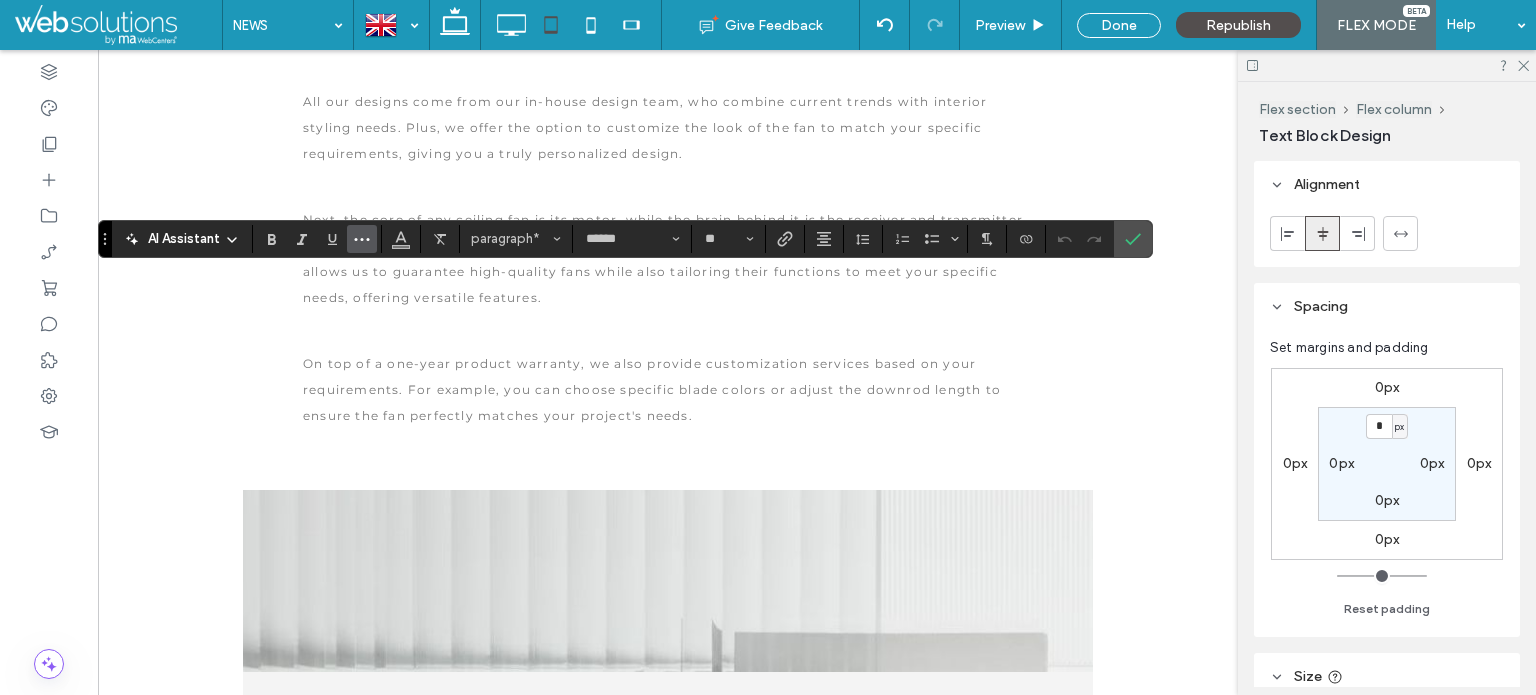 click at bounding box center (362, 239) 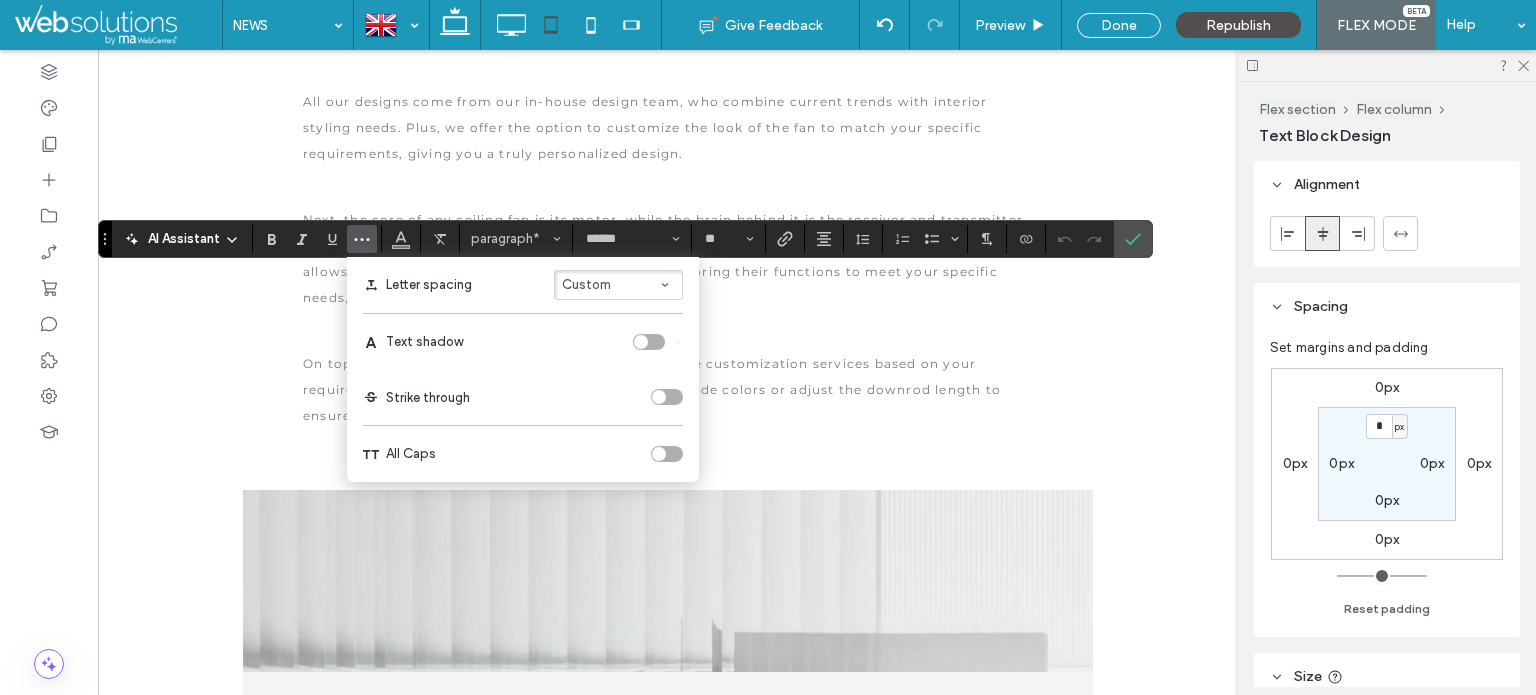 click on "Custom" at bounding box center (618, 285) 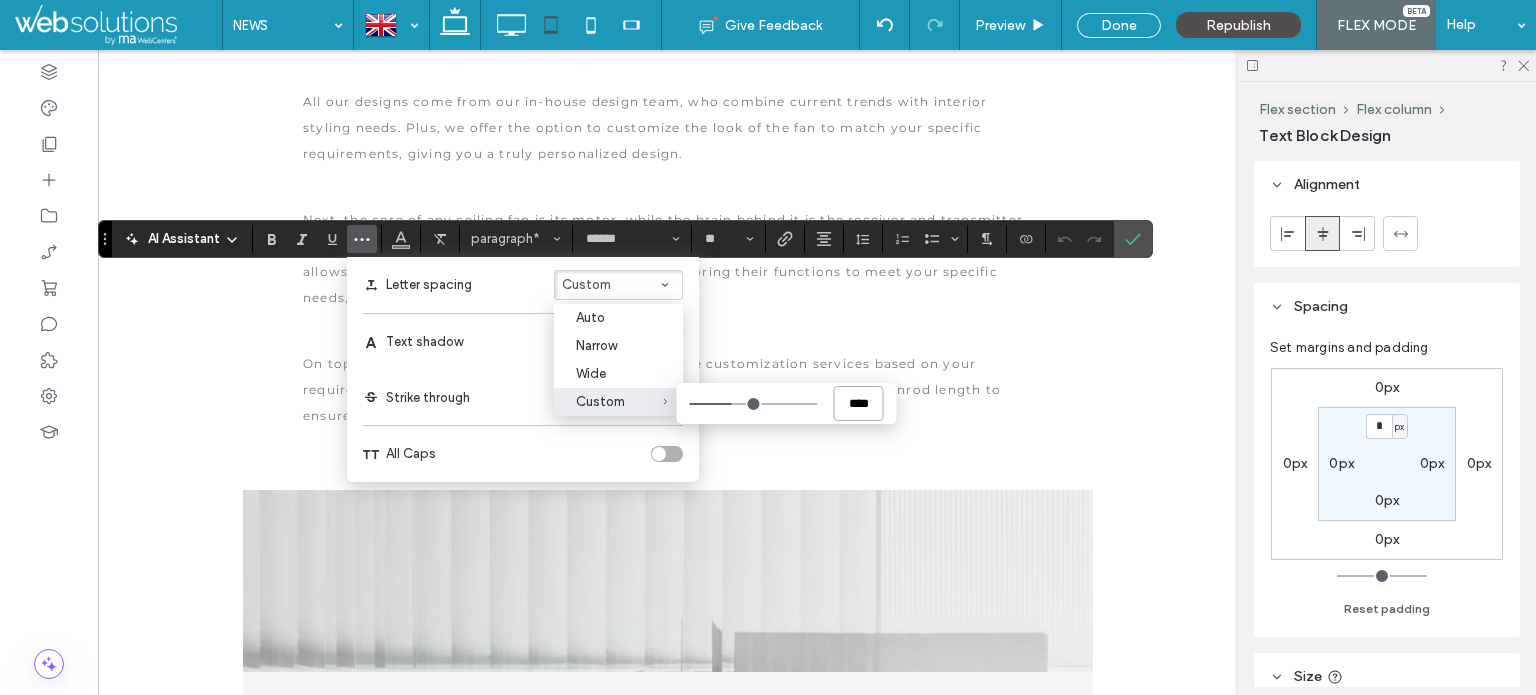 click on "****" at bounding box center [859, 403] 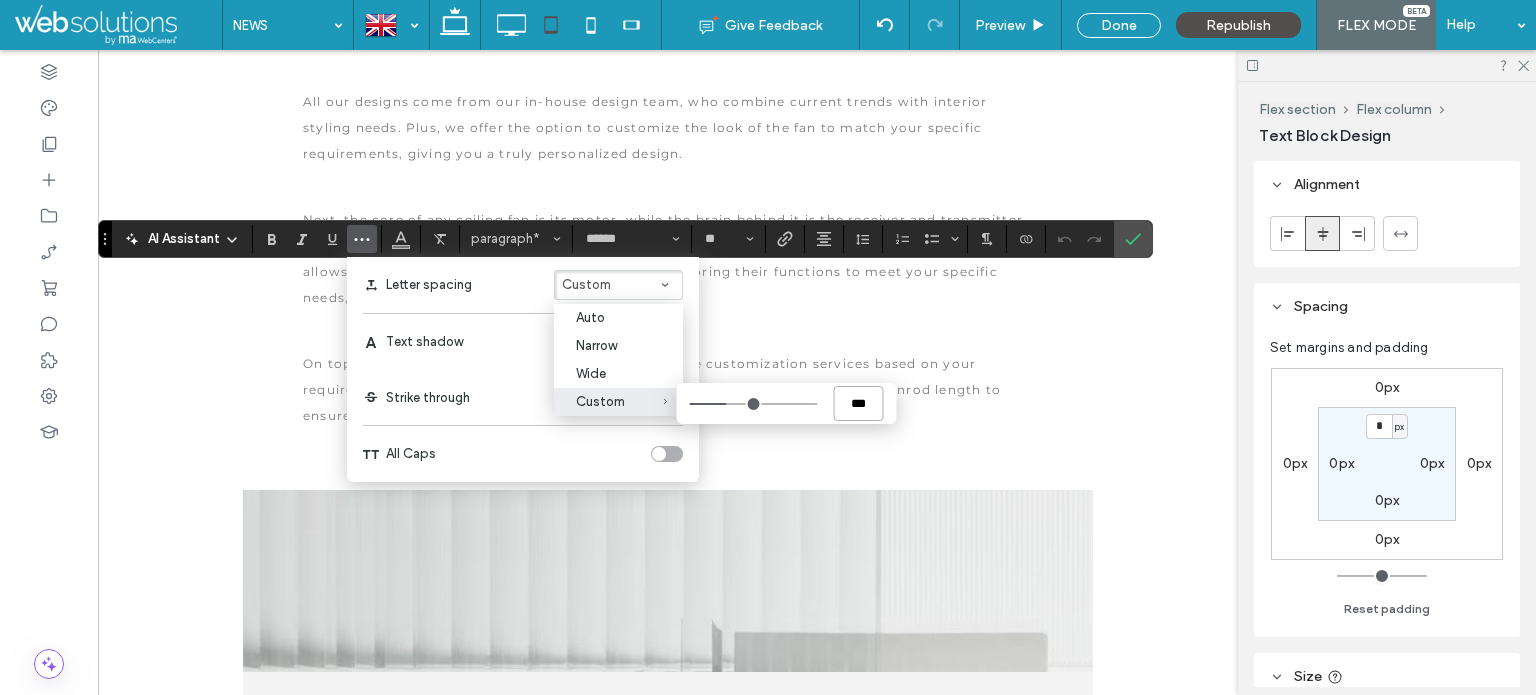 type on "****" 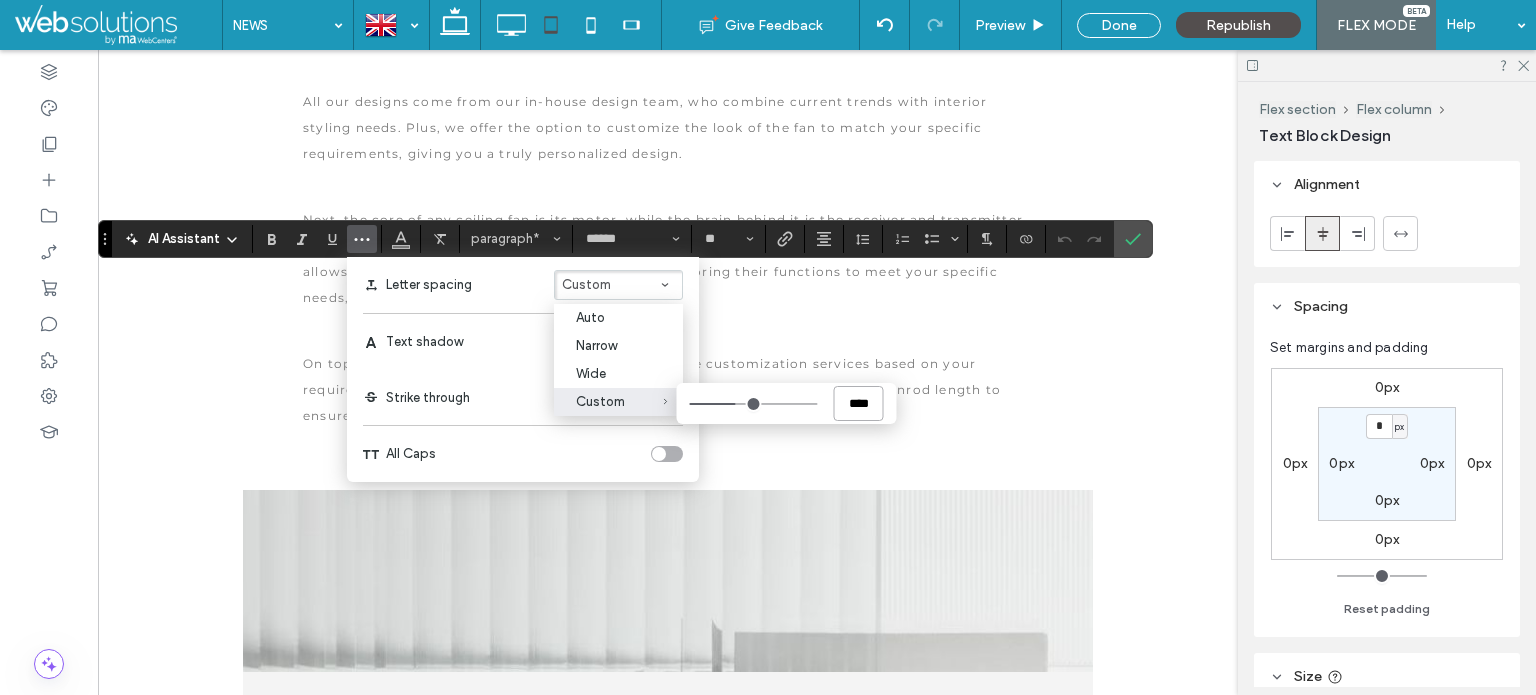 type on "****" 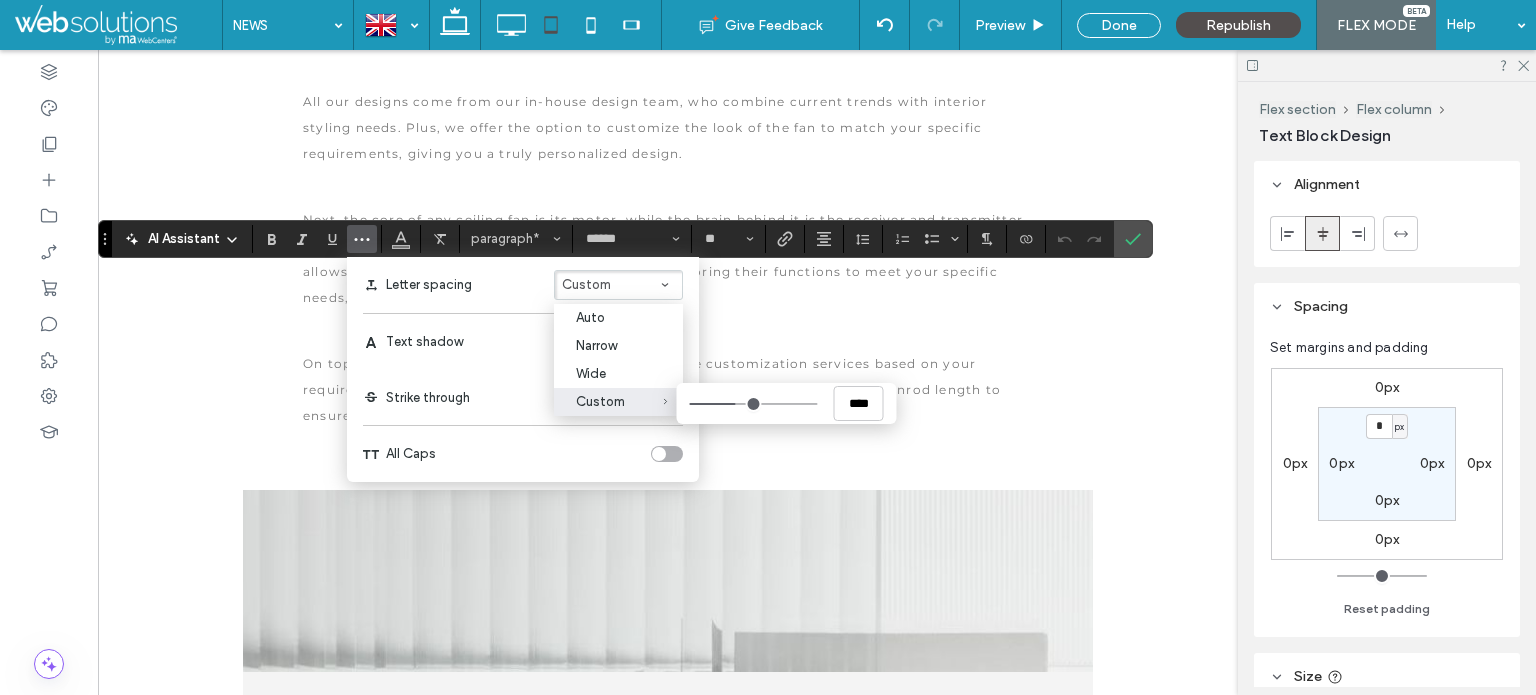 click on "All Caps" at bounding box center (523, 454) 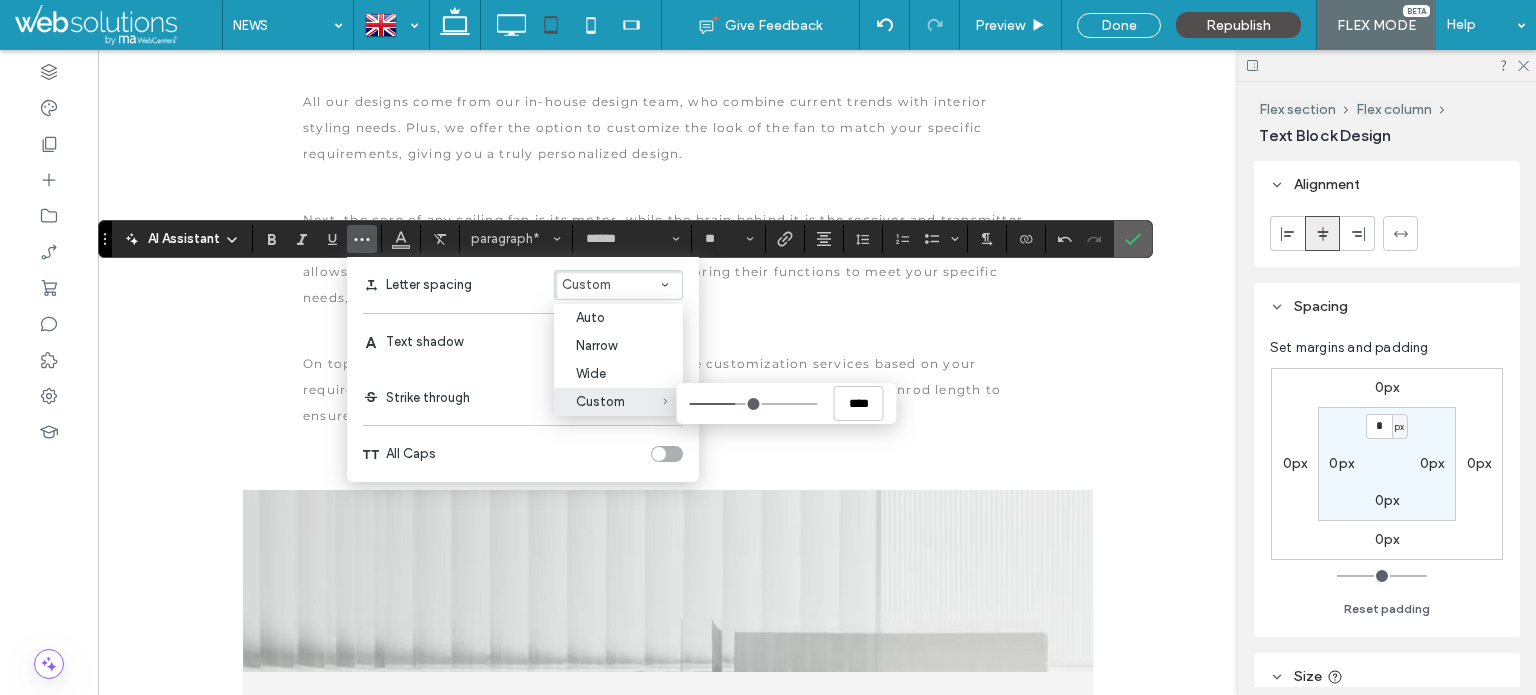 click 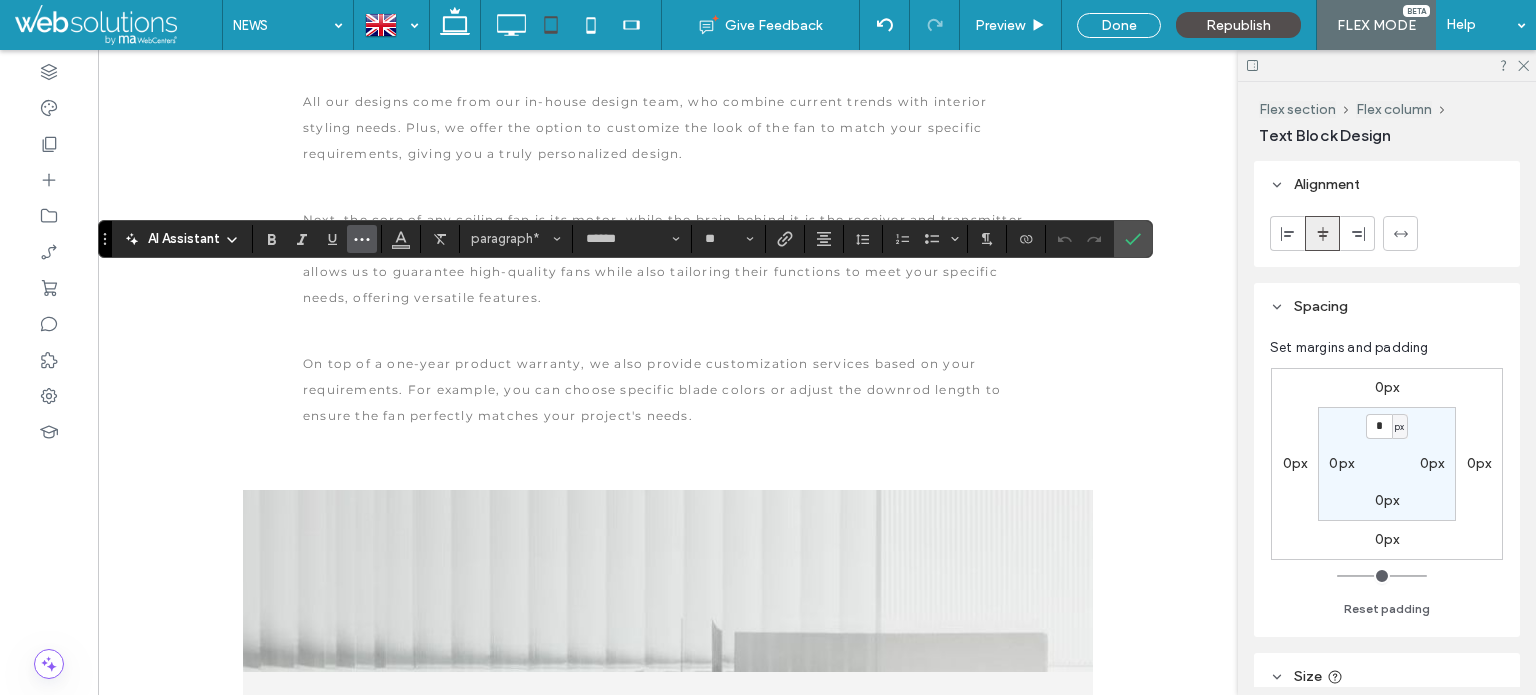 click at bounding box center (362, 239) 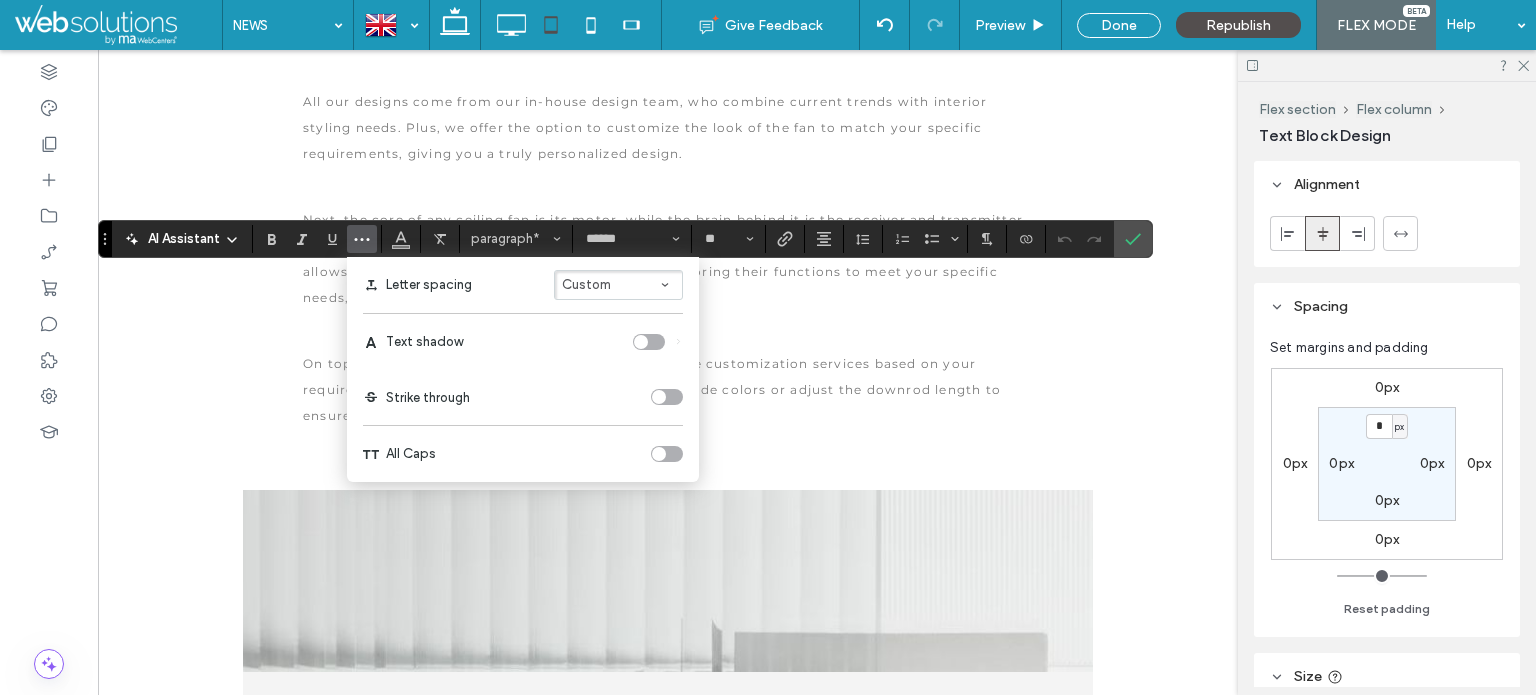 click on "Custom" at bounding box center [618, 285] 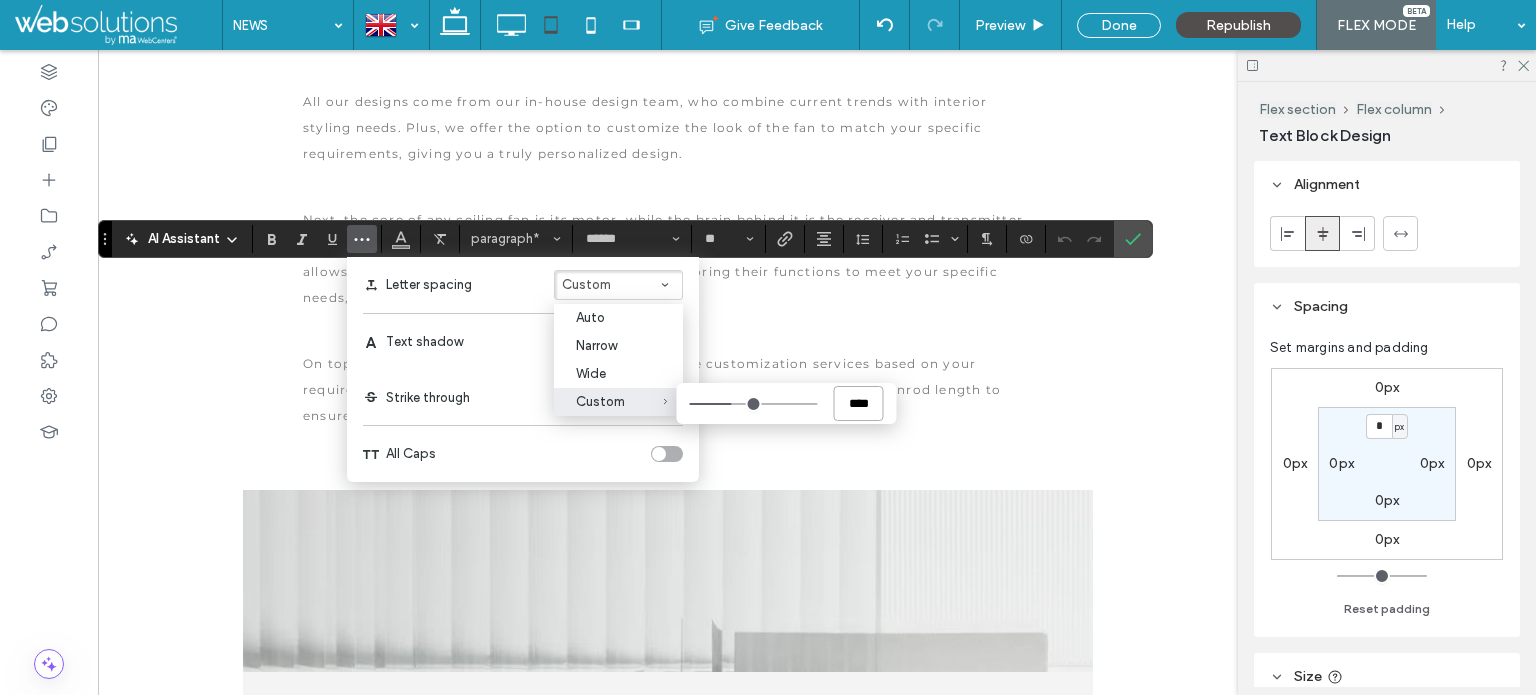 click on "****" at bounding box center [859, 403] 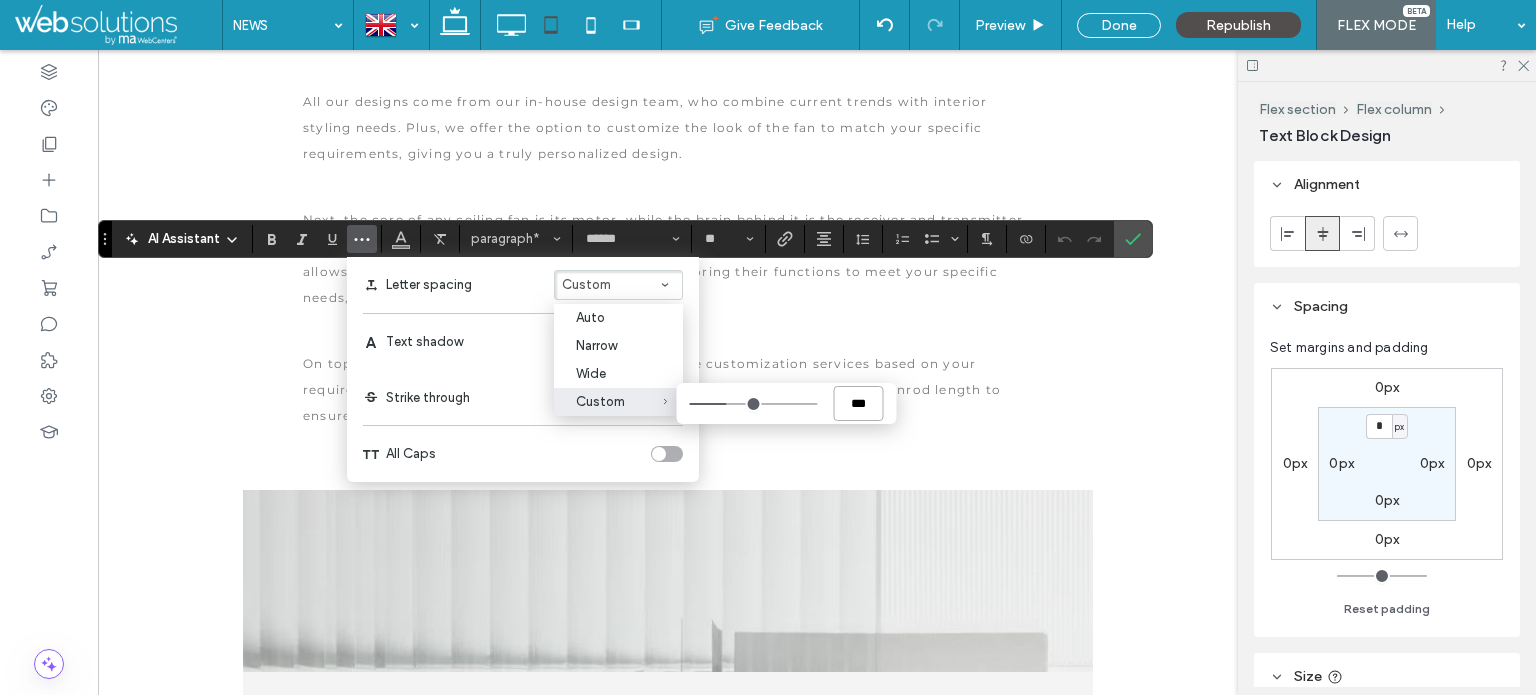 type on "****" 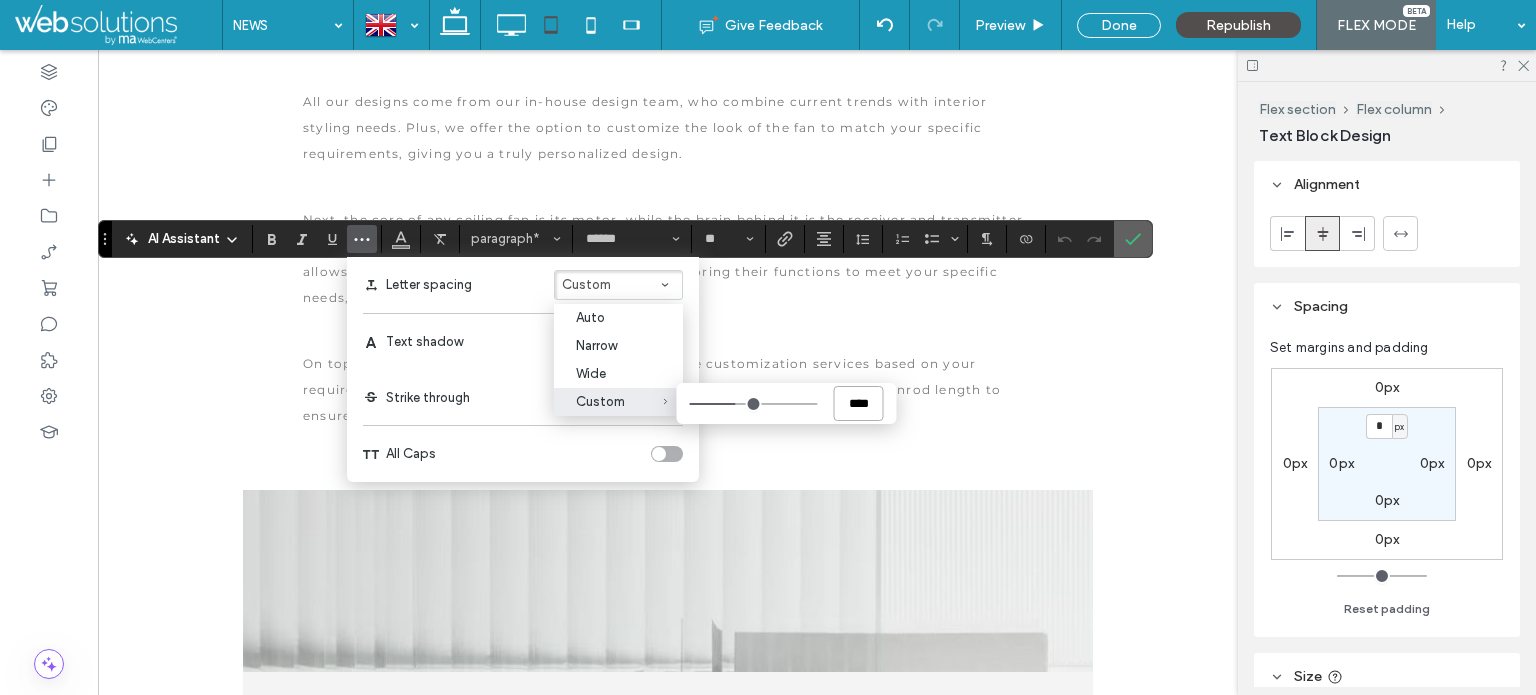 type on "****" 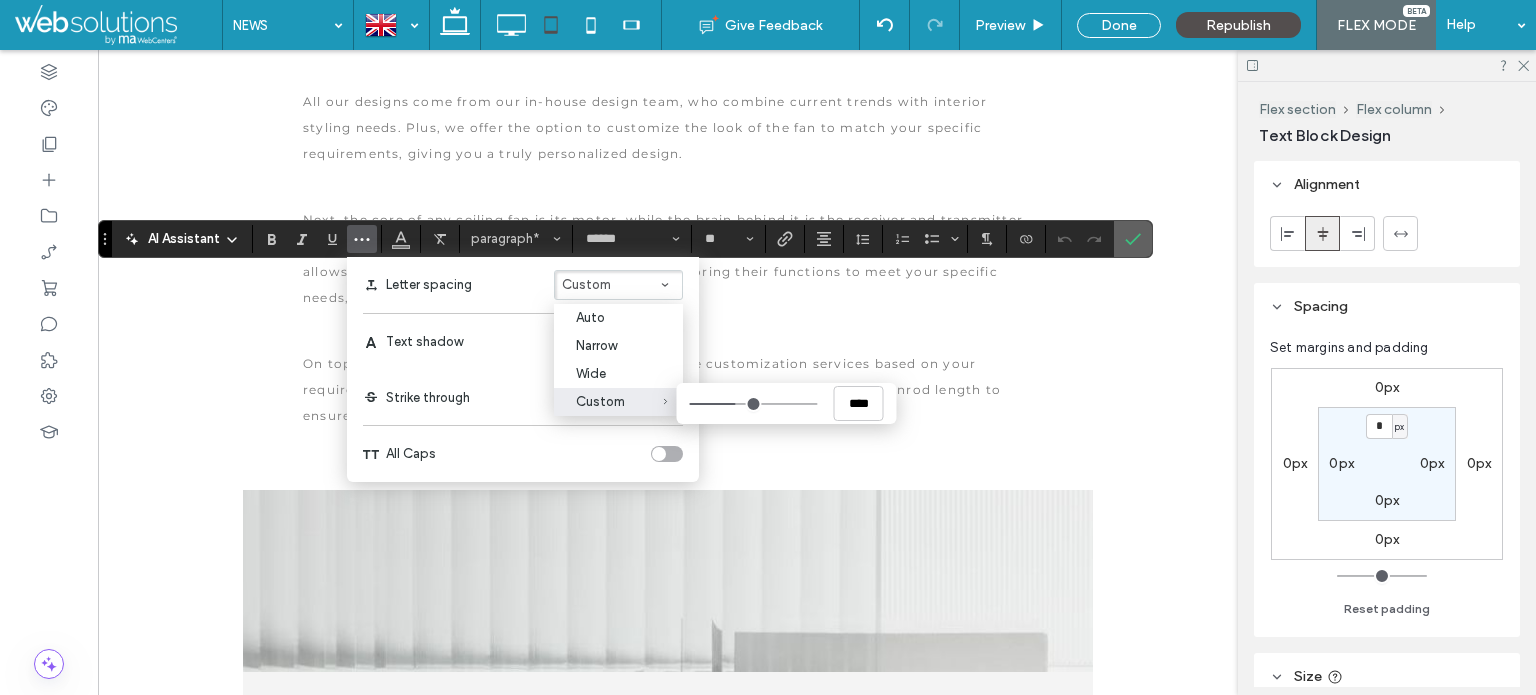 click at bounding box center [1133, 239] 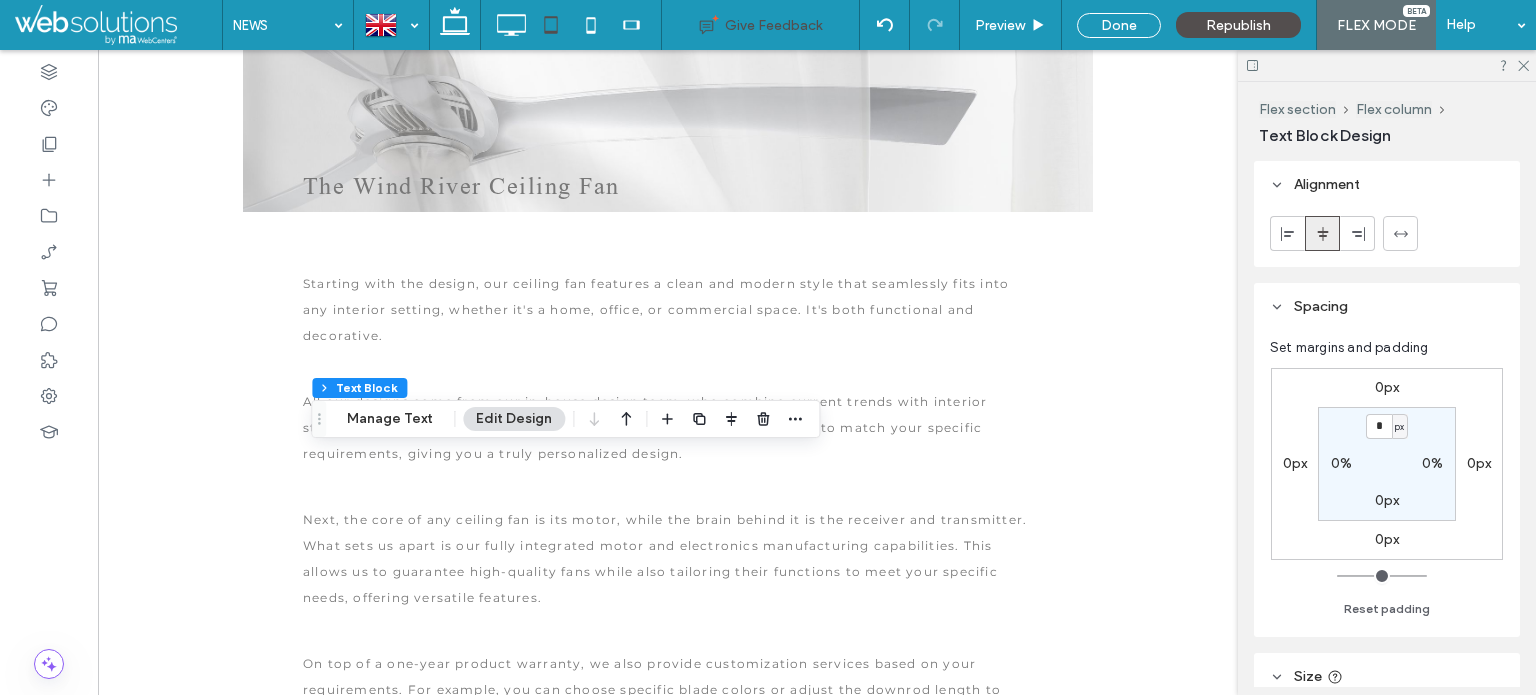 scroll, scrollTop: 91, scrollLeft: 0, axis: vertical 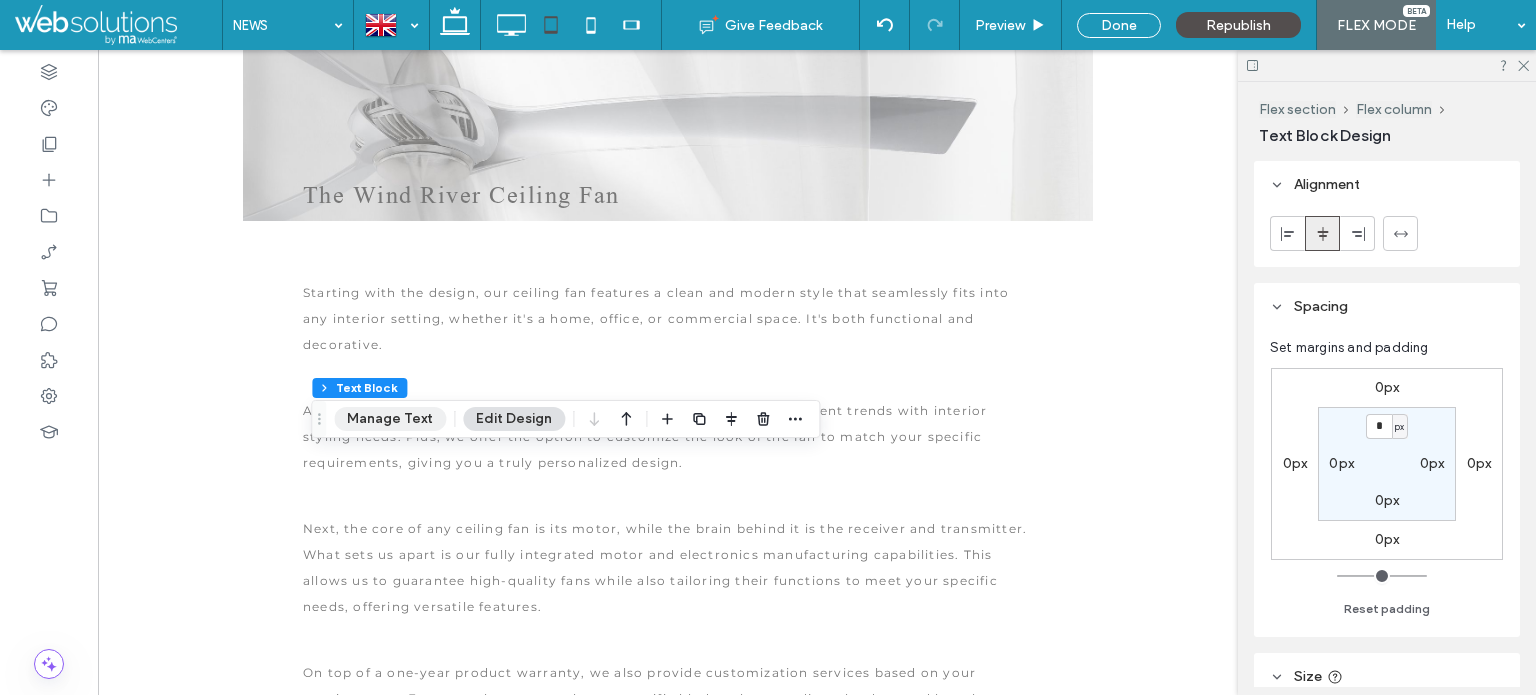 click on "Manage Text" at bounding box center (390, 419) 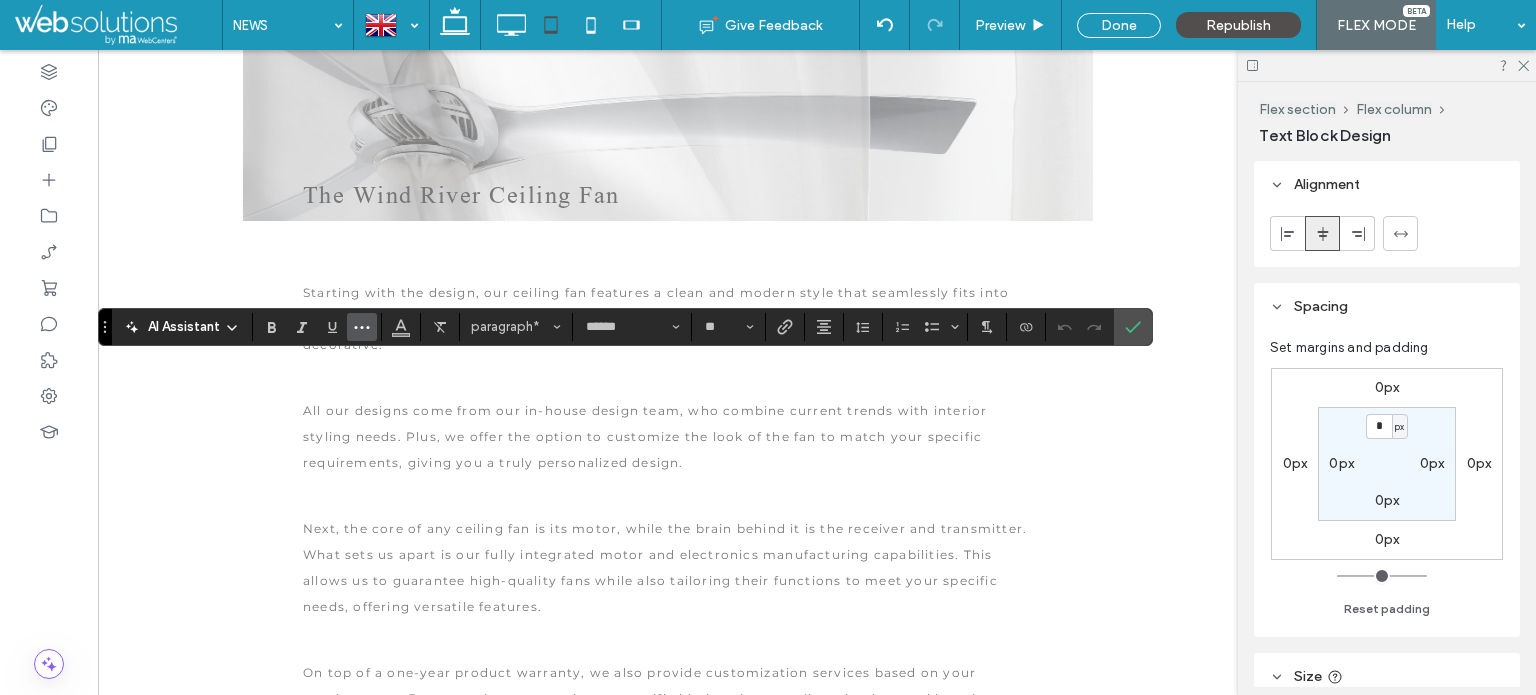 click at bounding box center [362, 327] 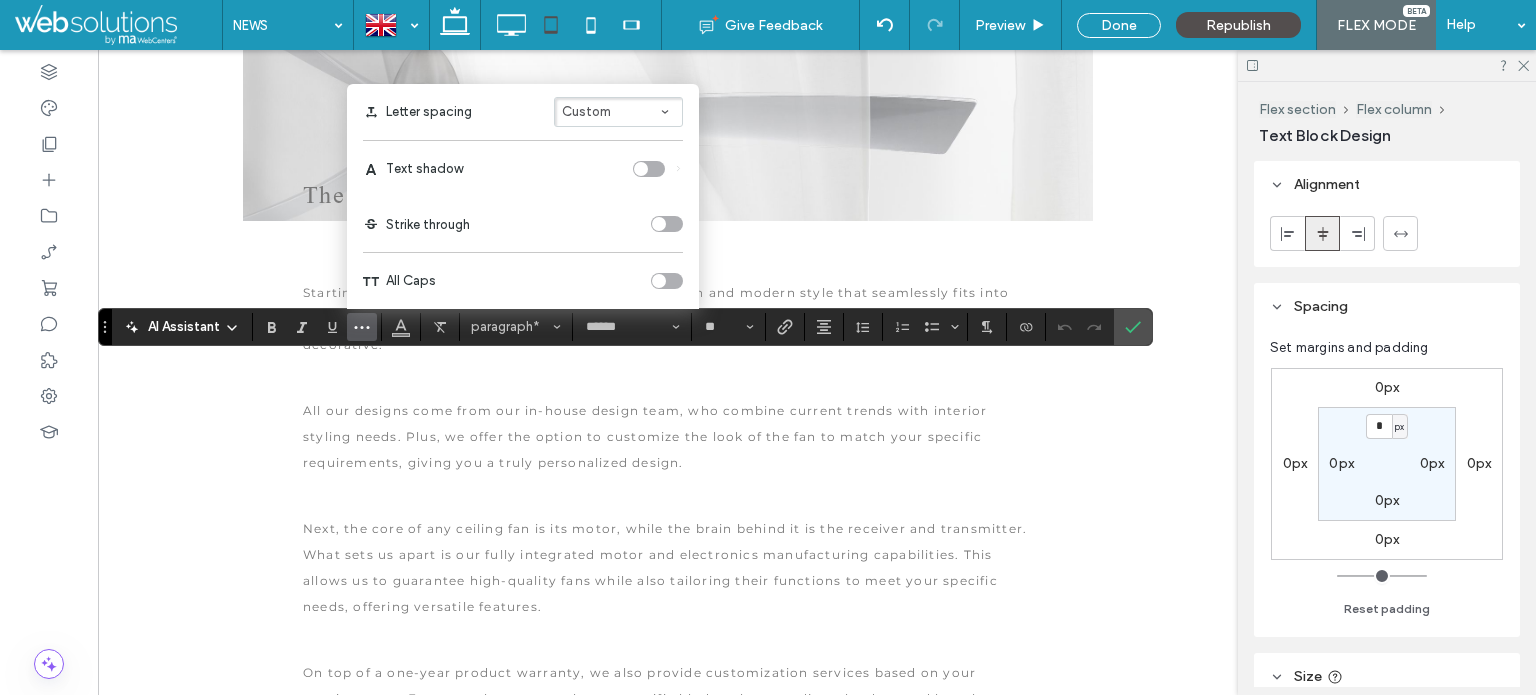 click 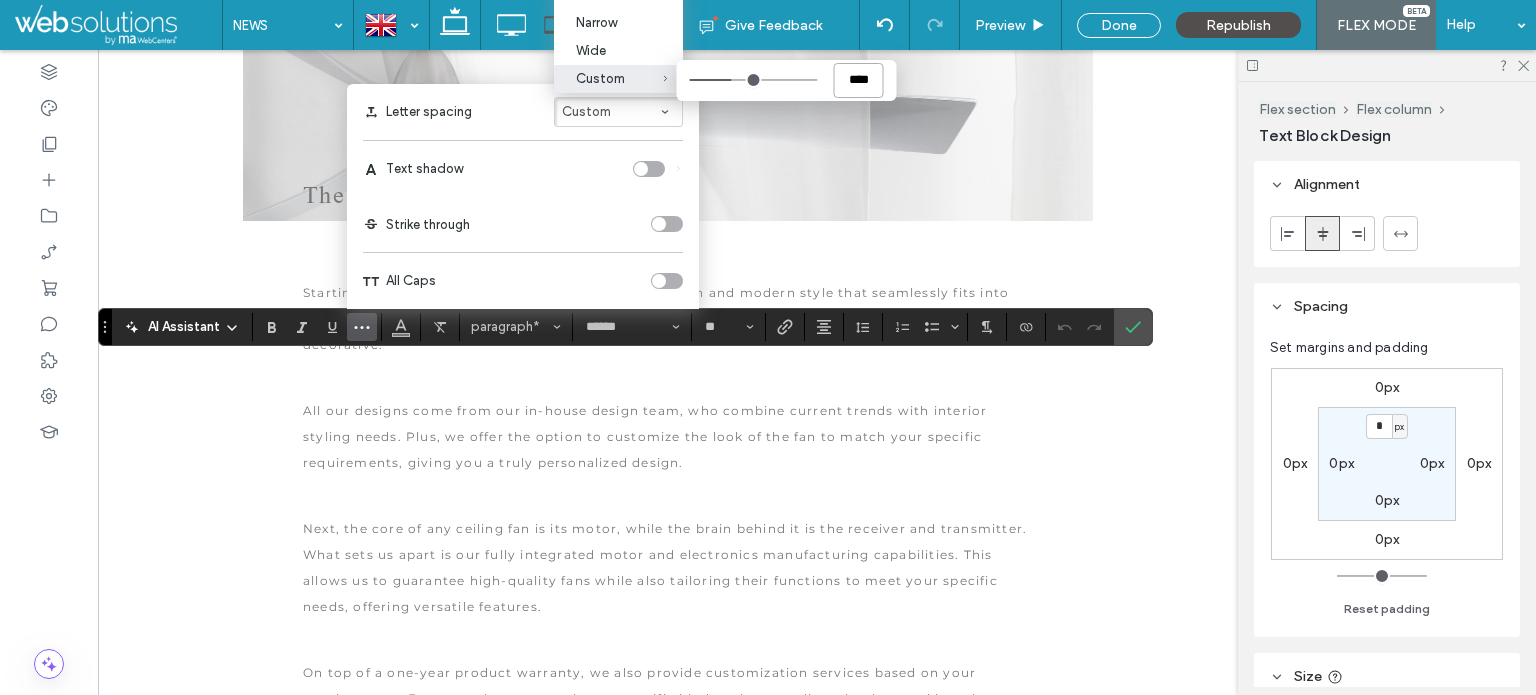 click on "****" at bounding box center [859, 80] 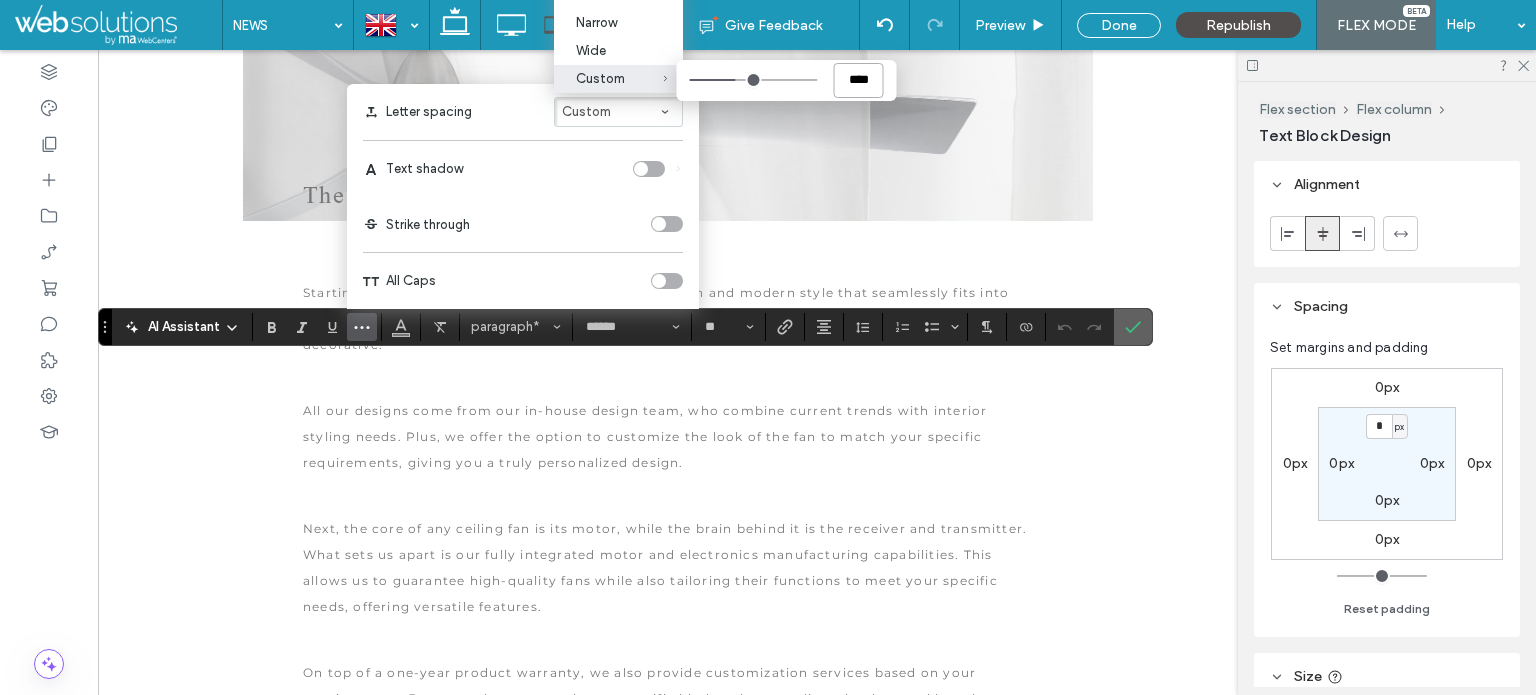 type on "****" 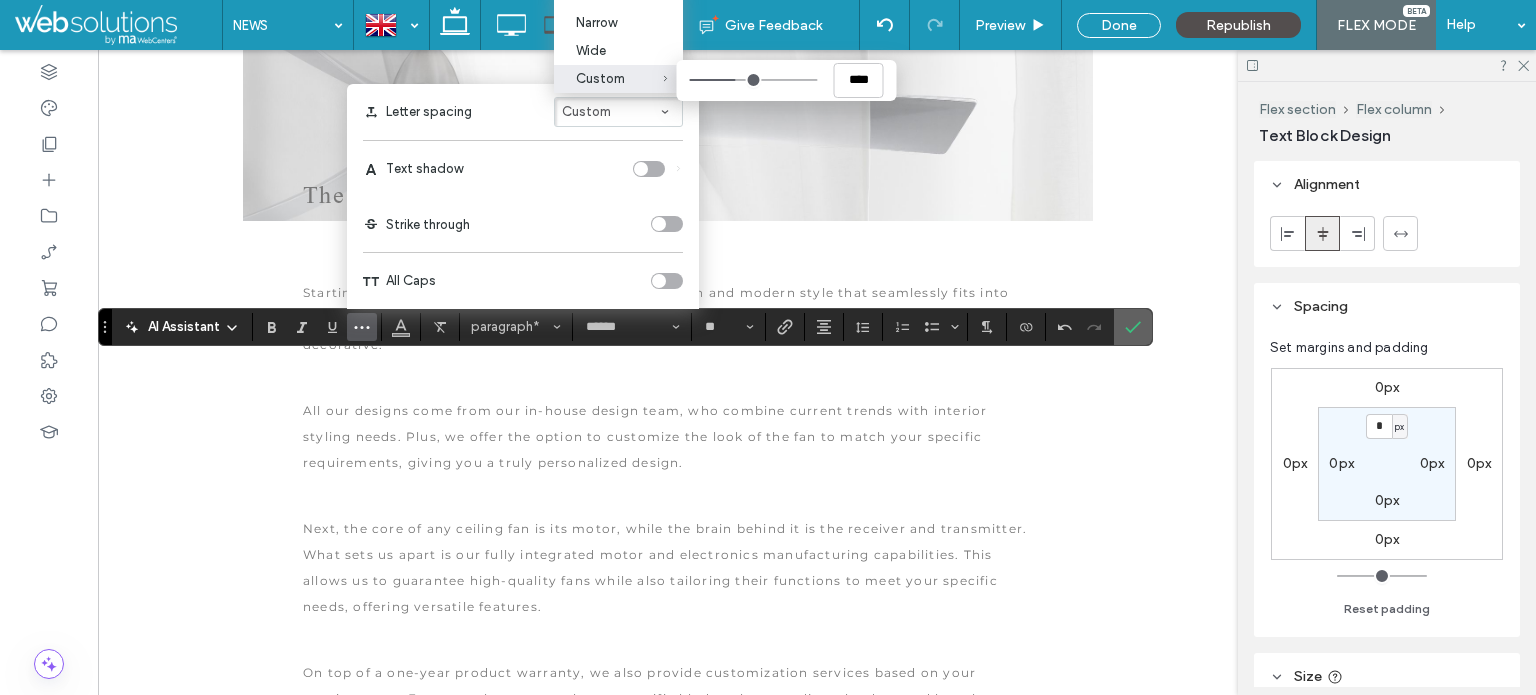 click 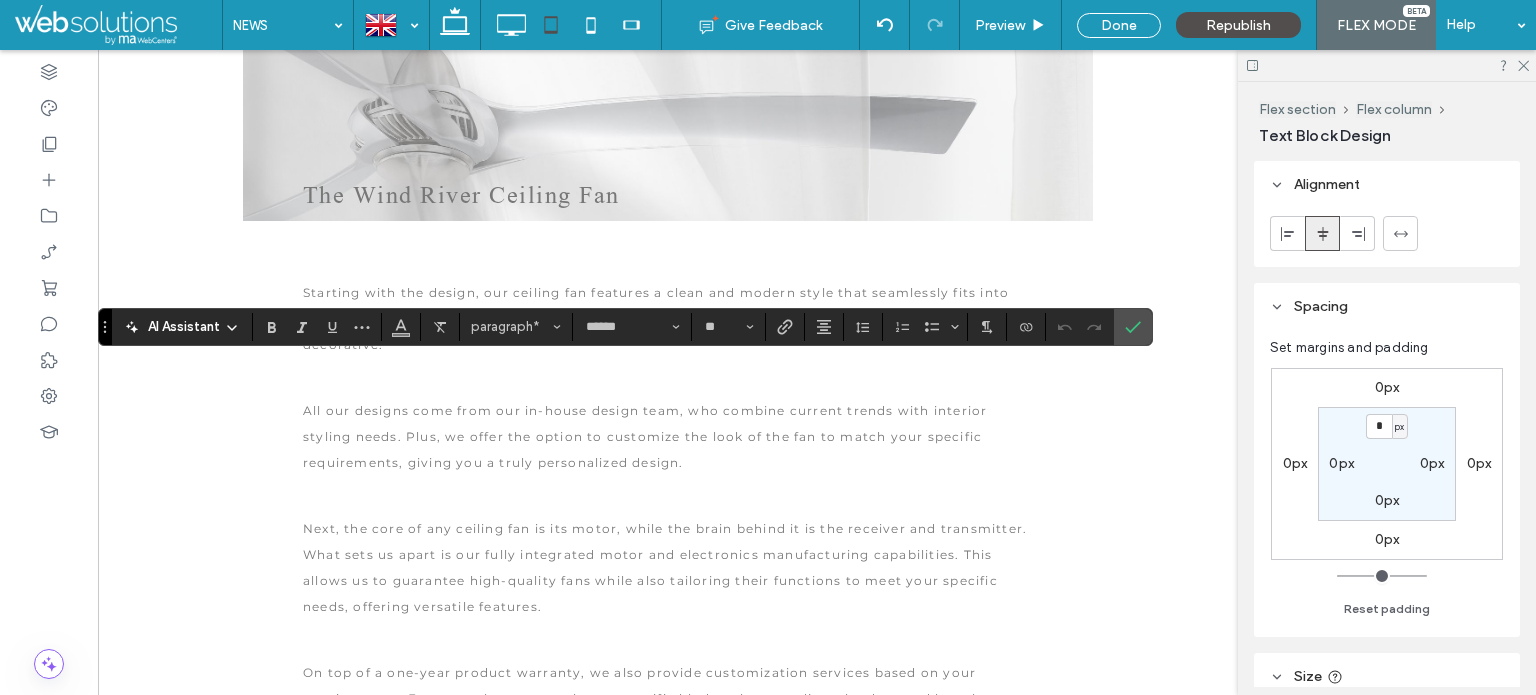 click at bounding box center [362, 327] 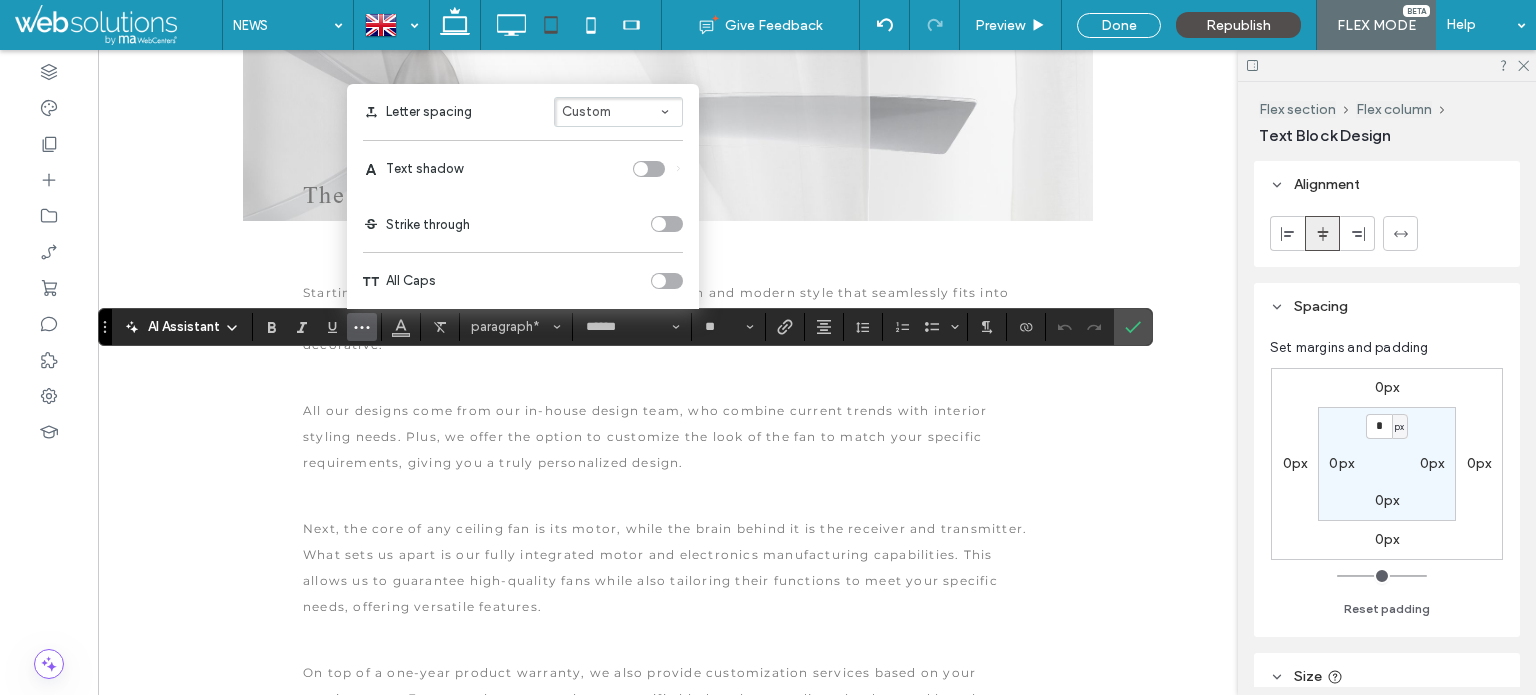 click 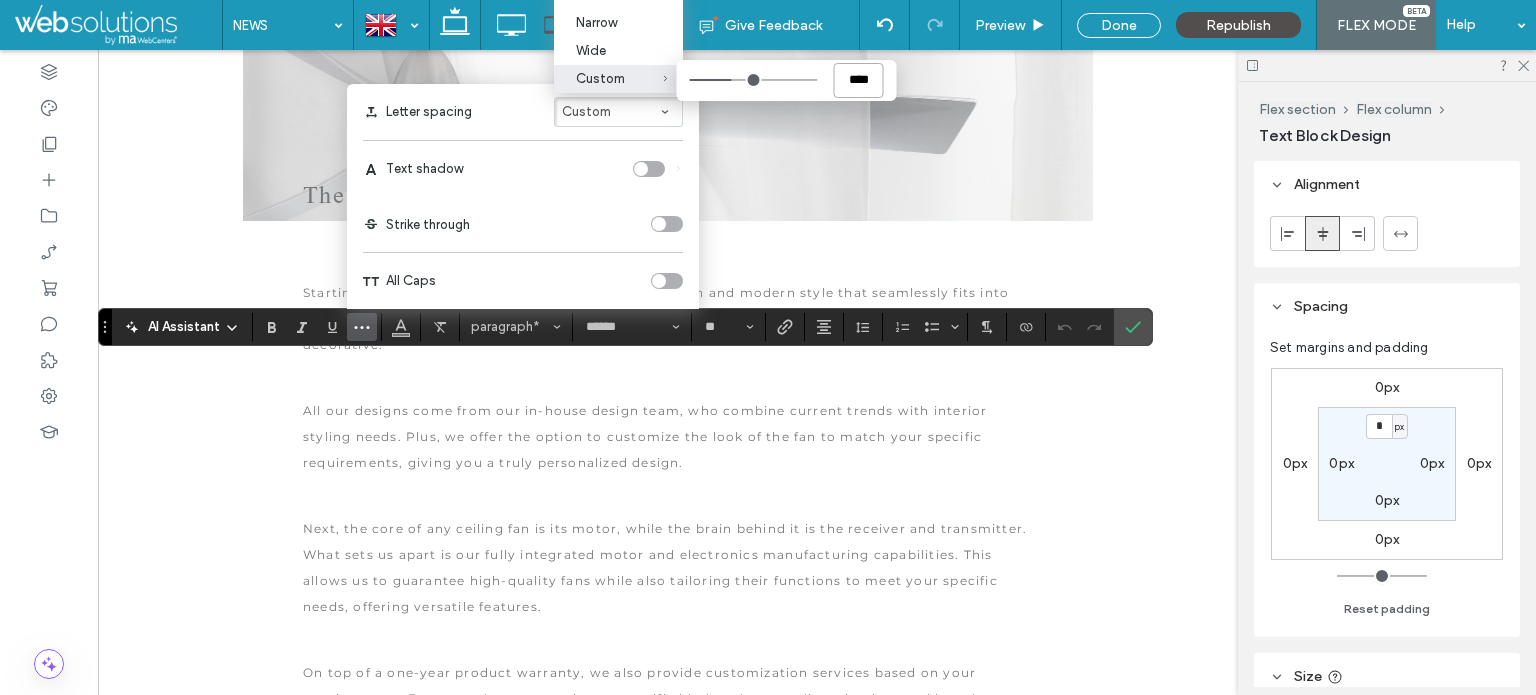 click on "****" at bounding box center (859, 80) 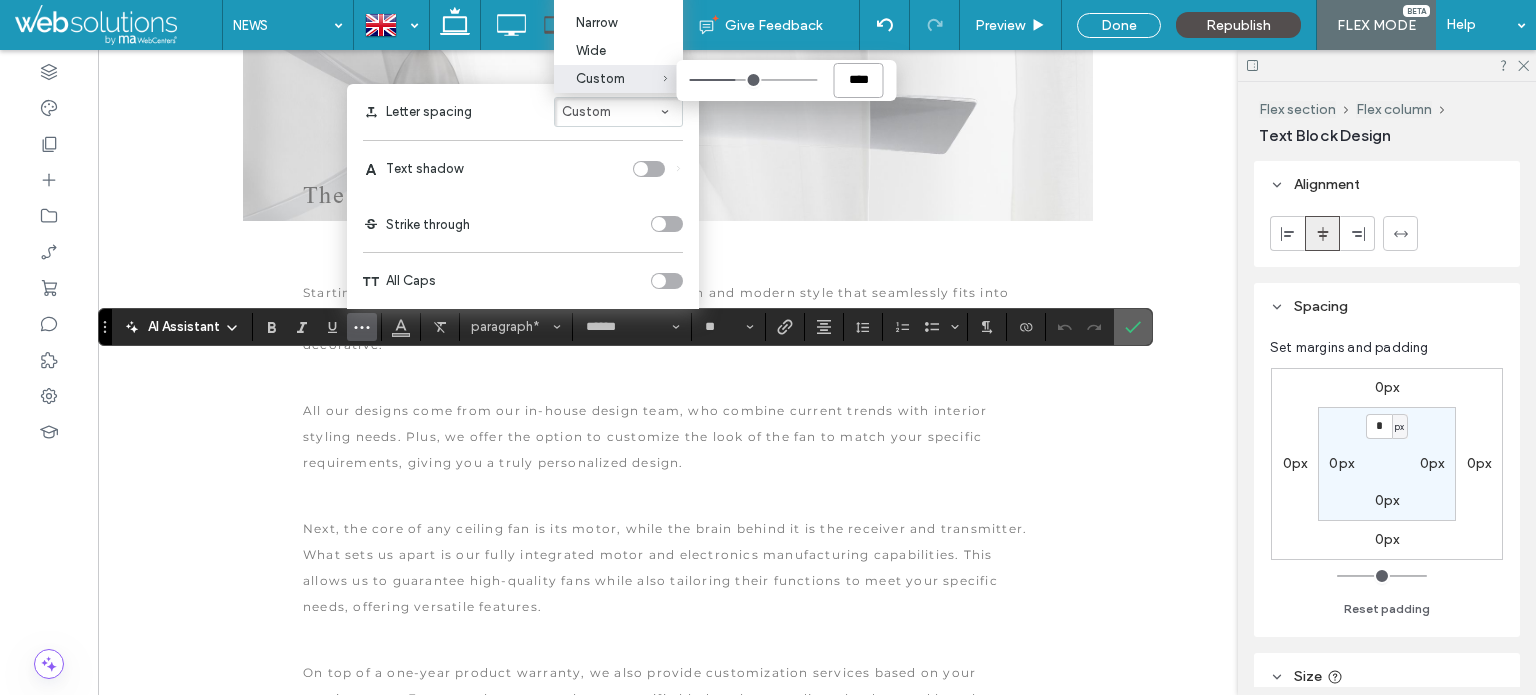 type on "****" 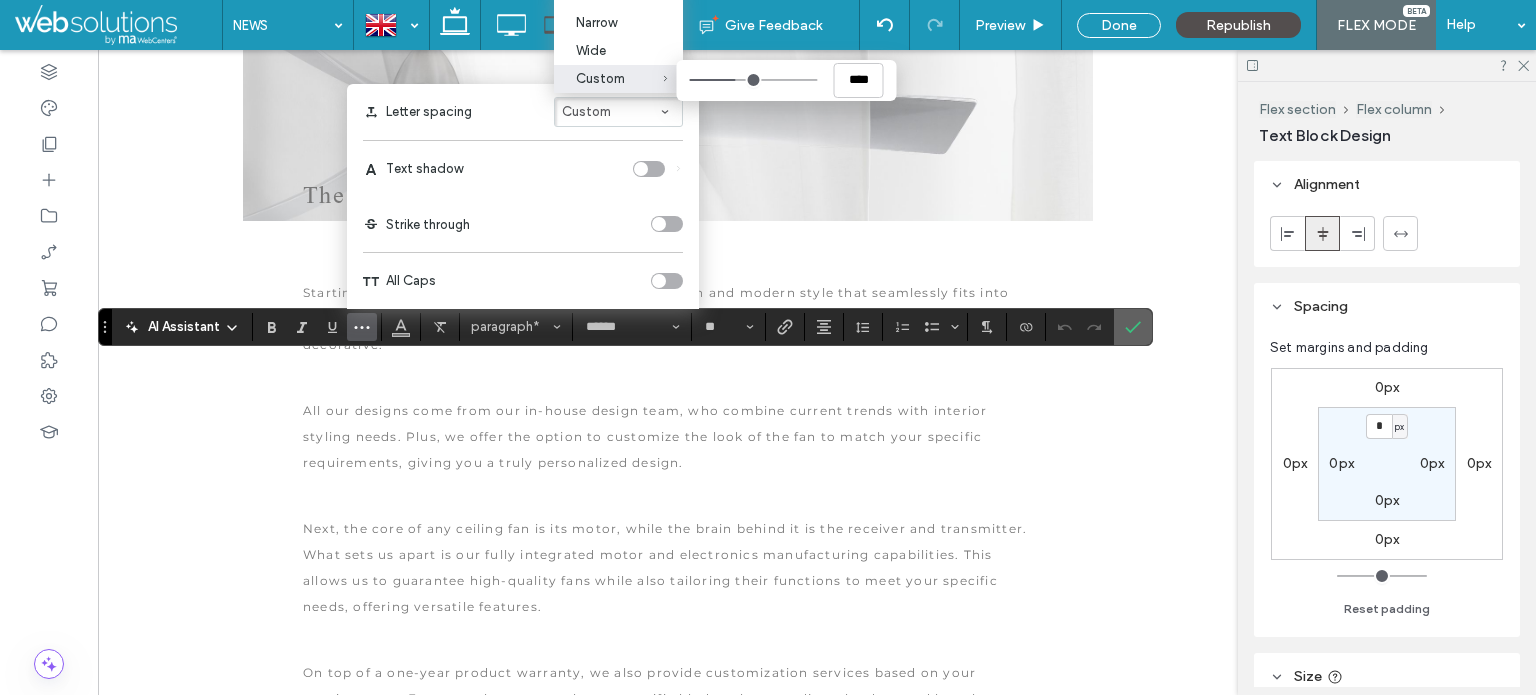 click at bounding box center [1133, 327] 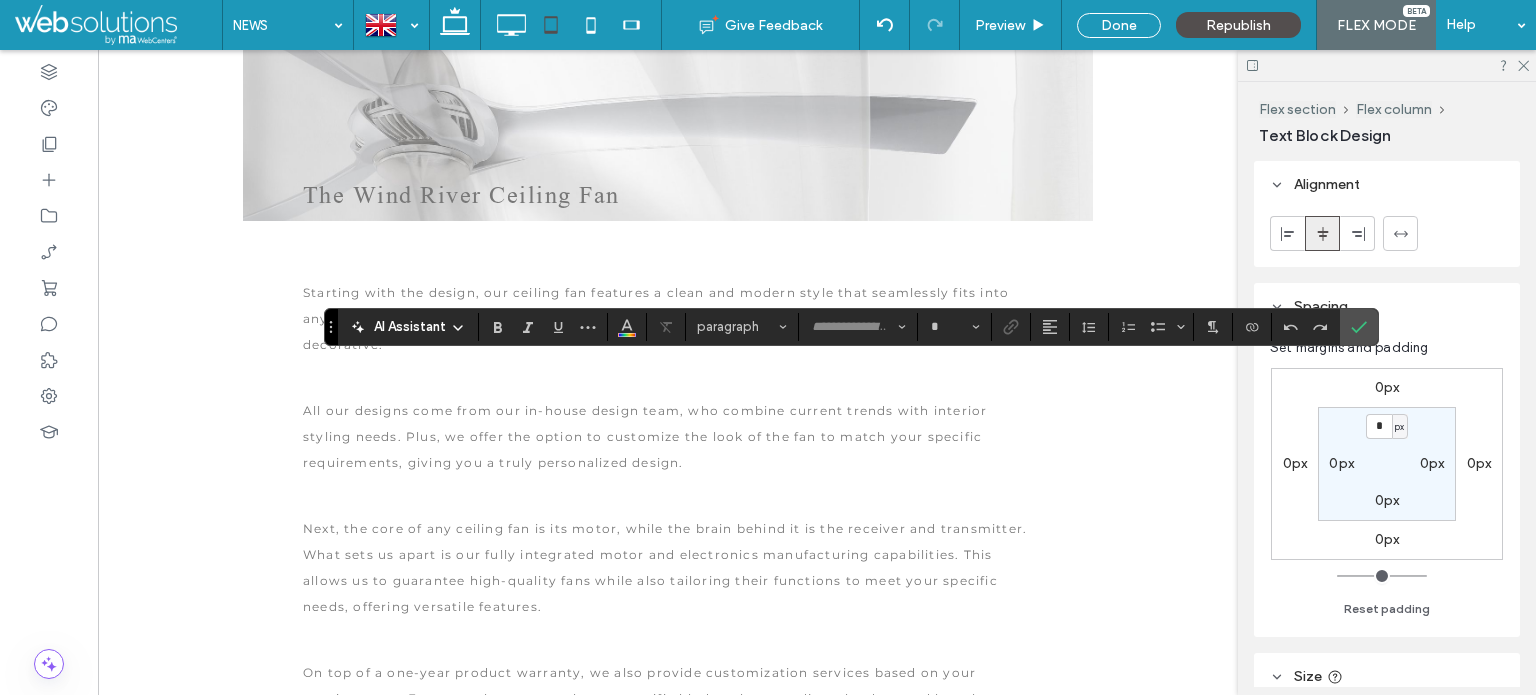 type on "******" 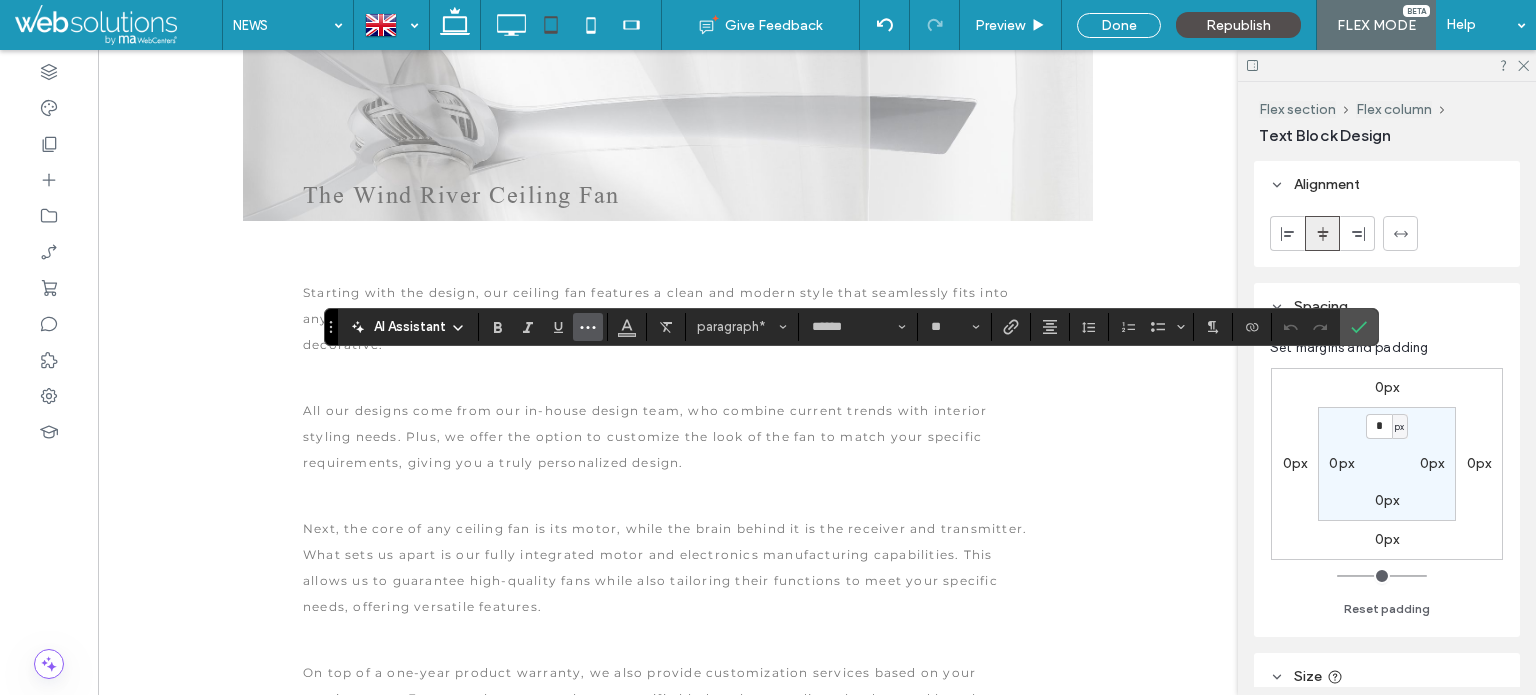 click 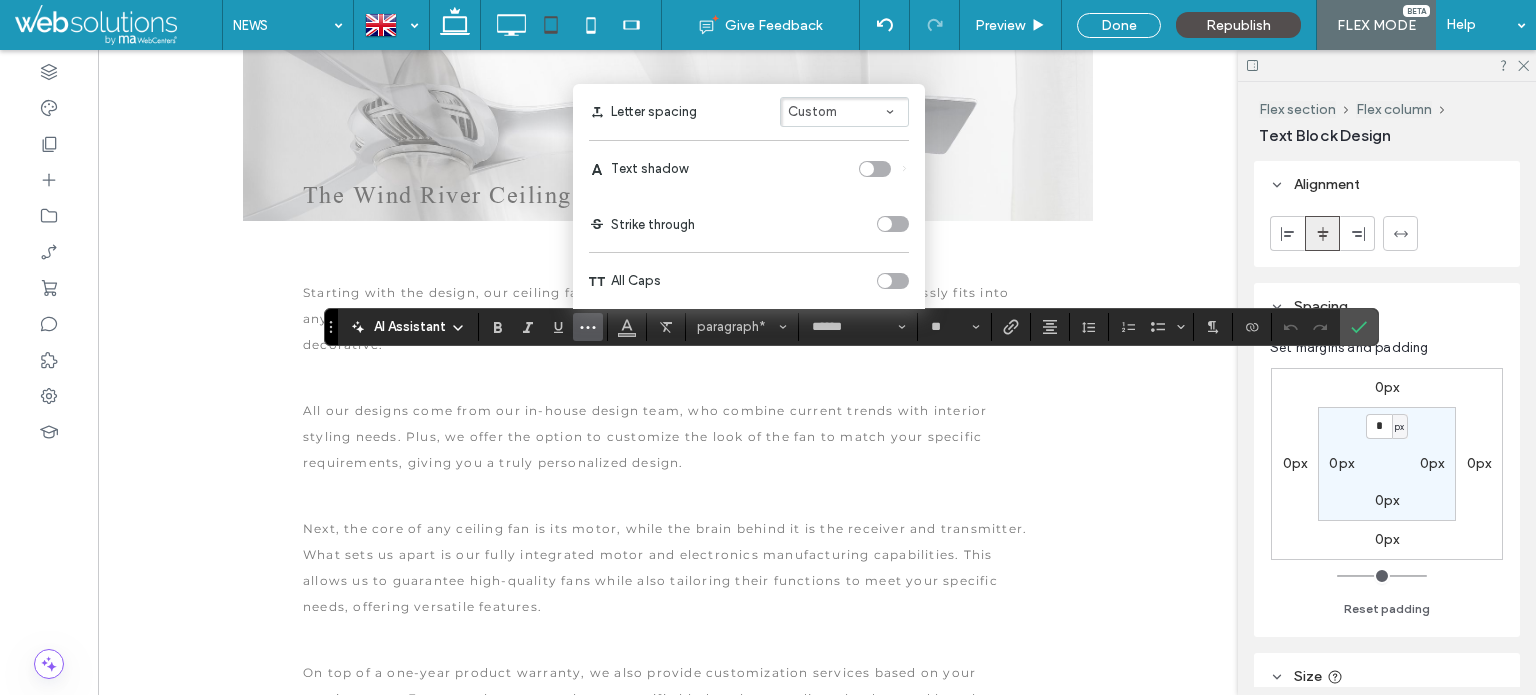 click on "Custom" at bounding box center (844, 112) 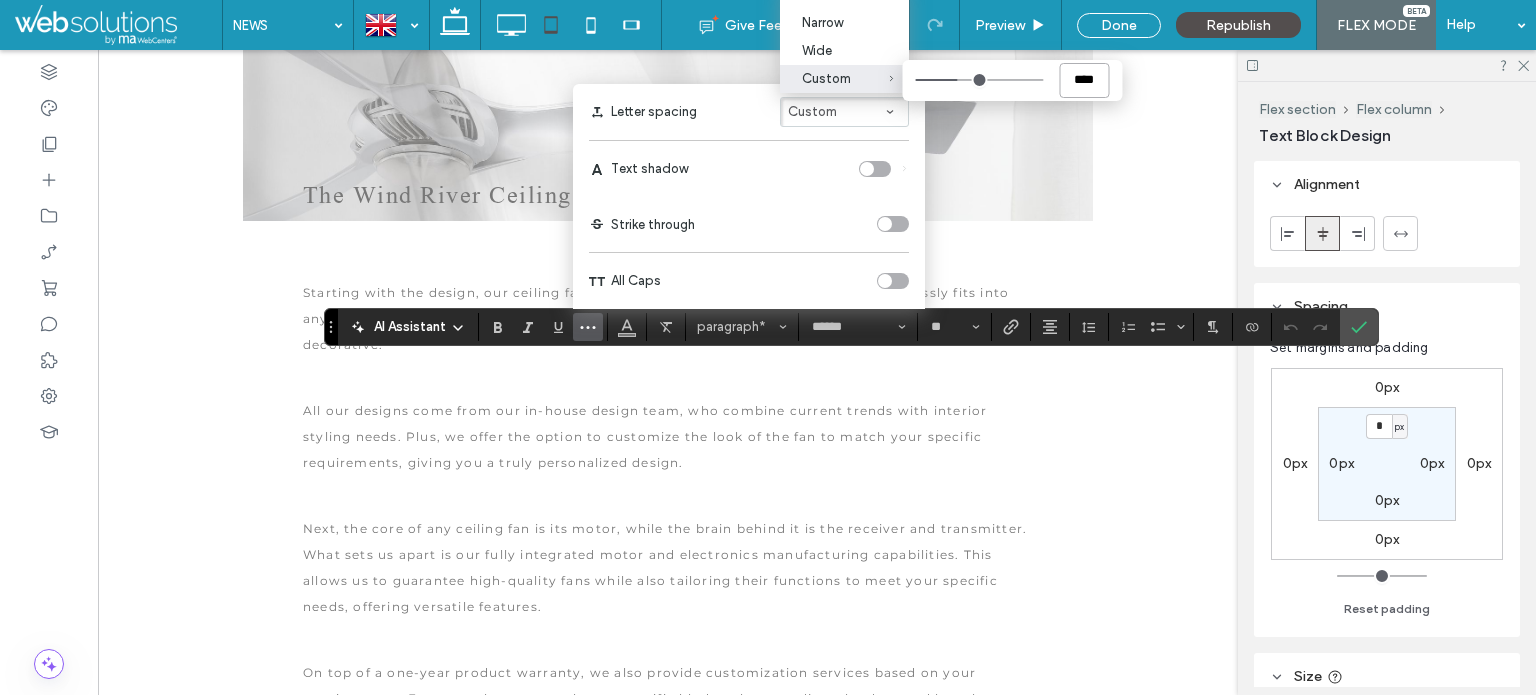 click on "****" at bounding box center [1084, 80] 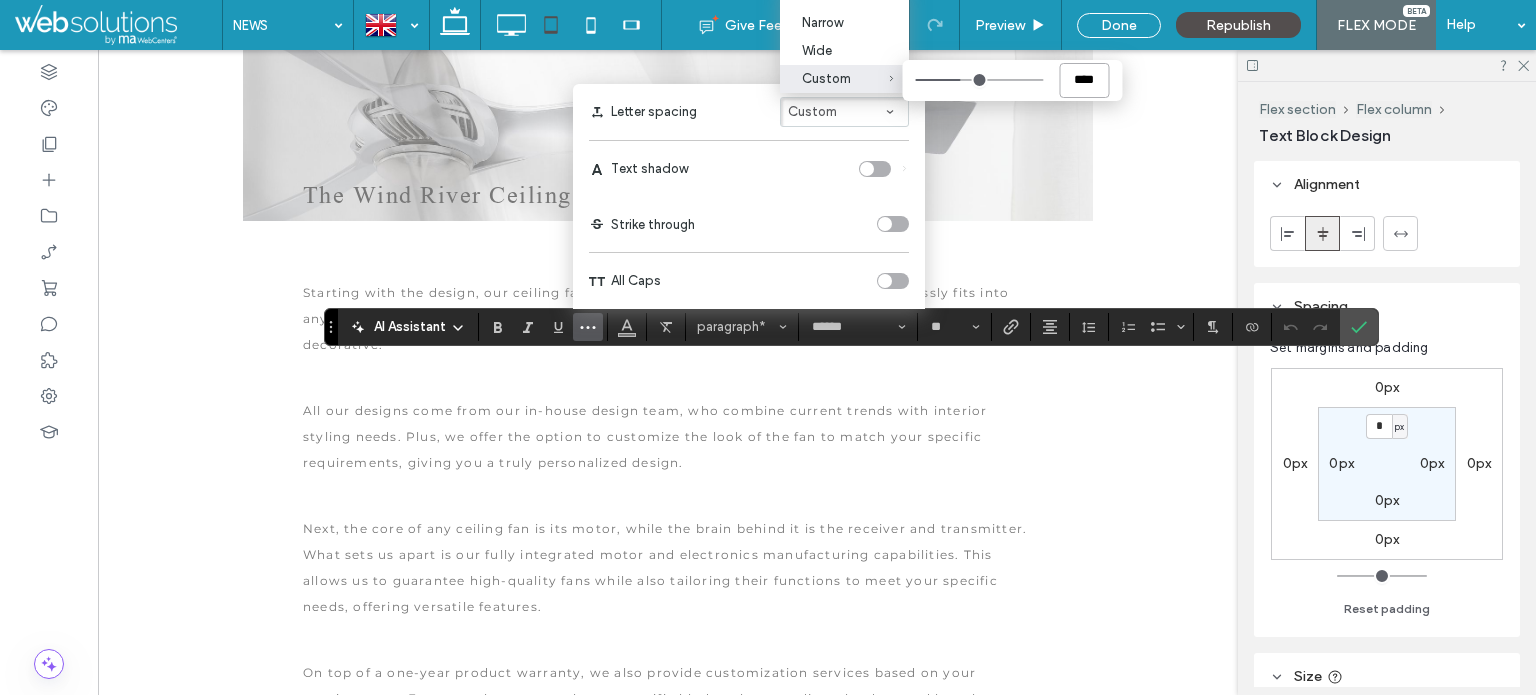 type on "****" 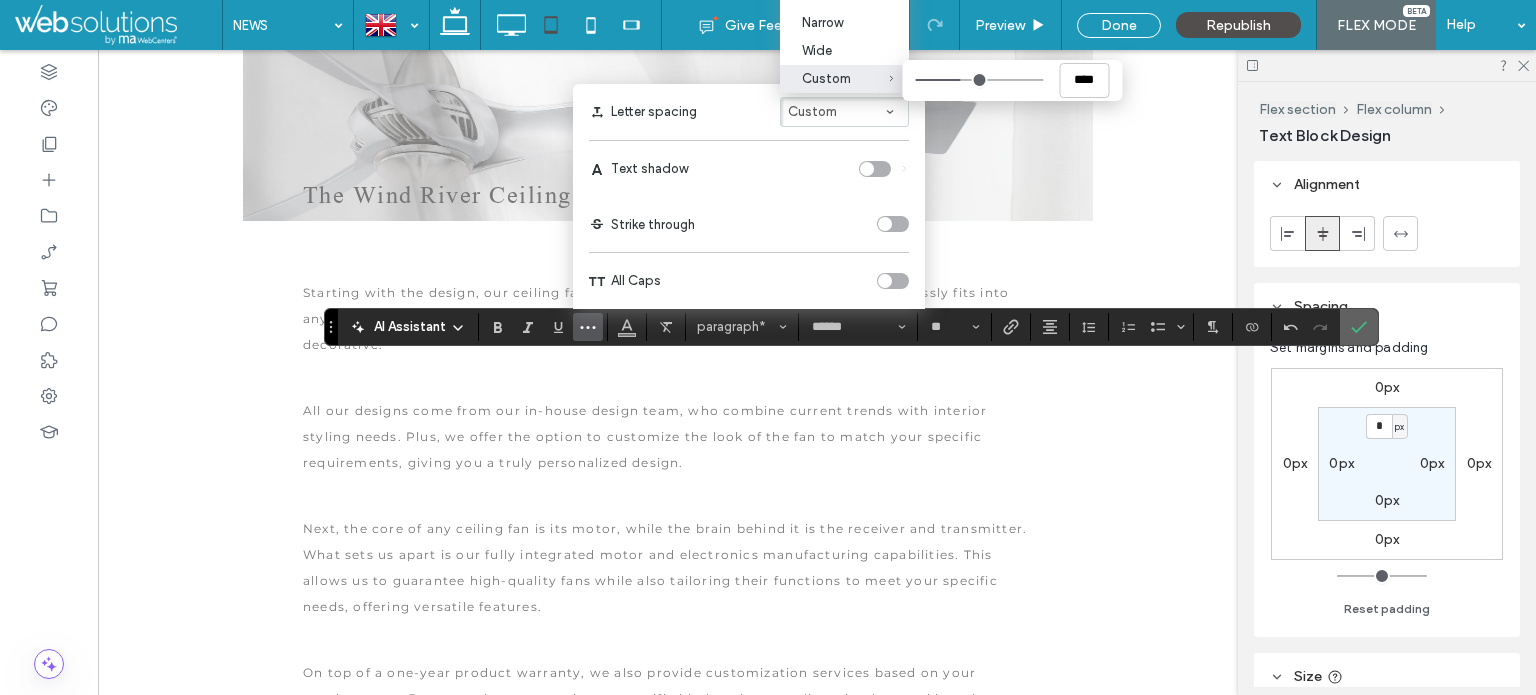 click 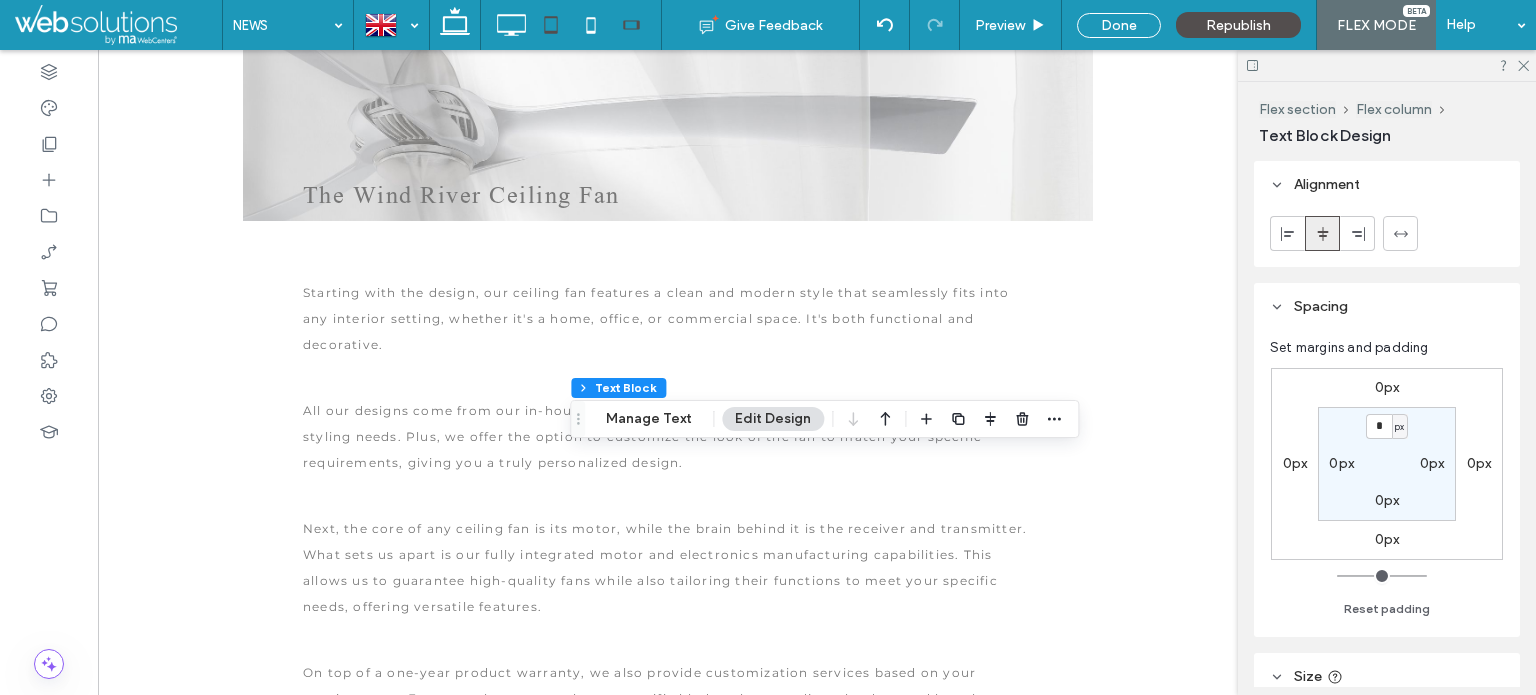 click 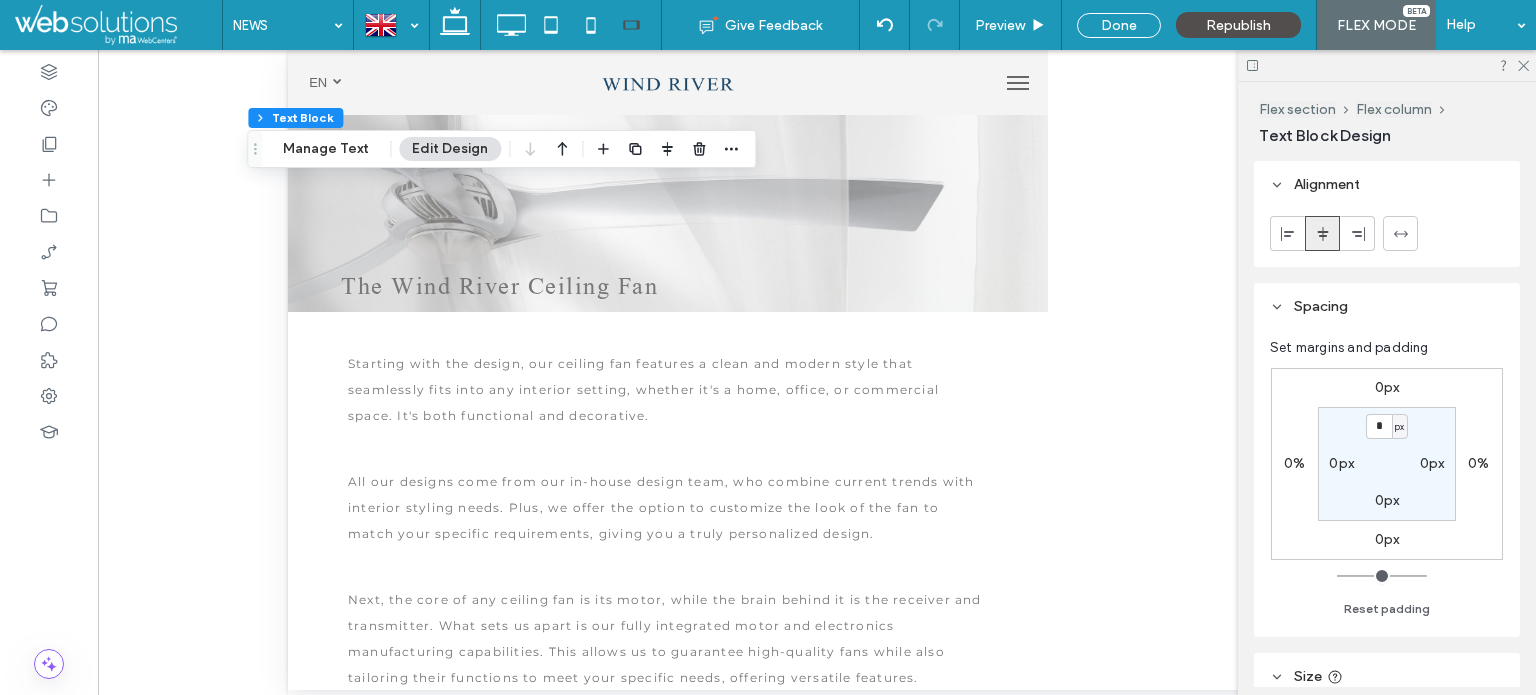 scroll, scrollTop: 0, scrollLeft: 0, axis: both 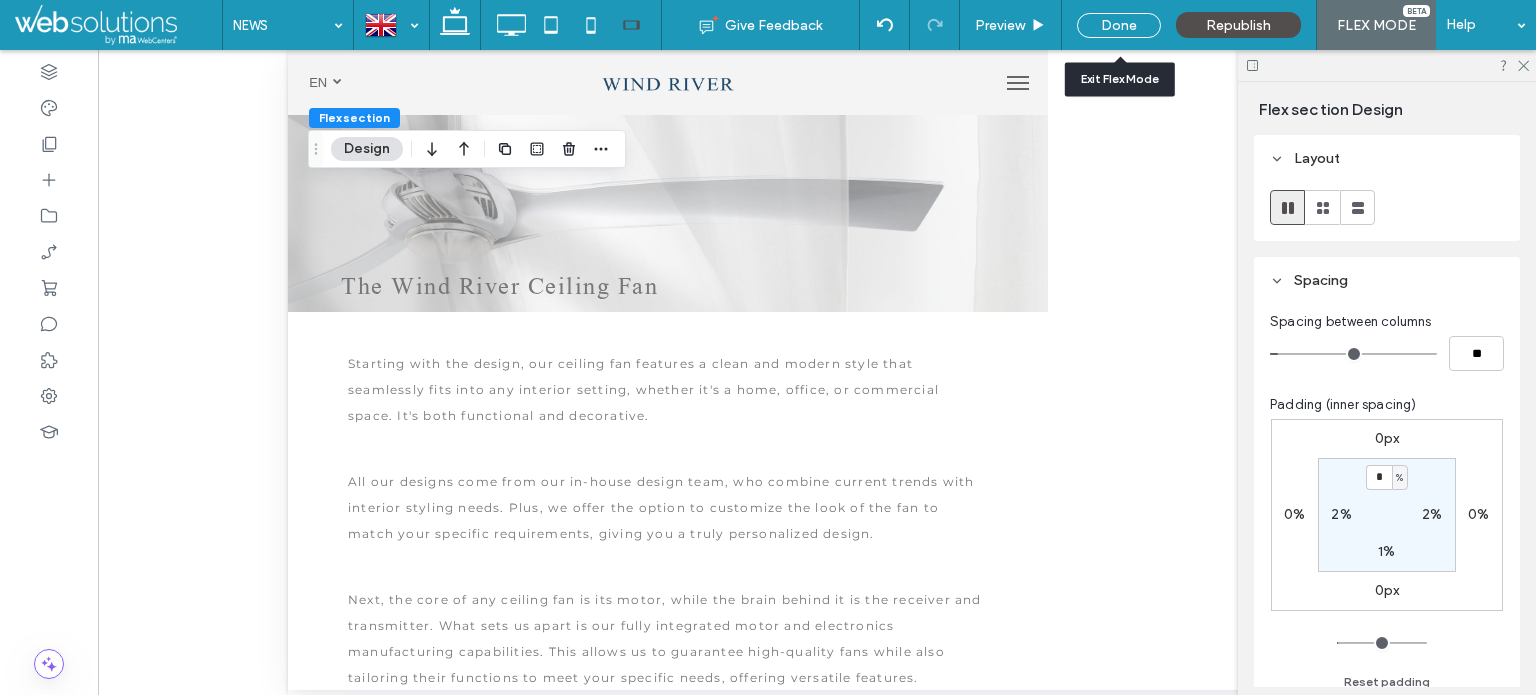 click on "Done" at bounding box center [1119, 25] 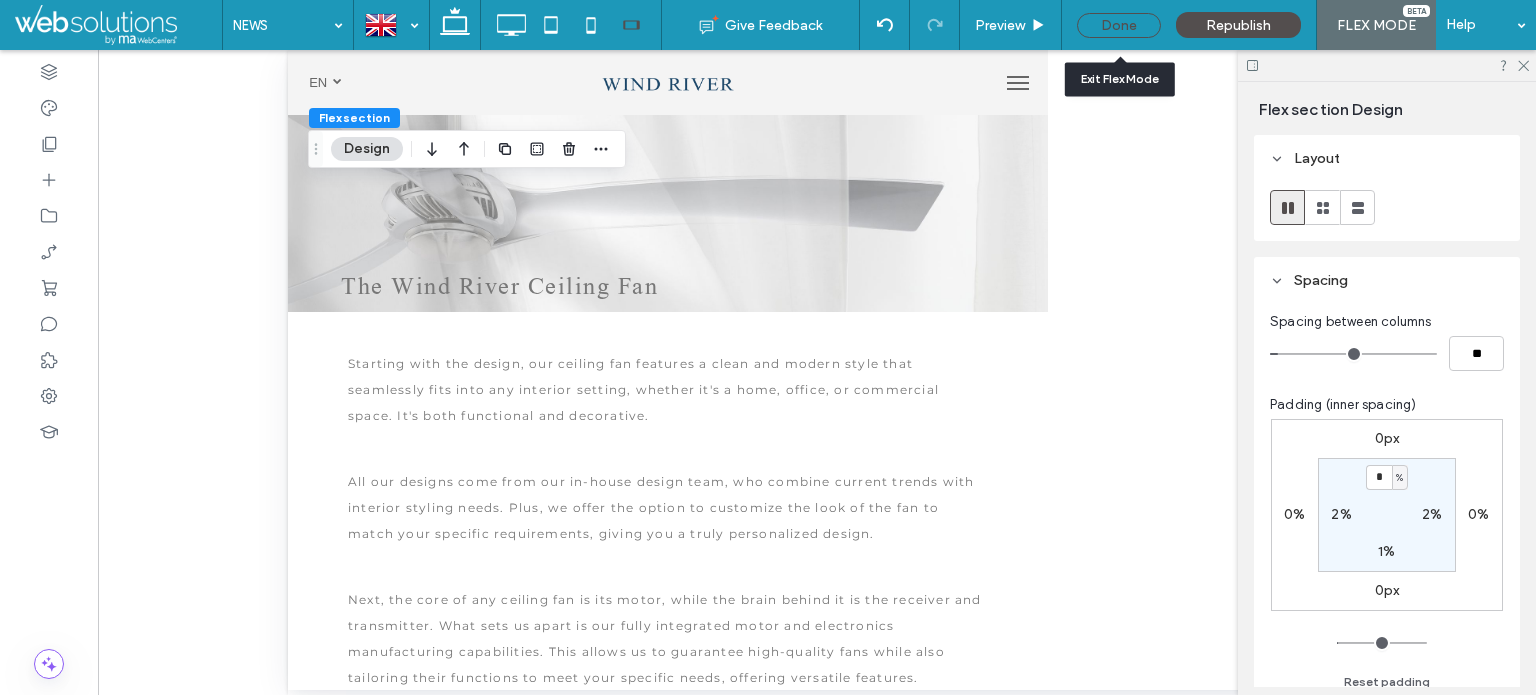 click on "Done" at bounding box center (1119, 25) 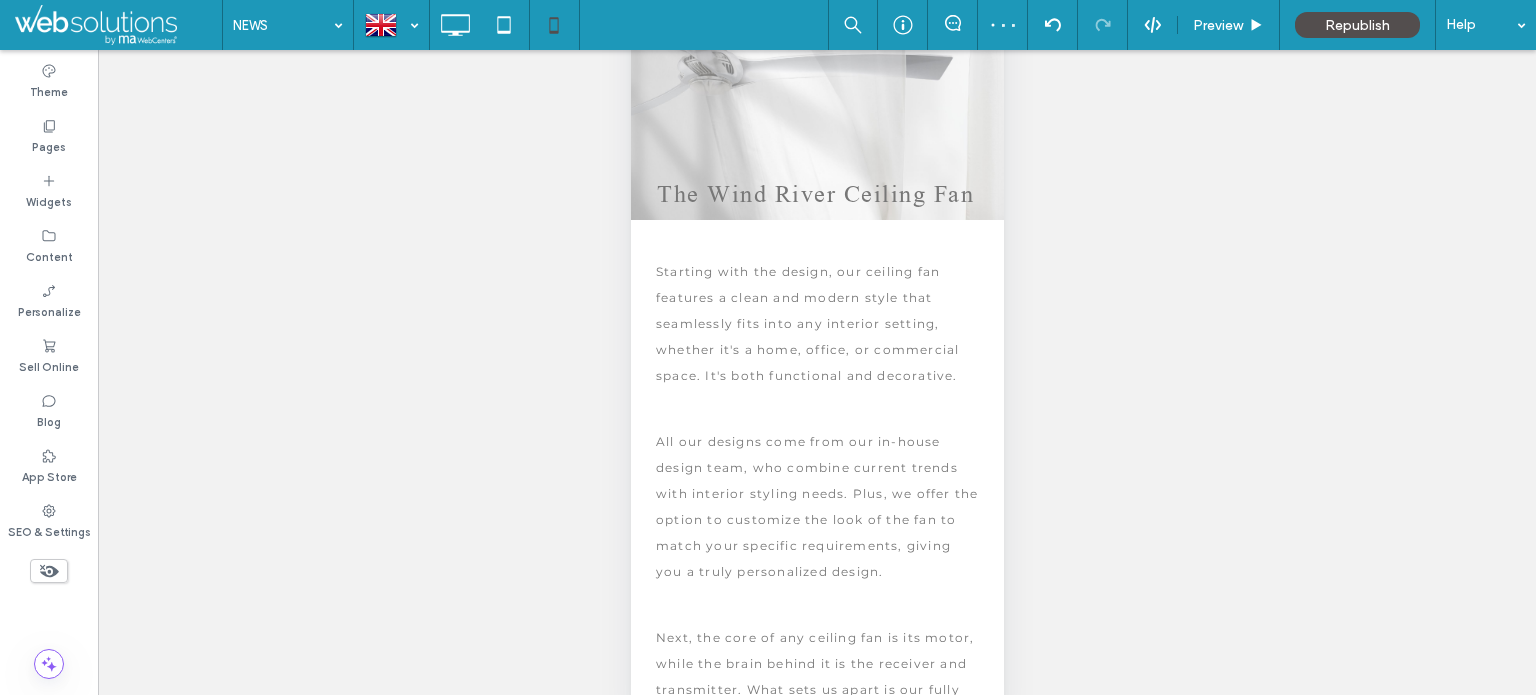 scroll, scrollTop: 0, scrollLeft: 0, axis: both 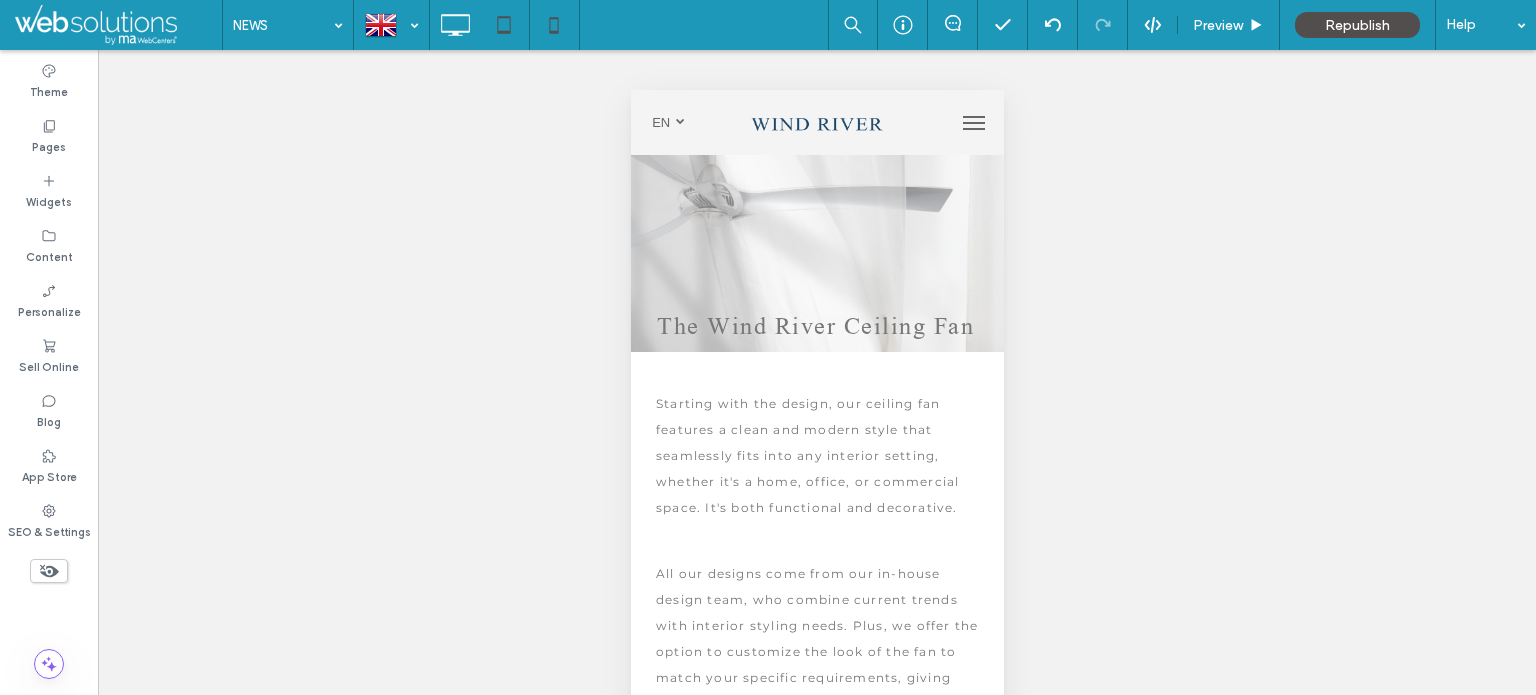 click 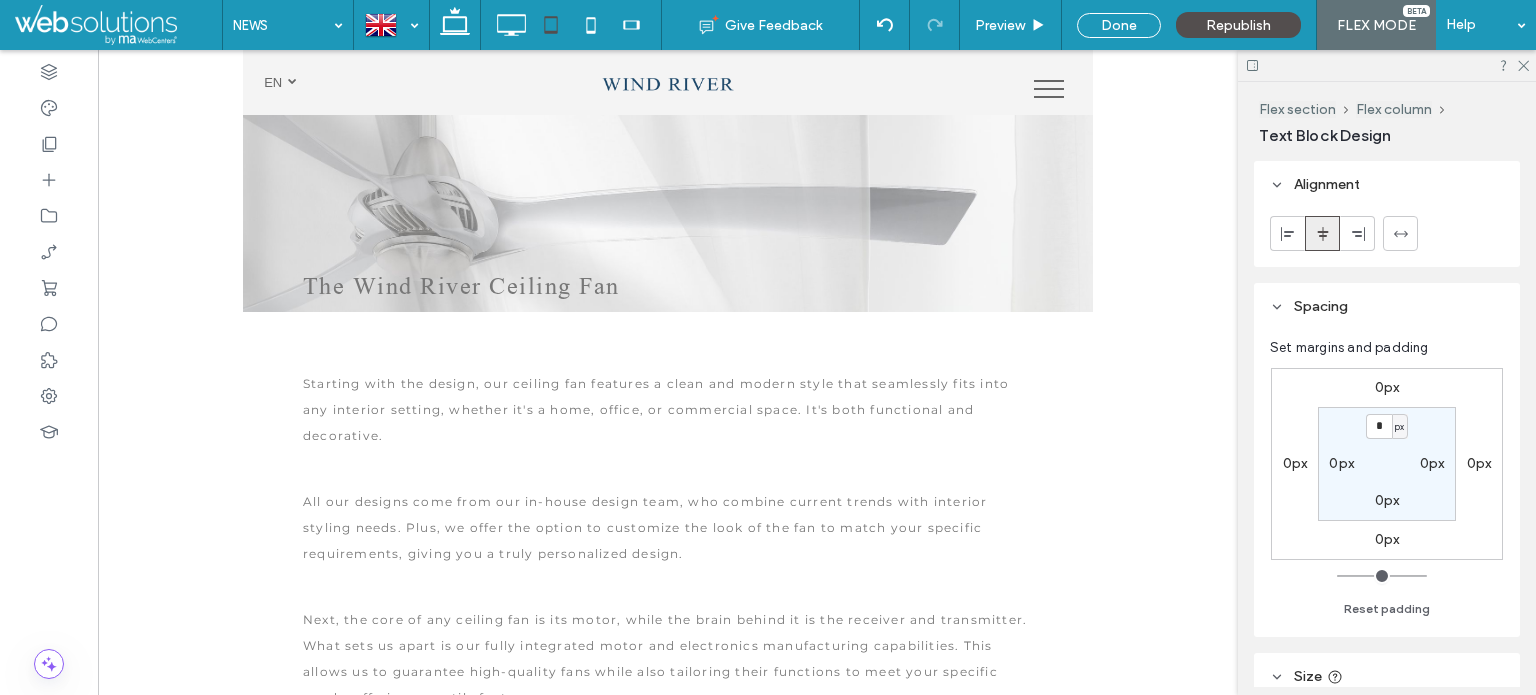 type on "******" 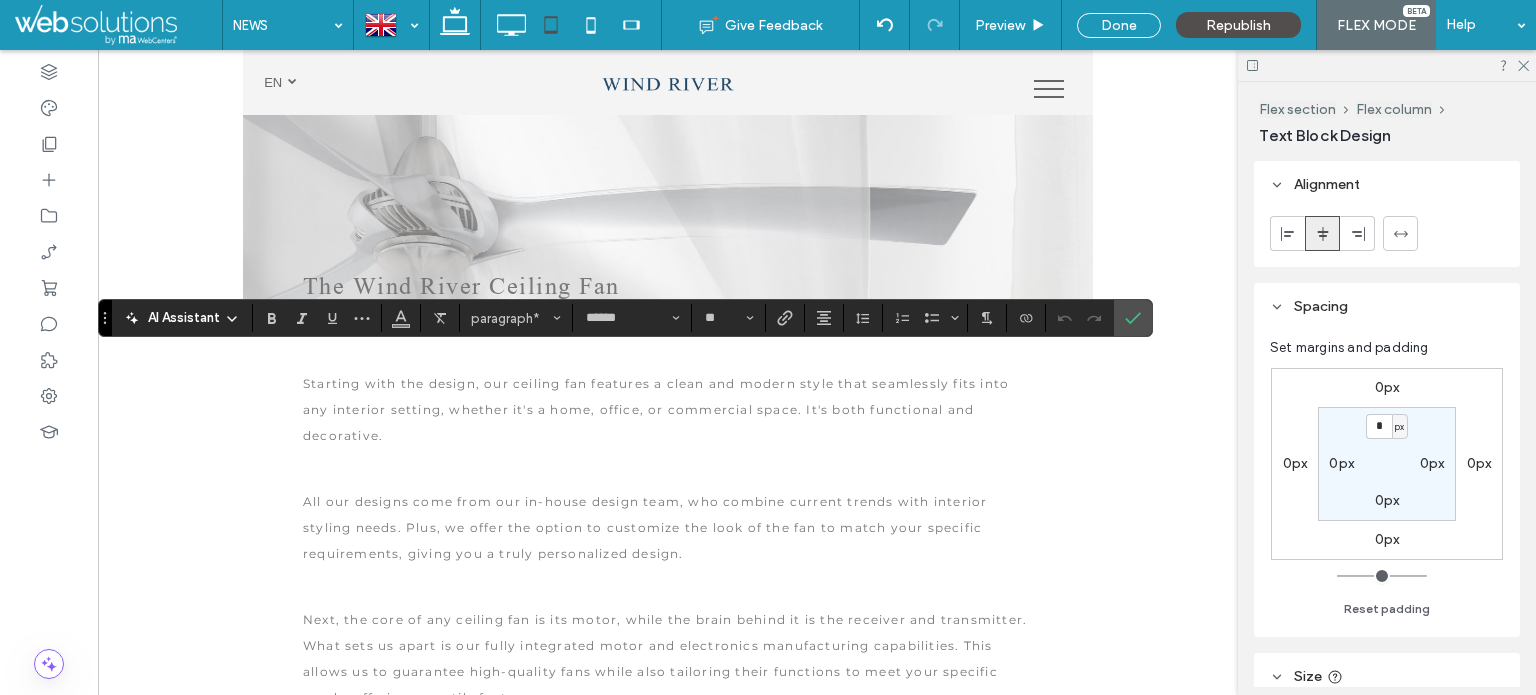 drag, startPoint x: 1142, startPoint y: 316, endPoint x: 1131, endPoint y: 303, distance: 17.029387 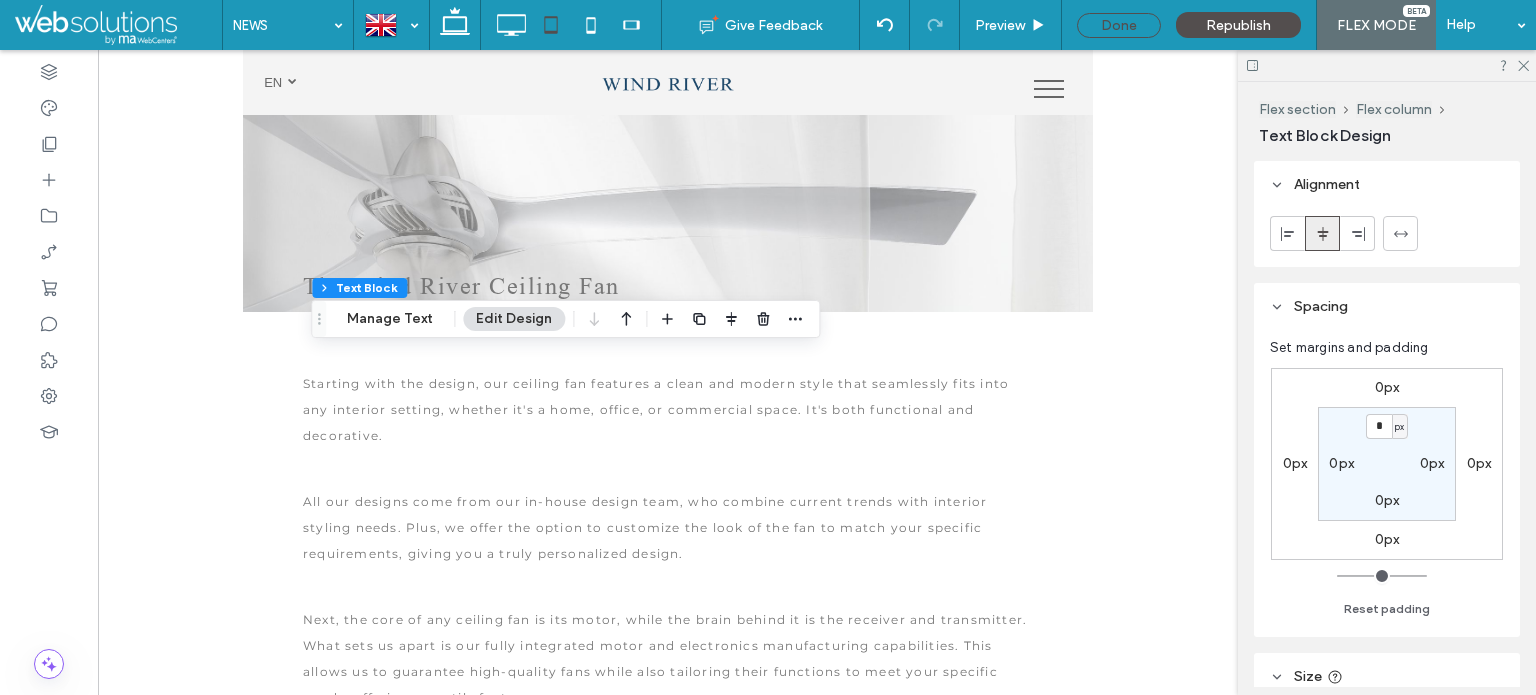 click on "Done" at bounding box center [1119, 25] 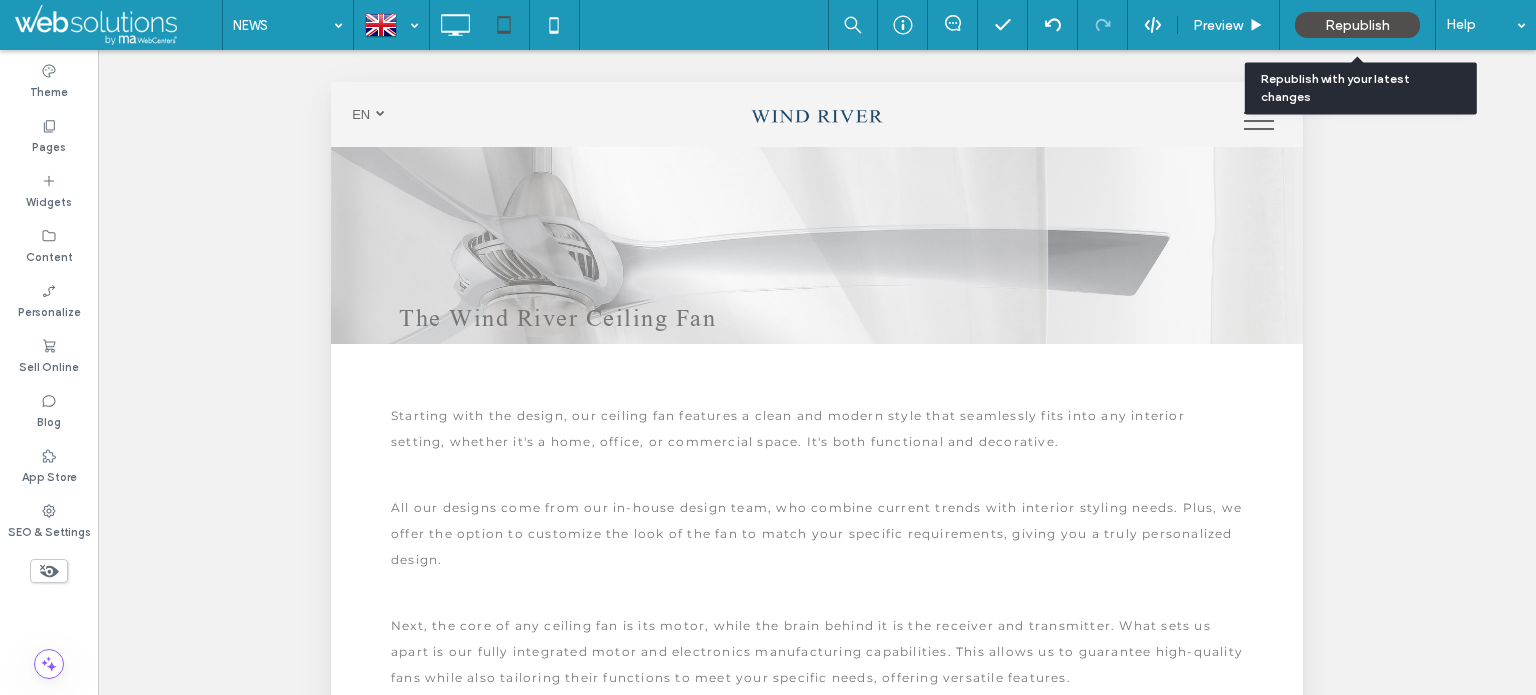 drag, startPoint x: 1401, startPoint y: 26, endPoint x: 1336, endPoint y: 17, distance: 65.62012 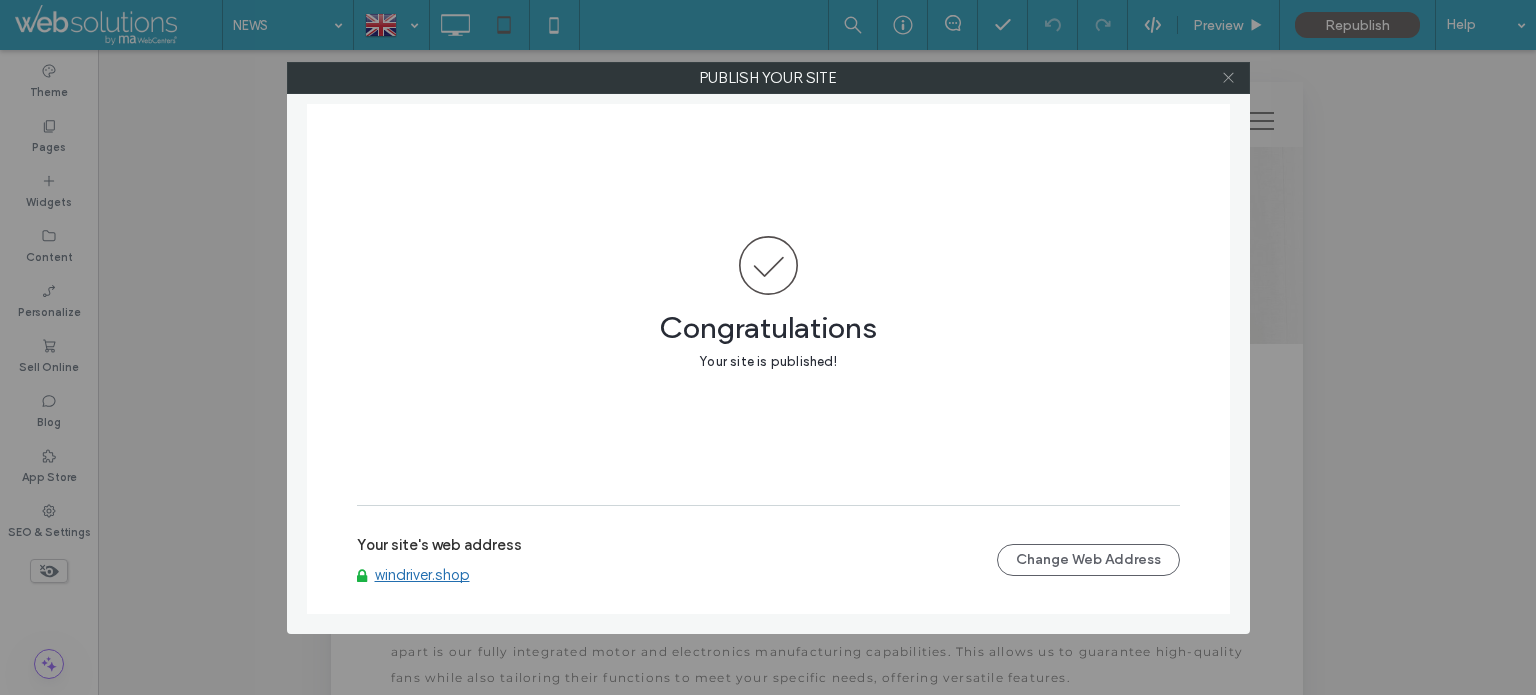 click 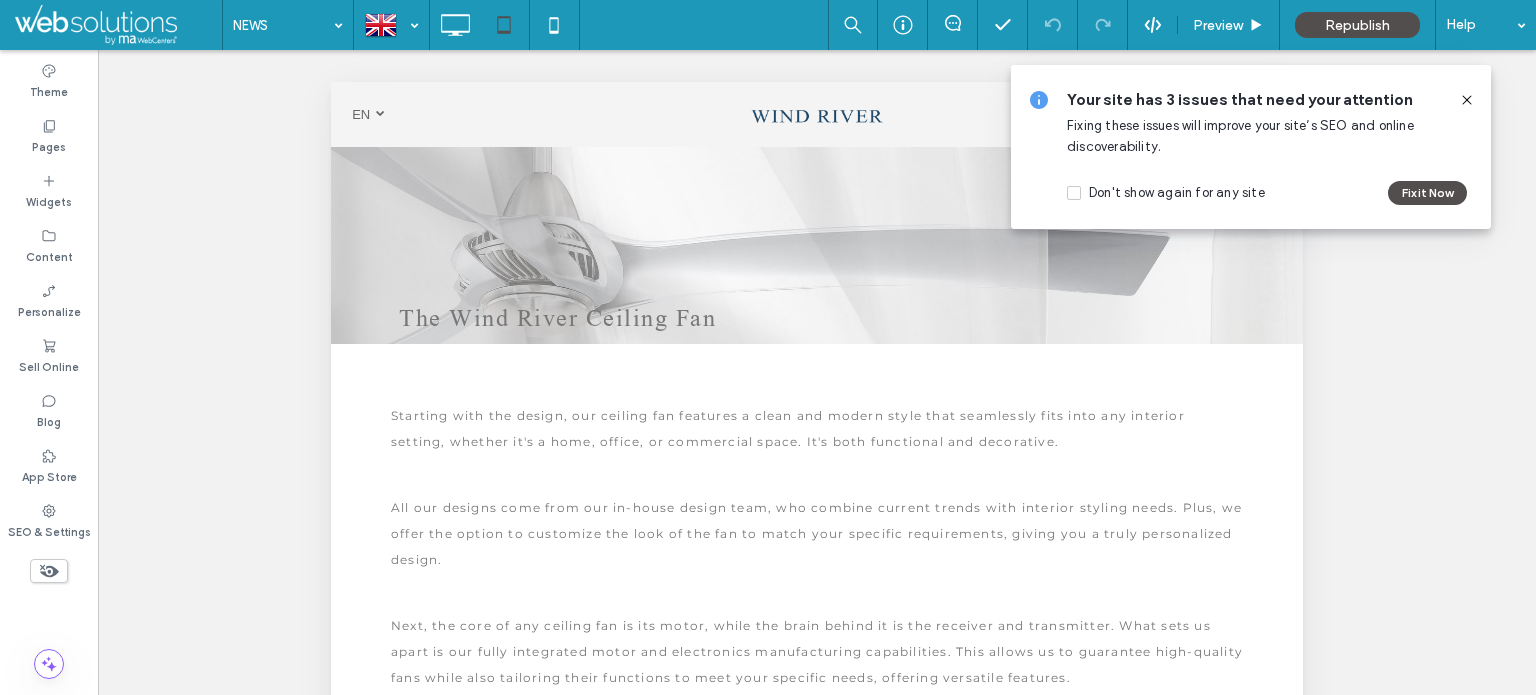 drag, startPoint x: 1464, startPoint y: 99, endPoint x: 1445, endPoint y: 113, distance: 23.600847 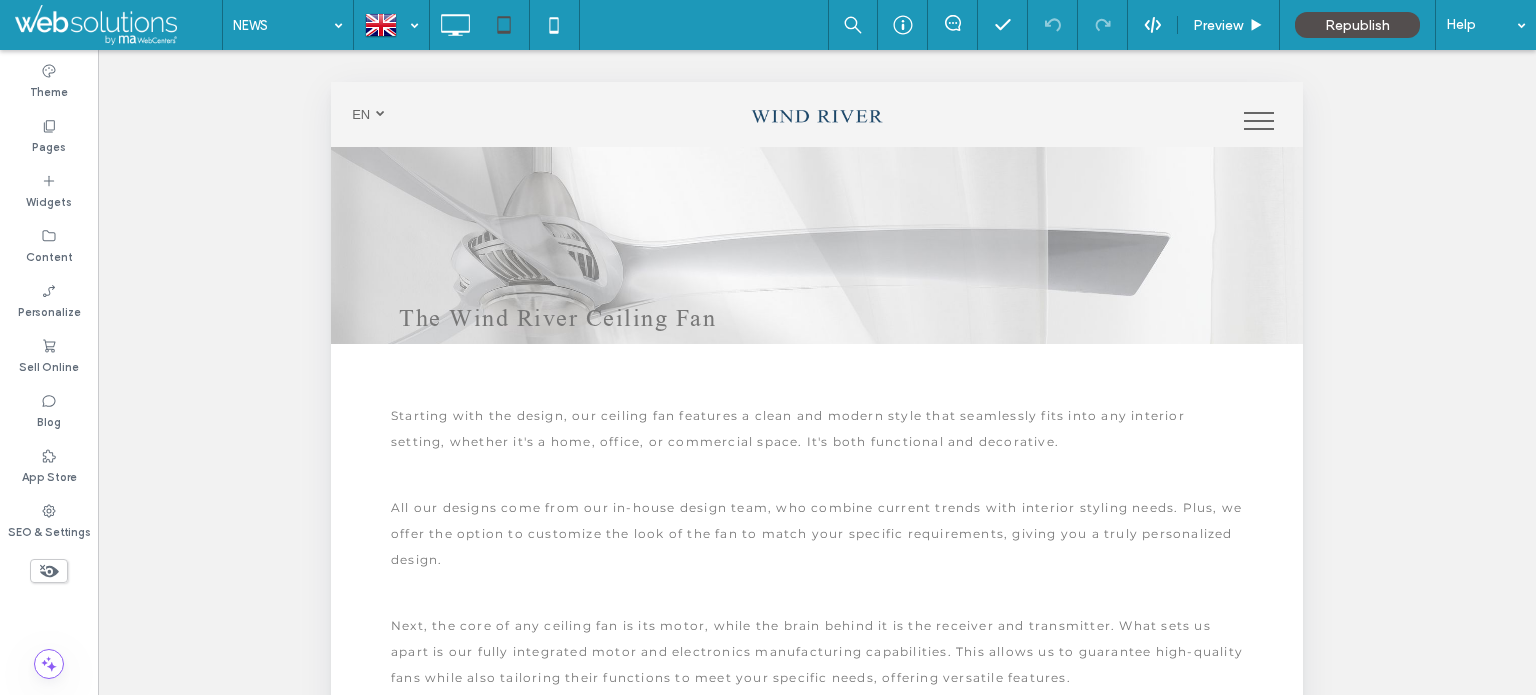 drag, startPoint x: 51, startPoint y: 145, endPoint x: 220, endPoint y: 267, distance: 208.43465 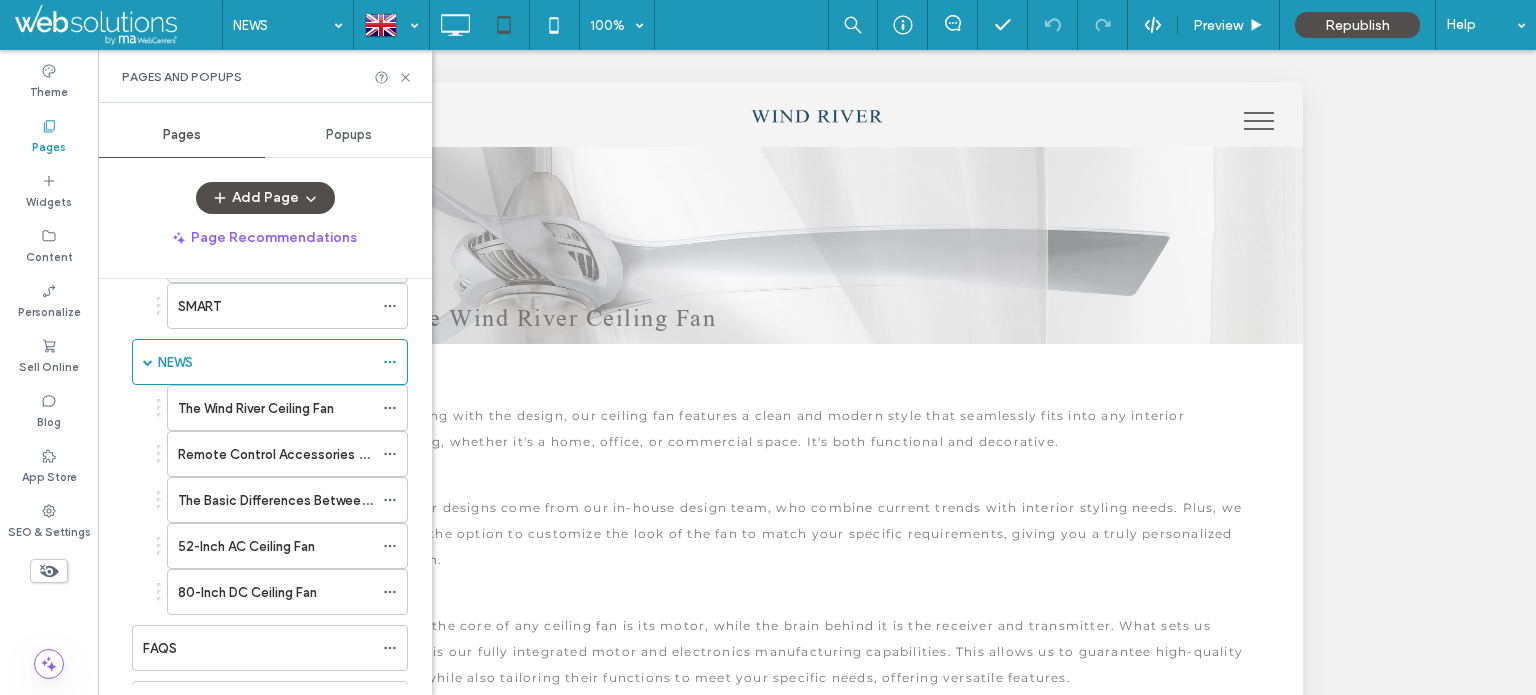scroll, scrollTop: 500, scrollLeft: 0, axis: vertical 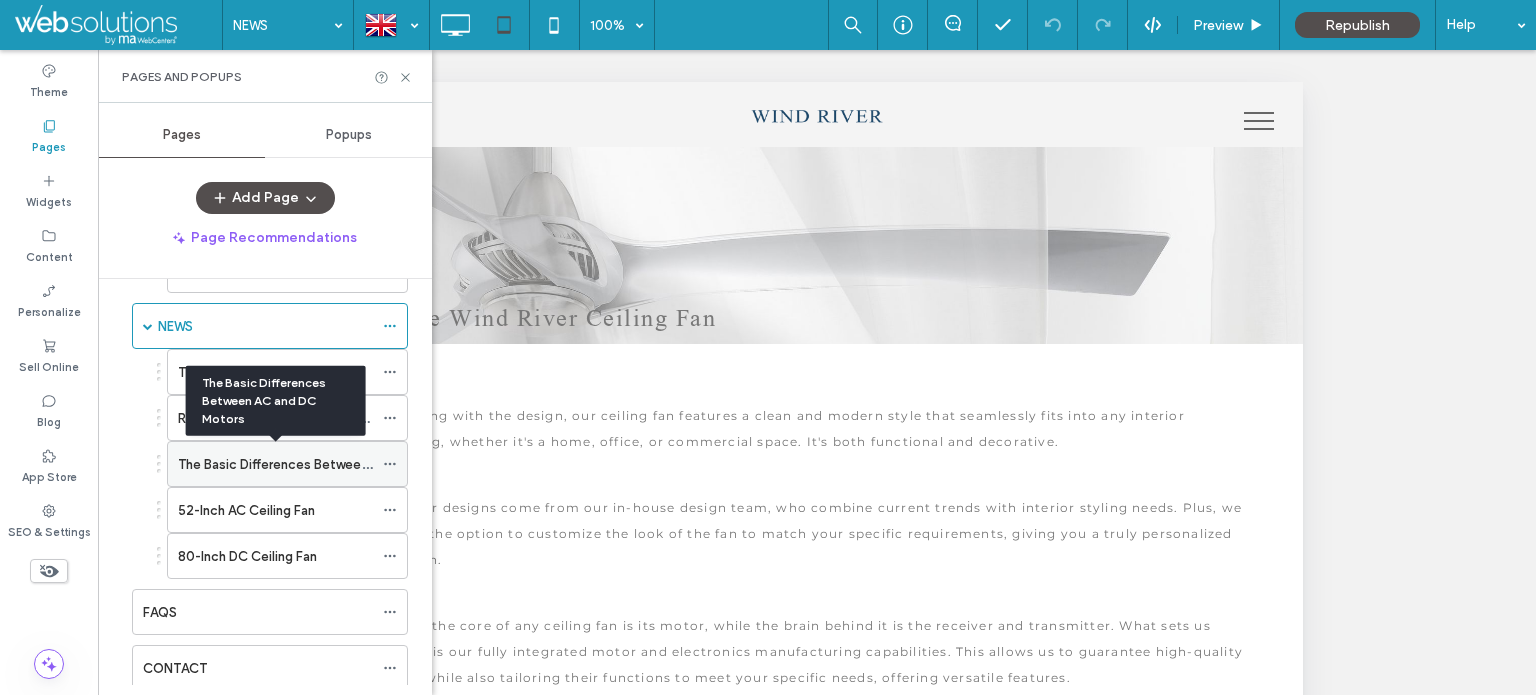 click on "The Basic Differences Between AC and DC Motors" at bounding box center [330, 464] 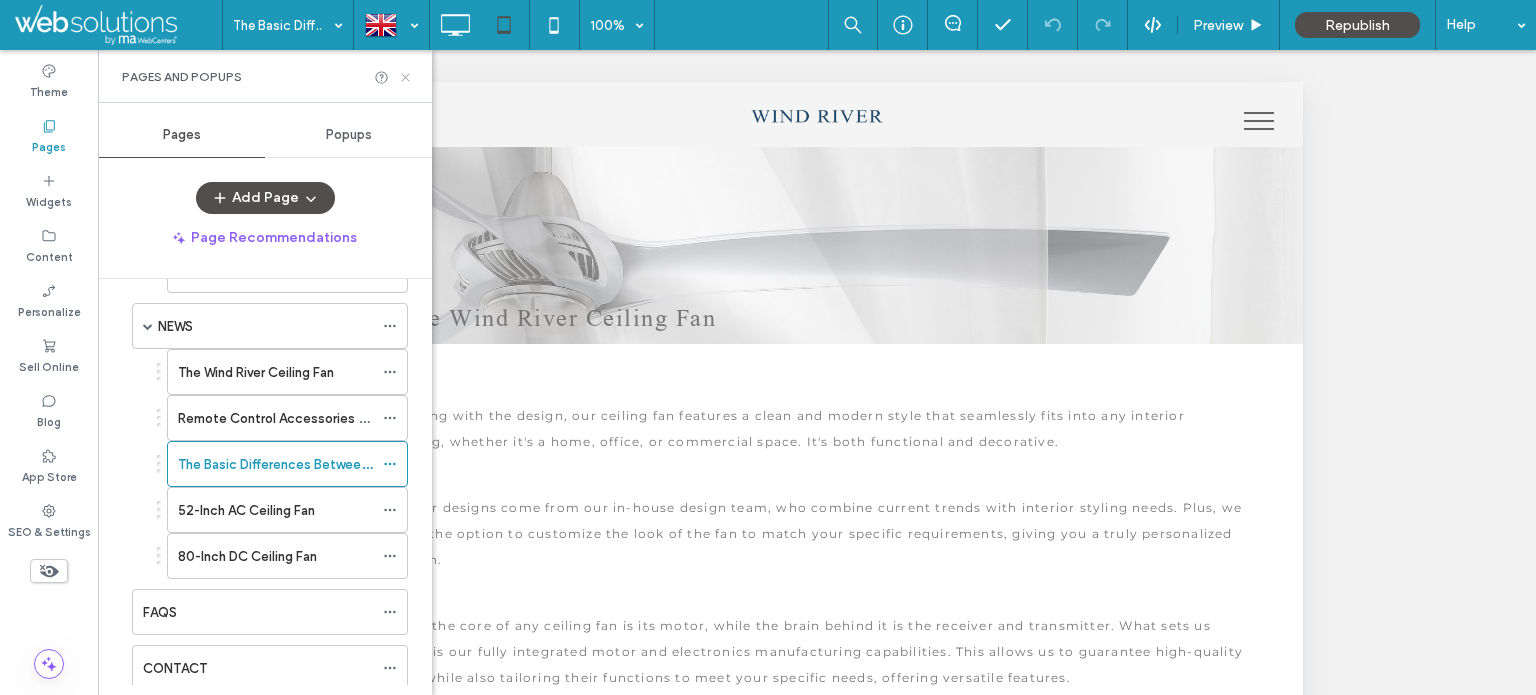 click 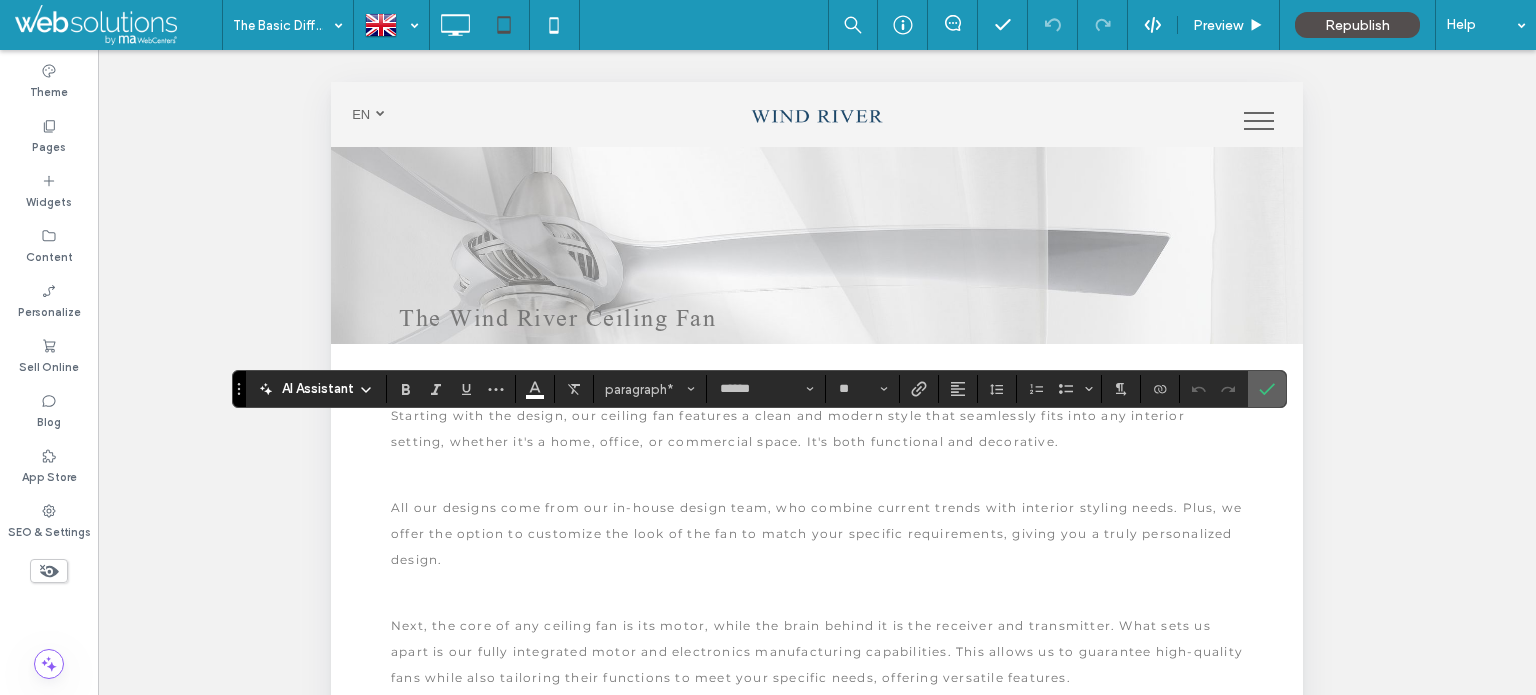 click 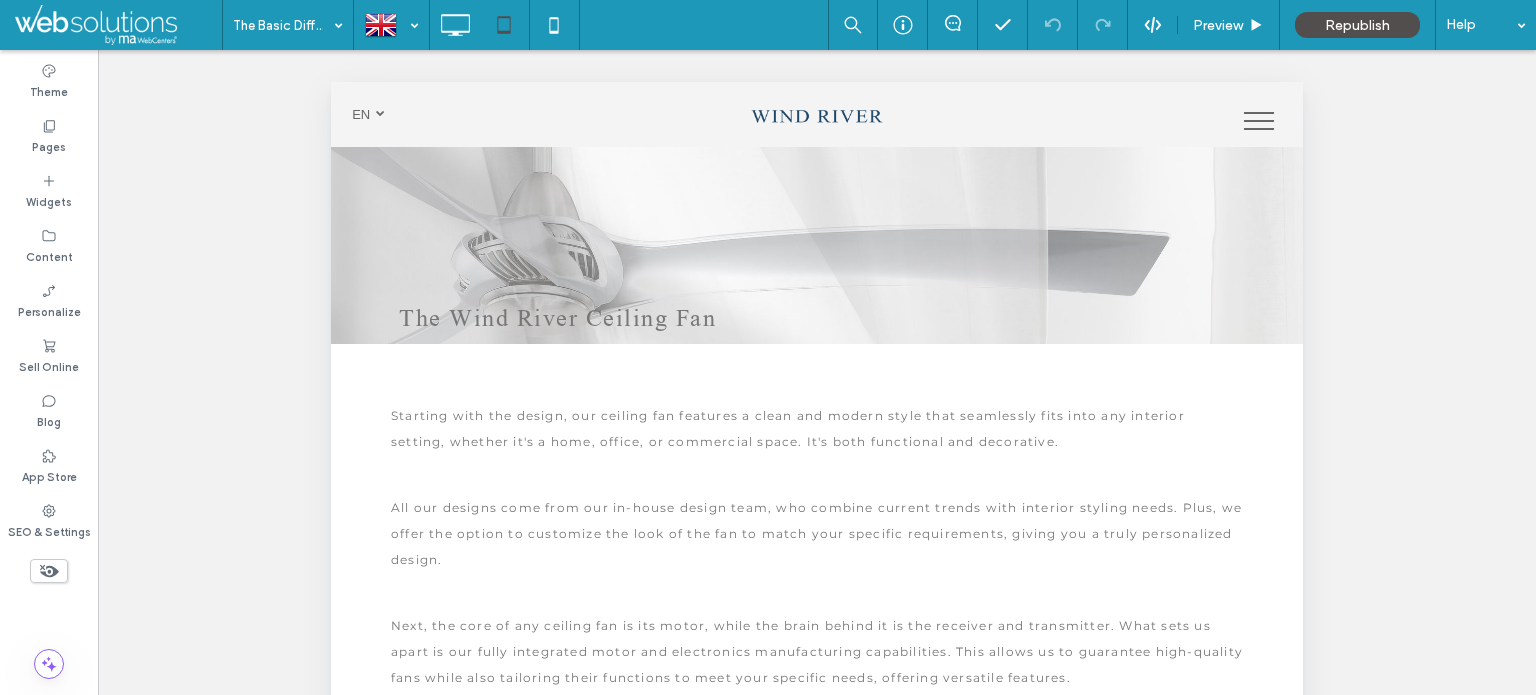 click 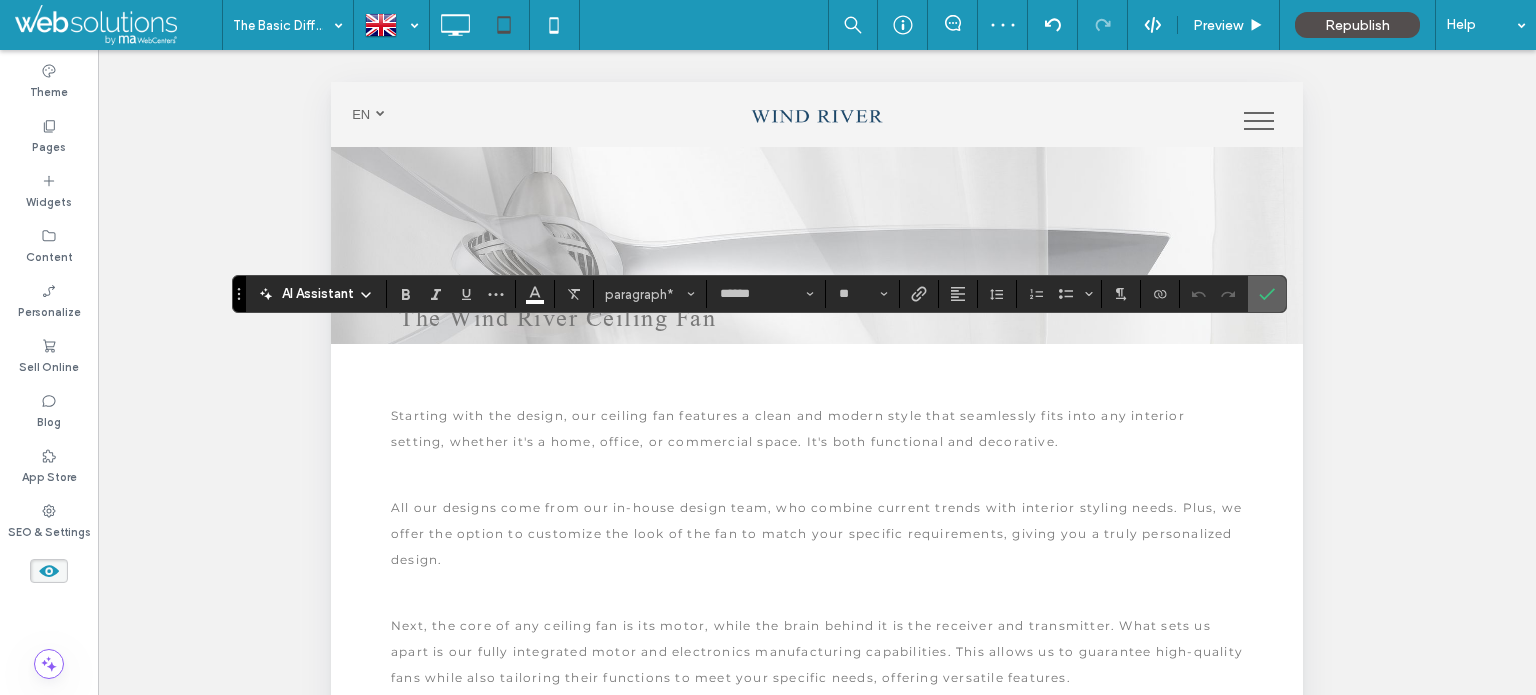 click at bounding box center (1267, 294) 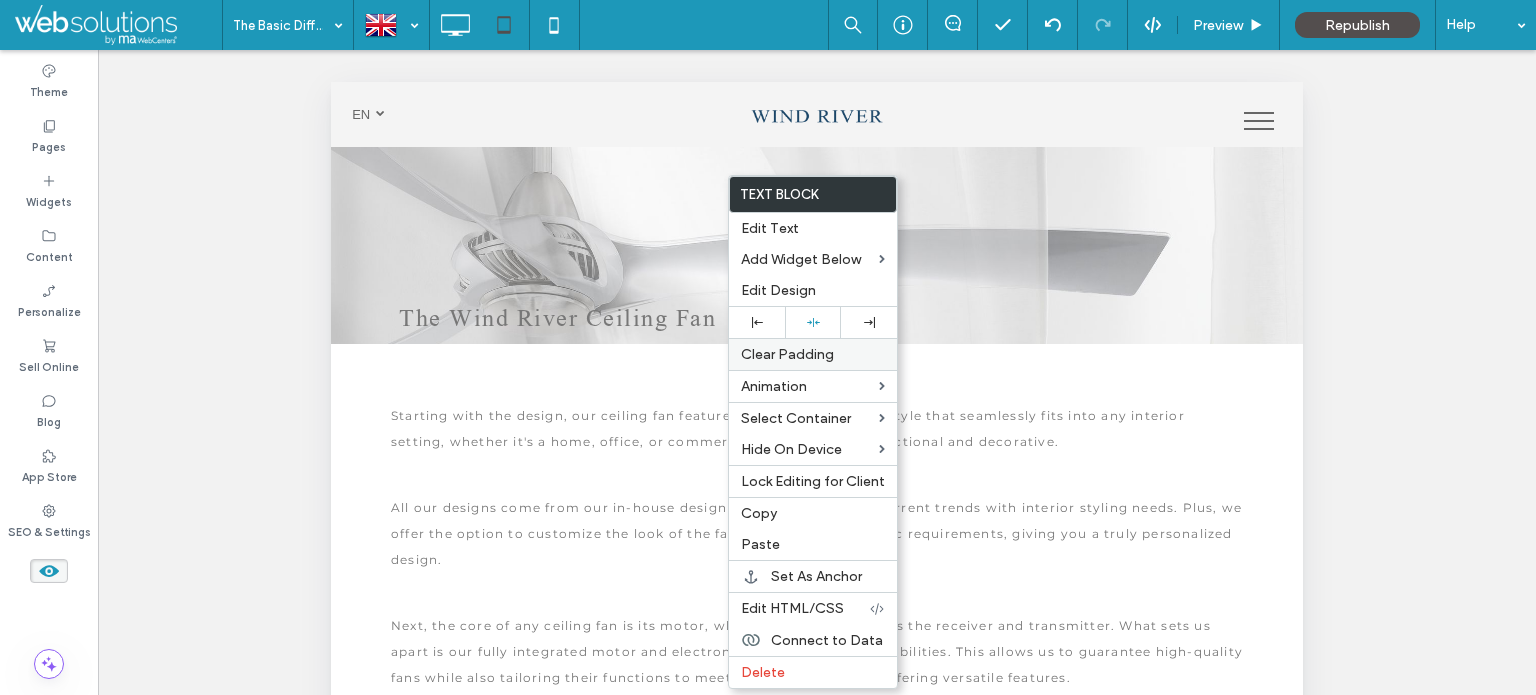 click on "Clear Padding" at bounding box center [787, 354] 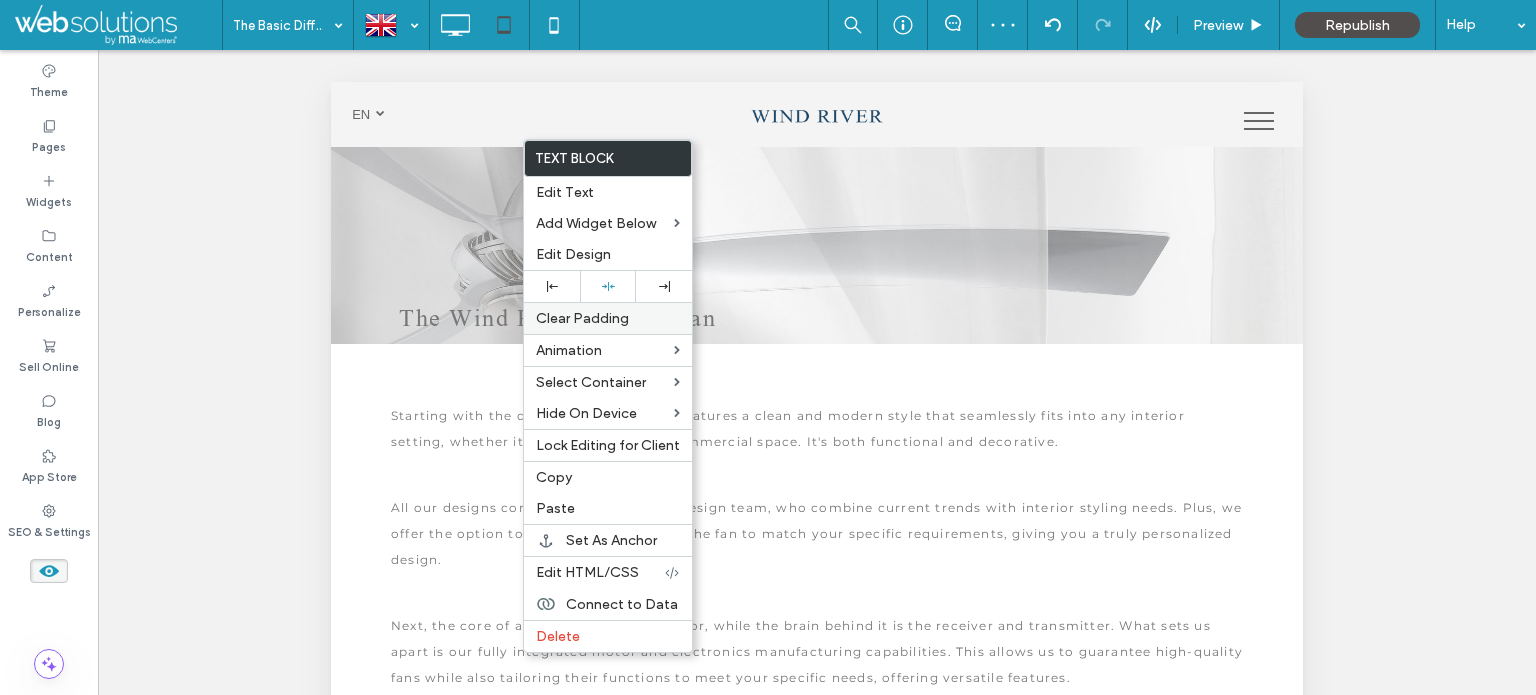 click on "Clear Padding" at bounding box center (582, 318) 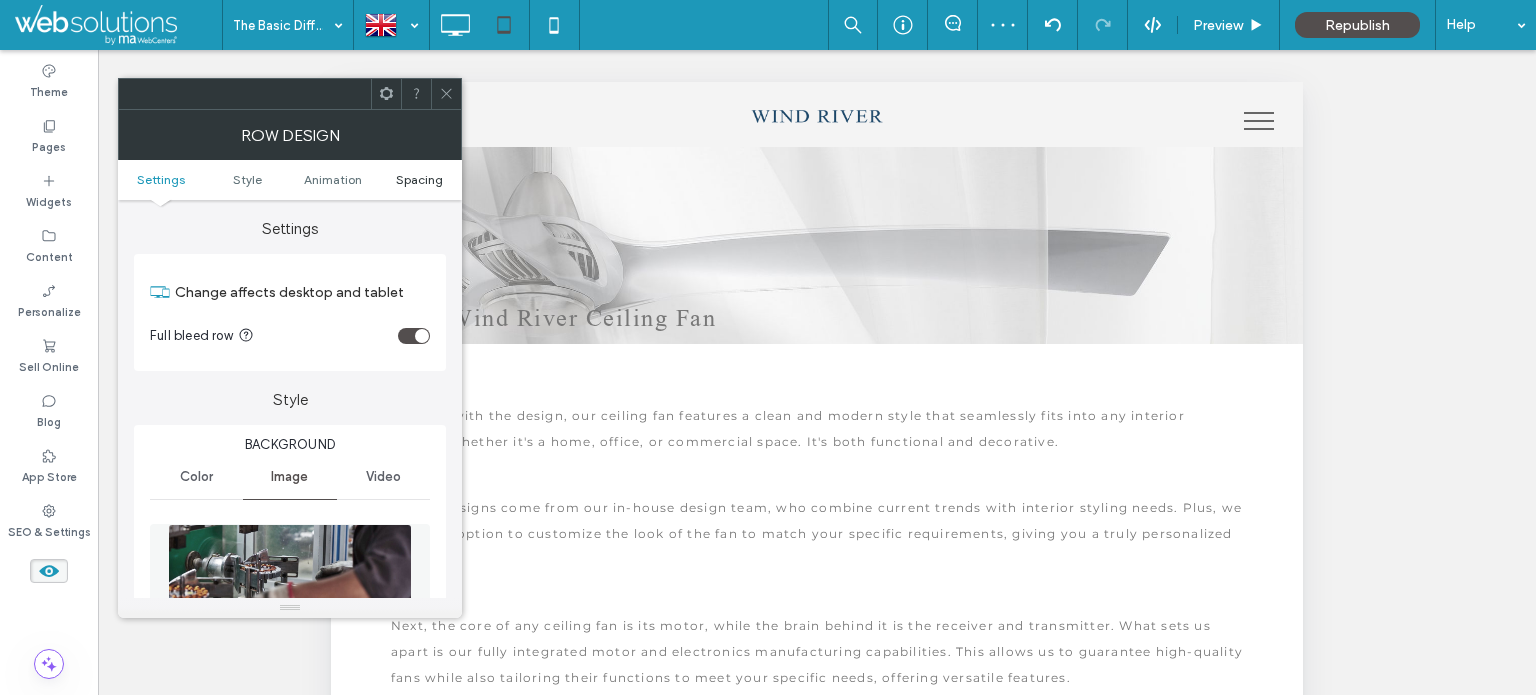 click on "Spacing" at bounding box center [419, 179] 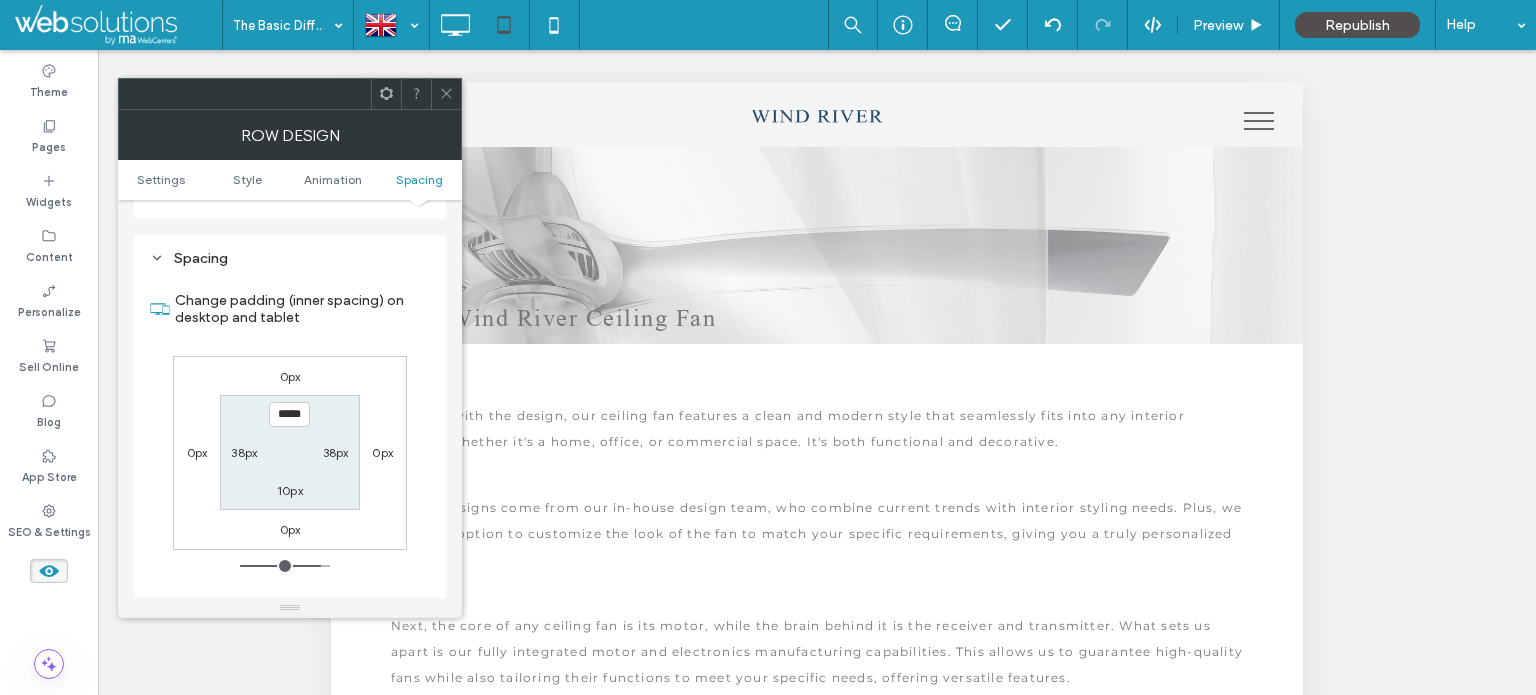 scroll, scrollTop: 1338, scrollLeft: 0, axis: vertical 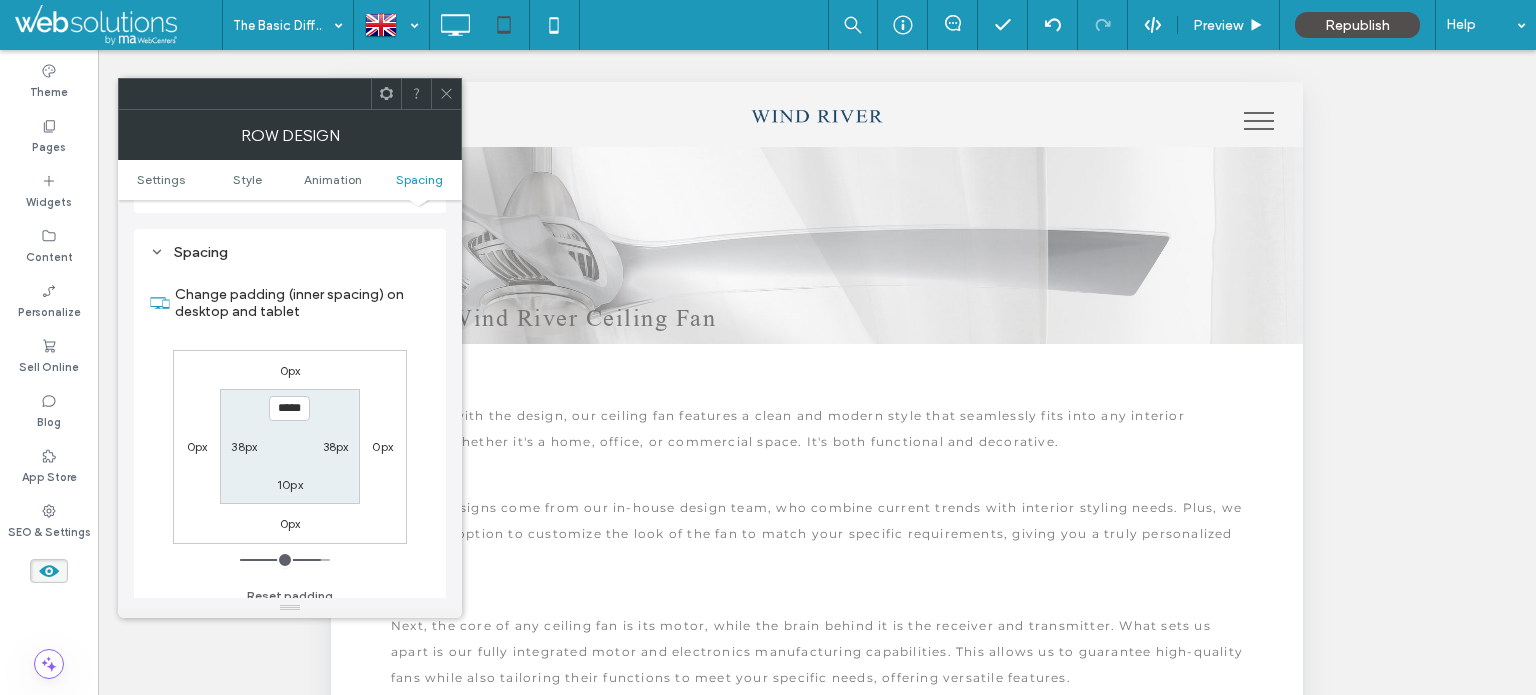 click 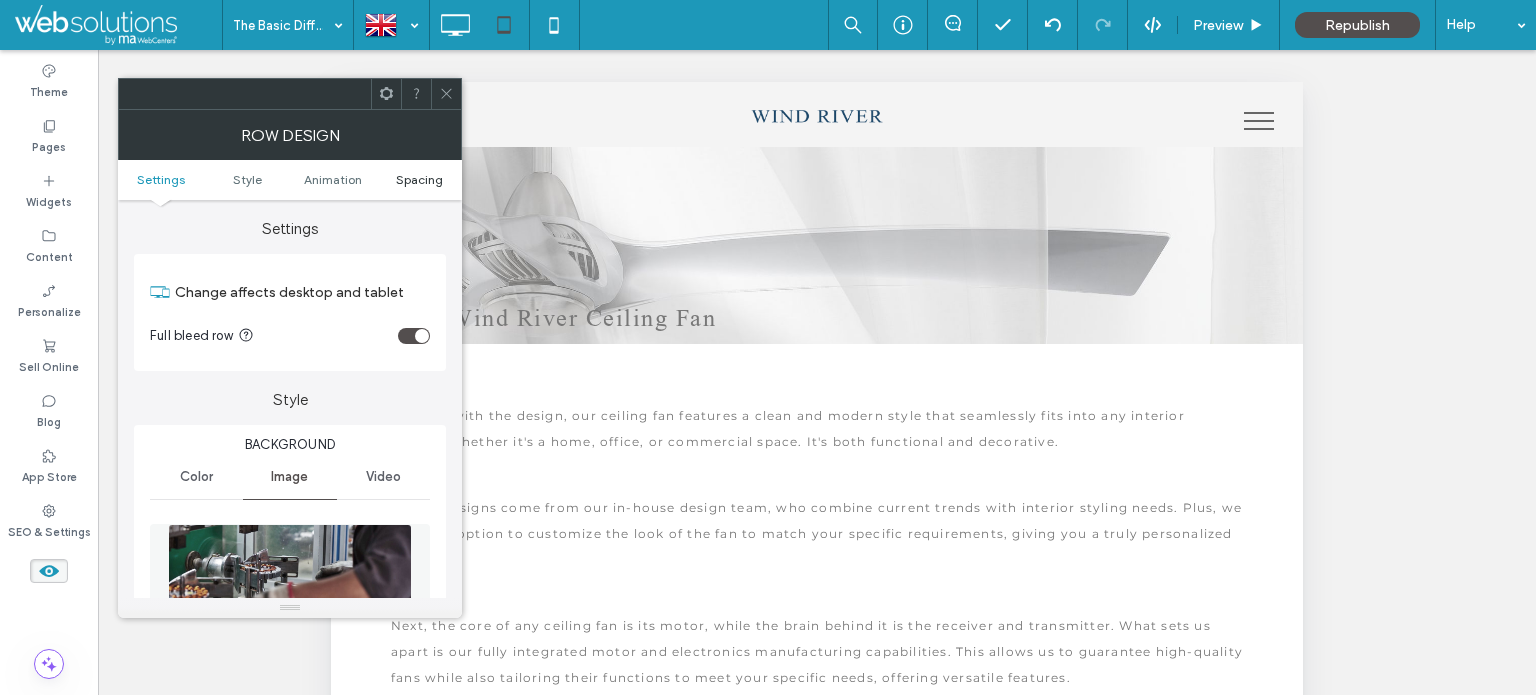 click on "Spacing" at bounding box center [419, 179] 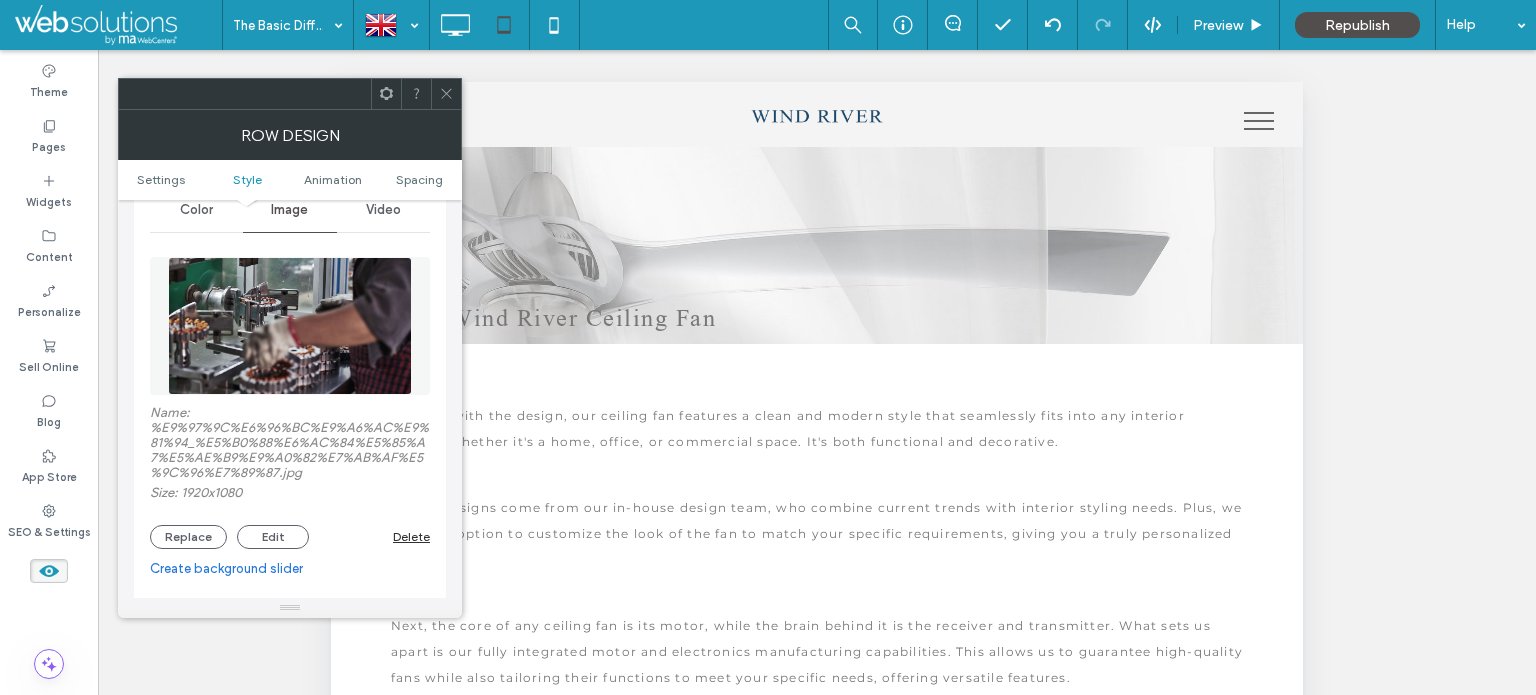 scroll, scrollTop: 1338, scrollLeft: 0, axis: vertical 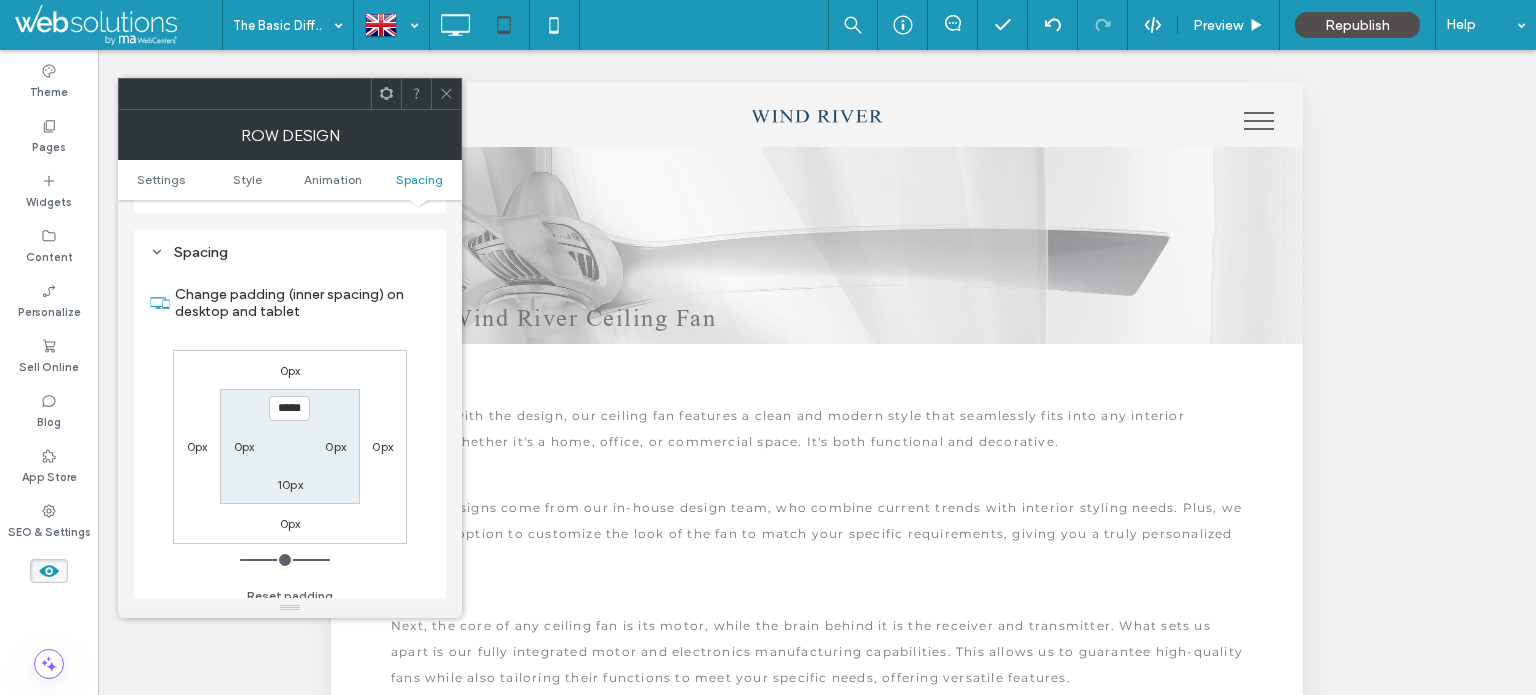 click on "0px" at bounding box center (244, 446) 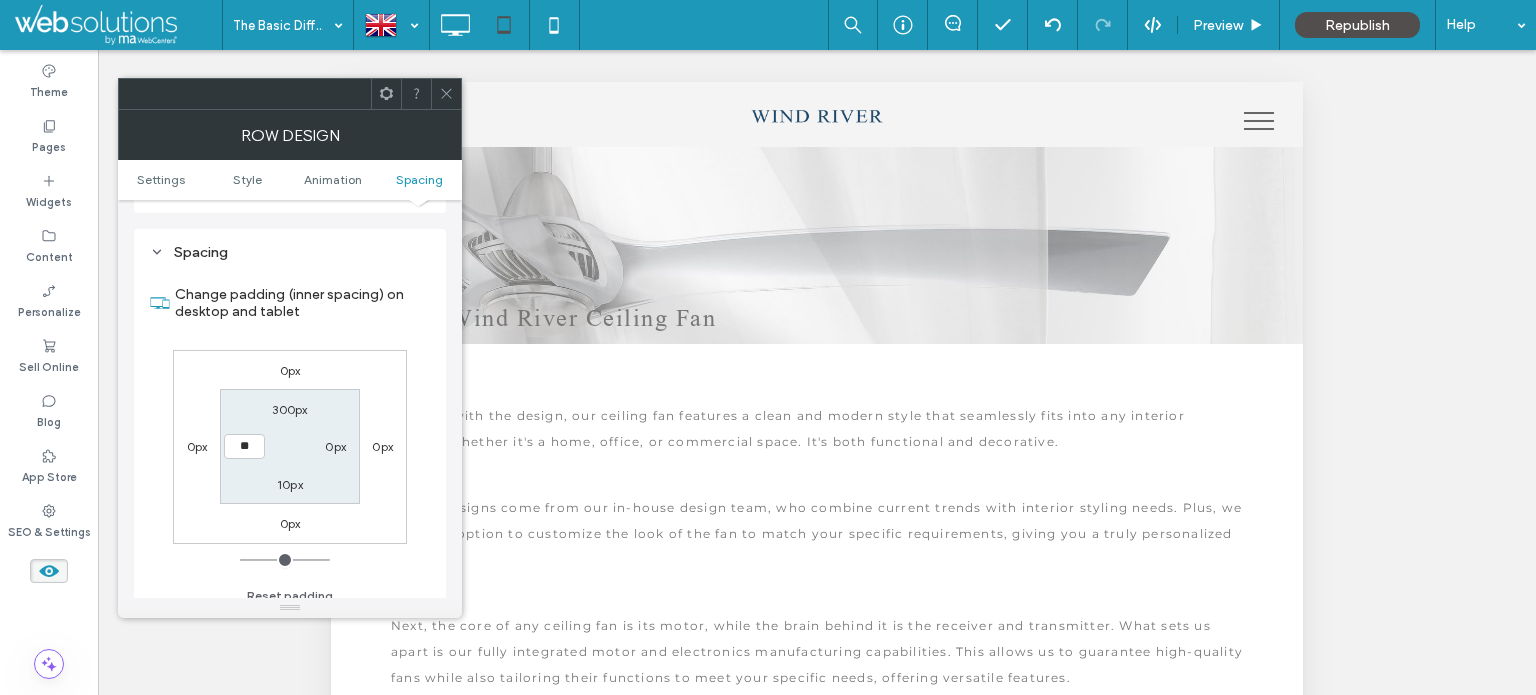 type on "**" 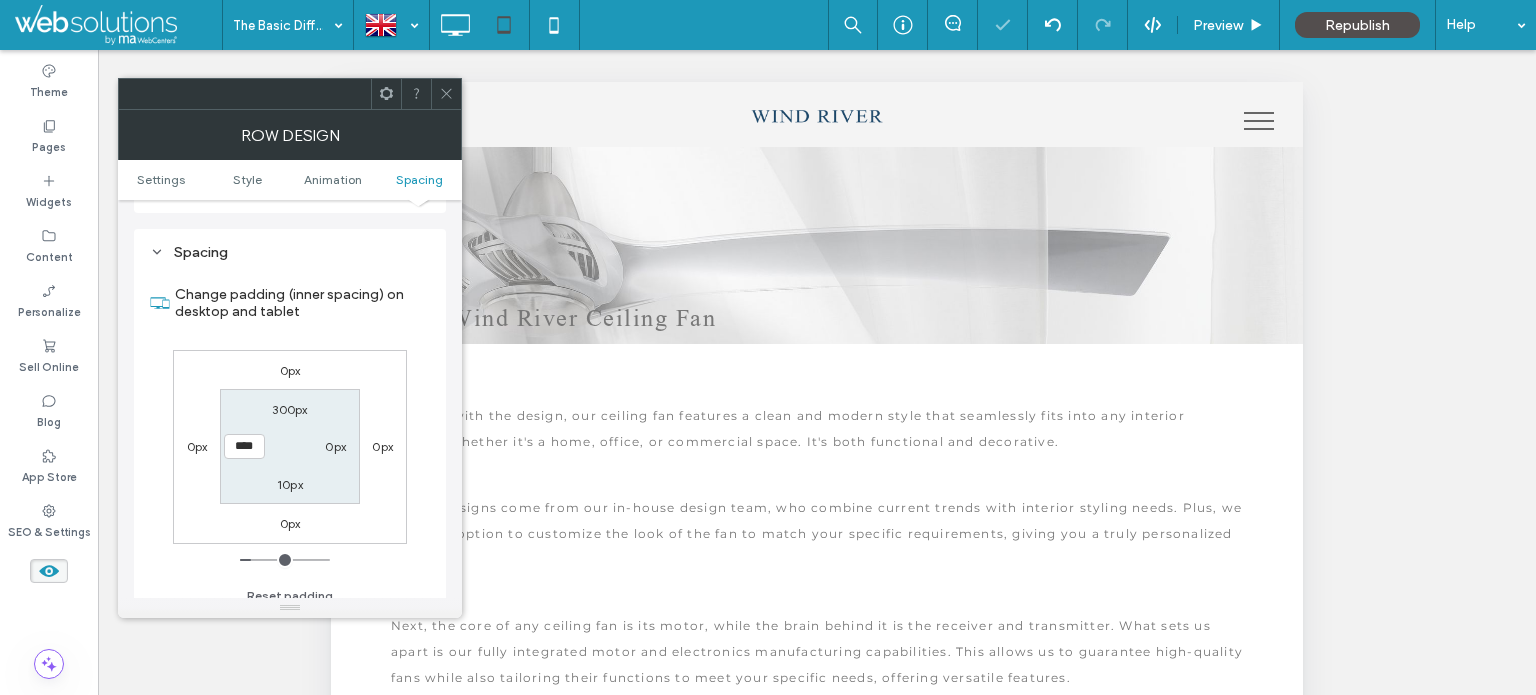 click on "300px 0px 10px ****" at bounding box center [289, 446] 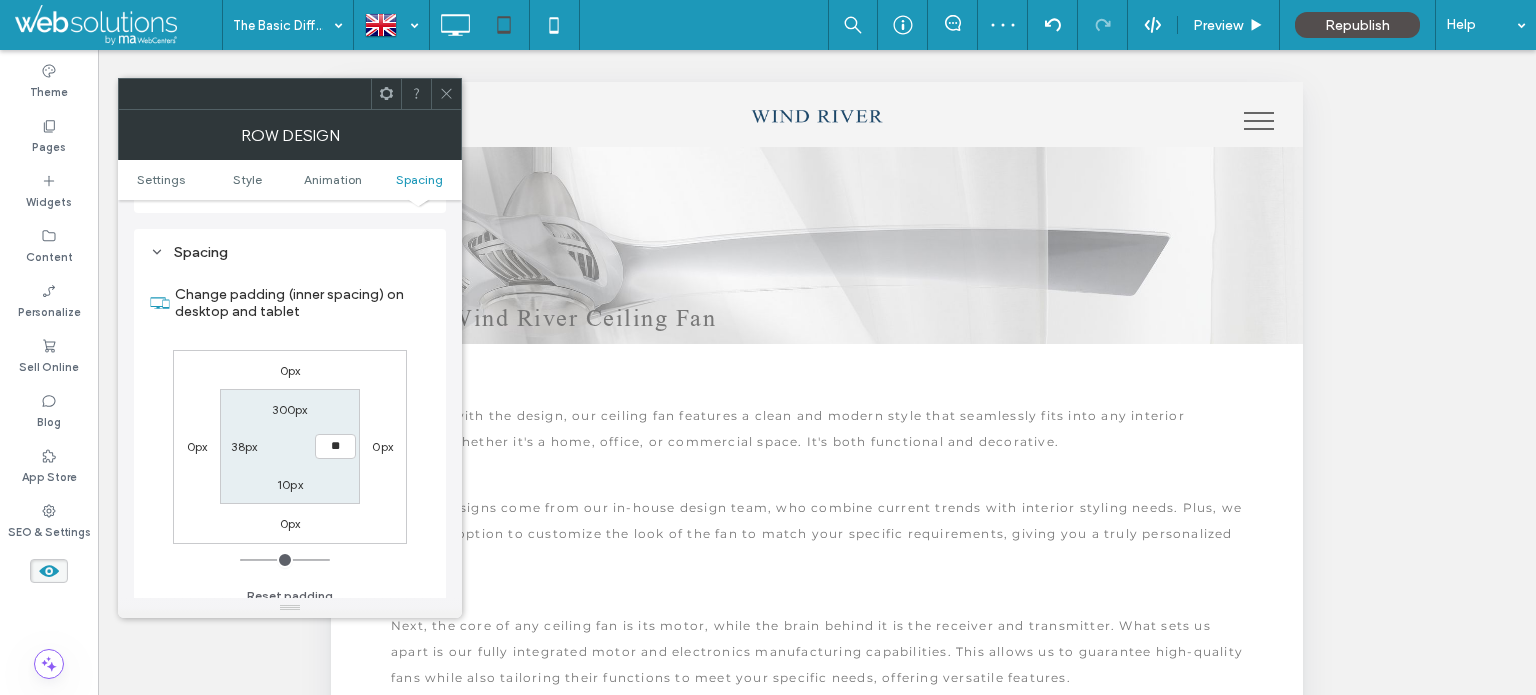 type on "**" 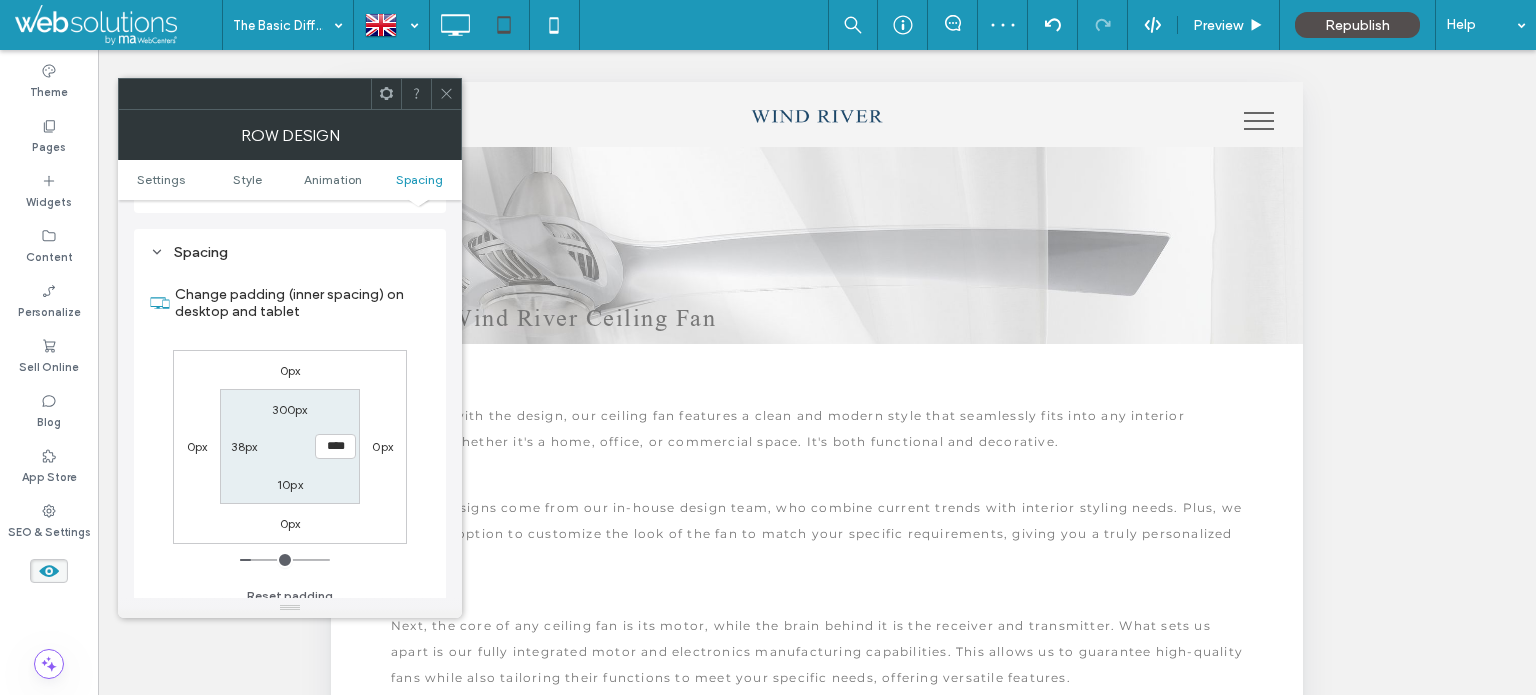 click at bounding box center (446, 94) 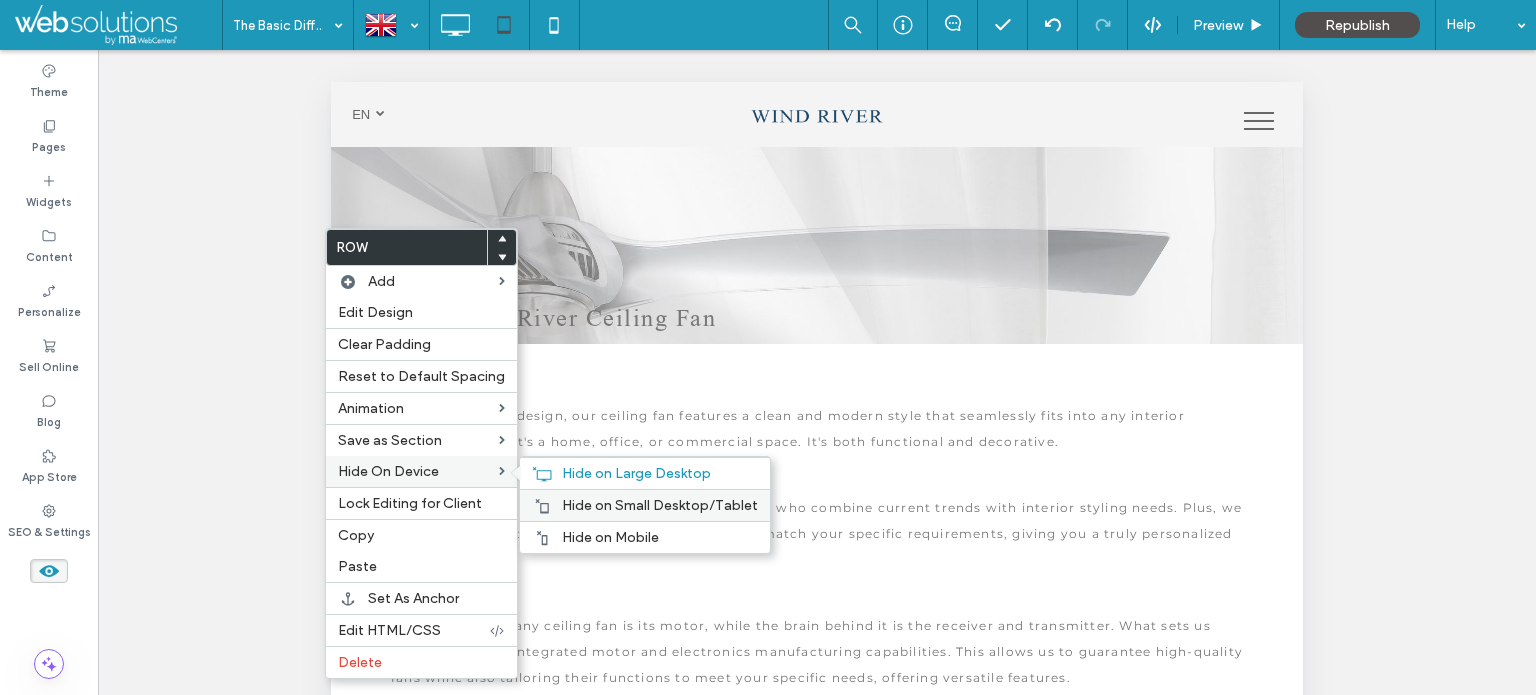 click on "Hide on Small Desktop/Tablet" at bounding box center [660, 505] 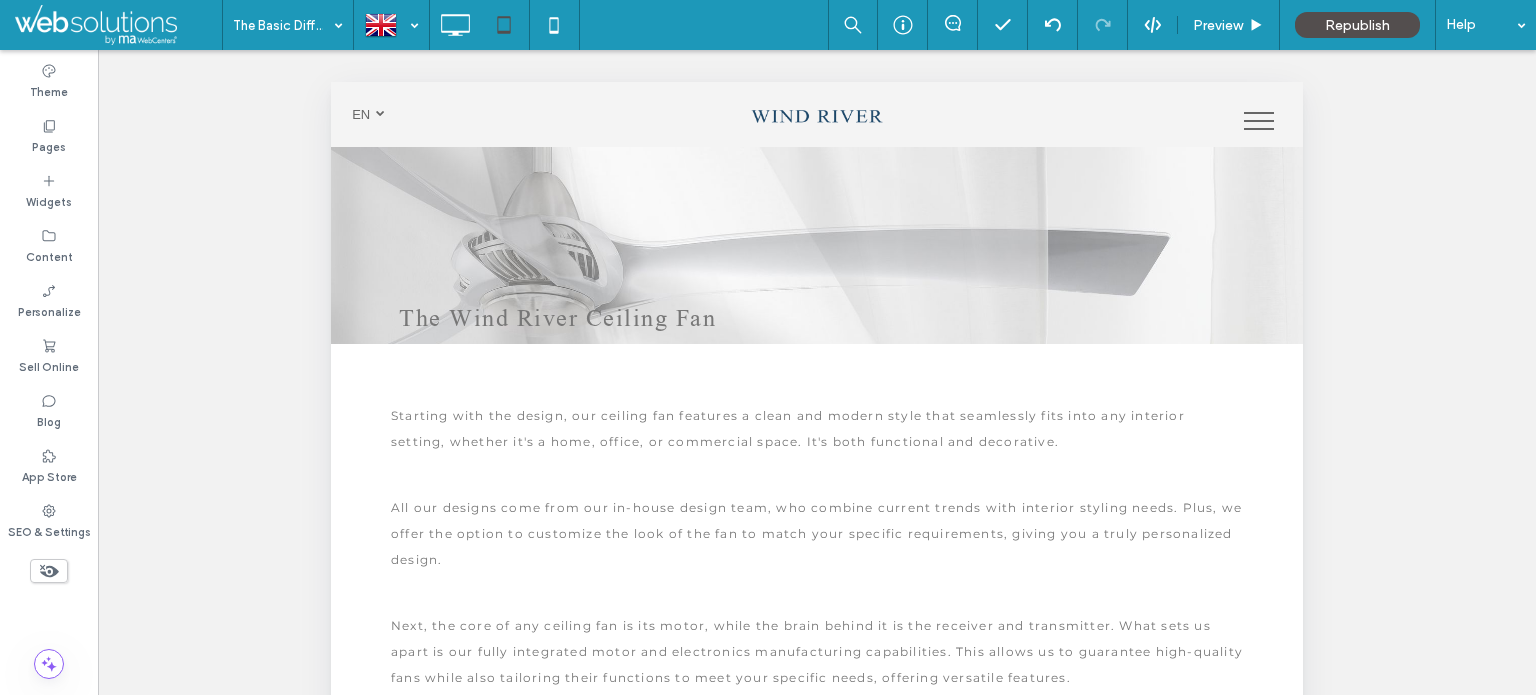 drag, startPoint x: 53, startPoint y: 569, endPoint x: 80, endPoint y: 571, distance: 27.073973 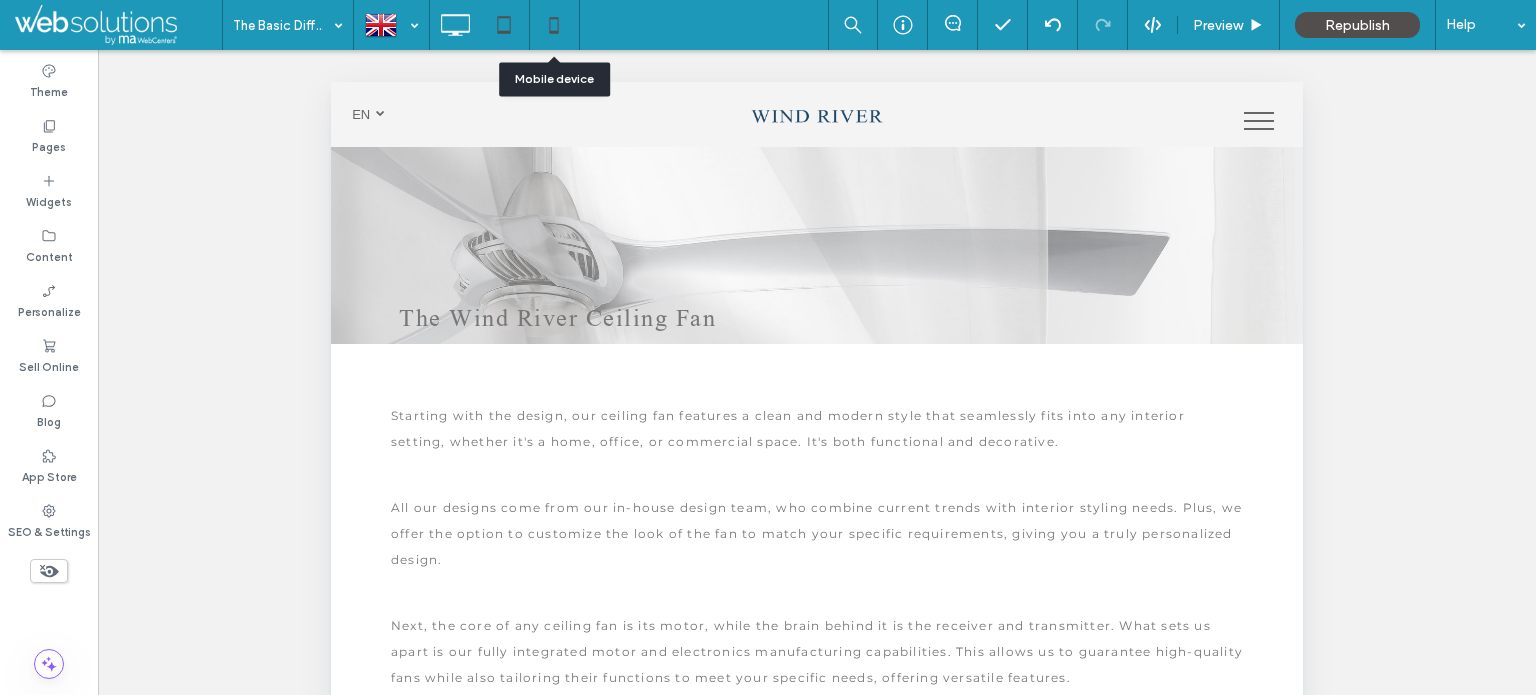click 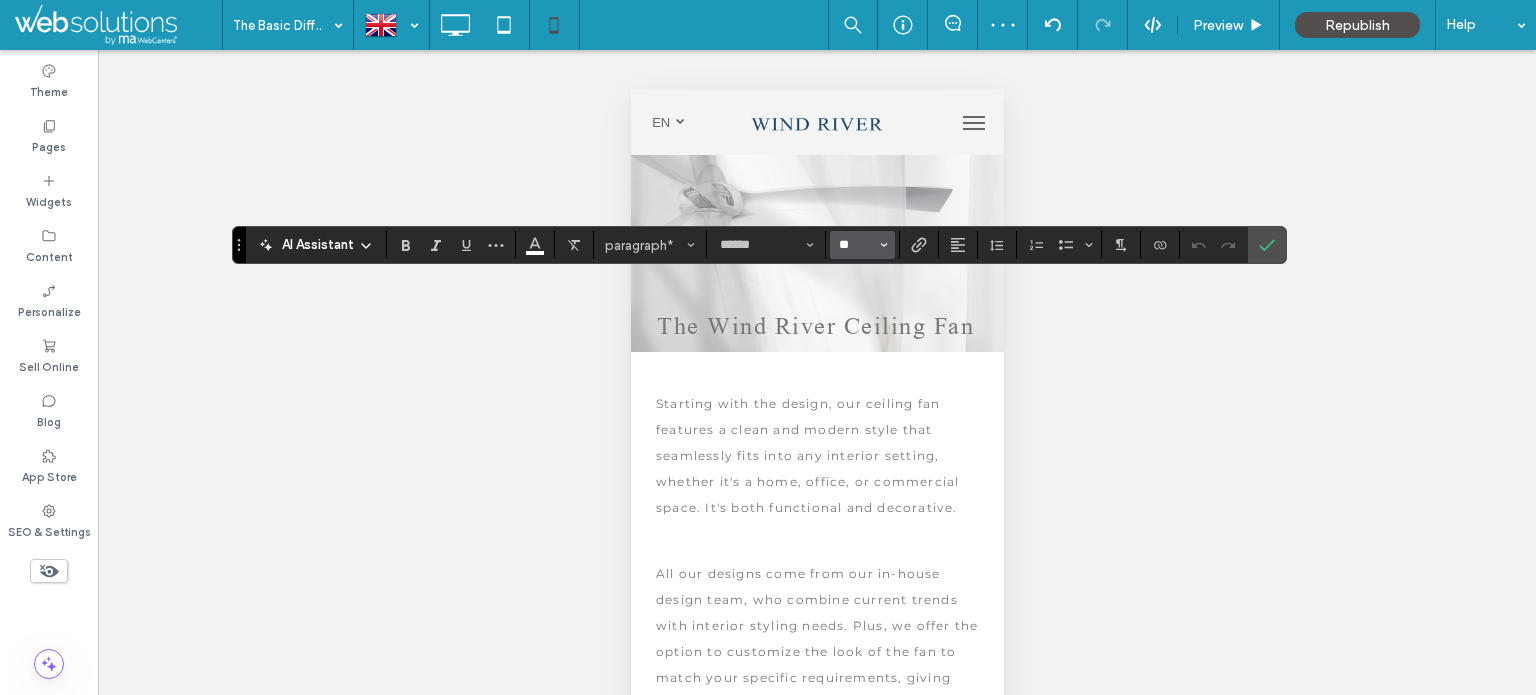 drag, startPoint x: 849, startPoint y: 240, endPoint x: 876, endPoint y: 240, distance: 27 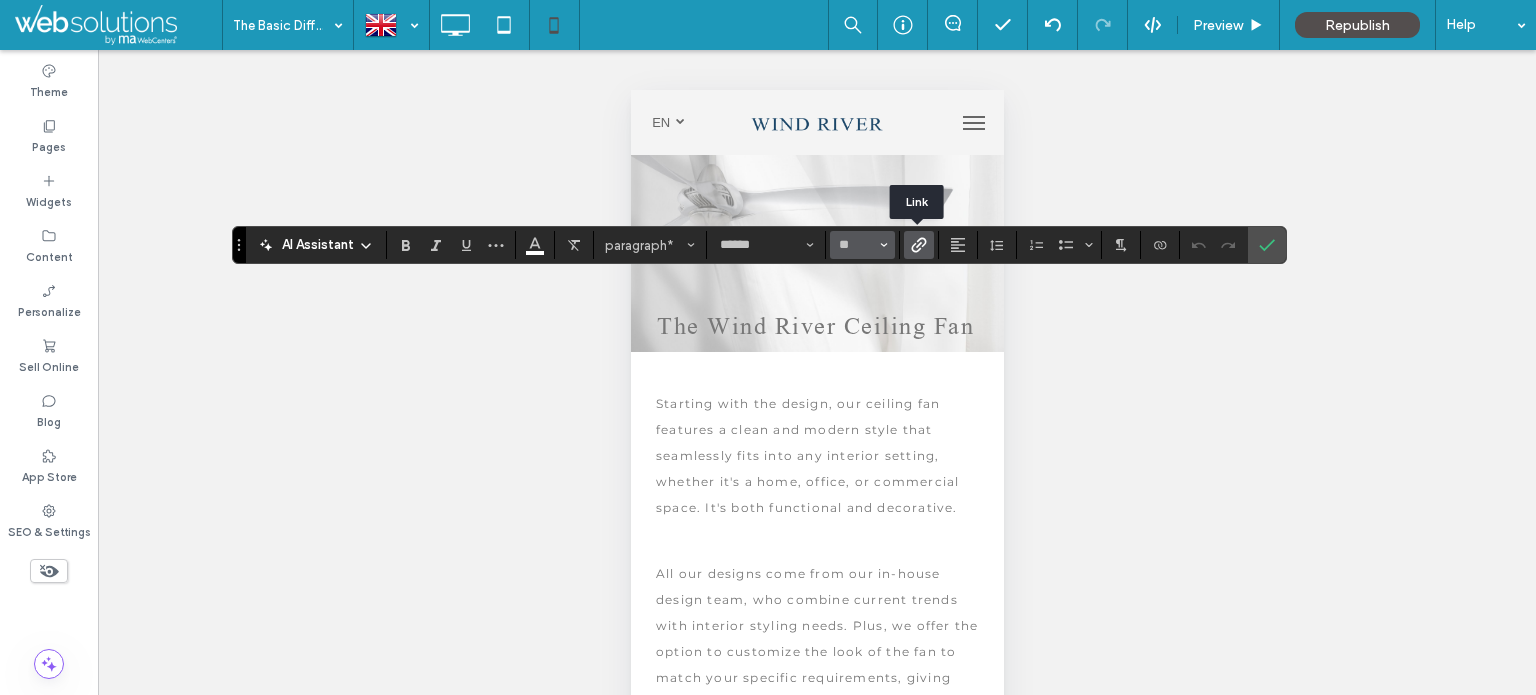 type on "**" 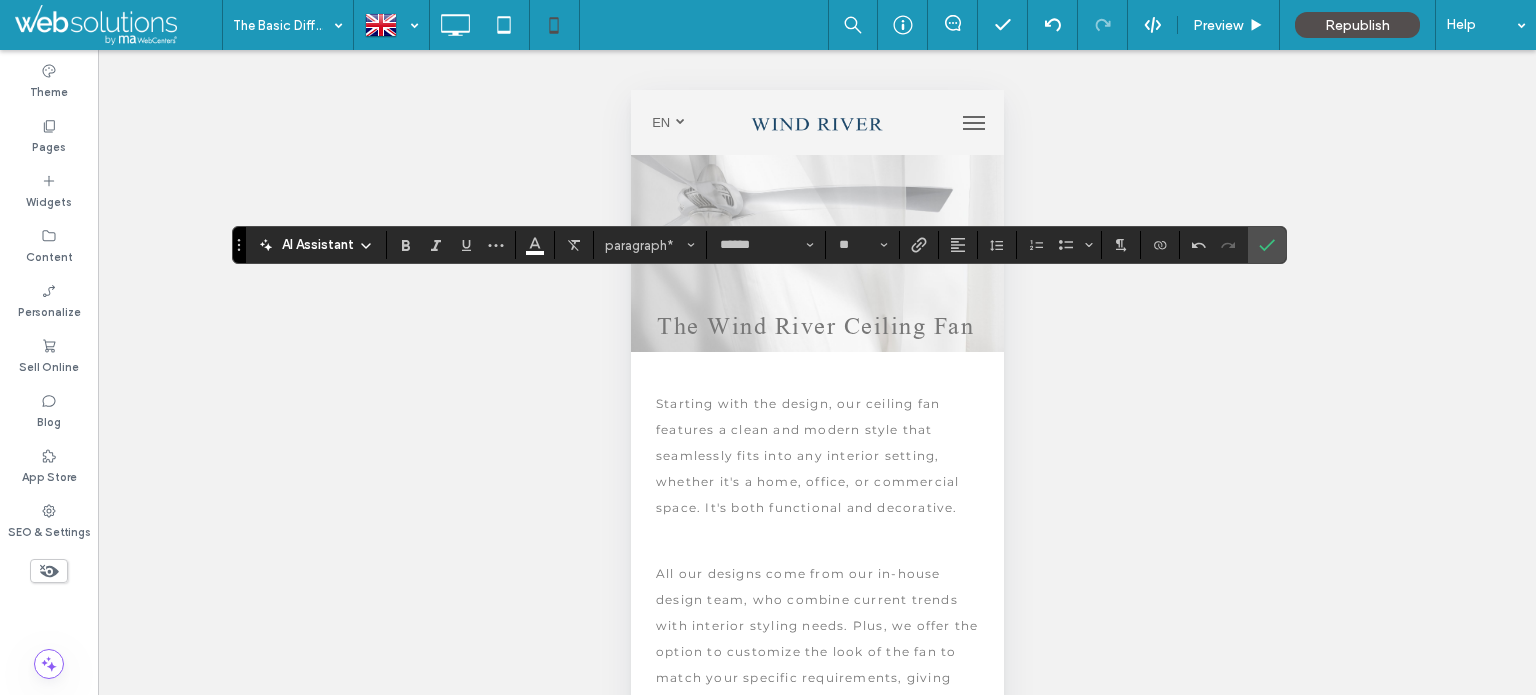 drag, startPoint x: 1261, startPoint y: 243, endPoint x: 1202, endPoint y: 243, distance: 59 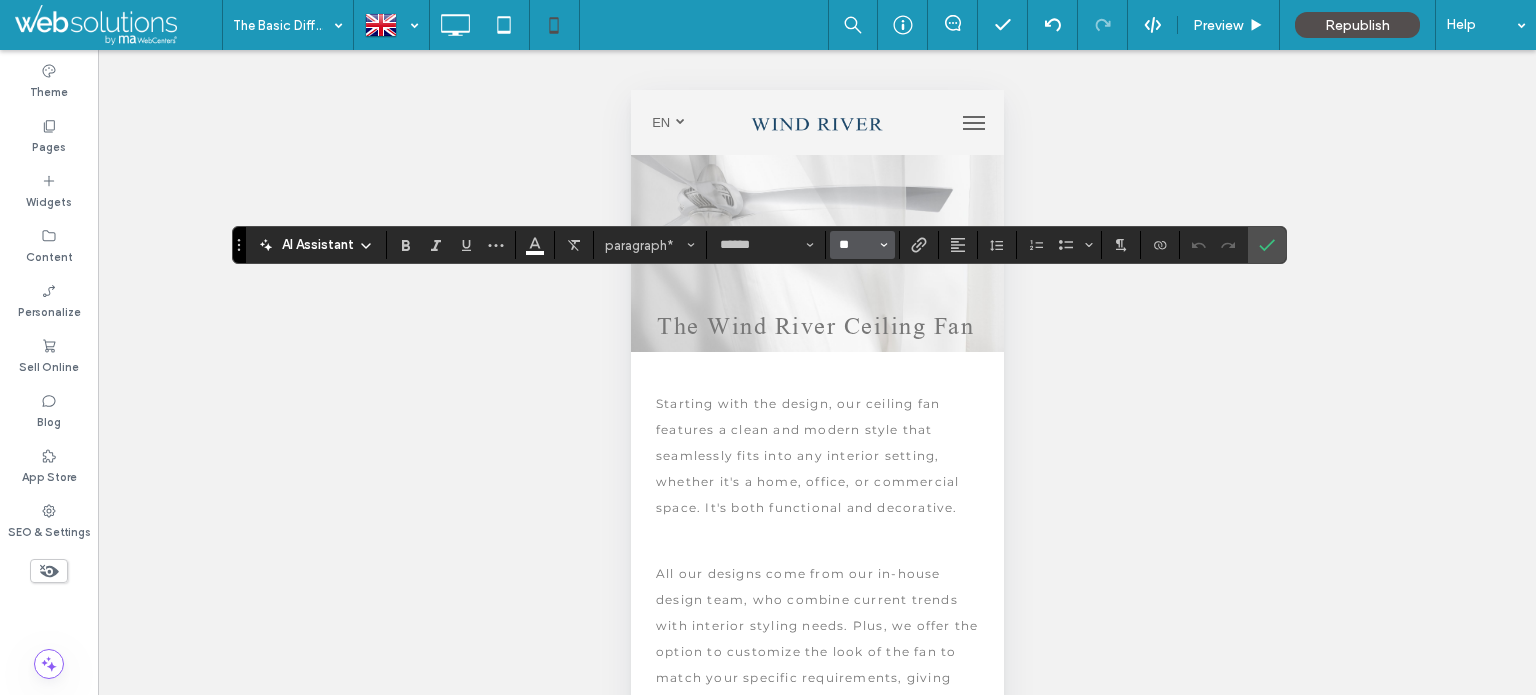click on "**" at bounding box center (856, 245) 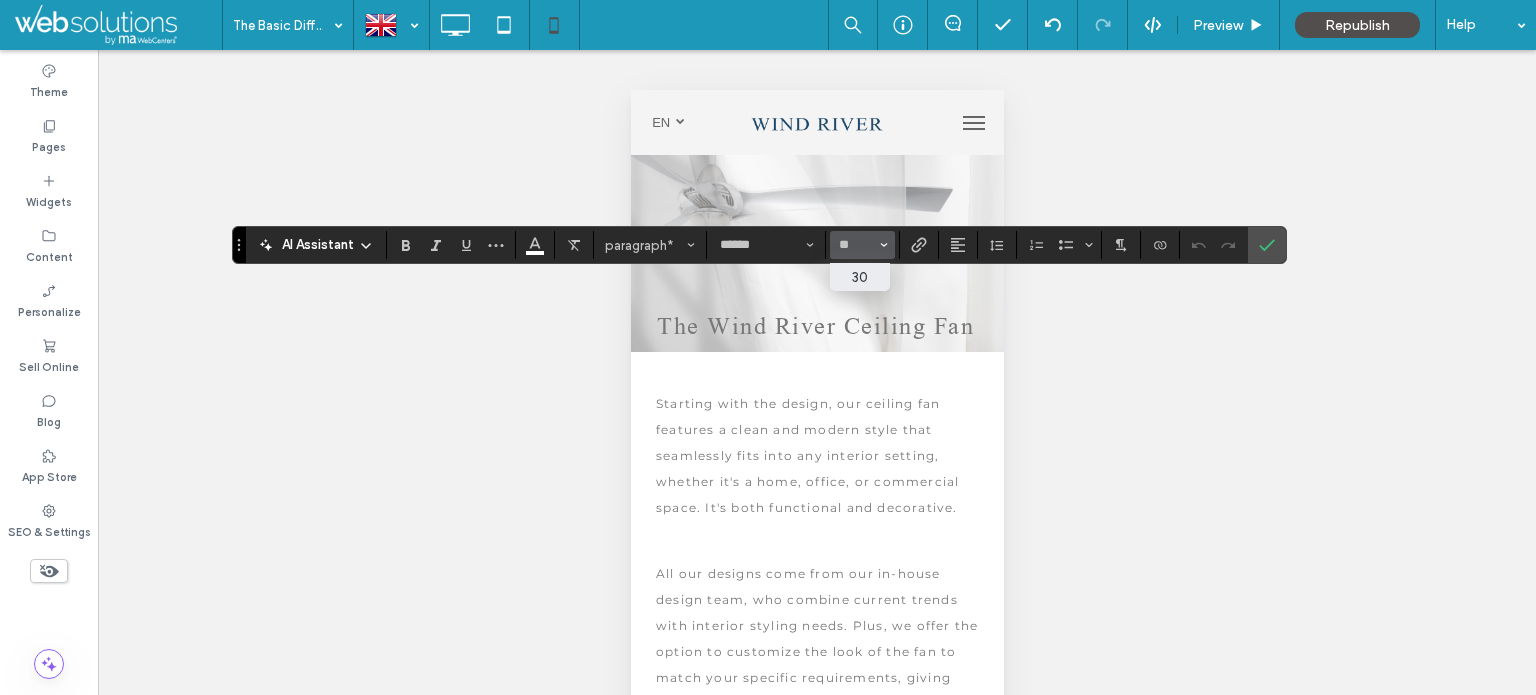 type on "**" 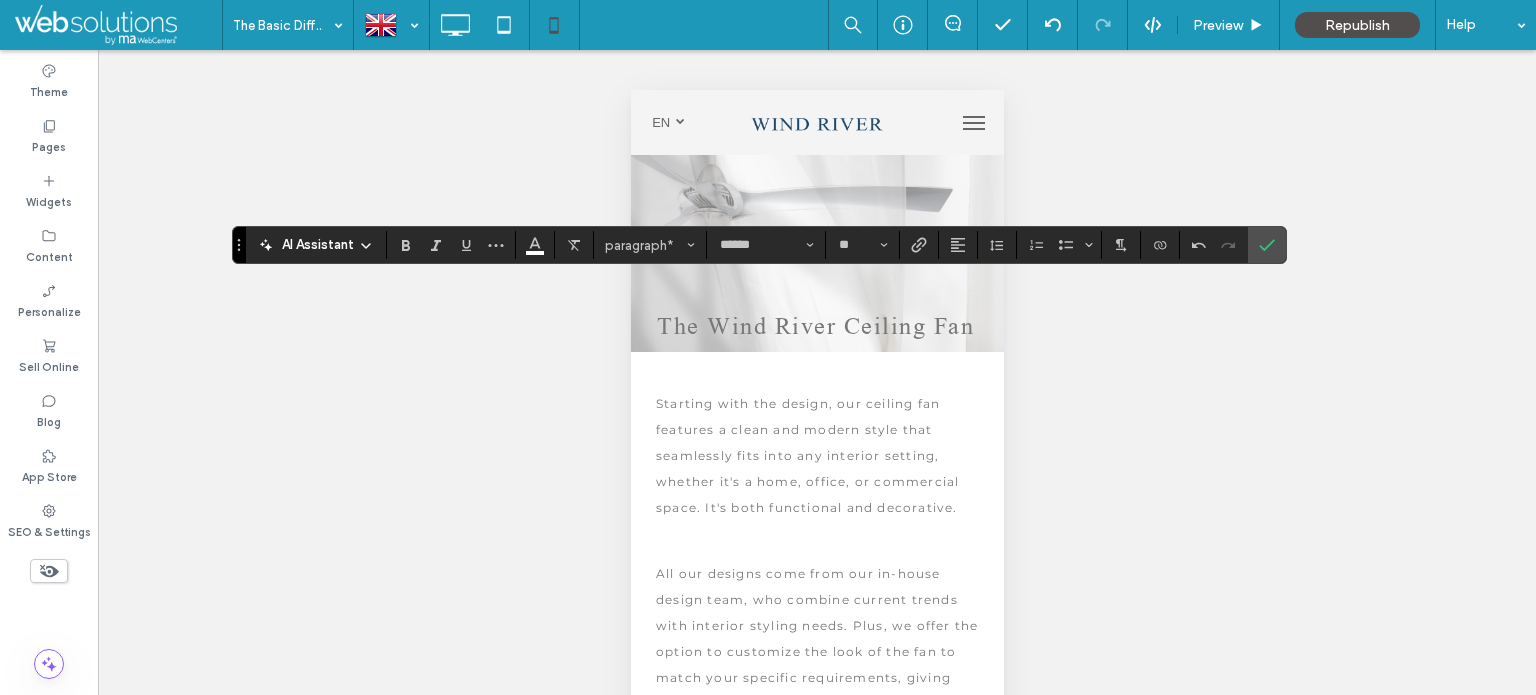 click 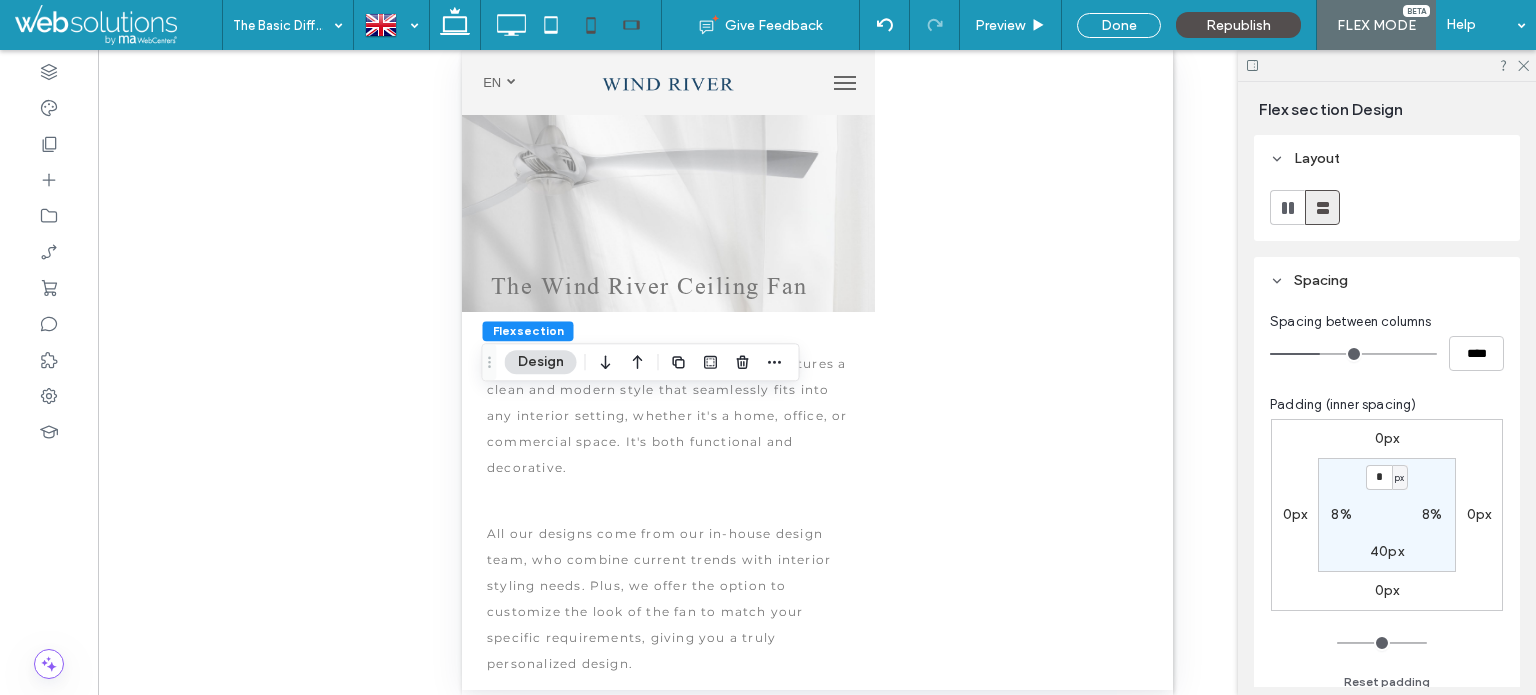 click 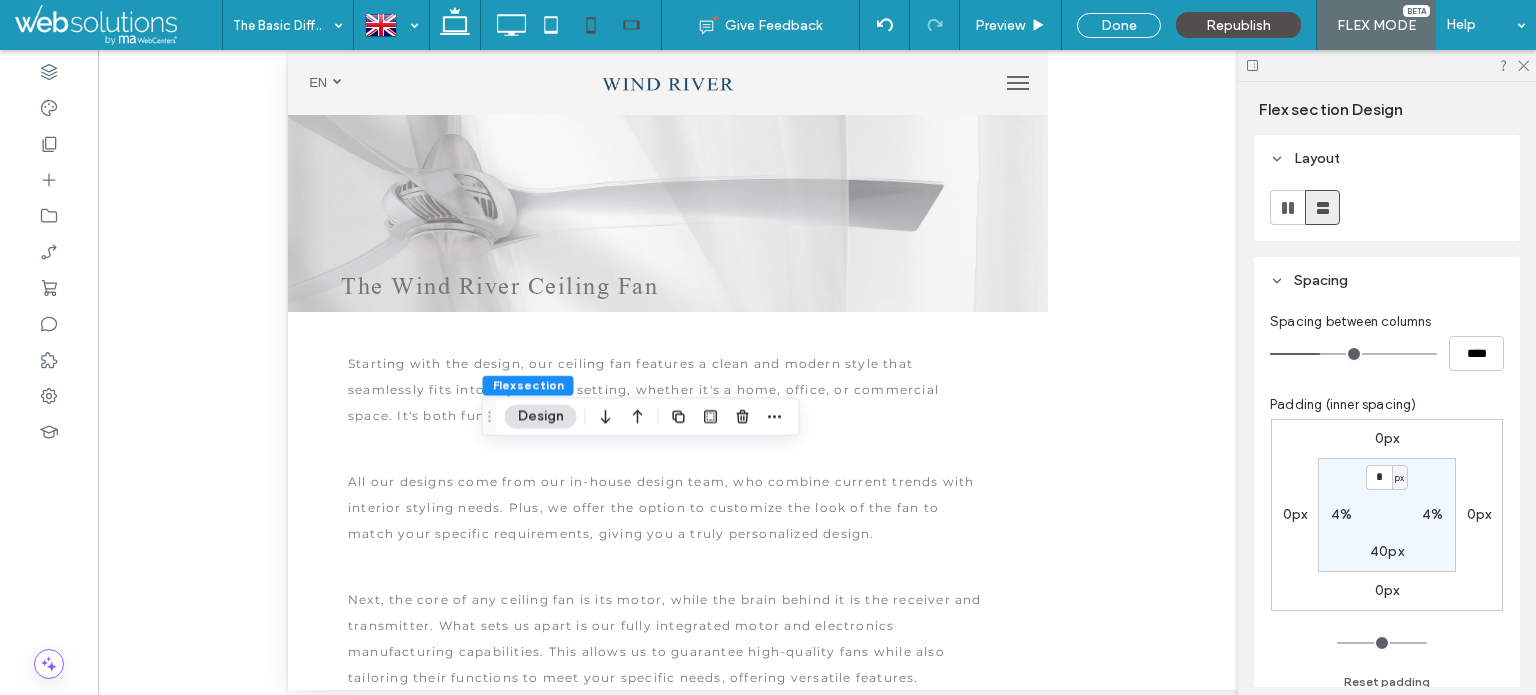 click 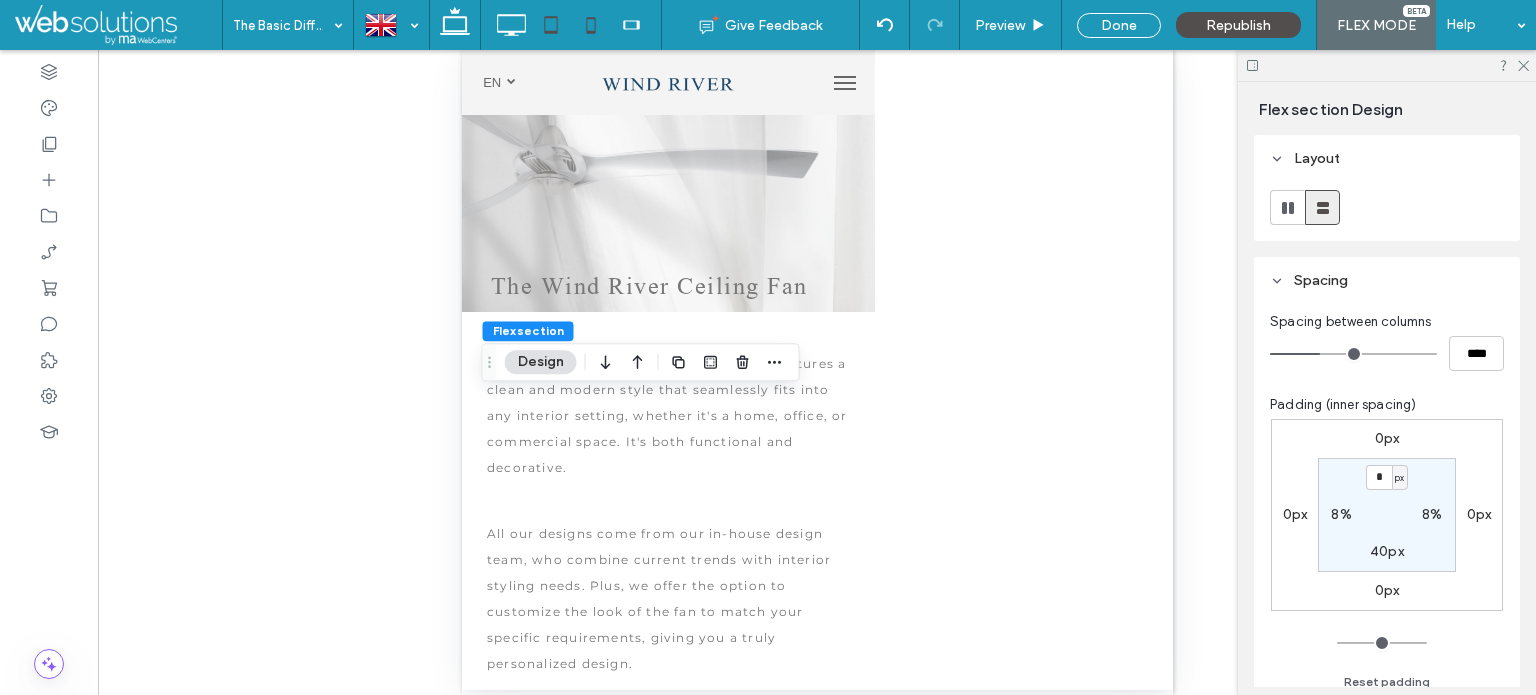 click 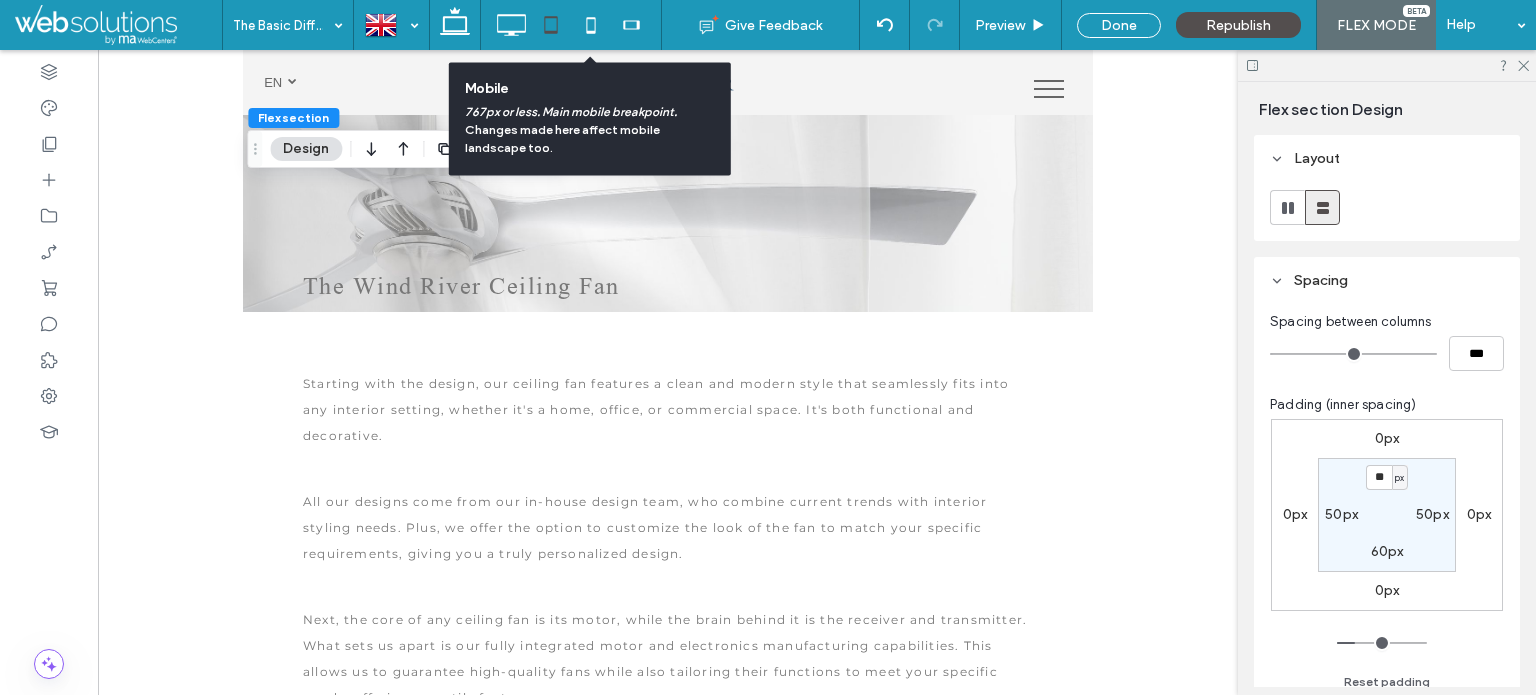 click 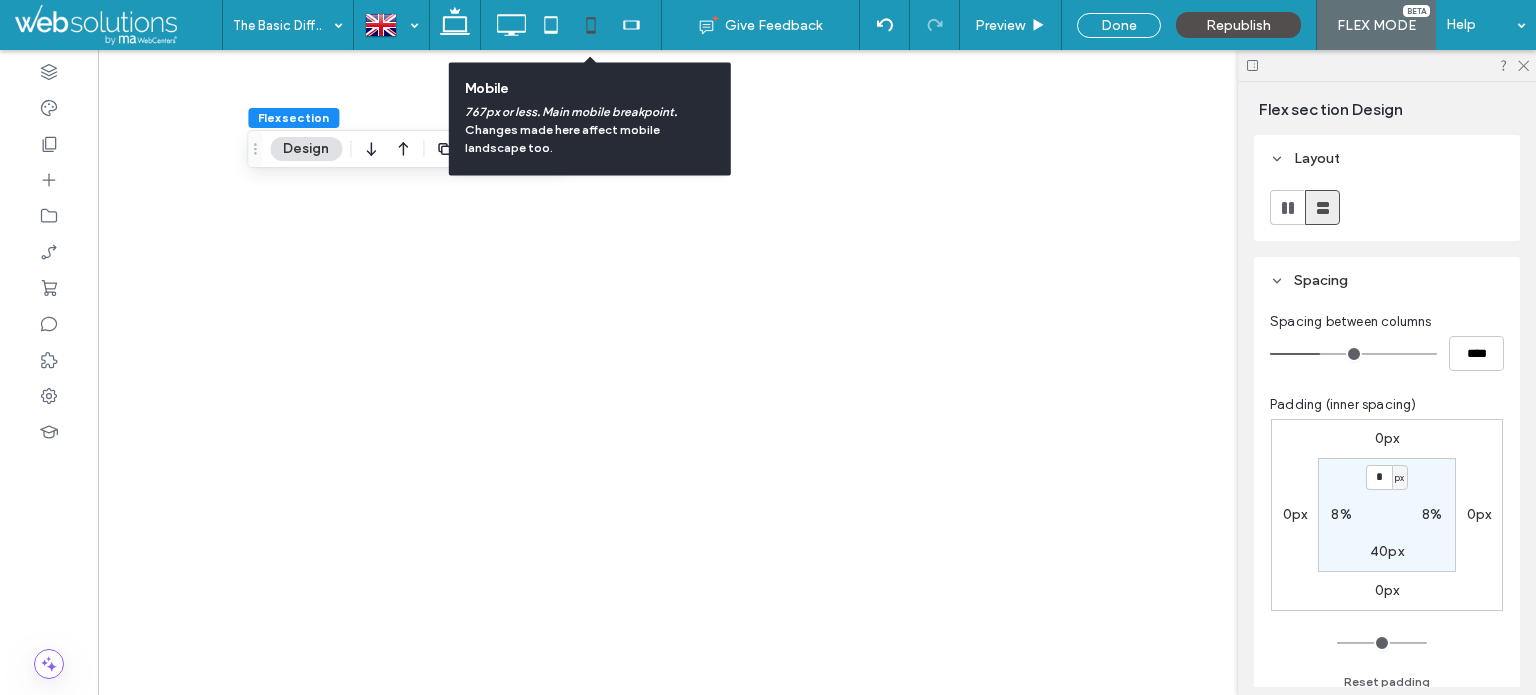 type on "**" 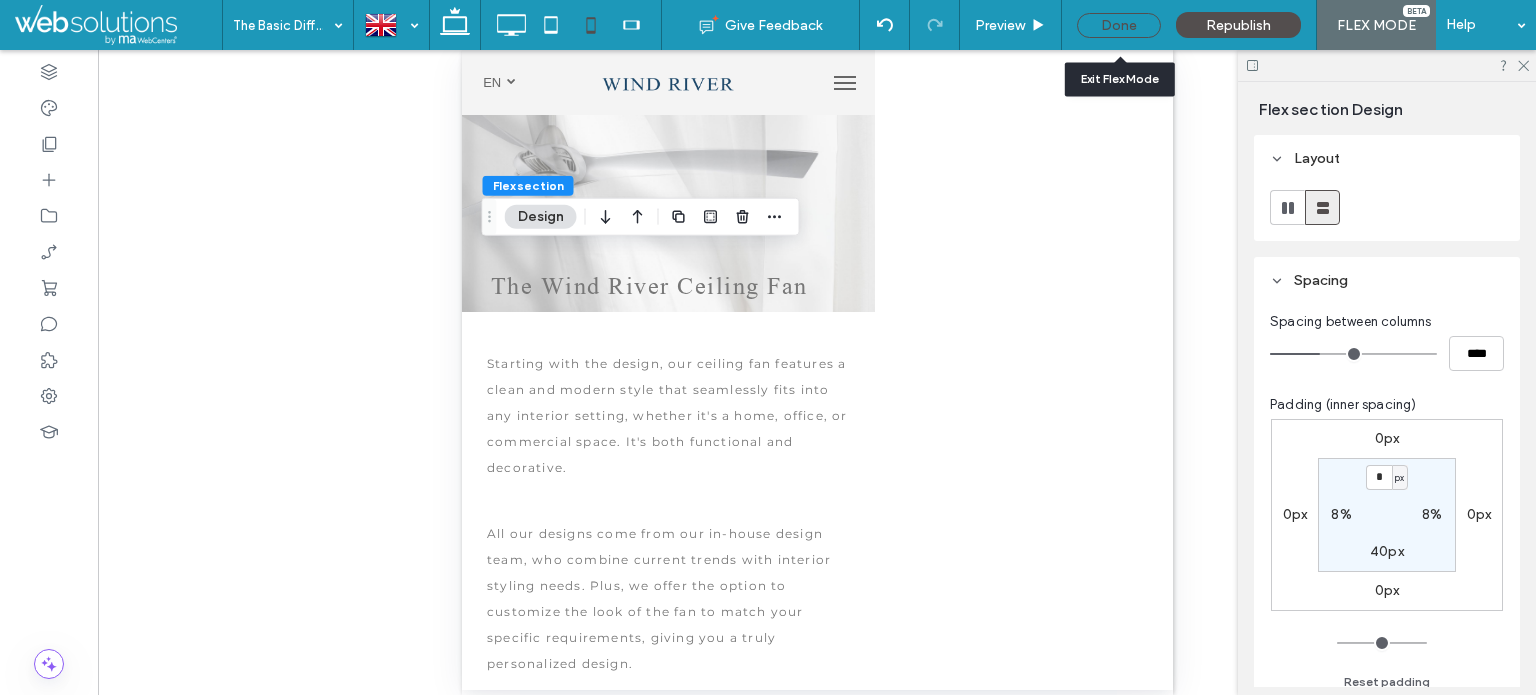 click on "Done" at bounding box center [1119, 25] 